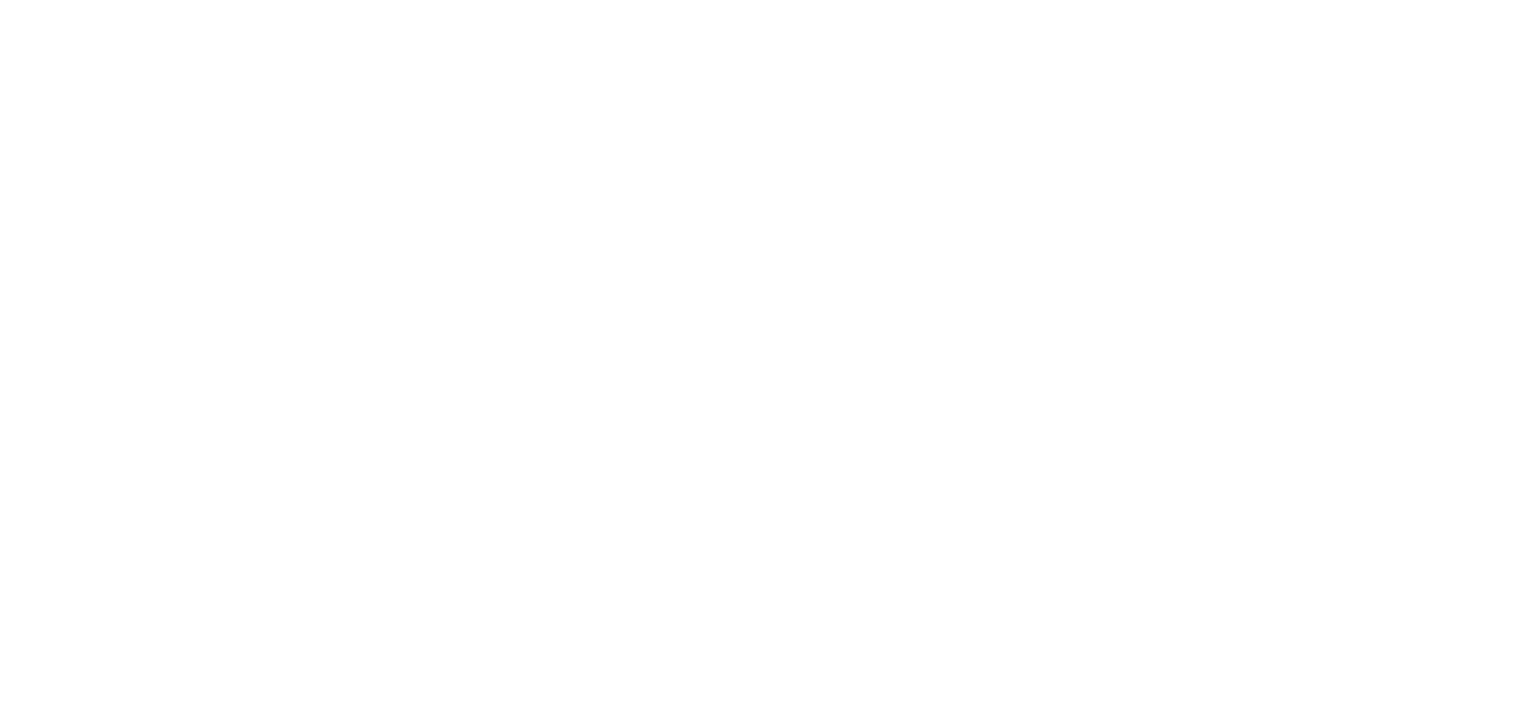 scroll, scrollTop: 0, scrollLeft: 0, axis: both 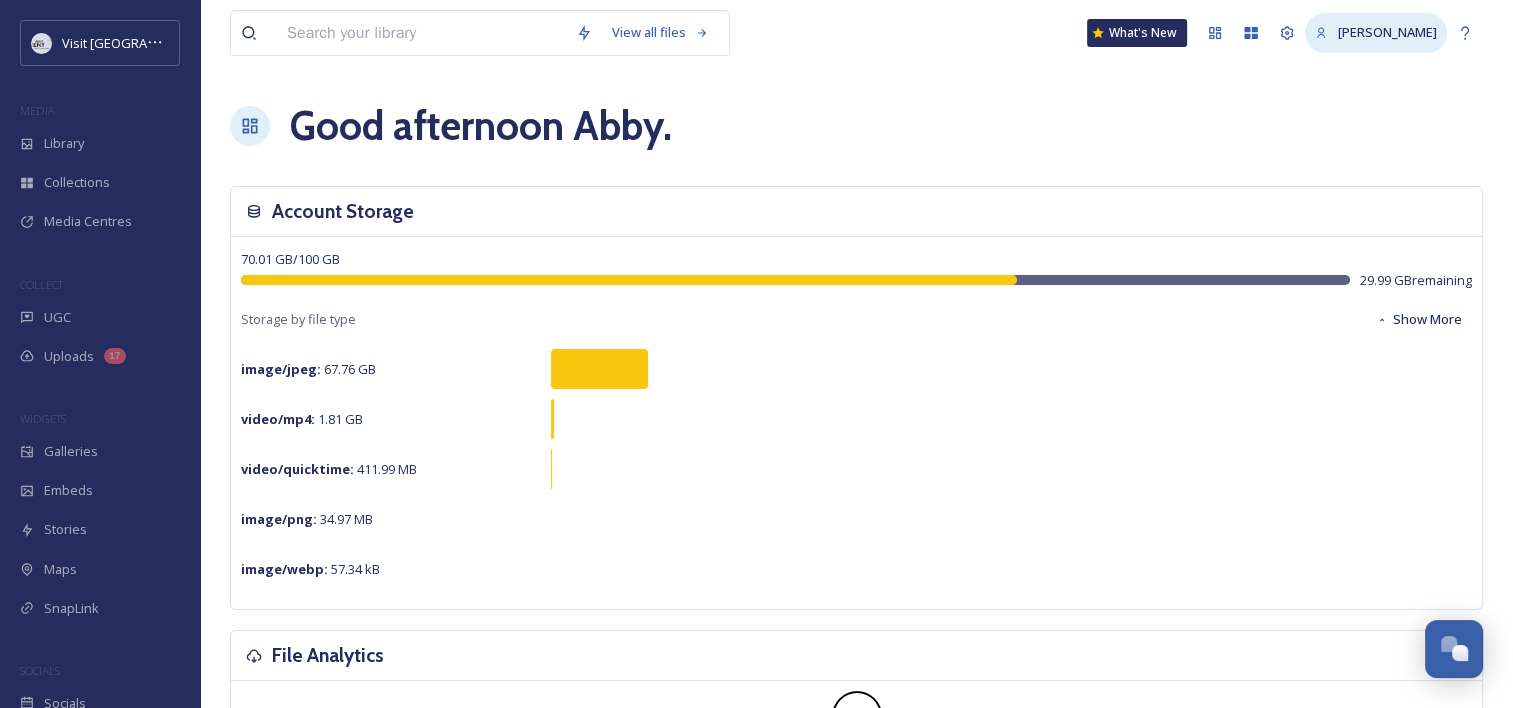 click on "[PERSON_NAME]" at bounding box center [1387, 32] 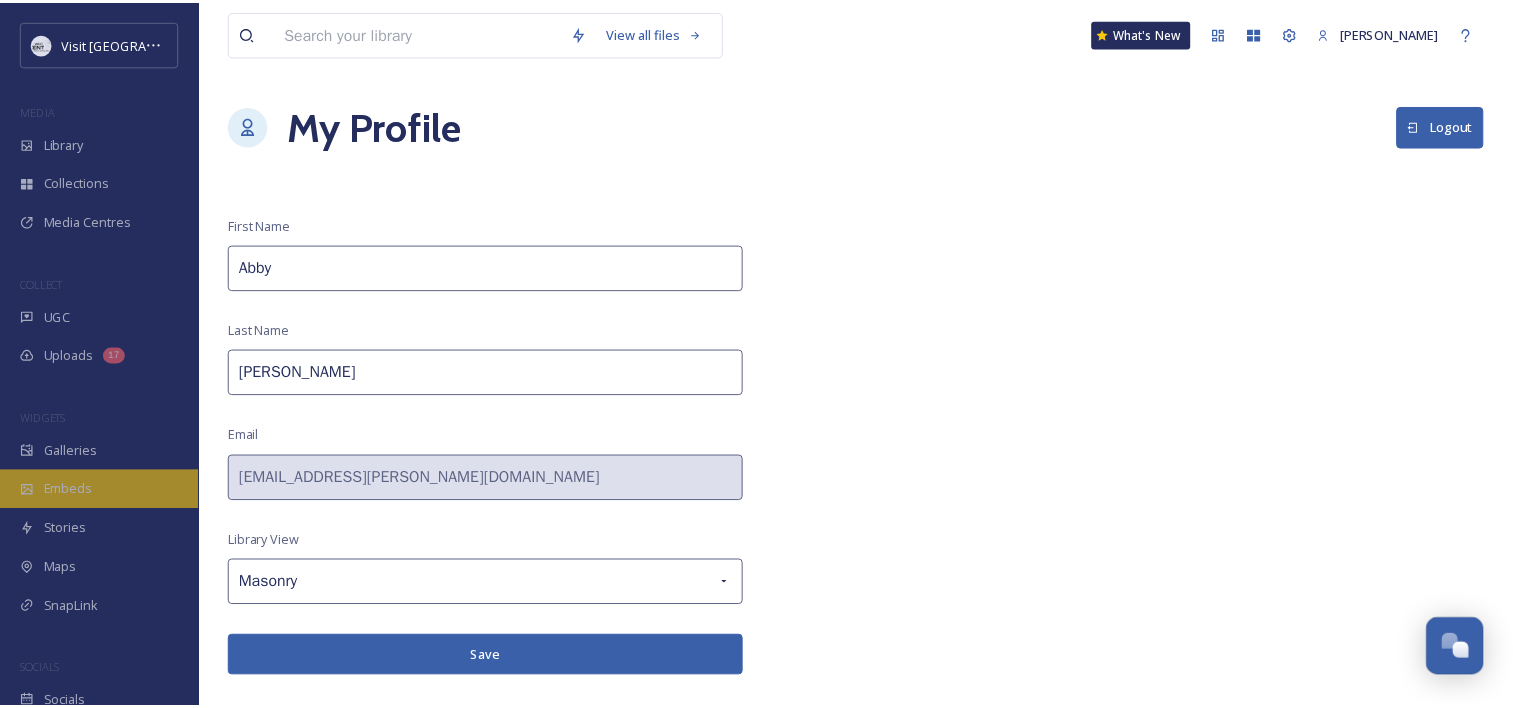 scroll, scrollTop: 59, scrollLeft: 0, axis: vertical 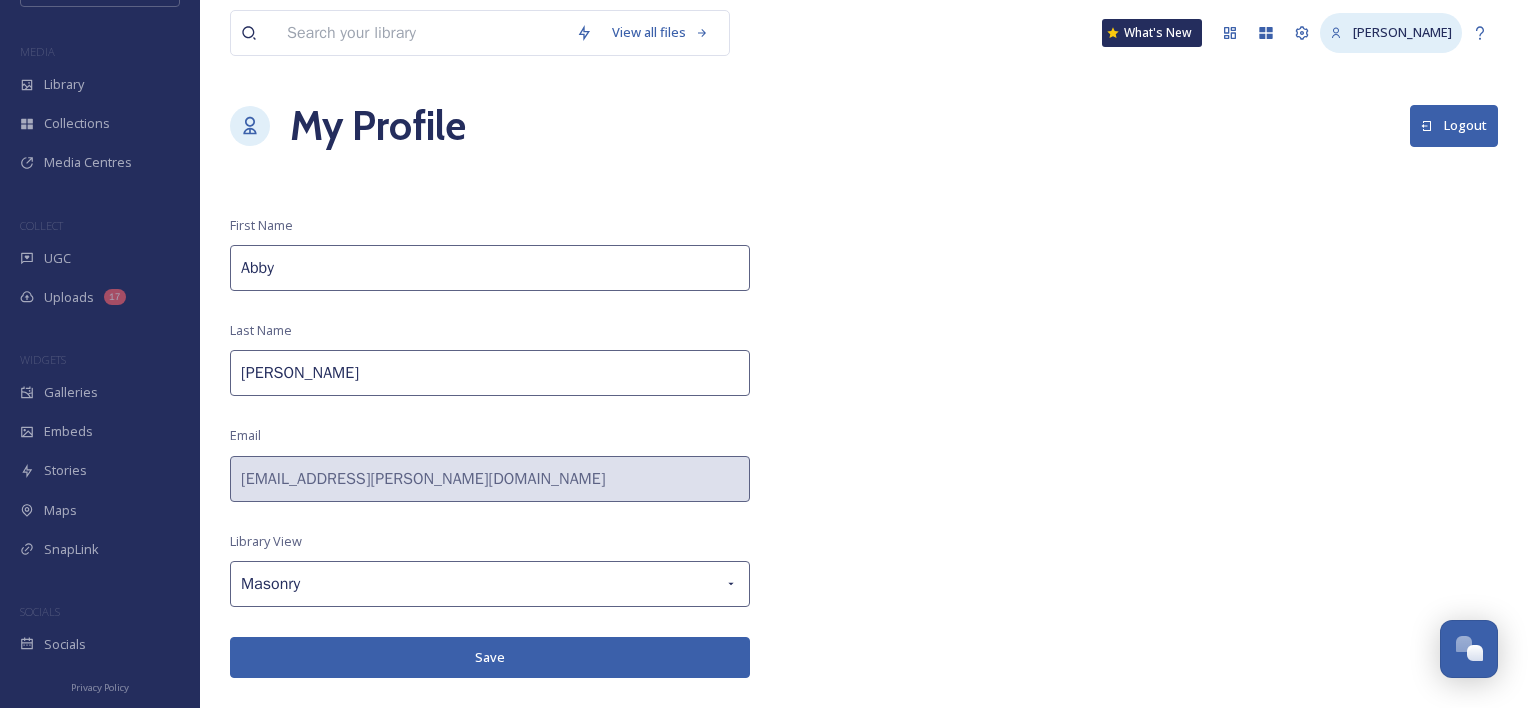 click on "[PERSON_NAME]" at bounding box center (1391, 32) 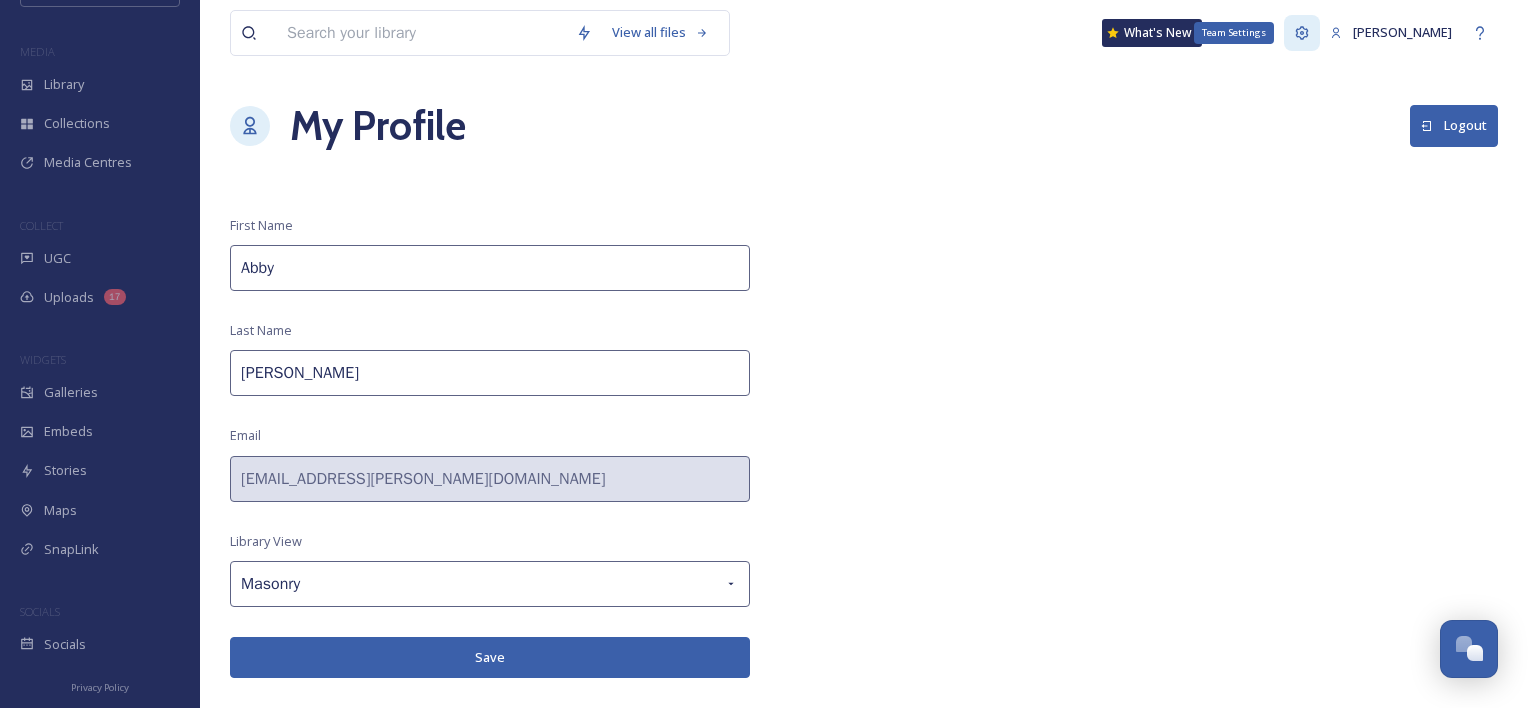 click 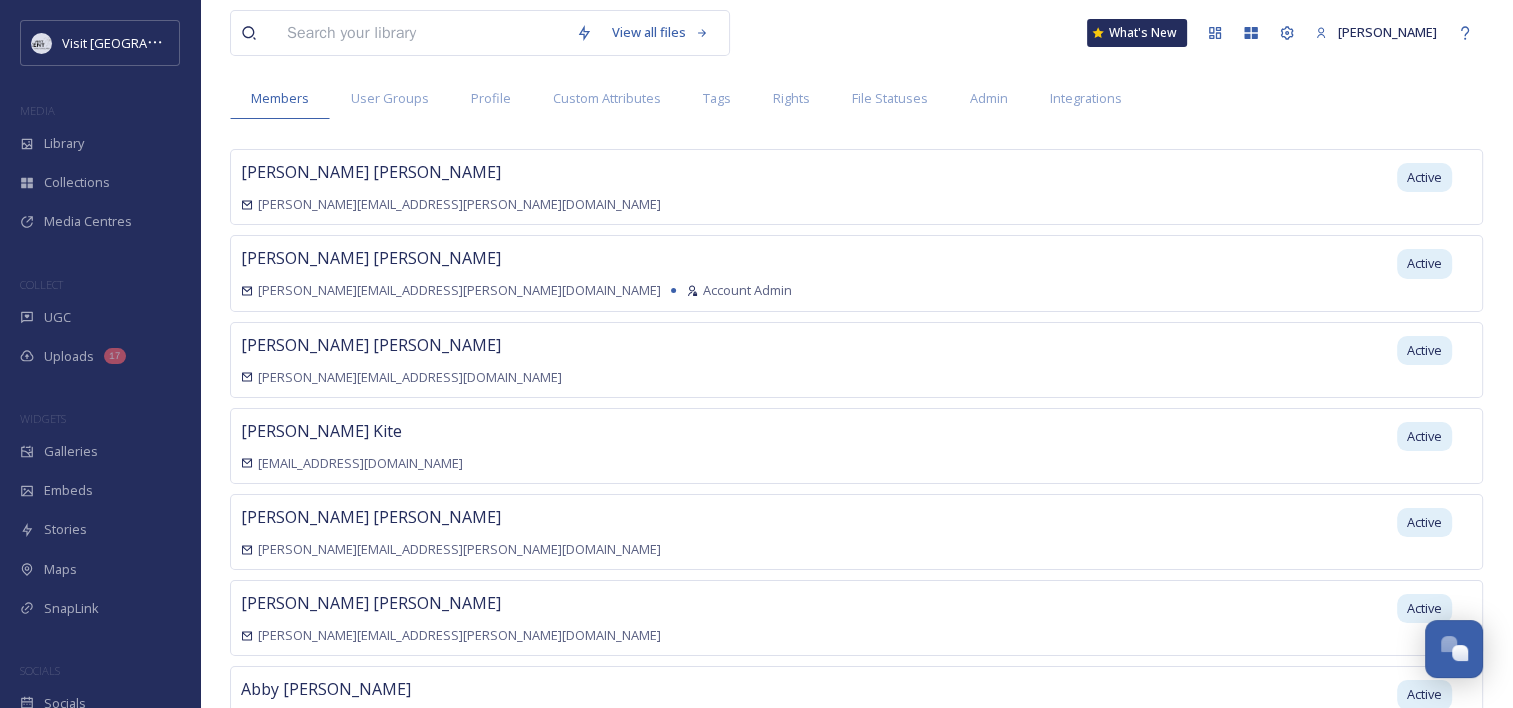 scroll, scrollTop: 283, scrollLeft: 0, axis: vertical 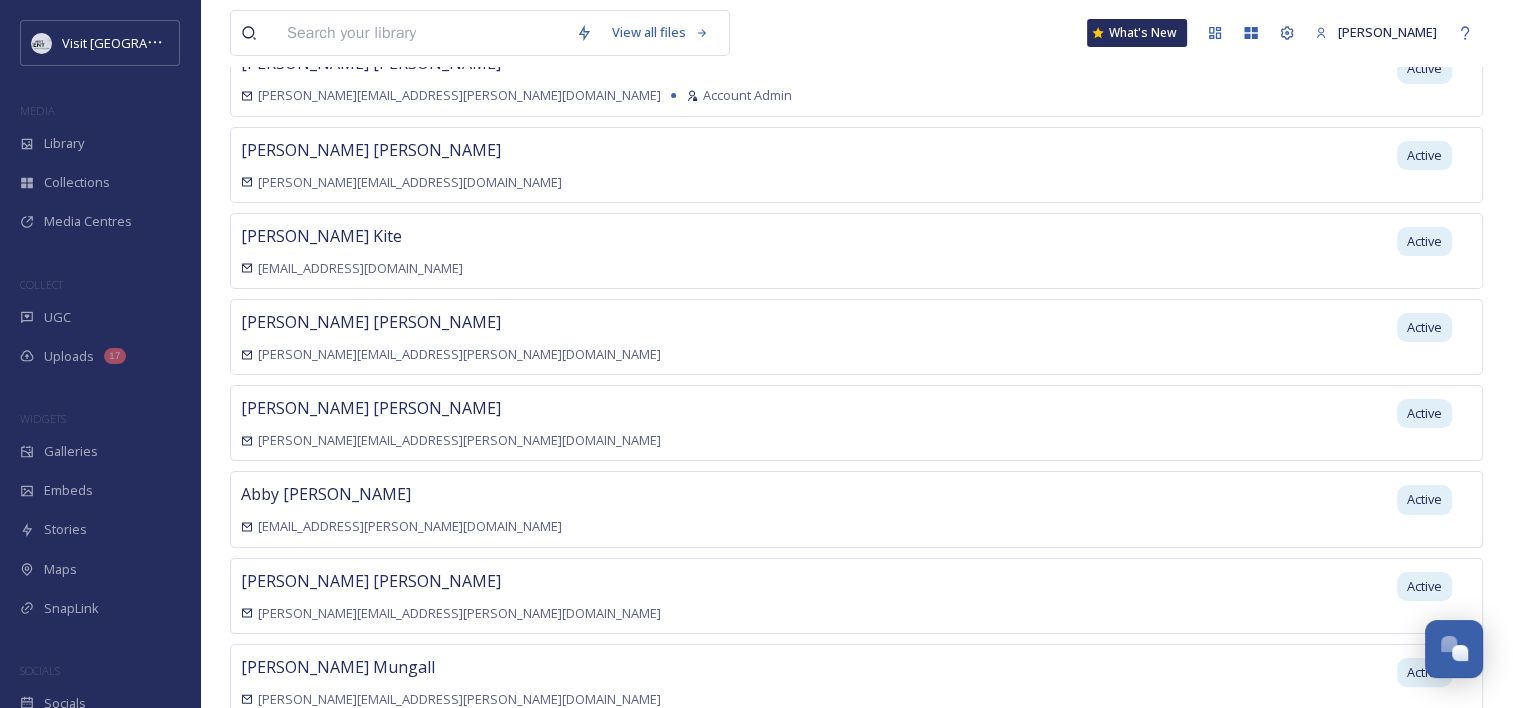 click on "Abby   McEleney abby.mceleney@visitkent.co.uk Active" at bounding box center (856, 509) 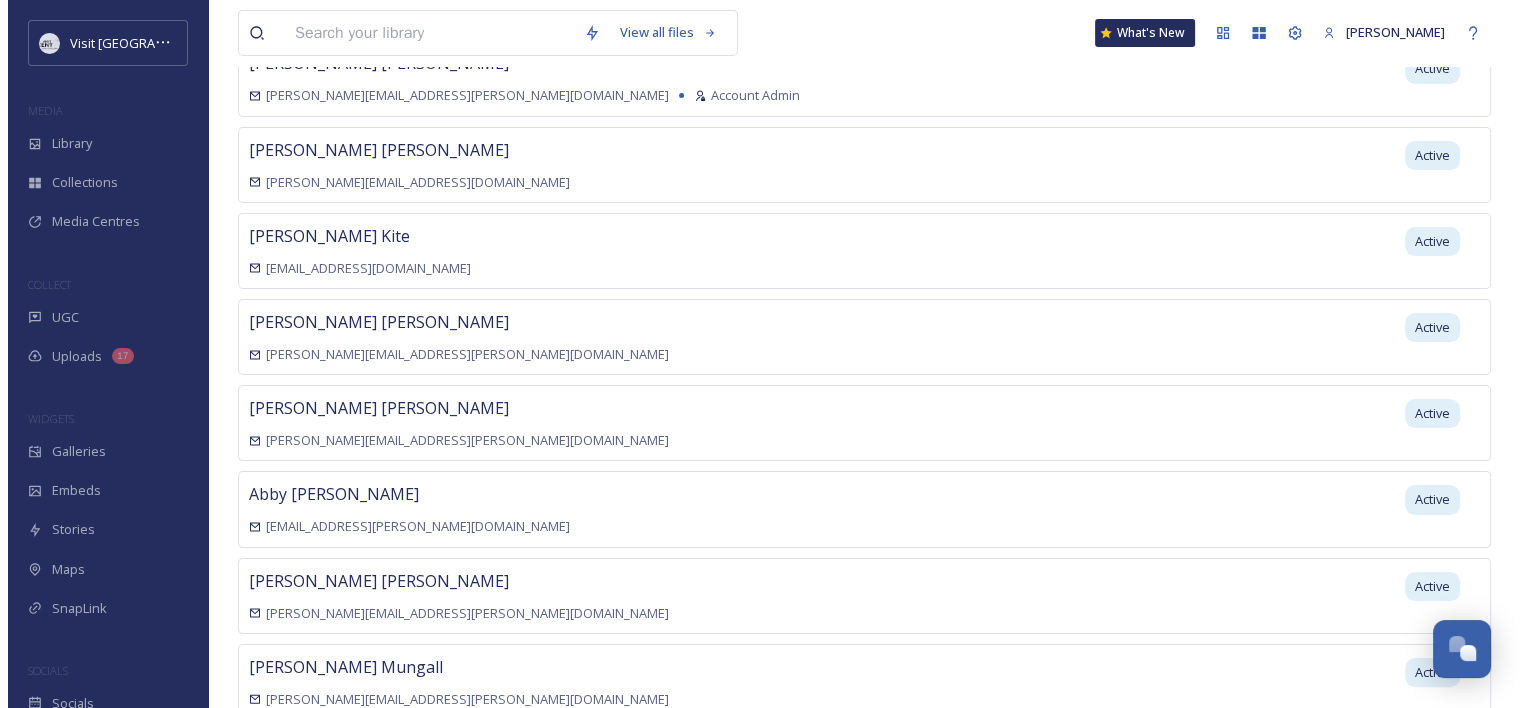 scroll, scrollTop: 0, scrollLeft: 0, axis: both 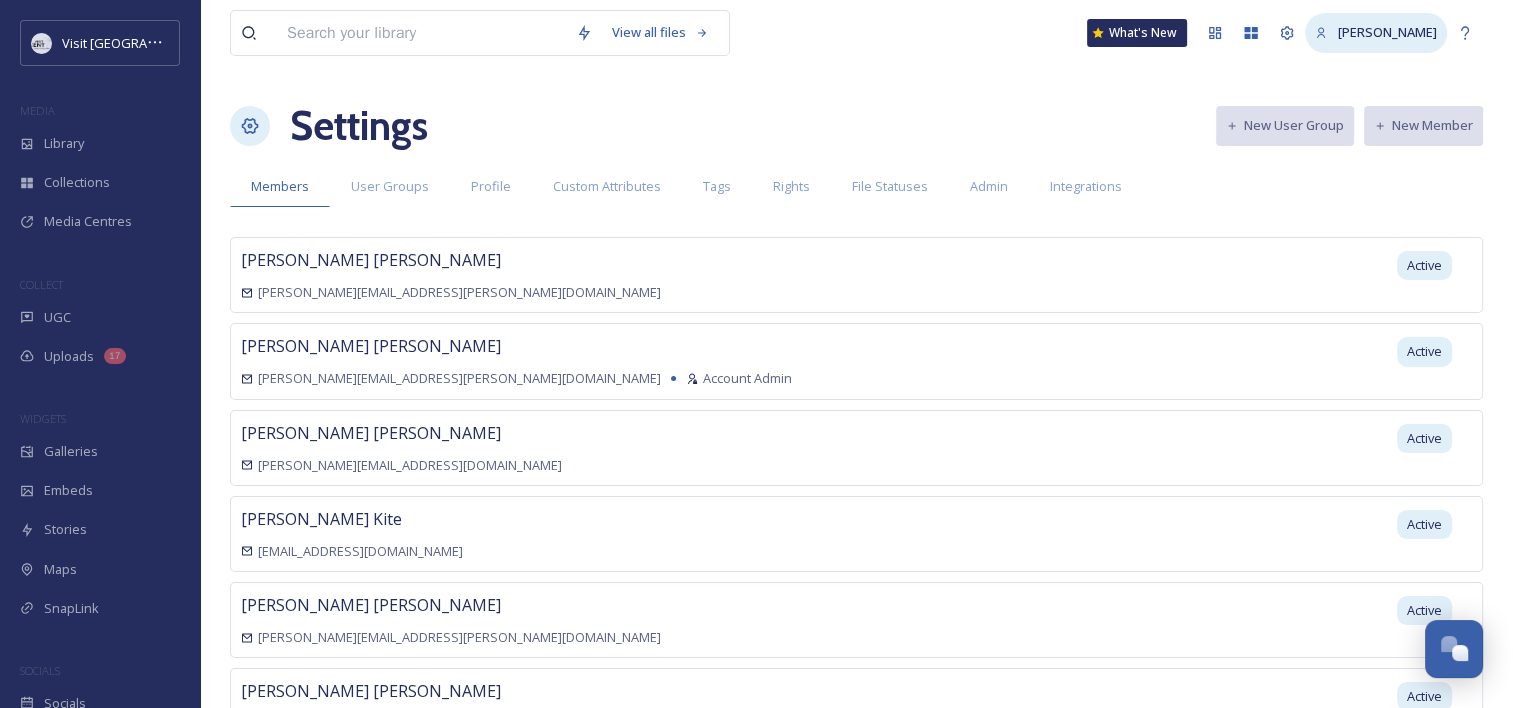 click on "[PERSON_NAME]" at bounding box center [1387, 32] 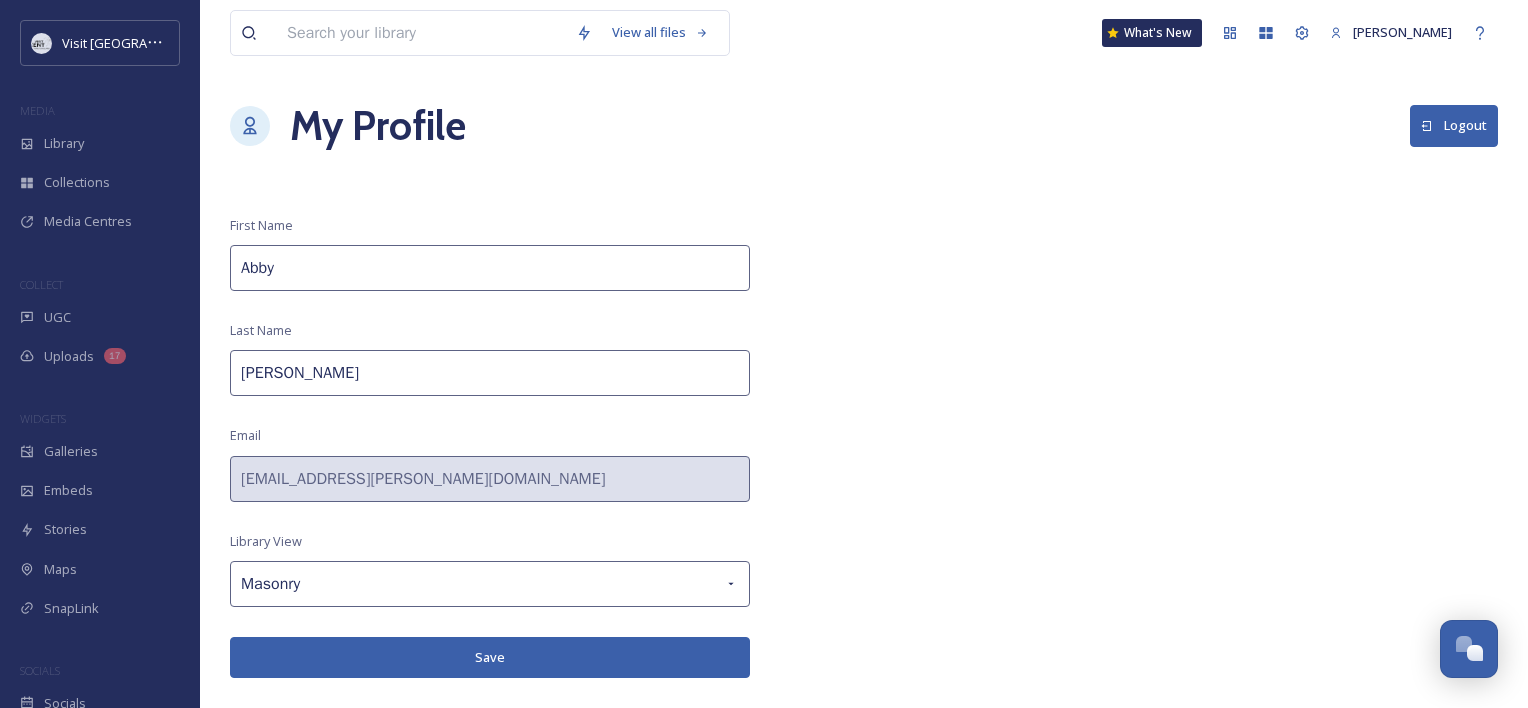 click on "View all files What's New Abby McEleney My Profile Logout First Name Abby Last Name McEleney Email abby.mceleney@visitkent.co.uk Library View Masonry Save" at bounding box center [864, 354] 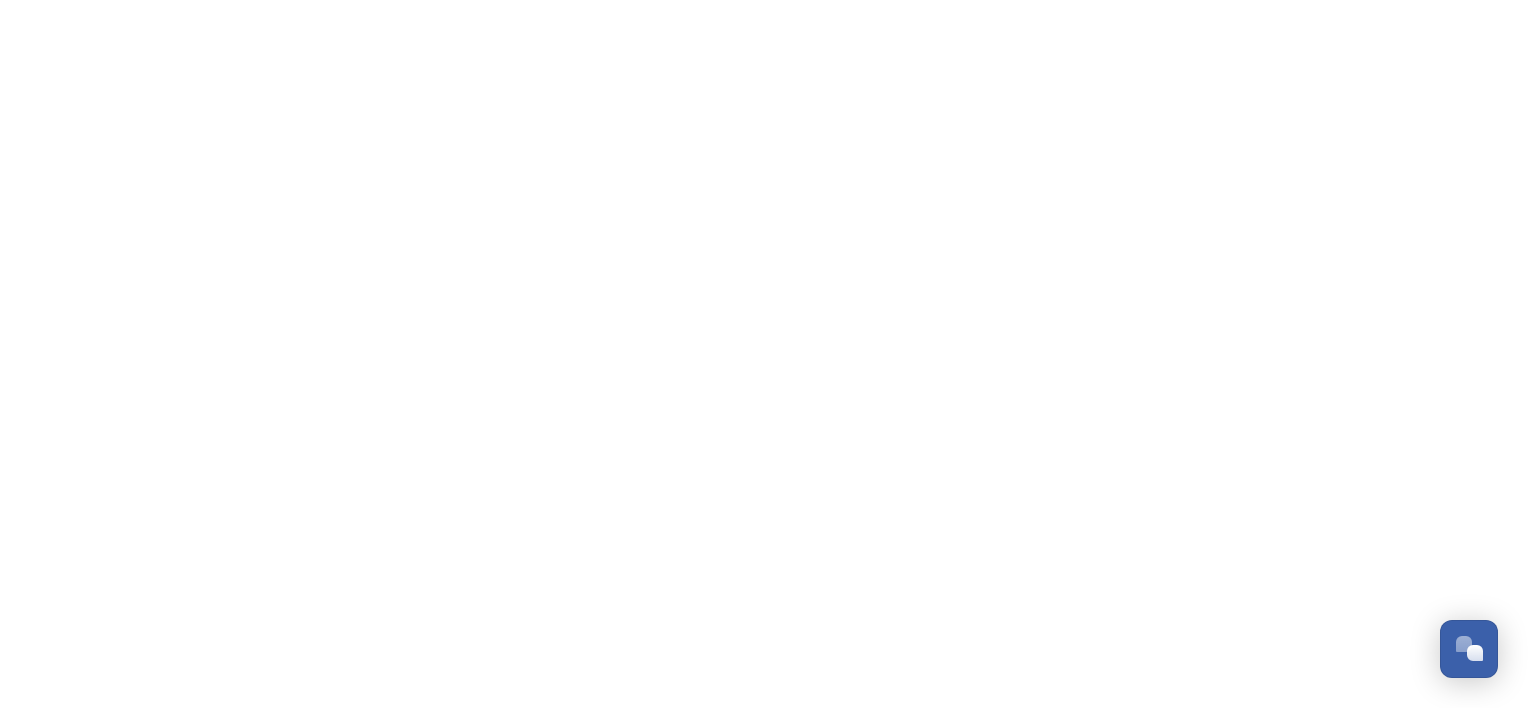 scroll, scrollTop: 0, scrollLeft: 0, axis: both 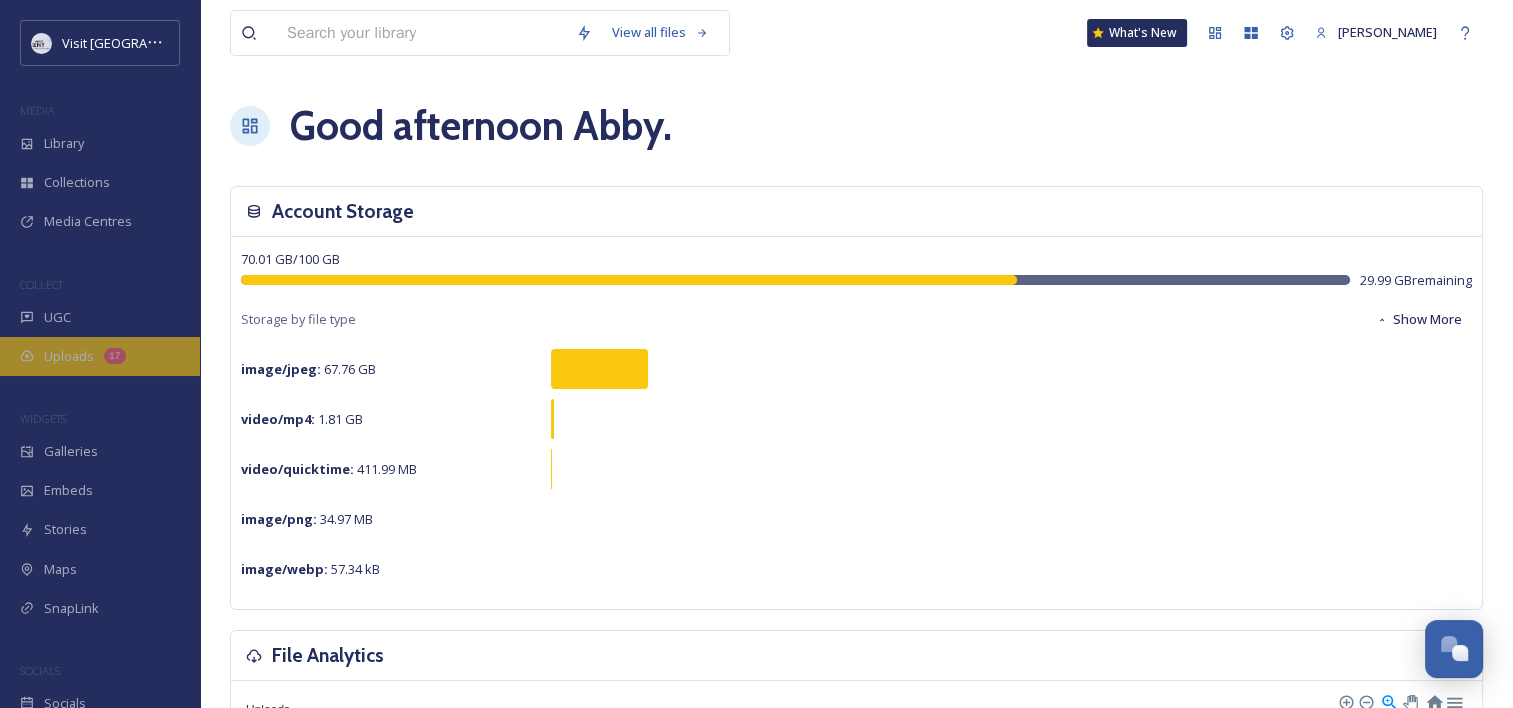 click on "Uploads 17" at bounding box center [100, 356] 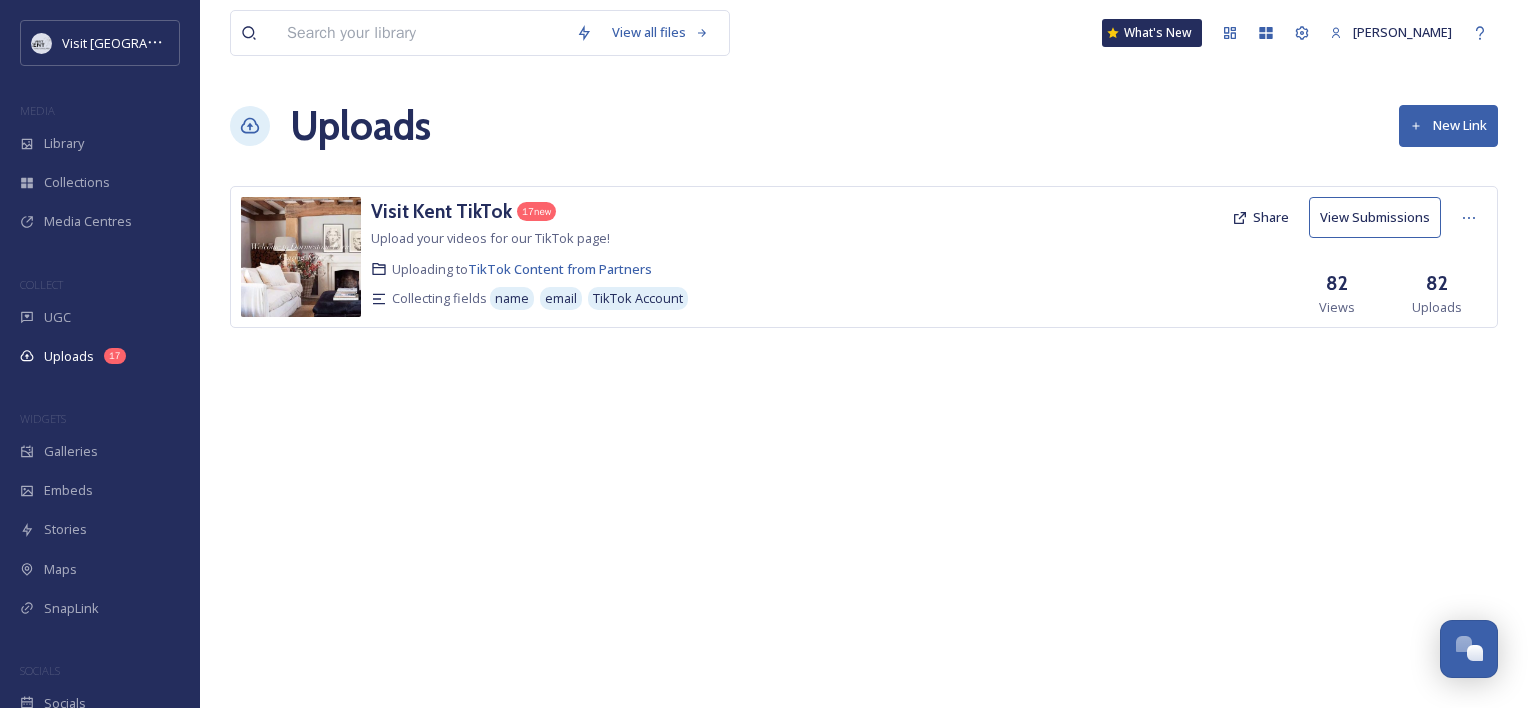 click on "View Submissions" at bounding box center [1375, 217] 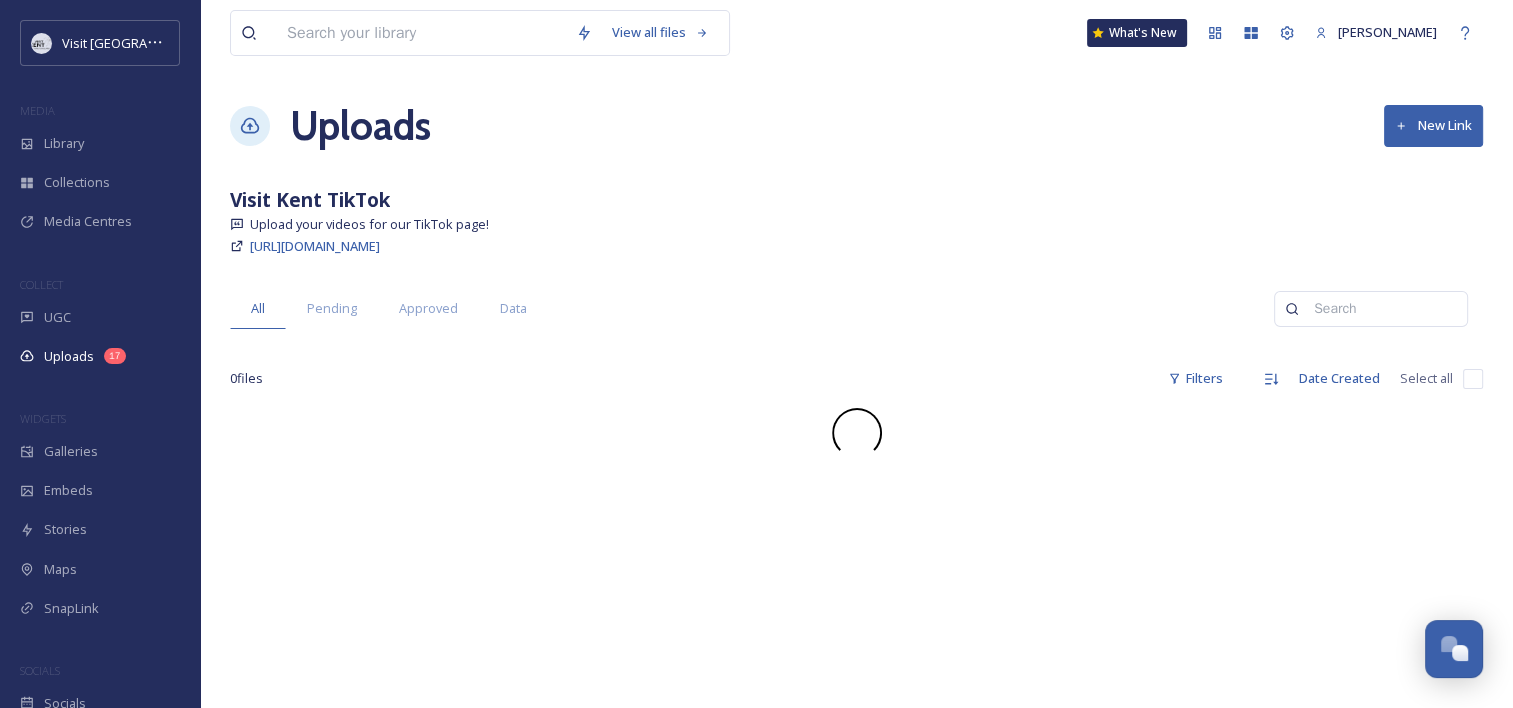 click on "All Pending Approved Data" at bounding box center (752, 308) 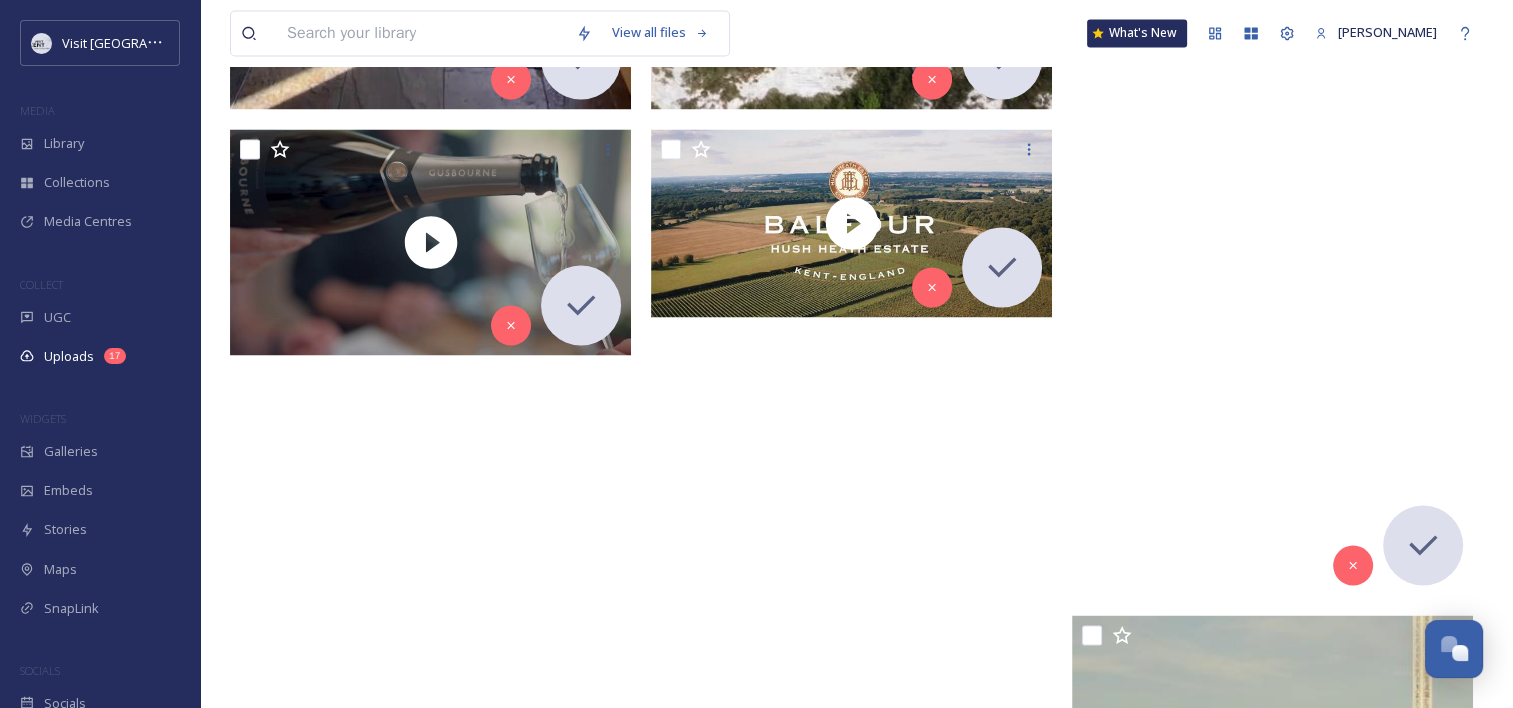 scroll, scrollTop: 3346, scrollLeft: 0, axis: vertical 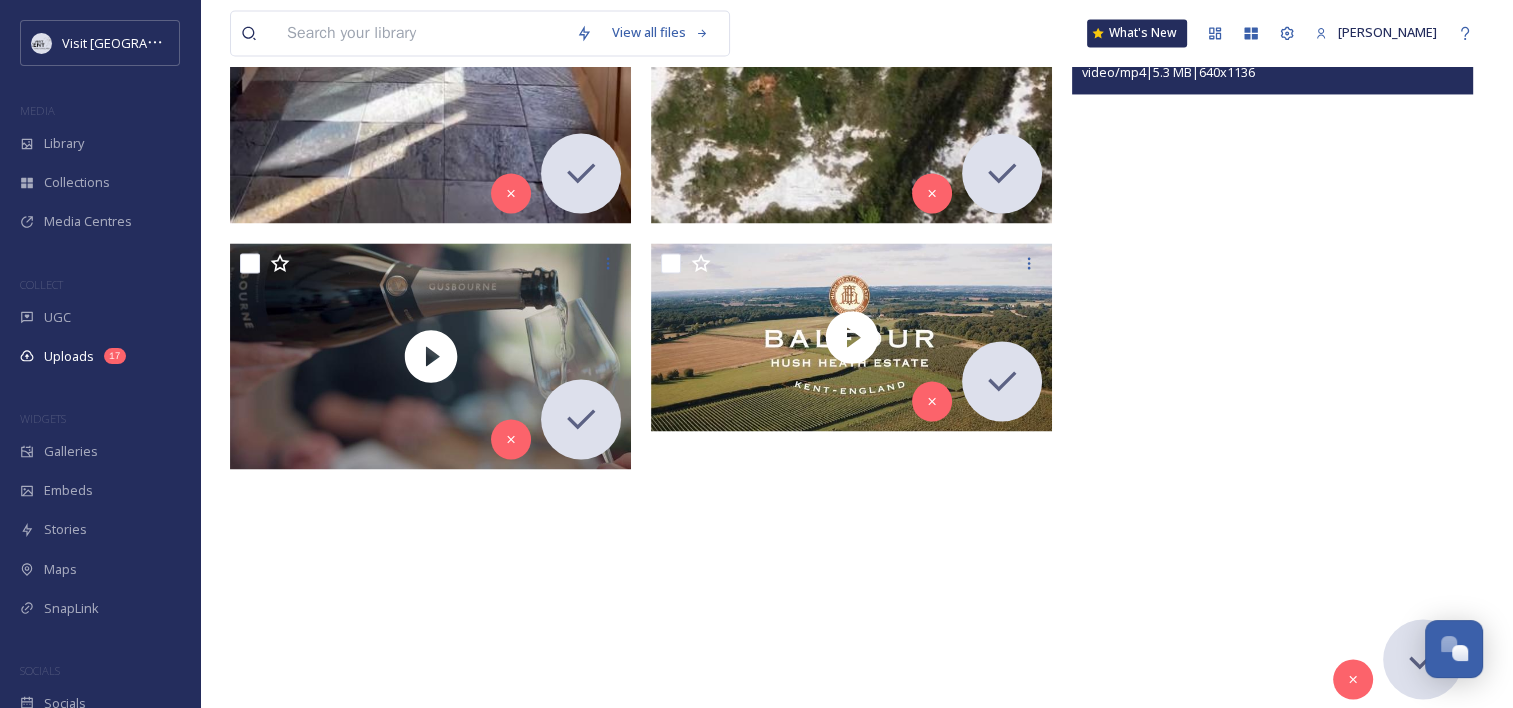 click at bounding box center [1272, 354] 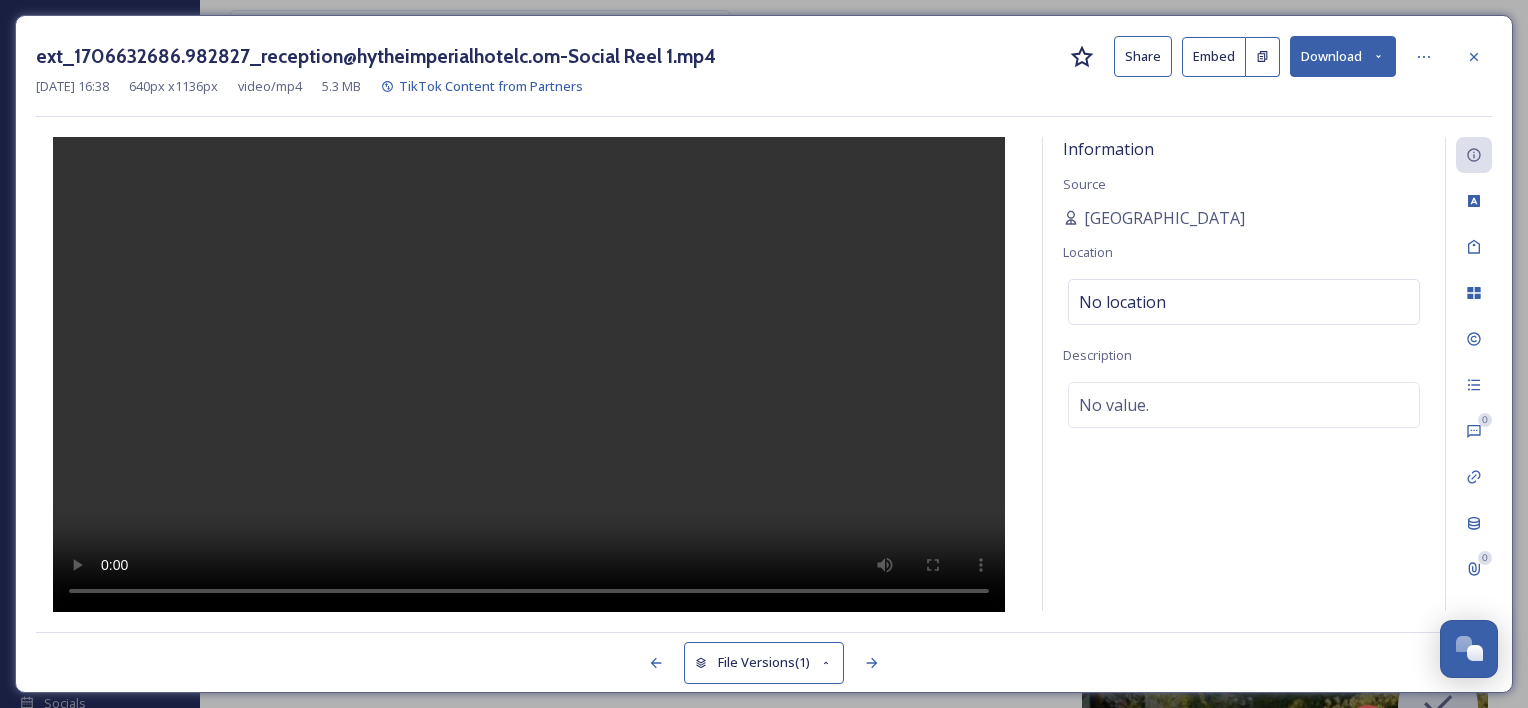 click on "Download" at bounding box center (1343, 56) 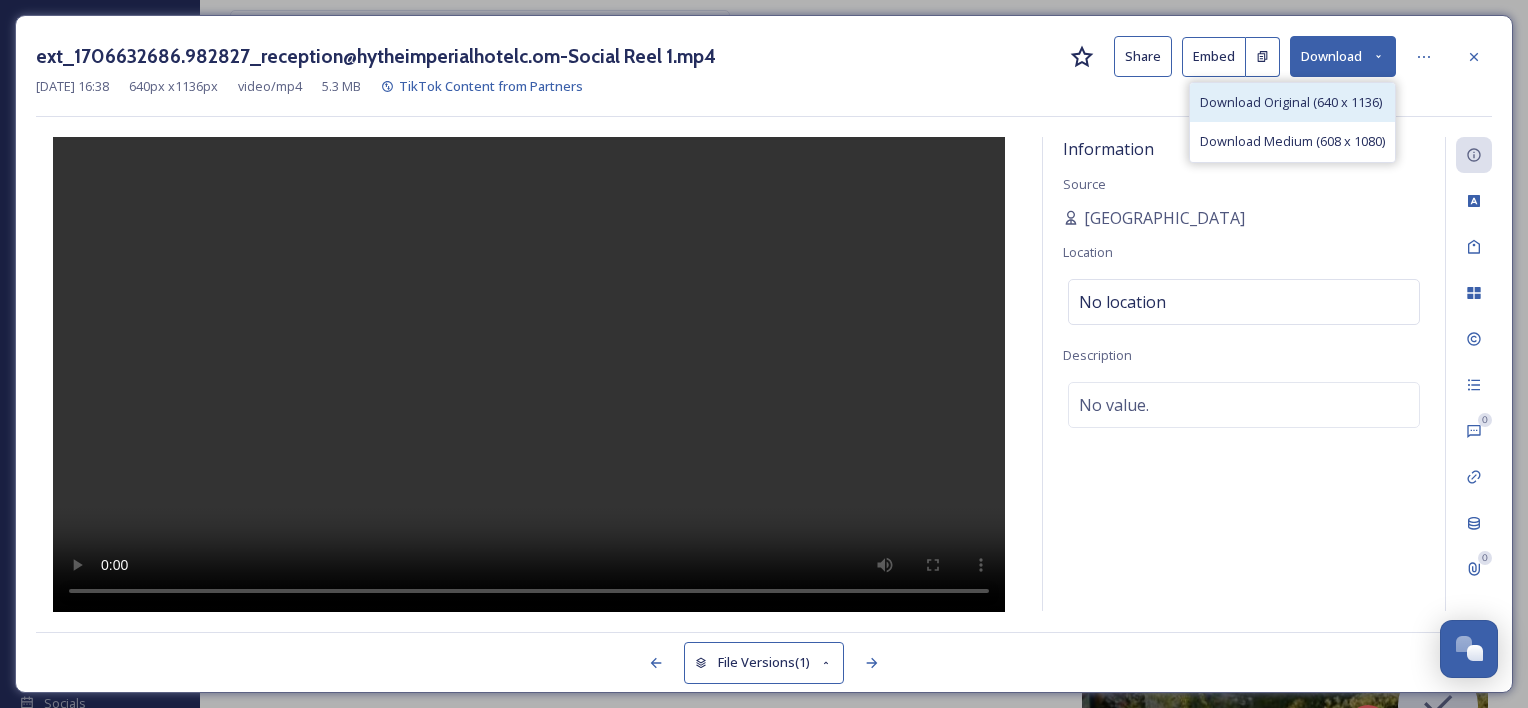 click on "Download Original (640 x 1136)" at bounding box center [1291, 102] 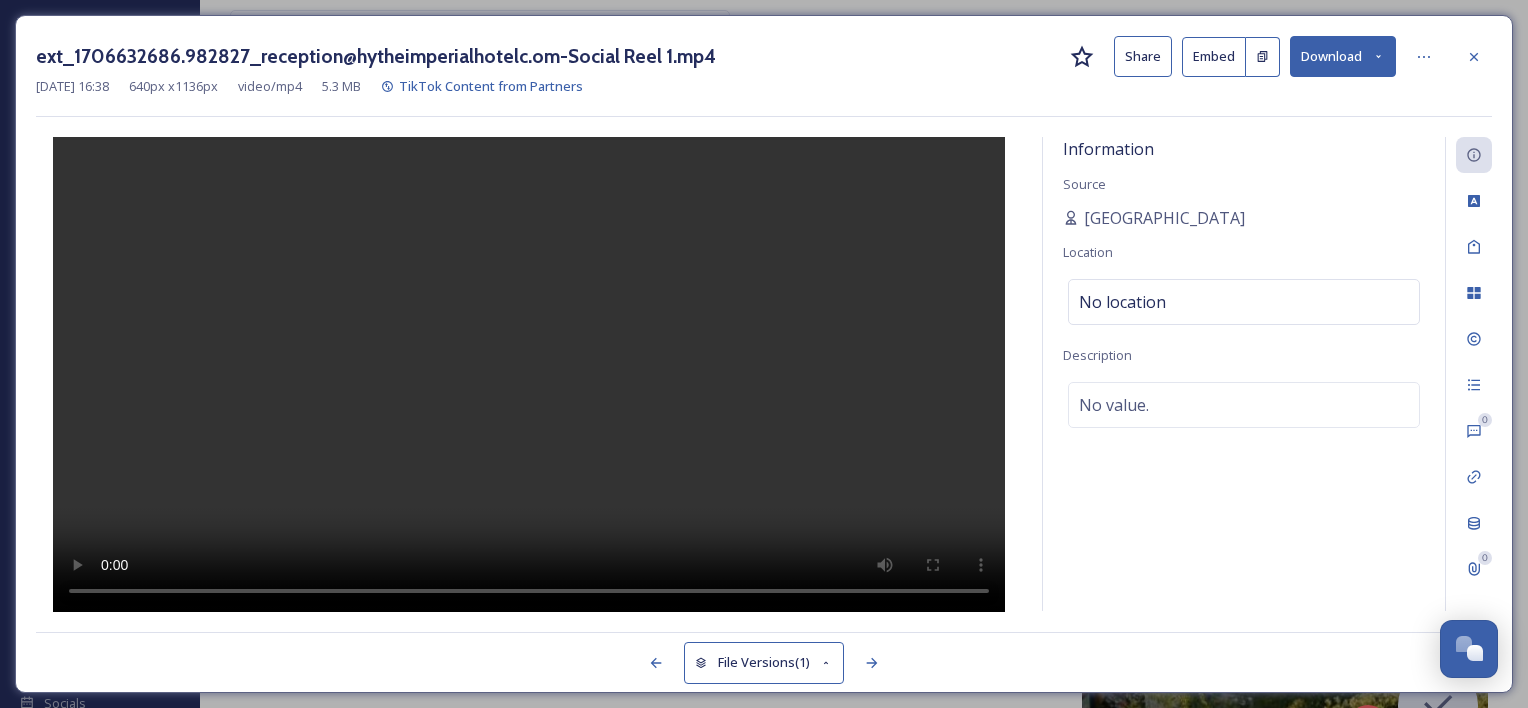 click on "Download" at bounding box center (1343, 56) 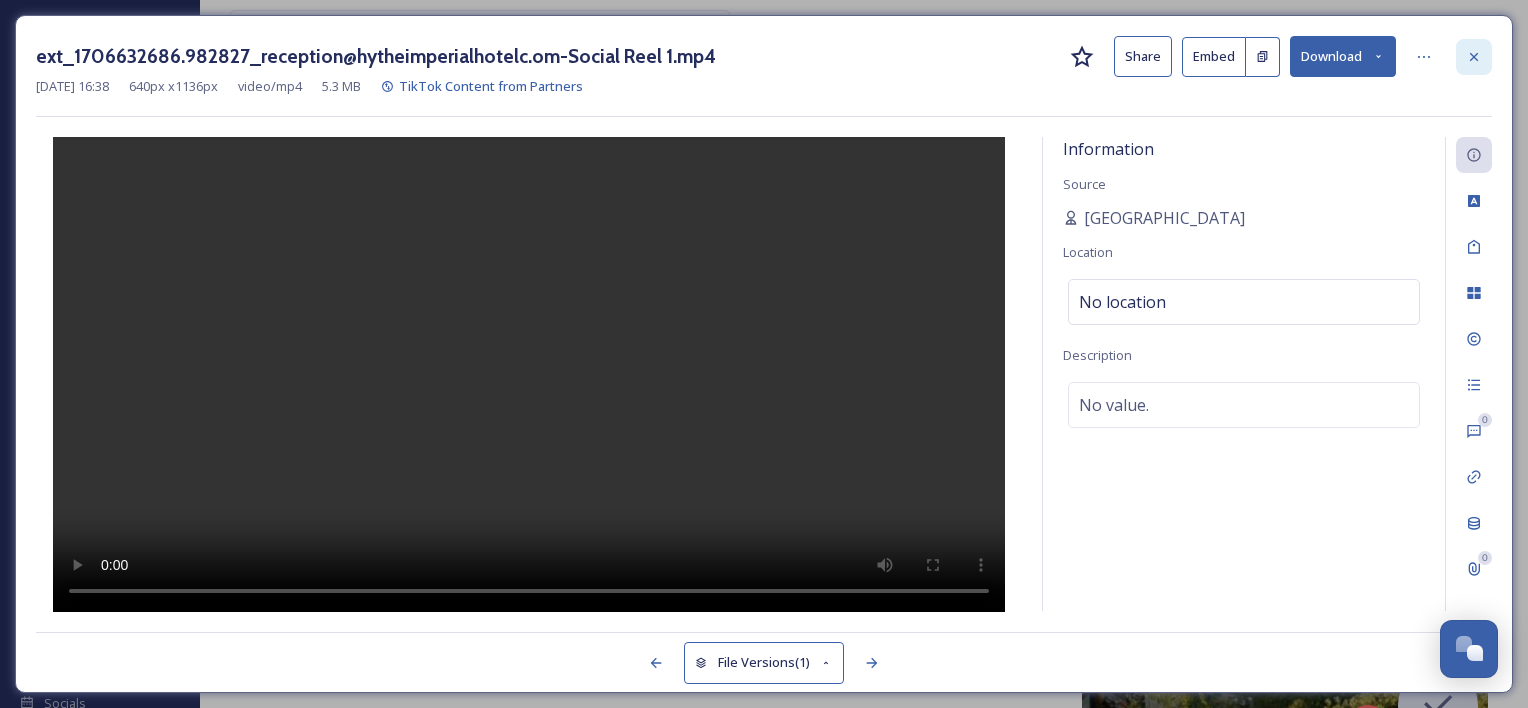 click 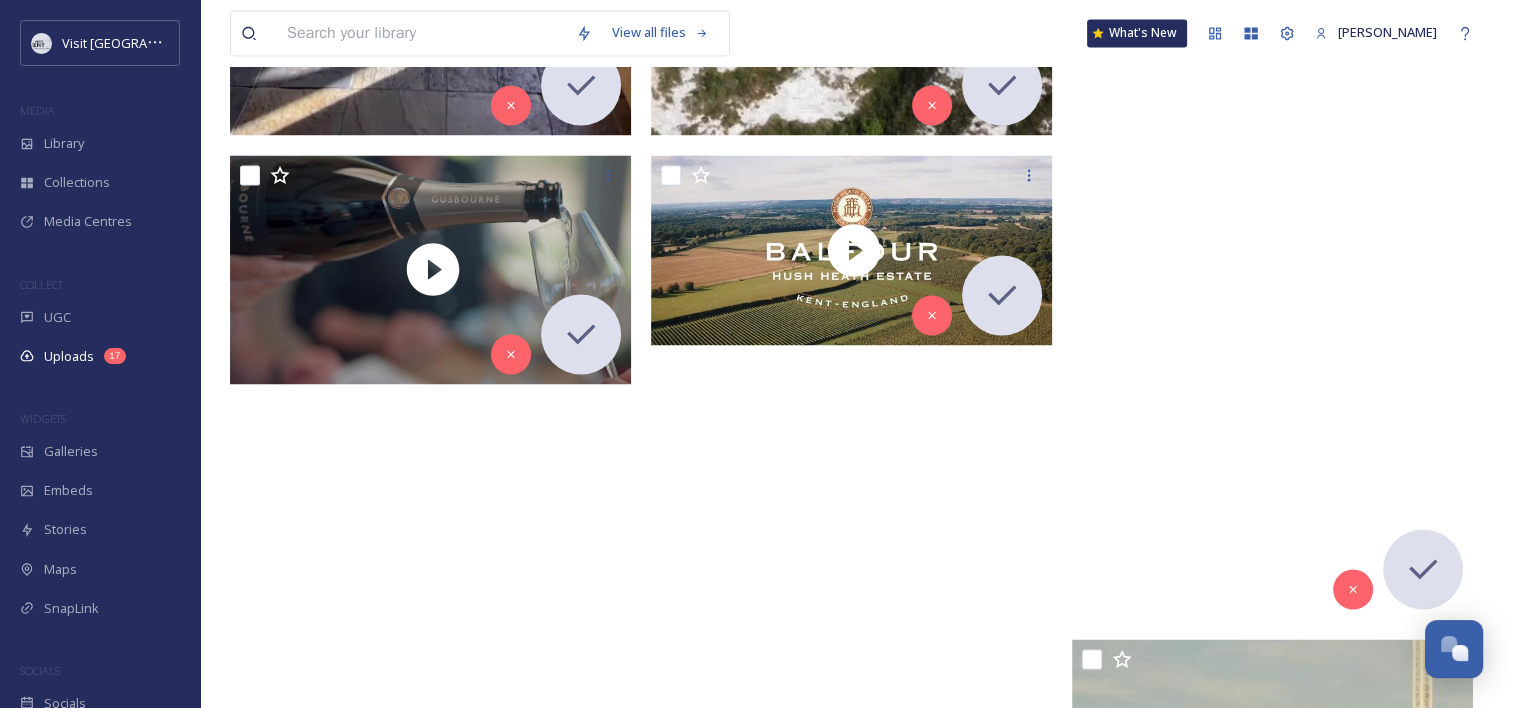 scroll, scrollTop: 3460, scrollLeft: 0, axis: vertical 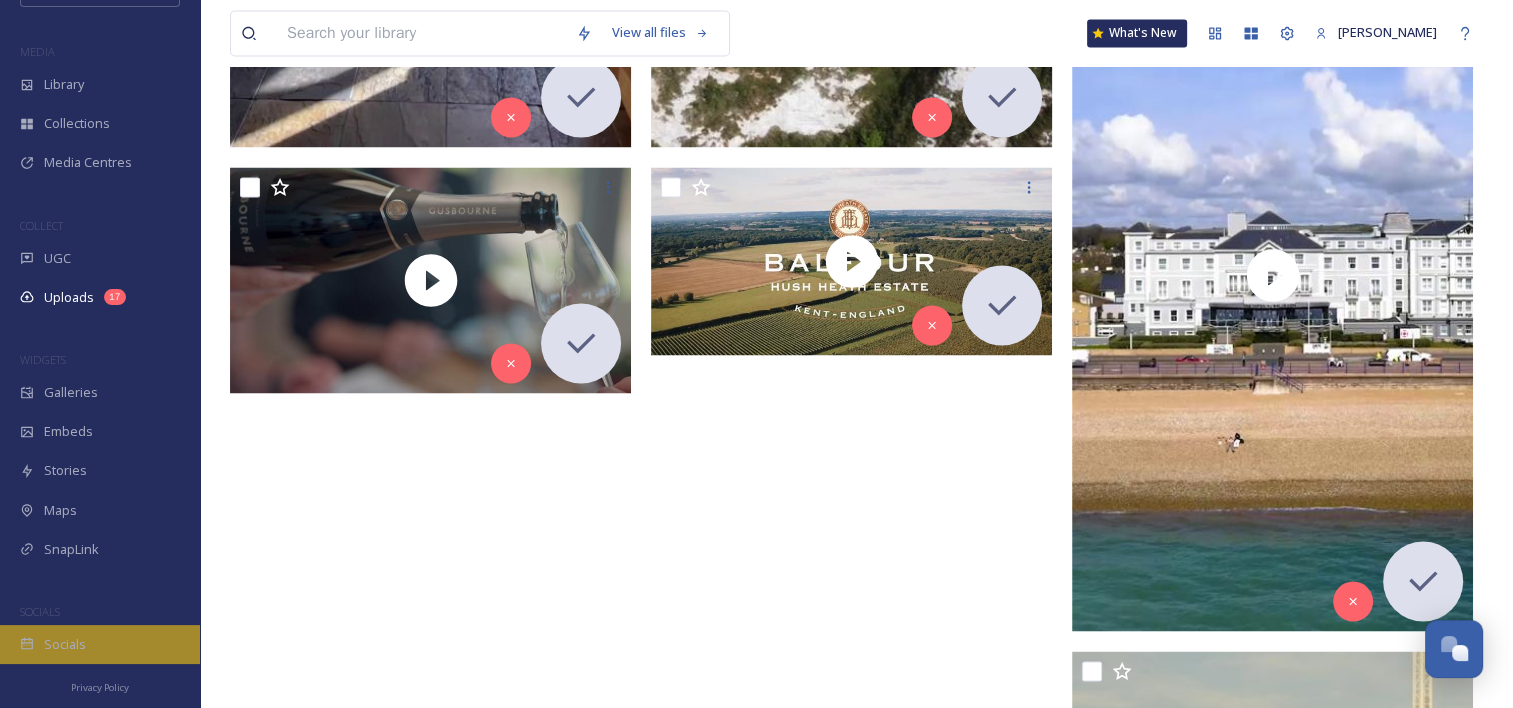click on "Socials" at bounding box center (65, 644) 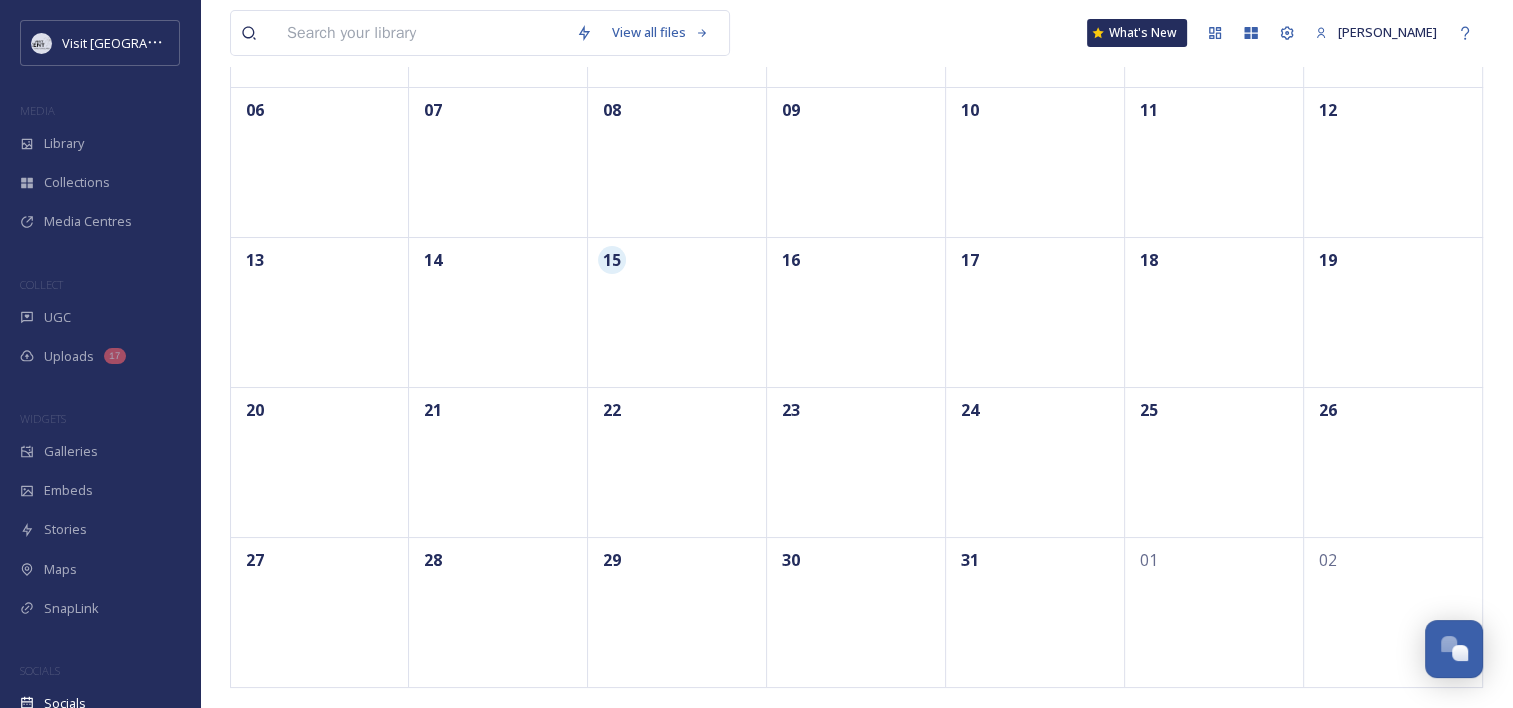 scroll, scrollTop: 0, scrollLeft: 0, axis: both 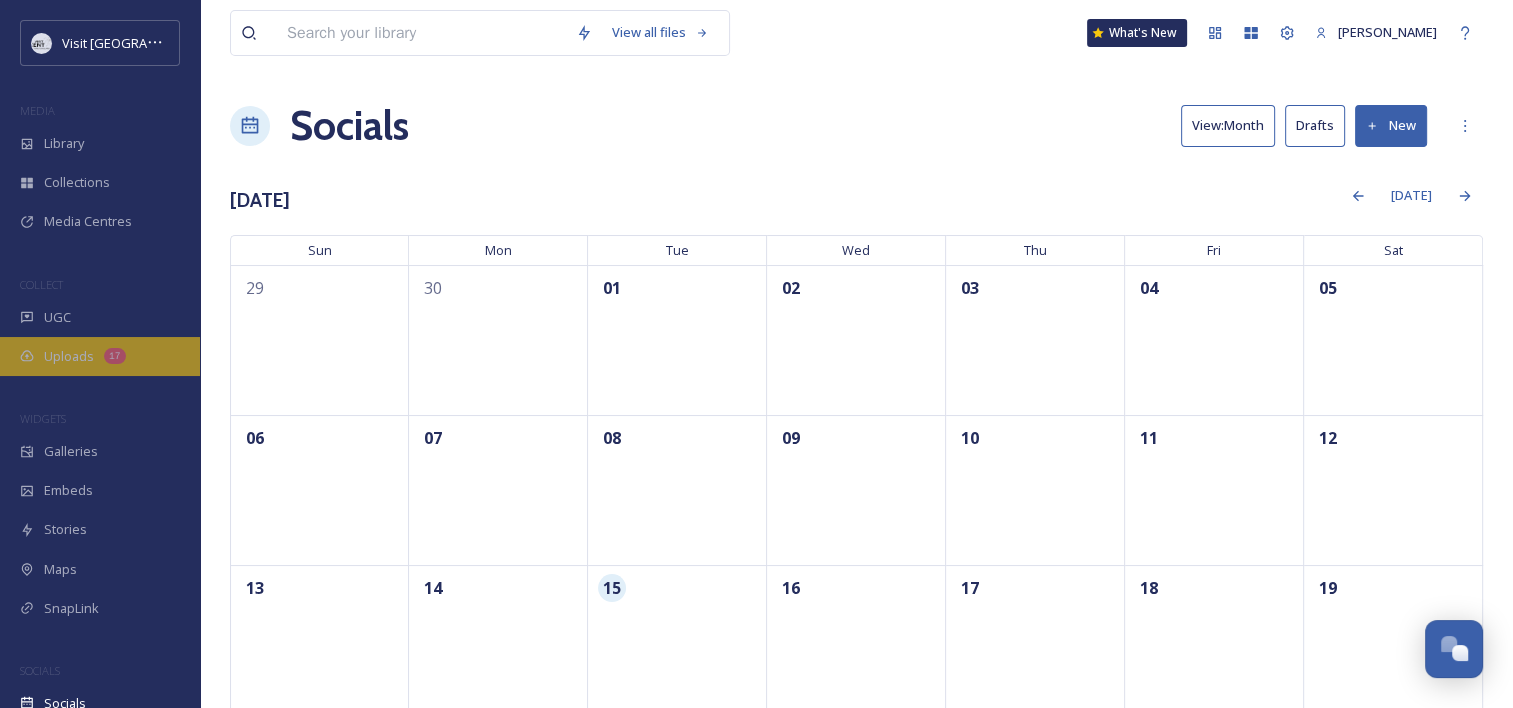 click on "Uploads" at bounding box center [69, 356] 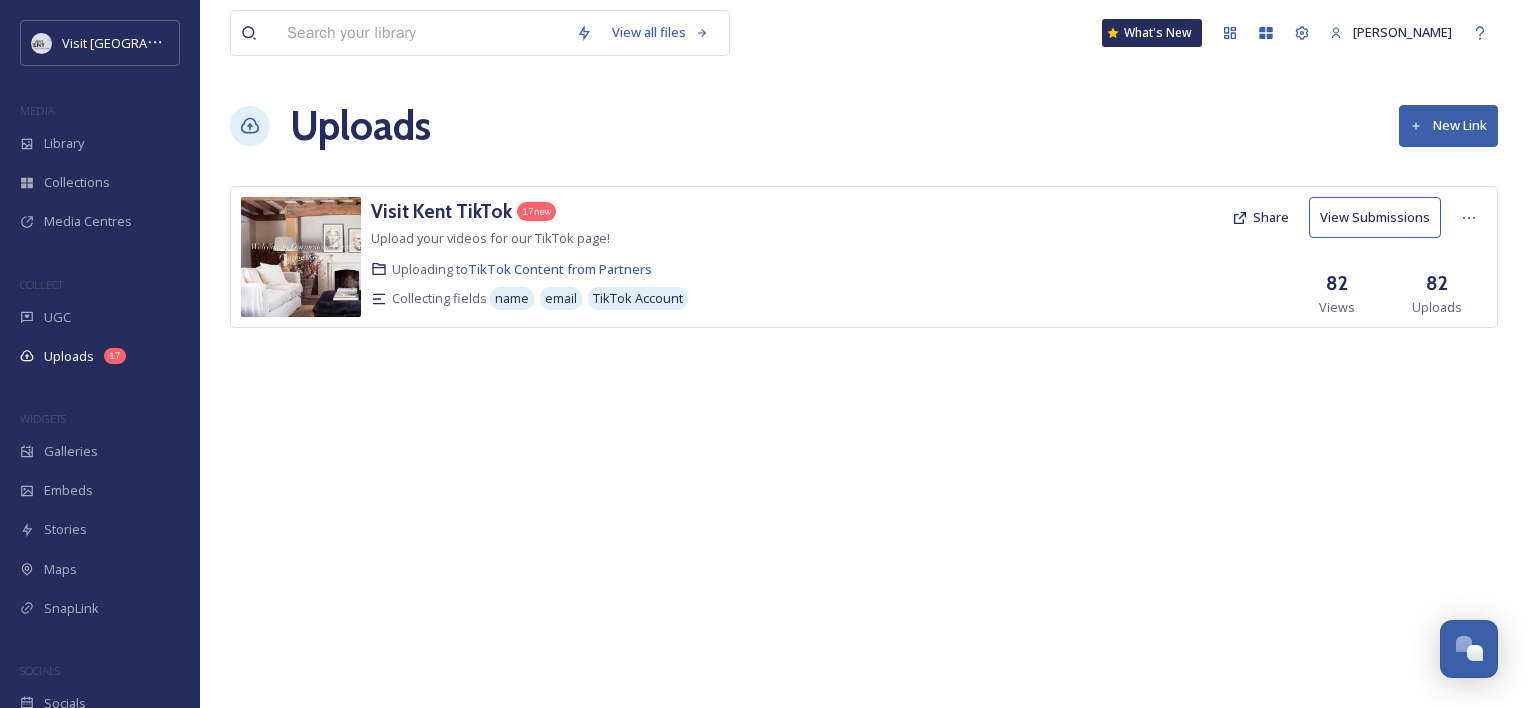 click on "View Submissions" at bounding box center (1375, 217) 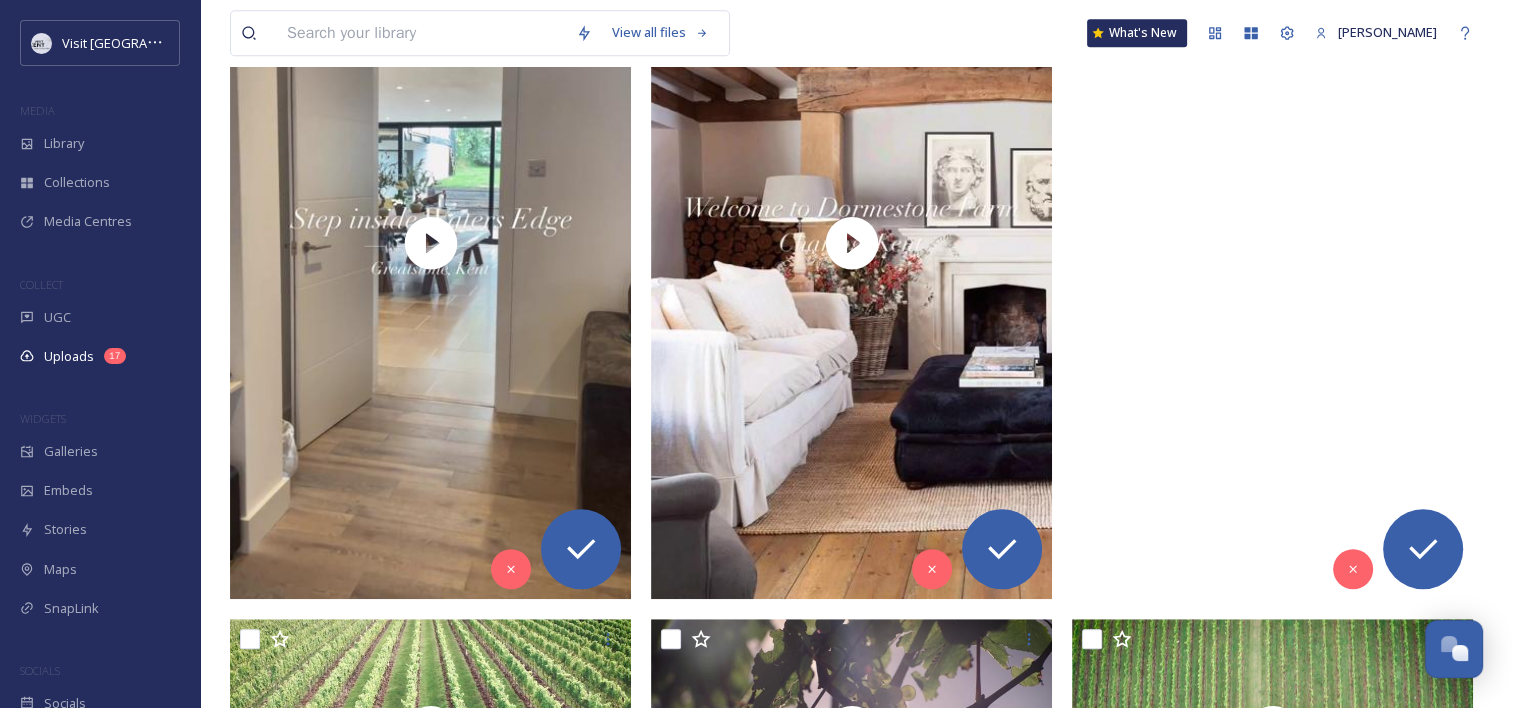 scroll, scrollTop: 1256, scrollLeft: 0, axis: vertical 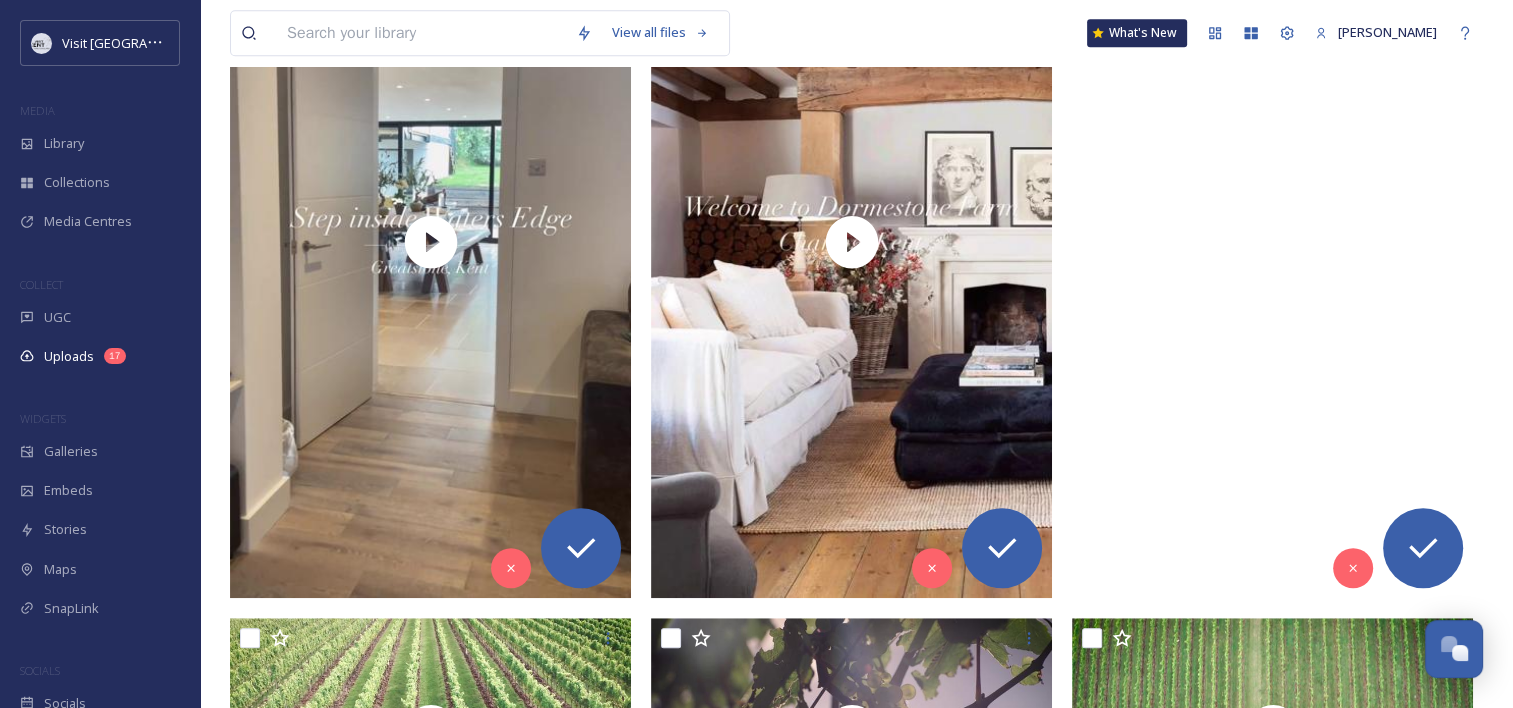 click at bounding box center (1272, 241) 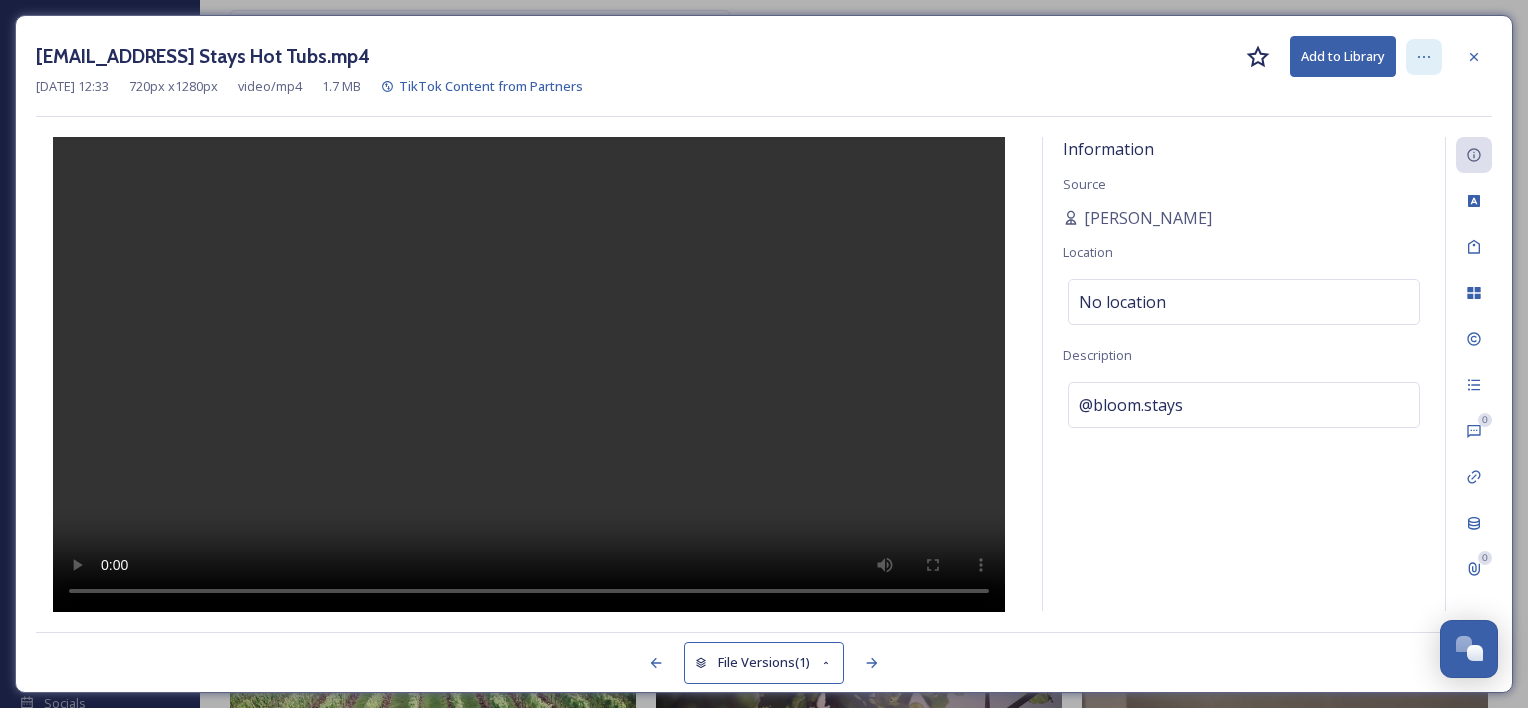 click 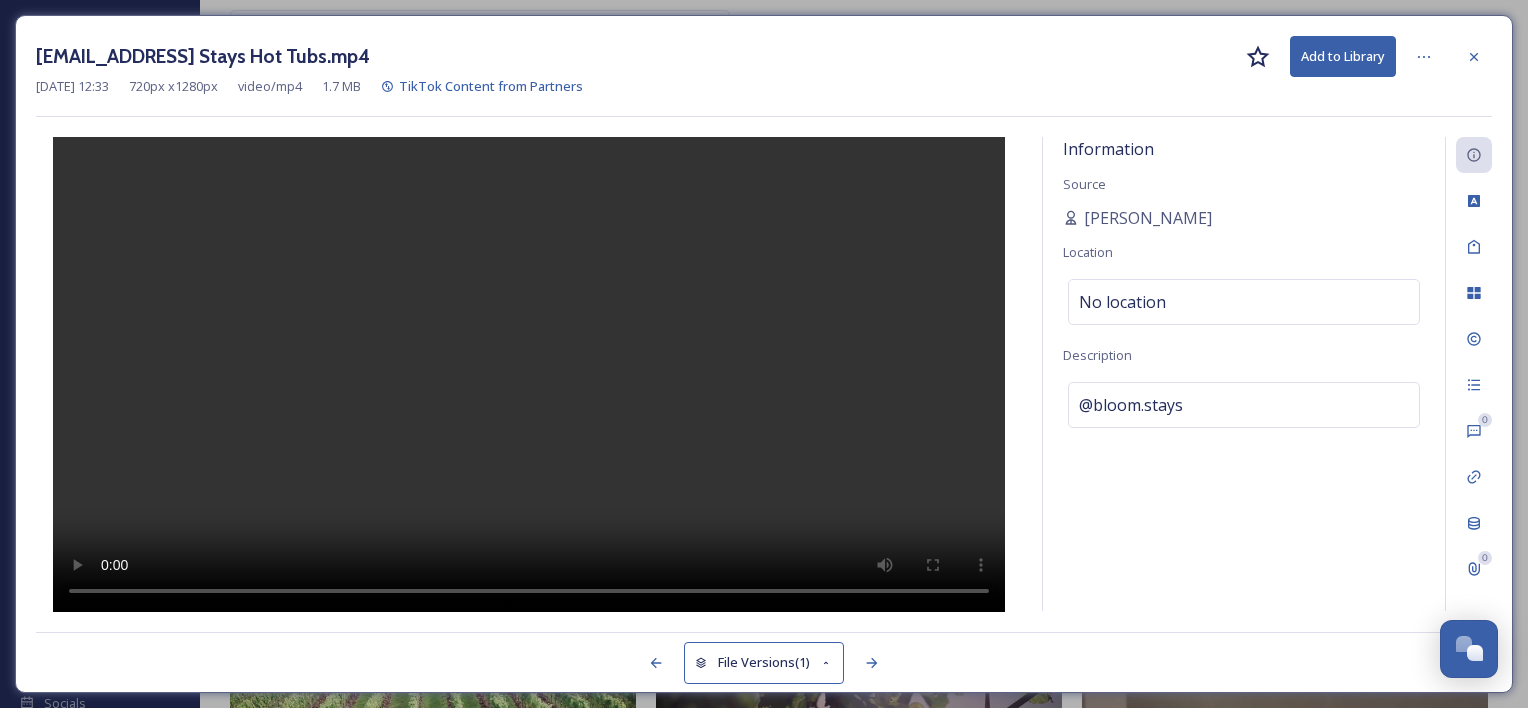 click on "Add to Library" at bounding box center (1343, 56) 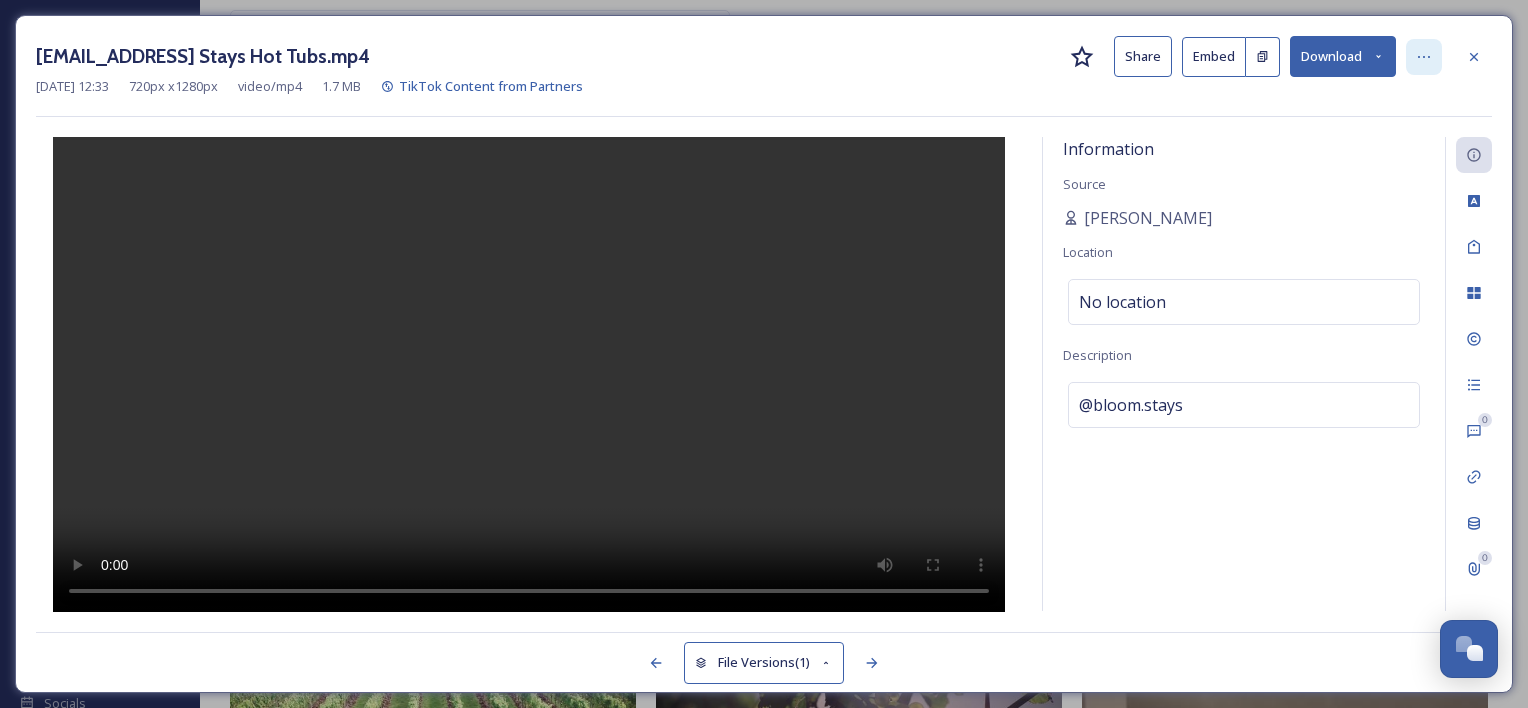 click at bounding box center (1424, 57) 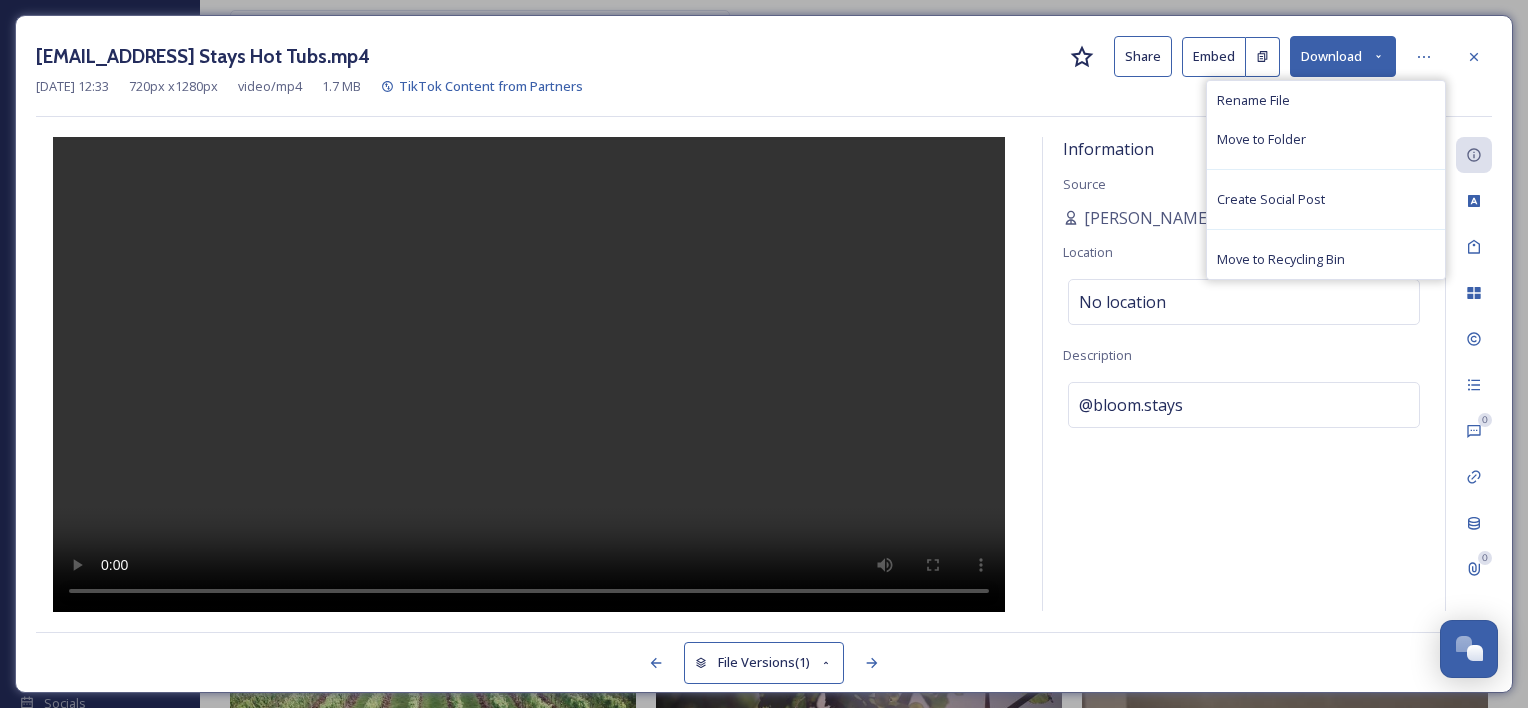 click on "Download" at bounding box center [1343, 56] 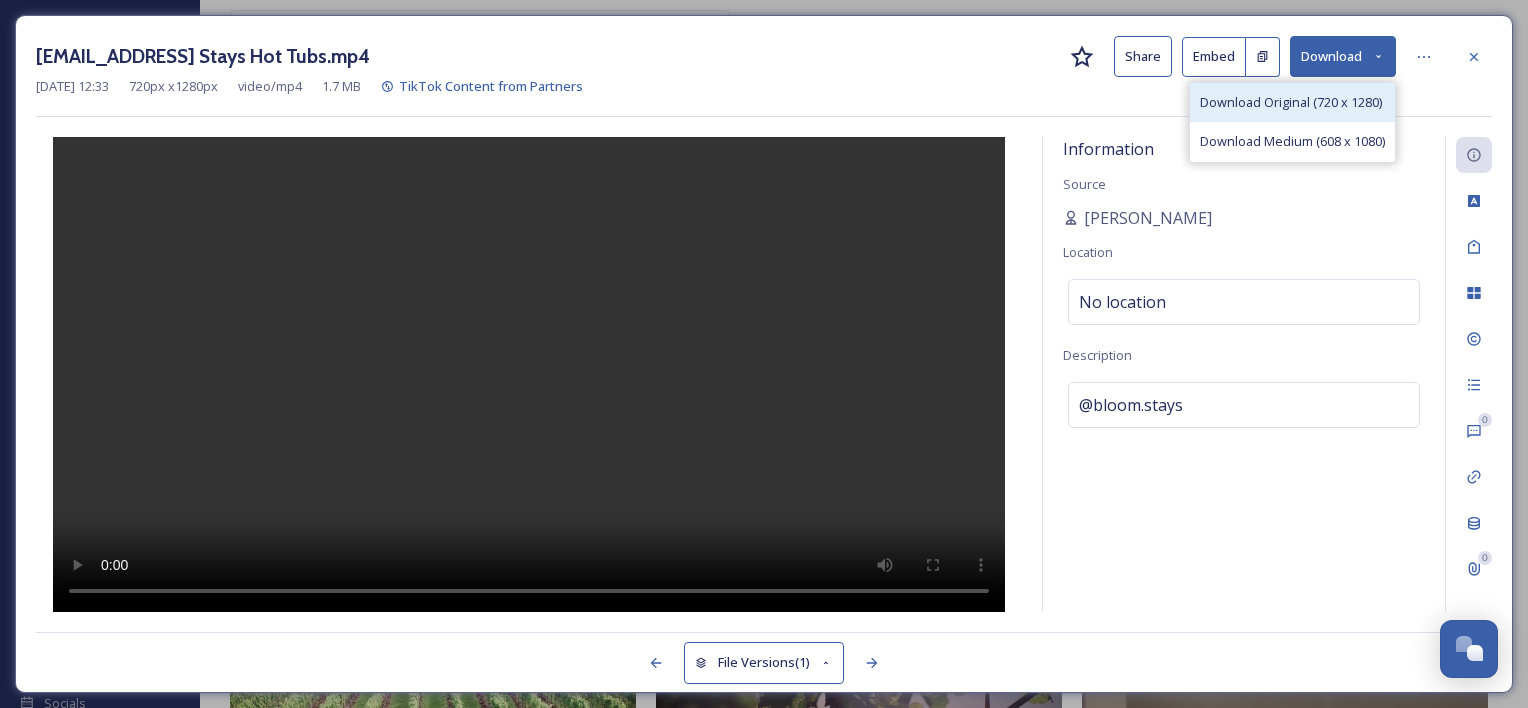 click on "Download Original (720 x 1280)" at bounding box center (1291, 102) 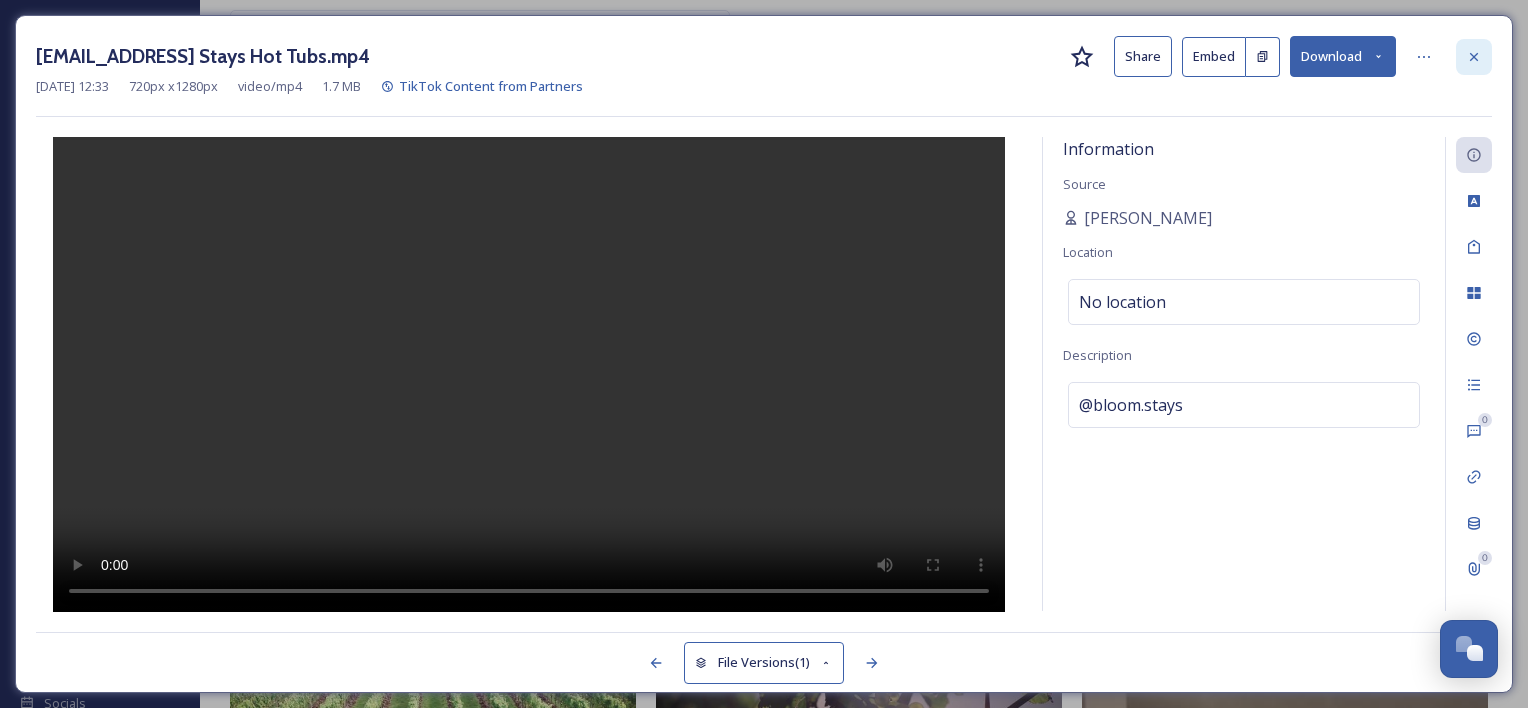 click 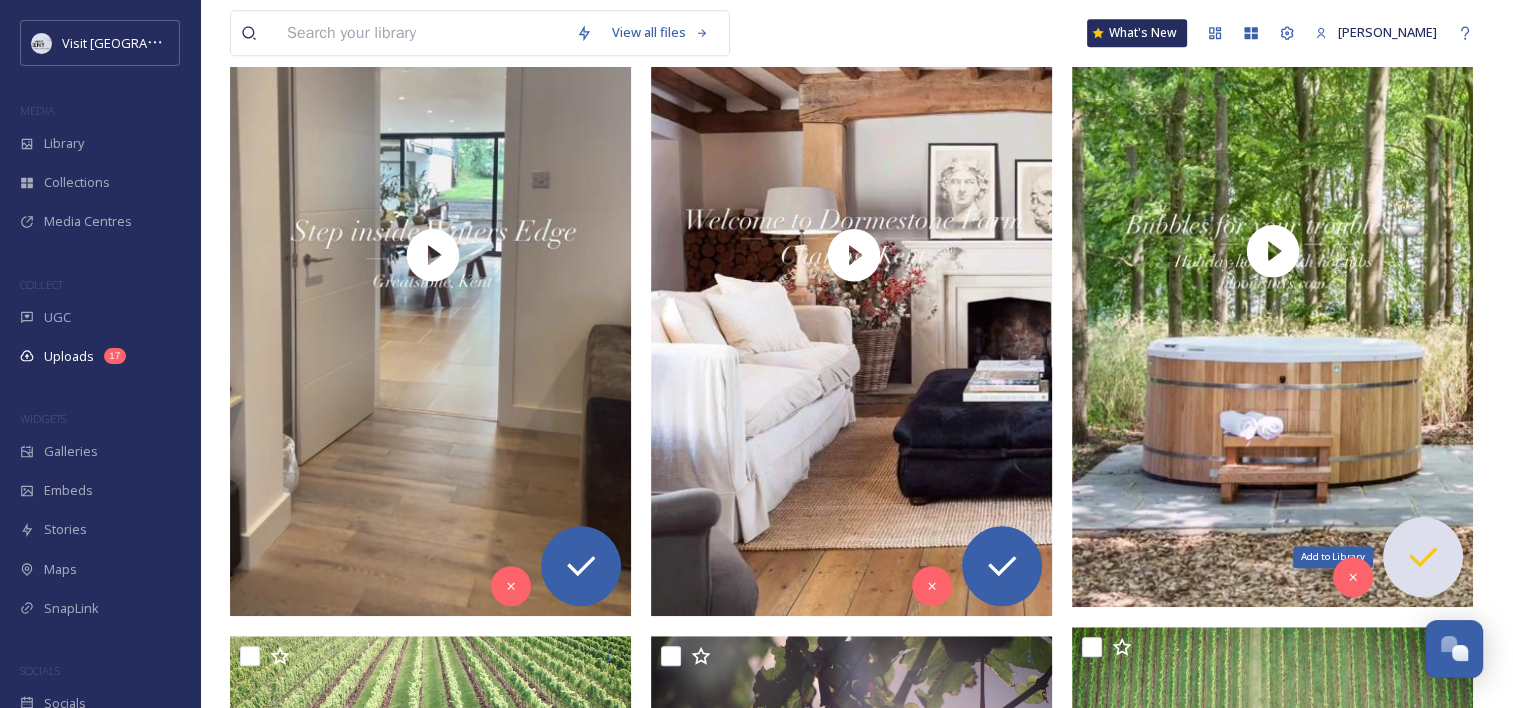 click 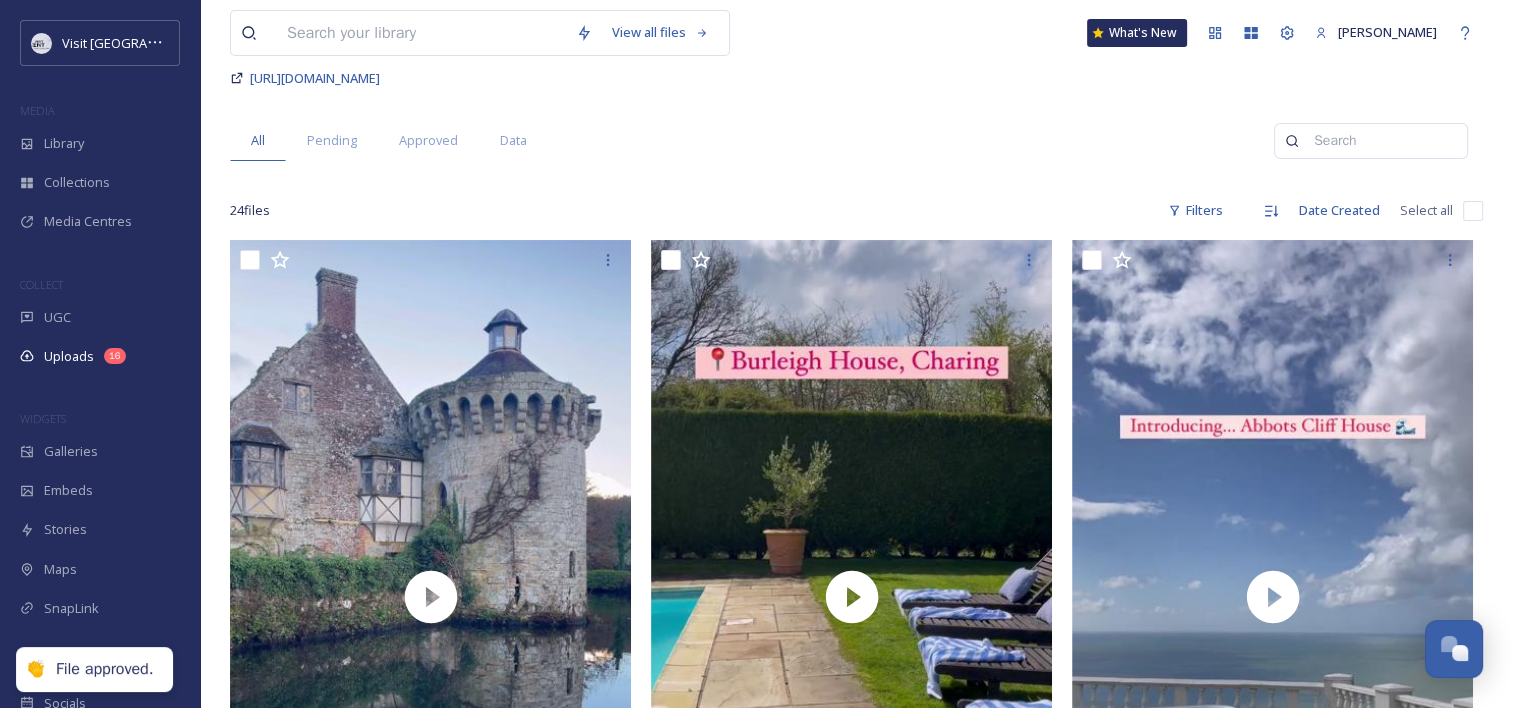 scroll, scrollTop: 0, scrollLeft: 0, axis: both 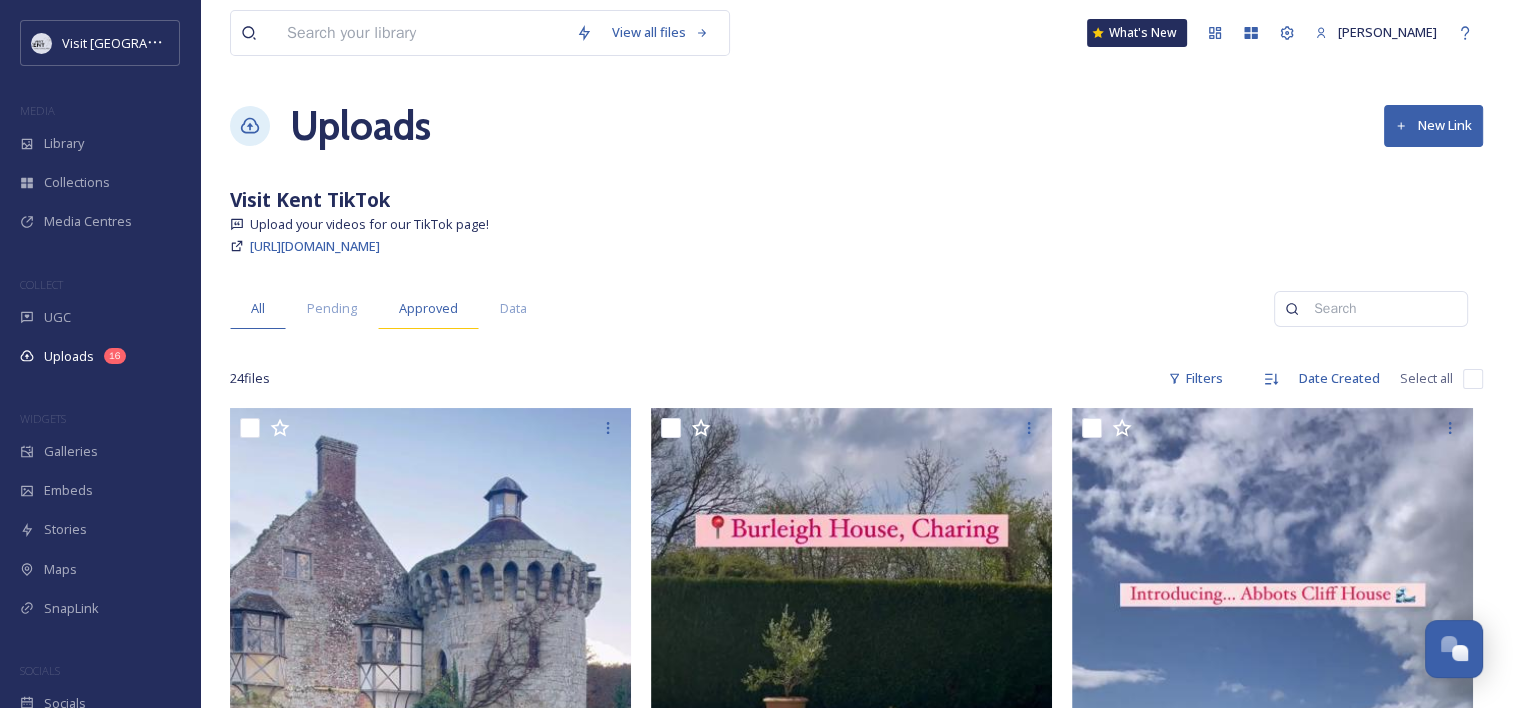 click on "Approved" at bounding box center (428, 308) 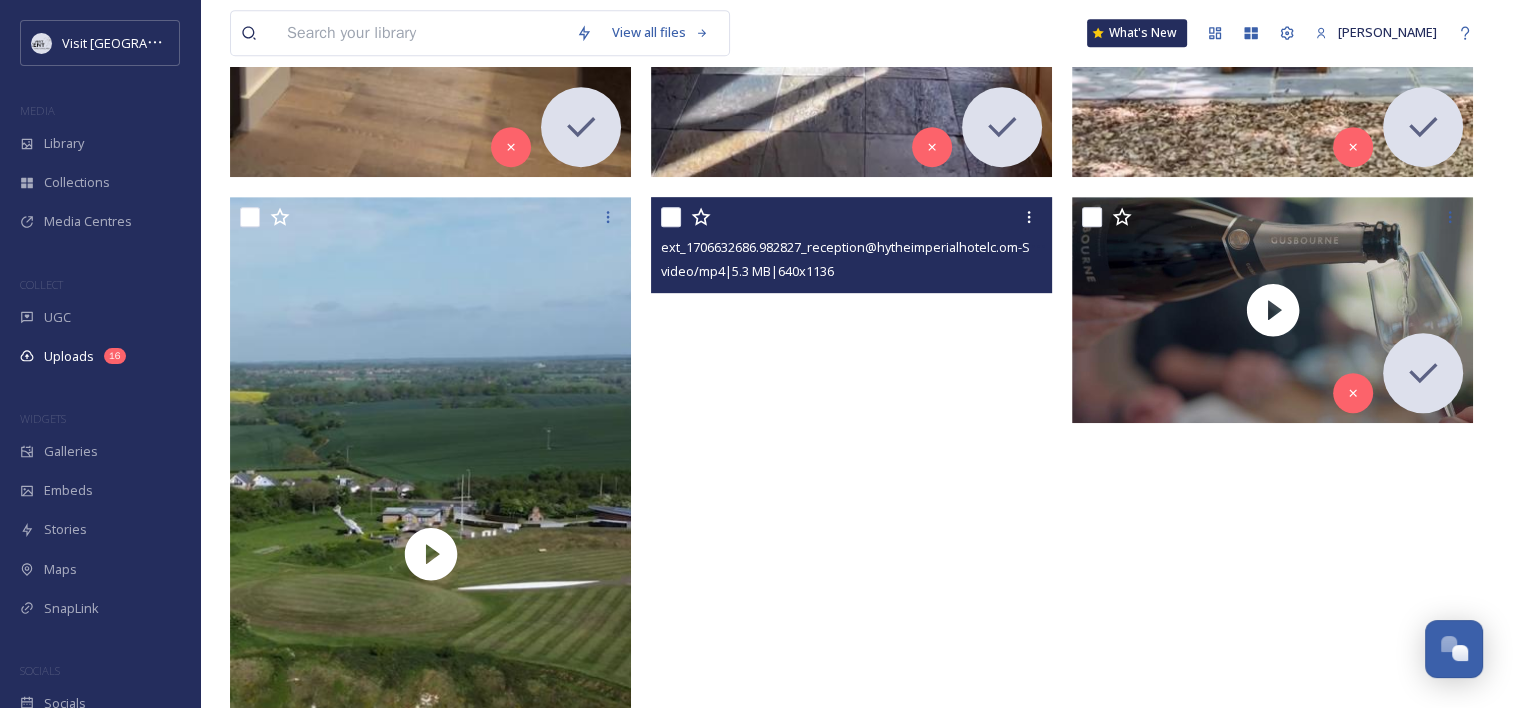 scroll, scrollTop: 932, scrollLeft: 0, axis: vertical 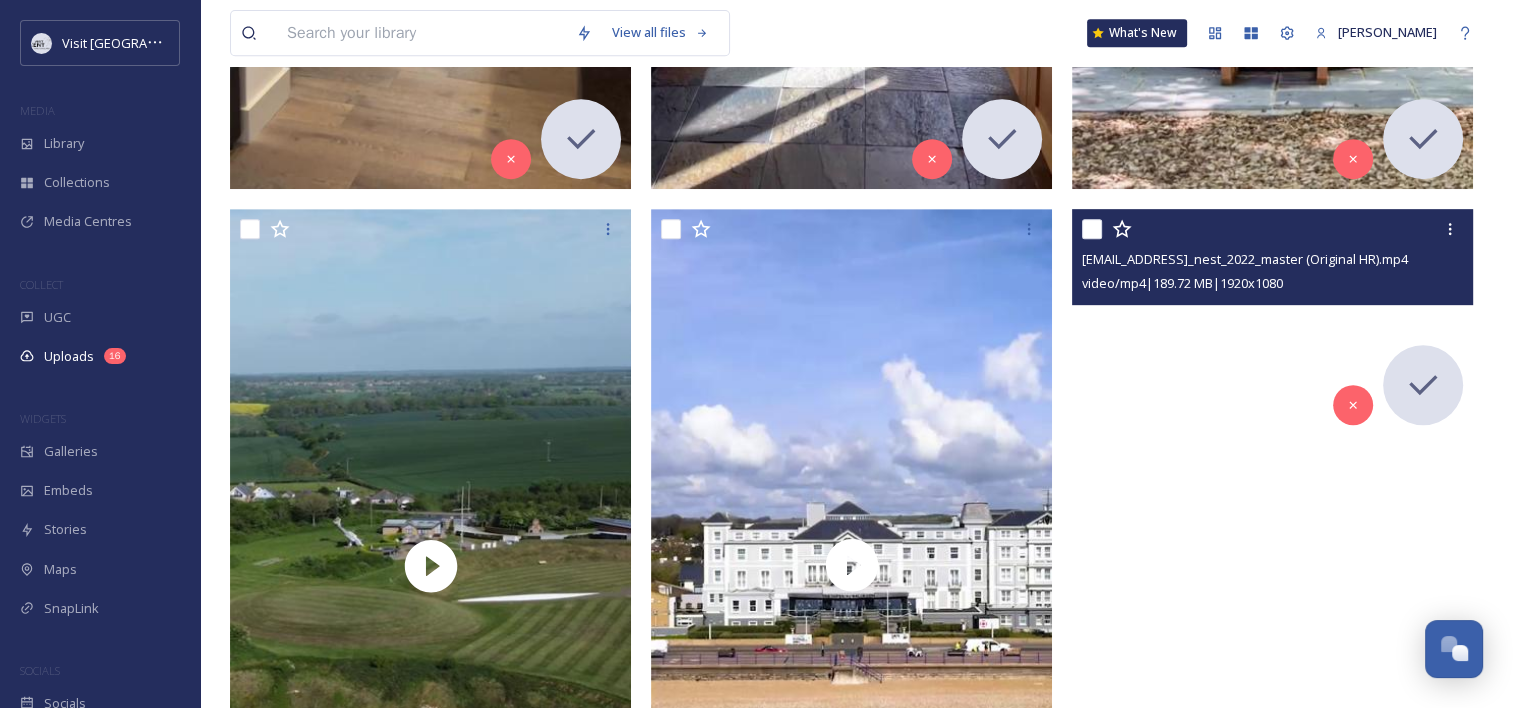 click at bounding box center [1272, 322] 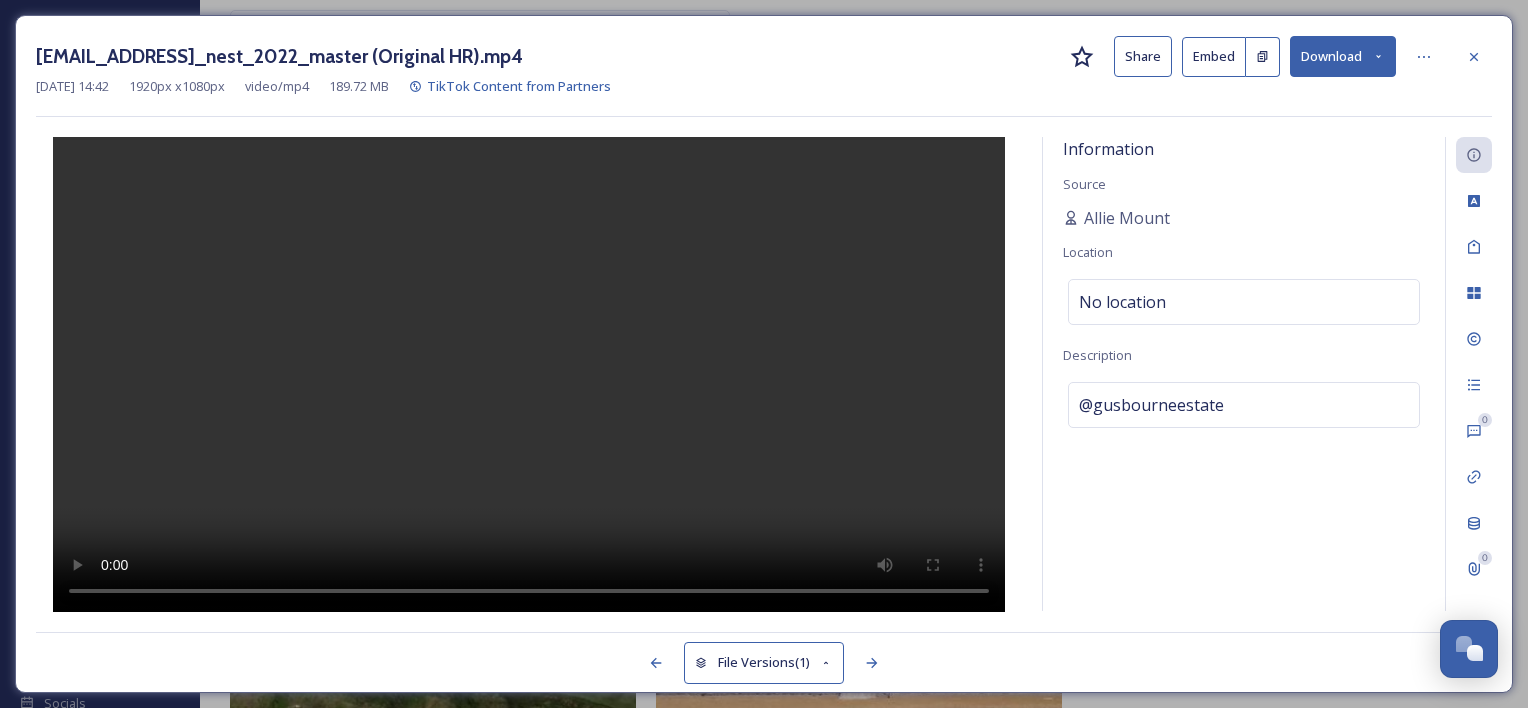 click on "Download" at bounding box center [1343, 56] 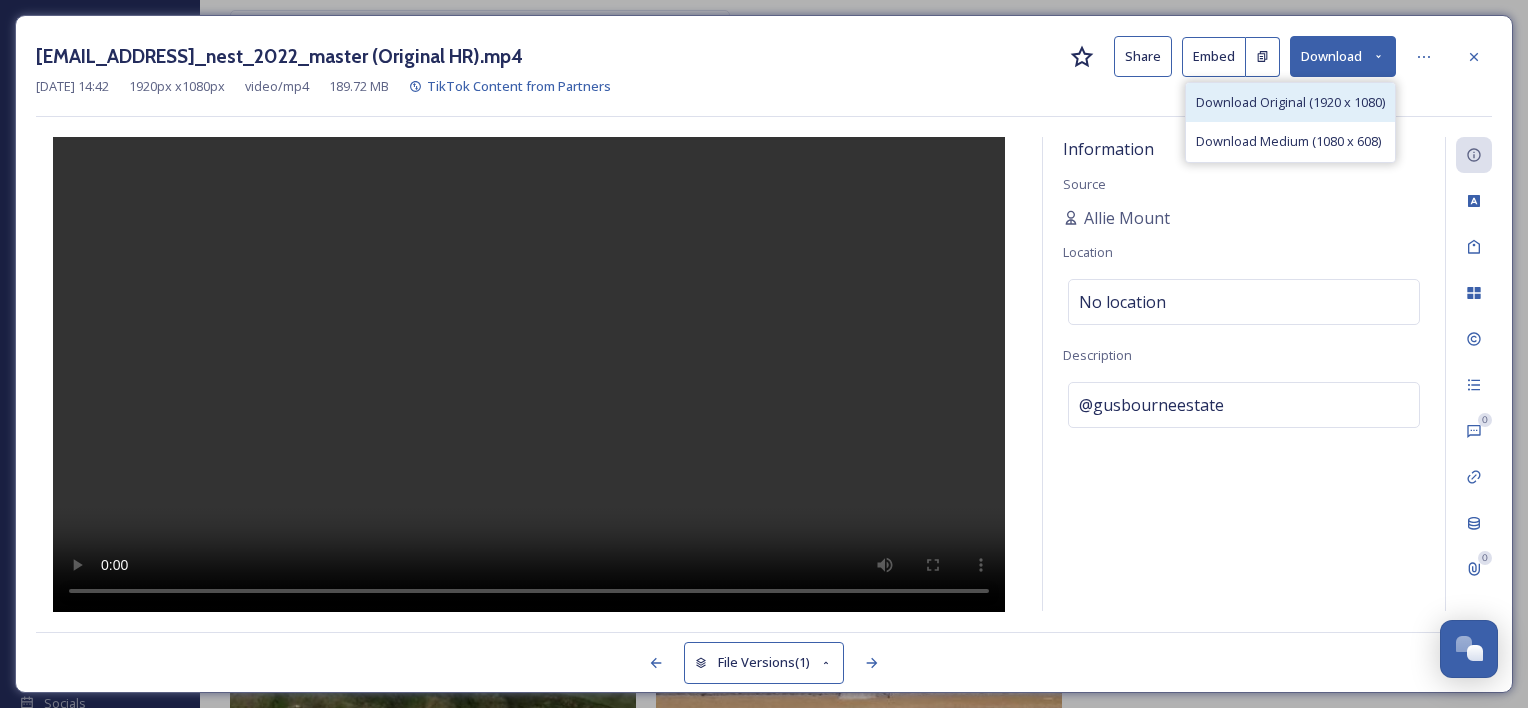 click on "Download Original (1920 x 1080)" at bounding box center (1290, 102) 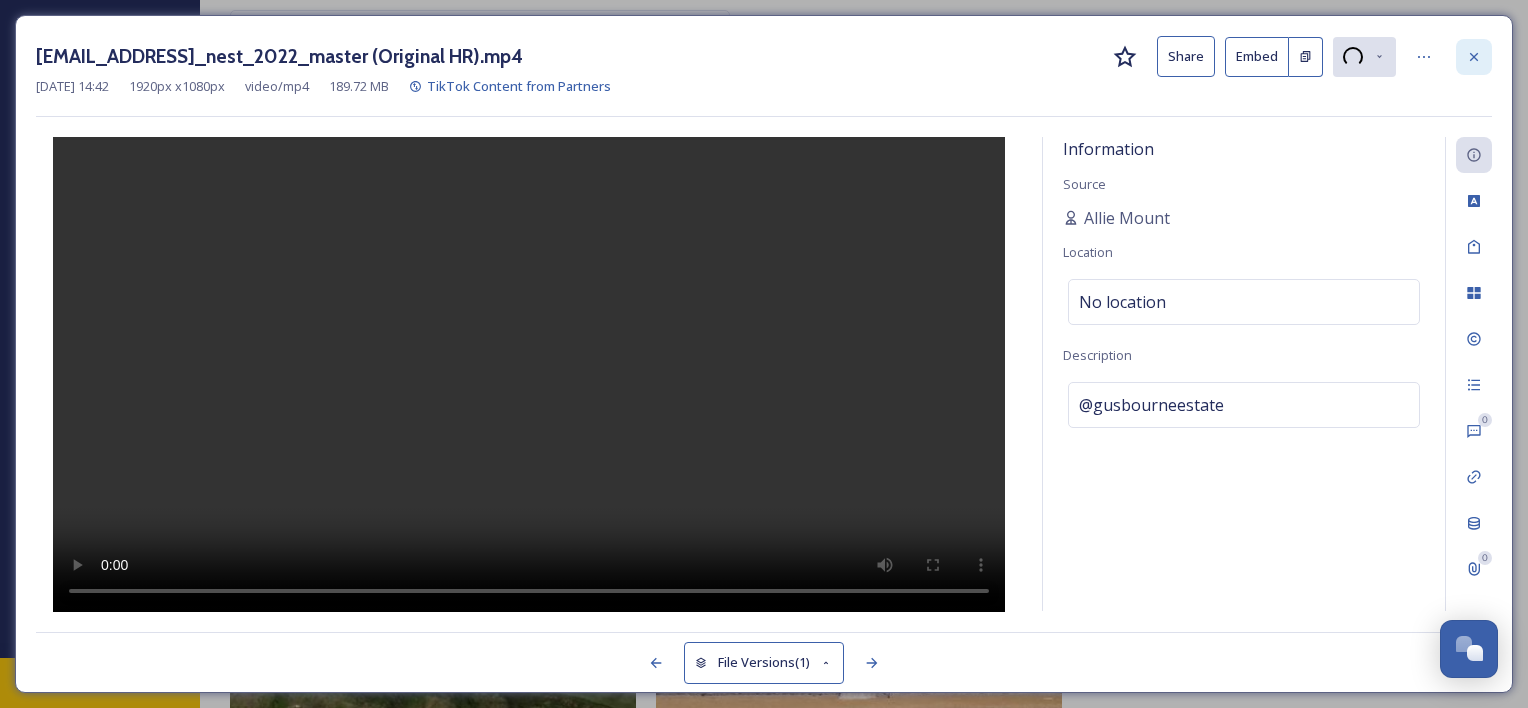 click 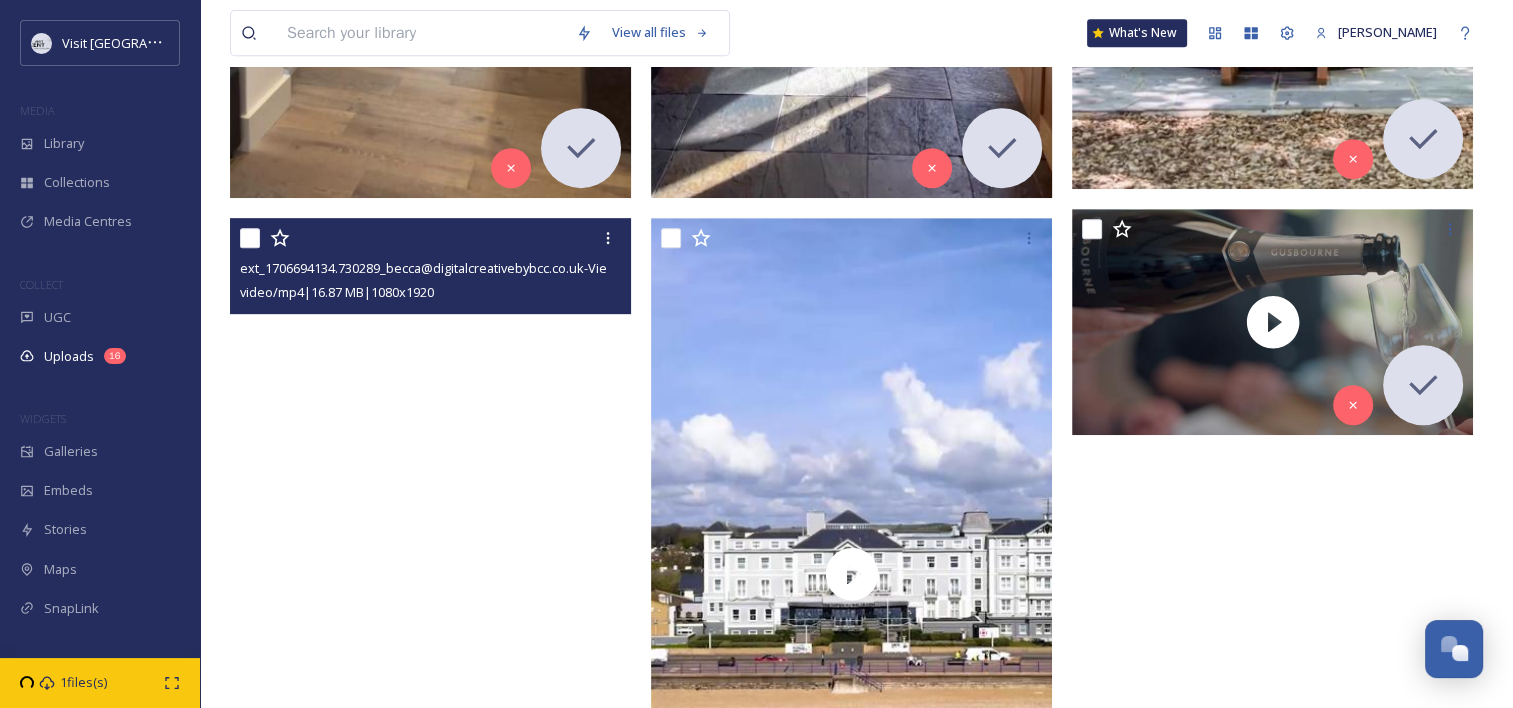 click at bounding box center (430, 574) 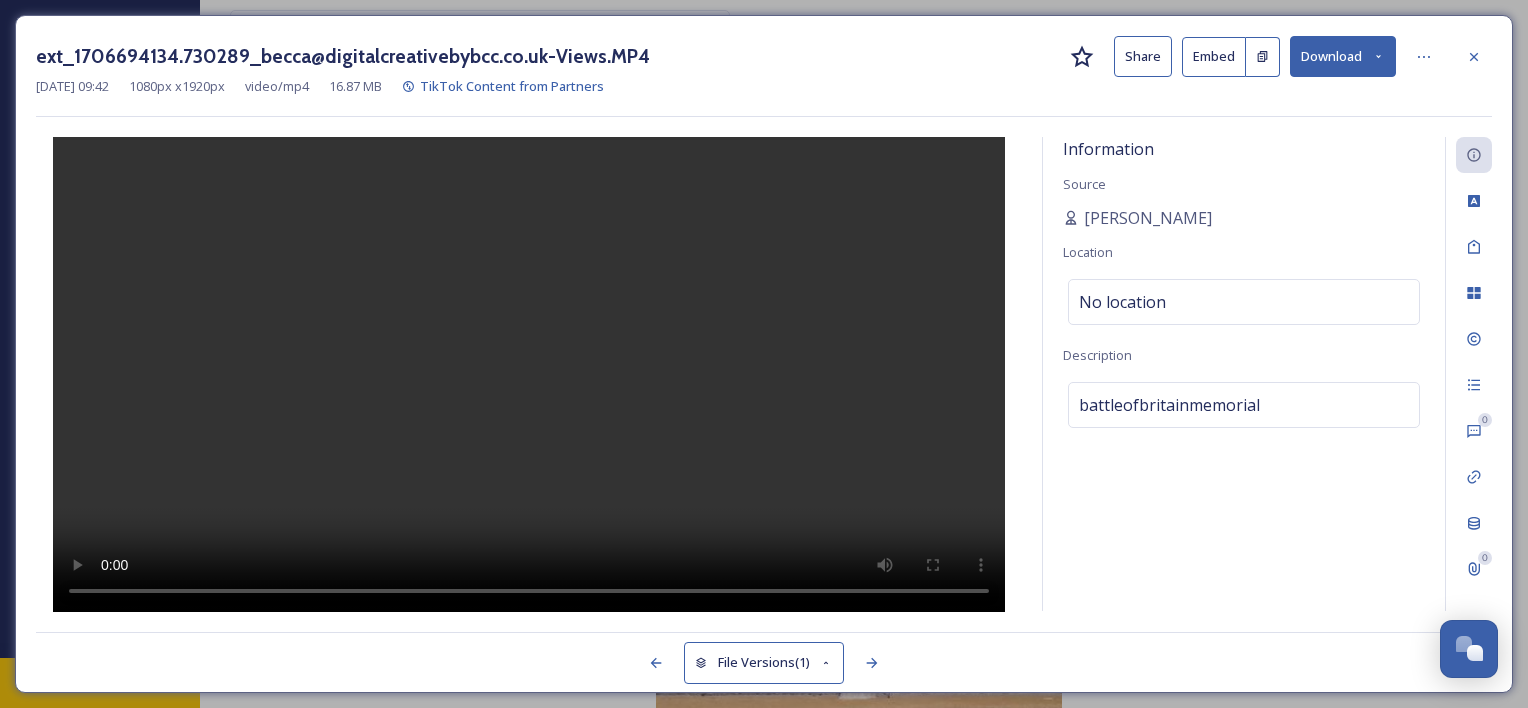 click at bounding box center (529, 375) 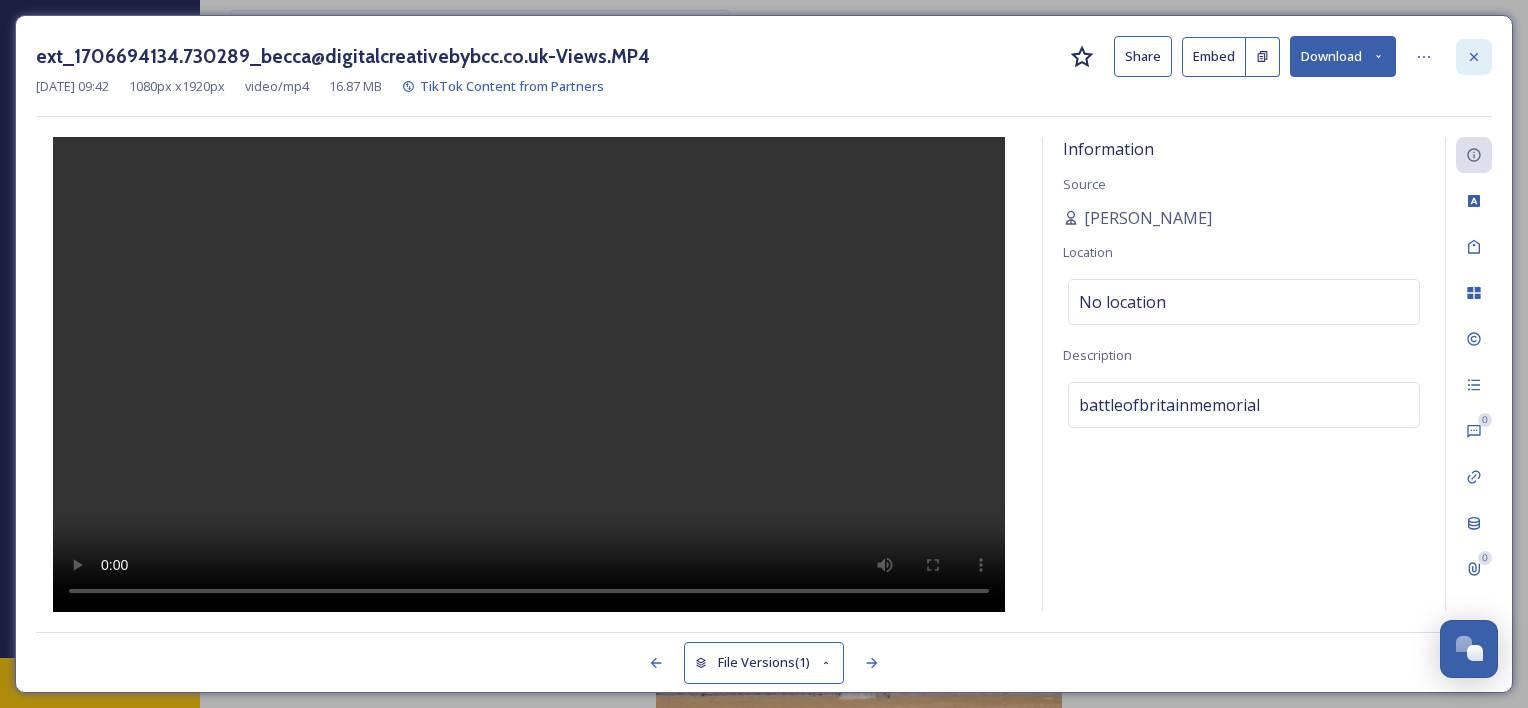 click 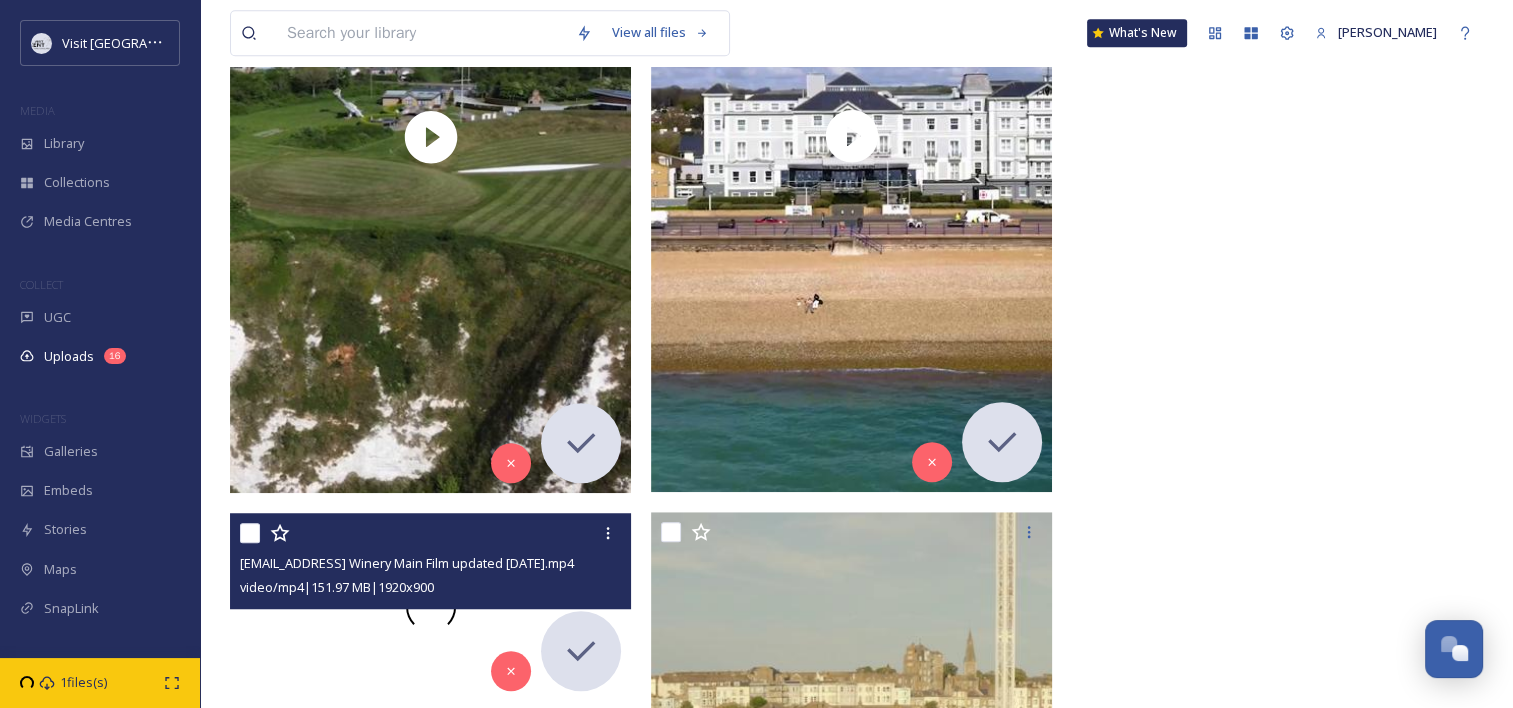 scroll, scrollTop: 1372, scrollLeft: 0, axis: vertical 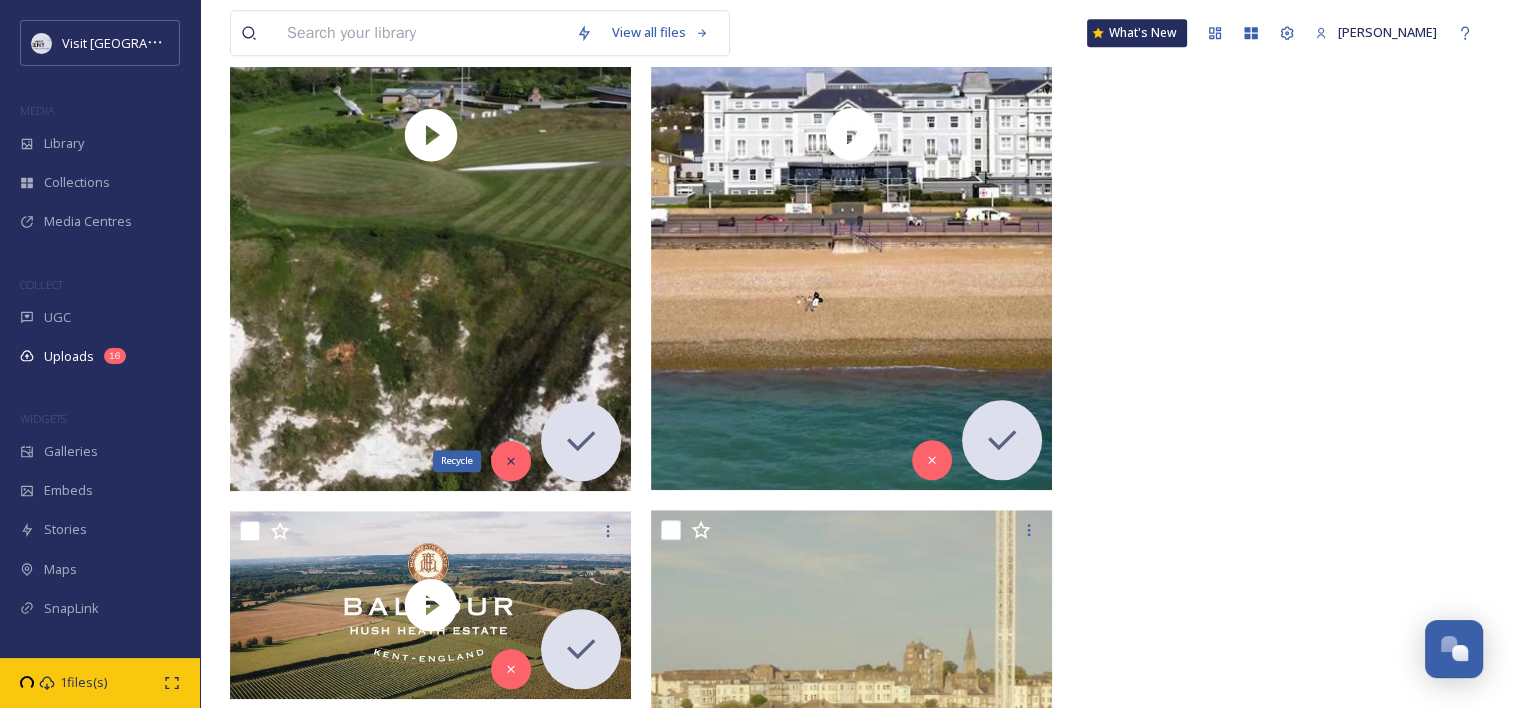 click on "Recycle" at bounding box center [511, 461] 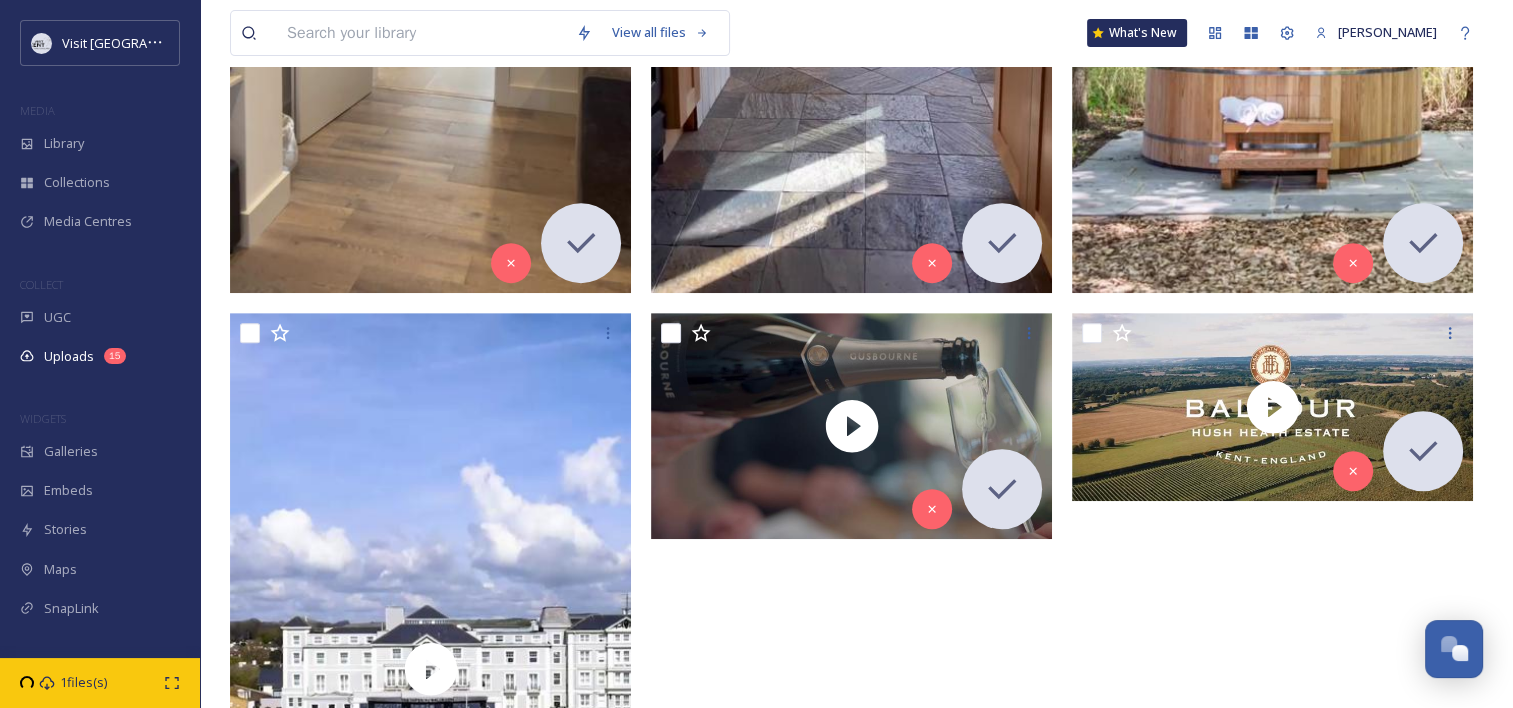 scroll, scrollTop: 828, scrollLeft: 0, axis: vertical 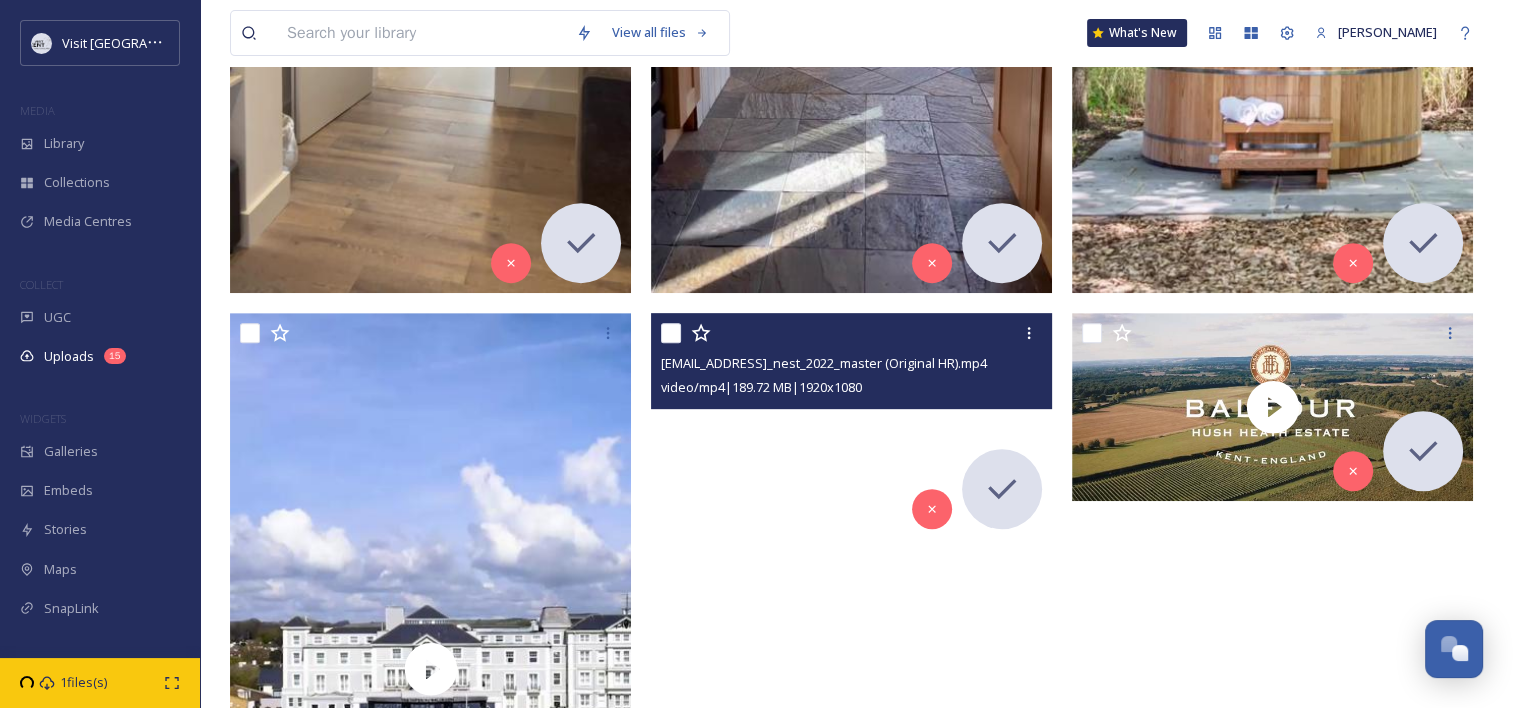 click at bounding box center [851, 426] 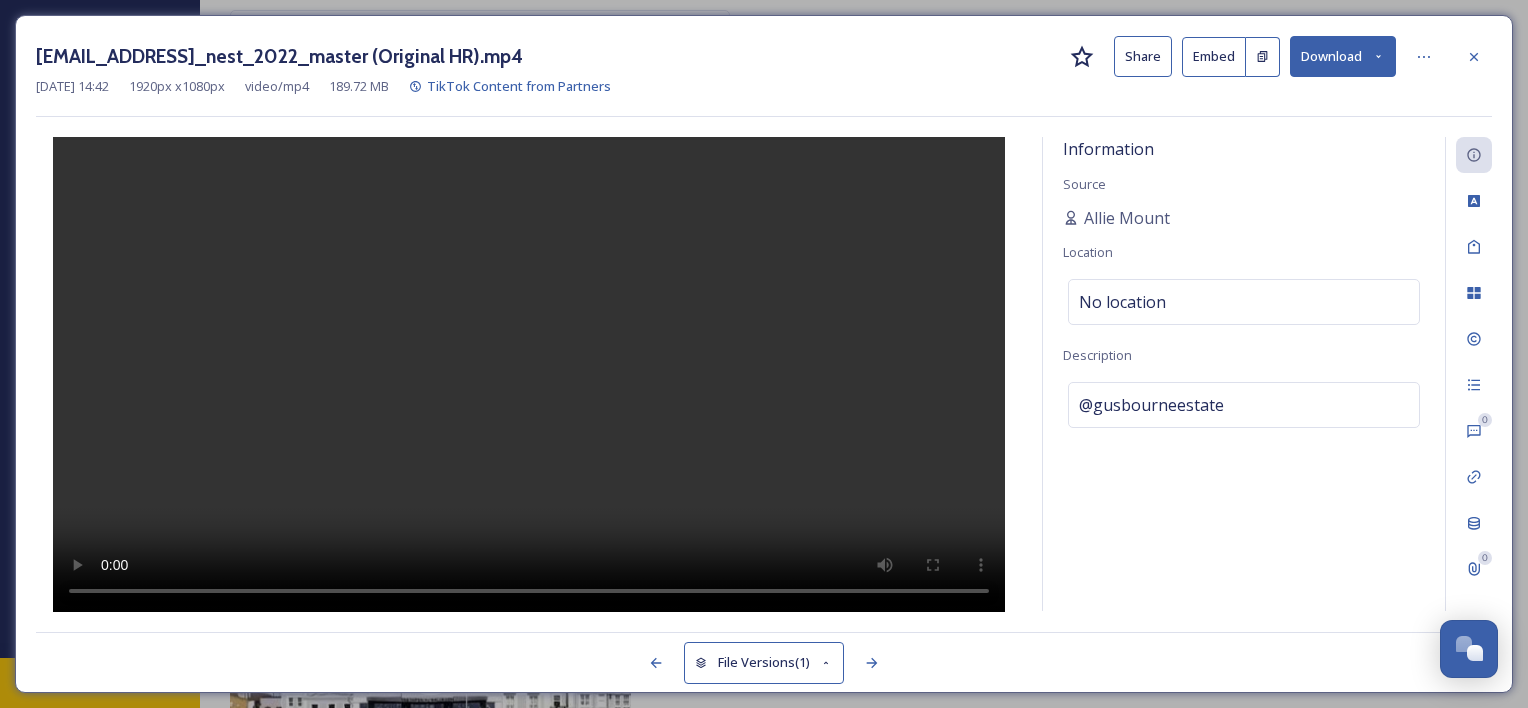 click on "Download" at bounding box center (1343, 56) 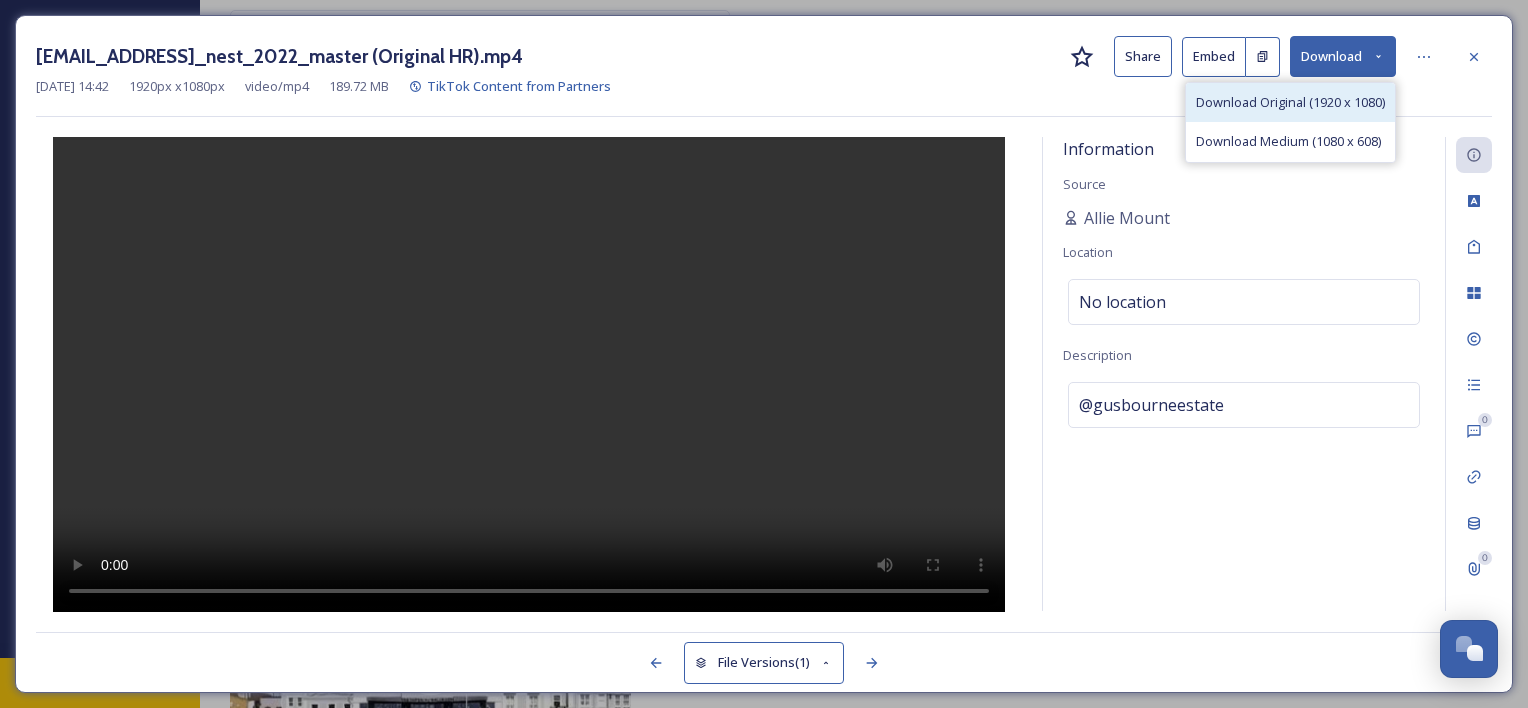 click on "Download Original (1920 x 1080)" at bounding box center [1290, 102] 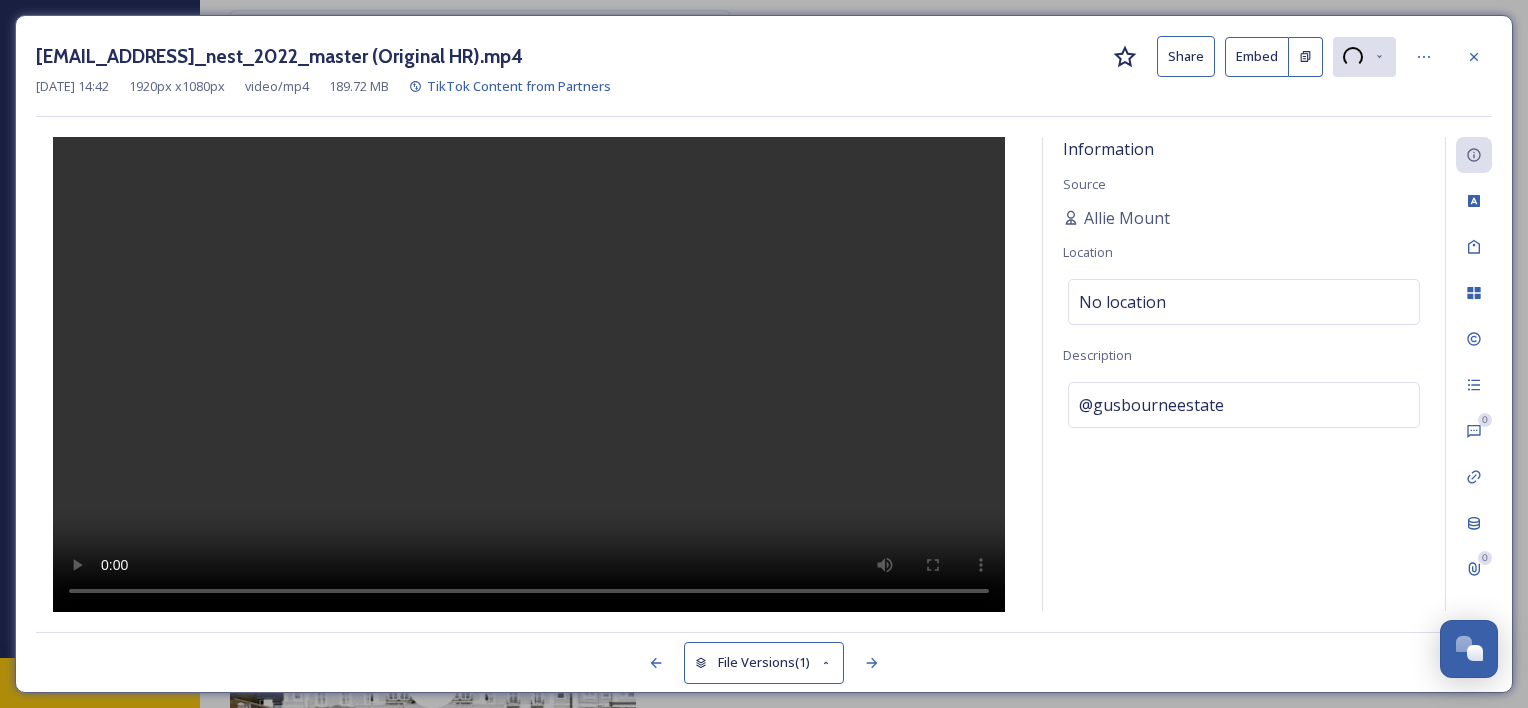 click 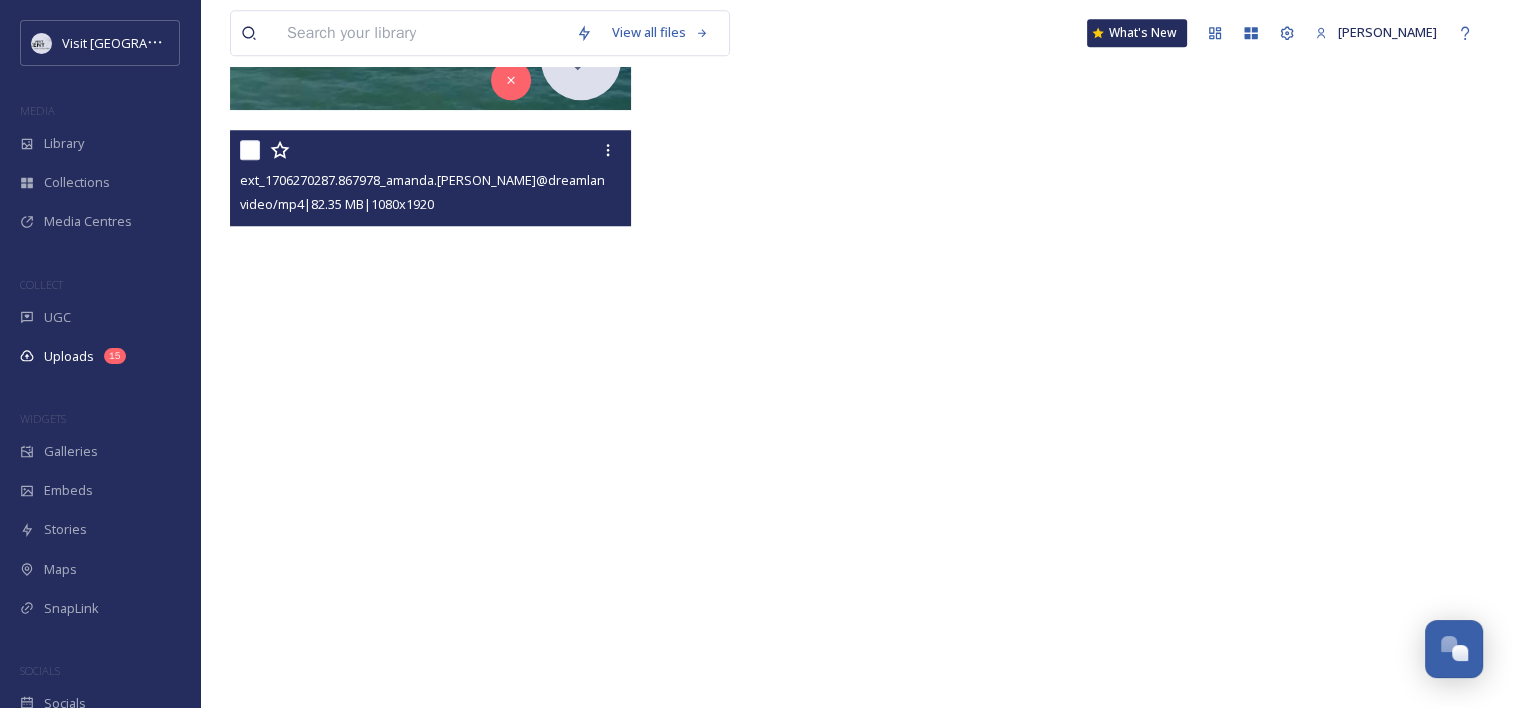 scroll, scrollTop: 1920, scrollLeft: 0, axis: vertical 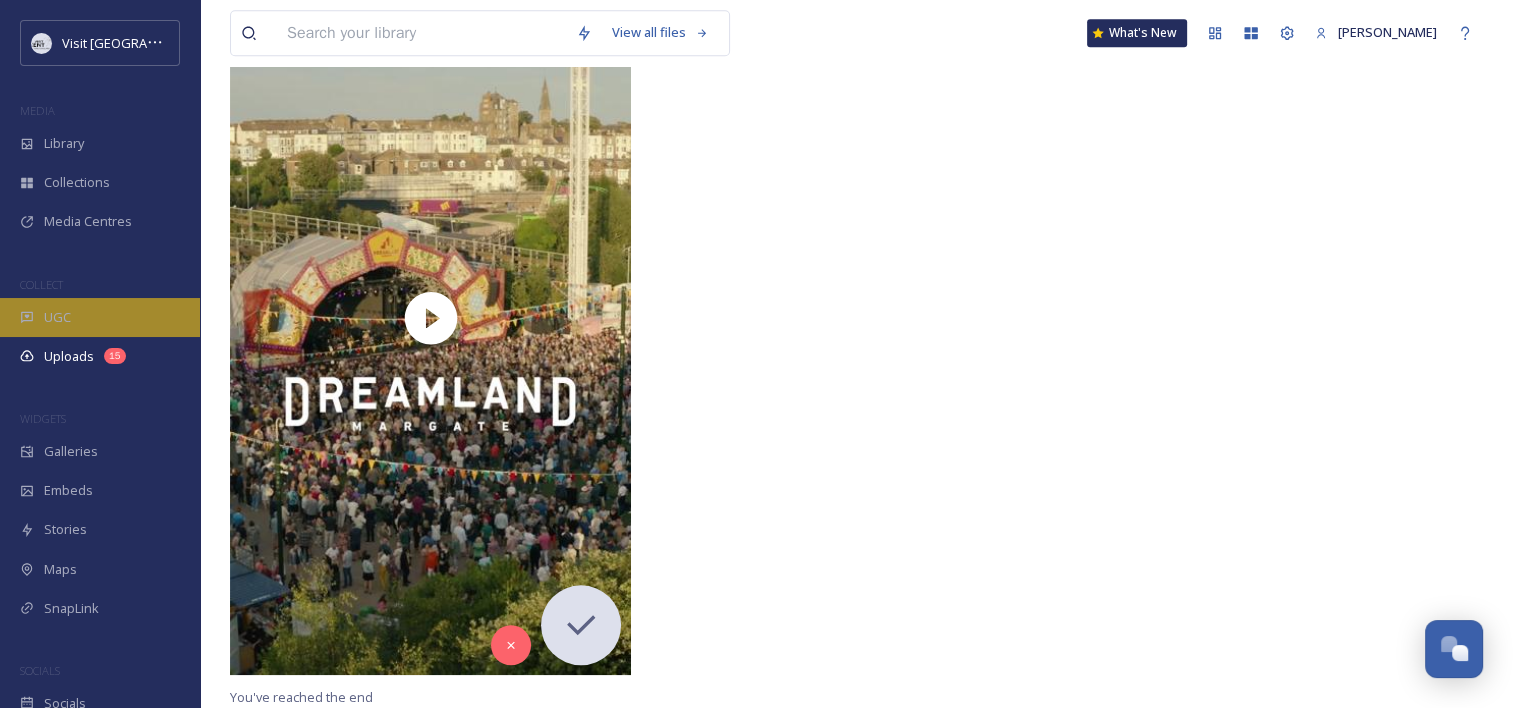 click on "UGC" at bounding box center [57, 317] 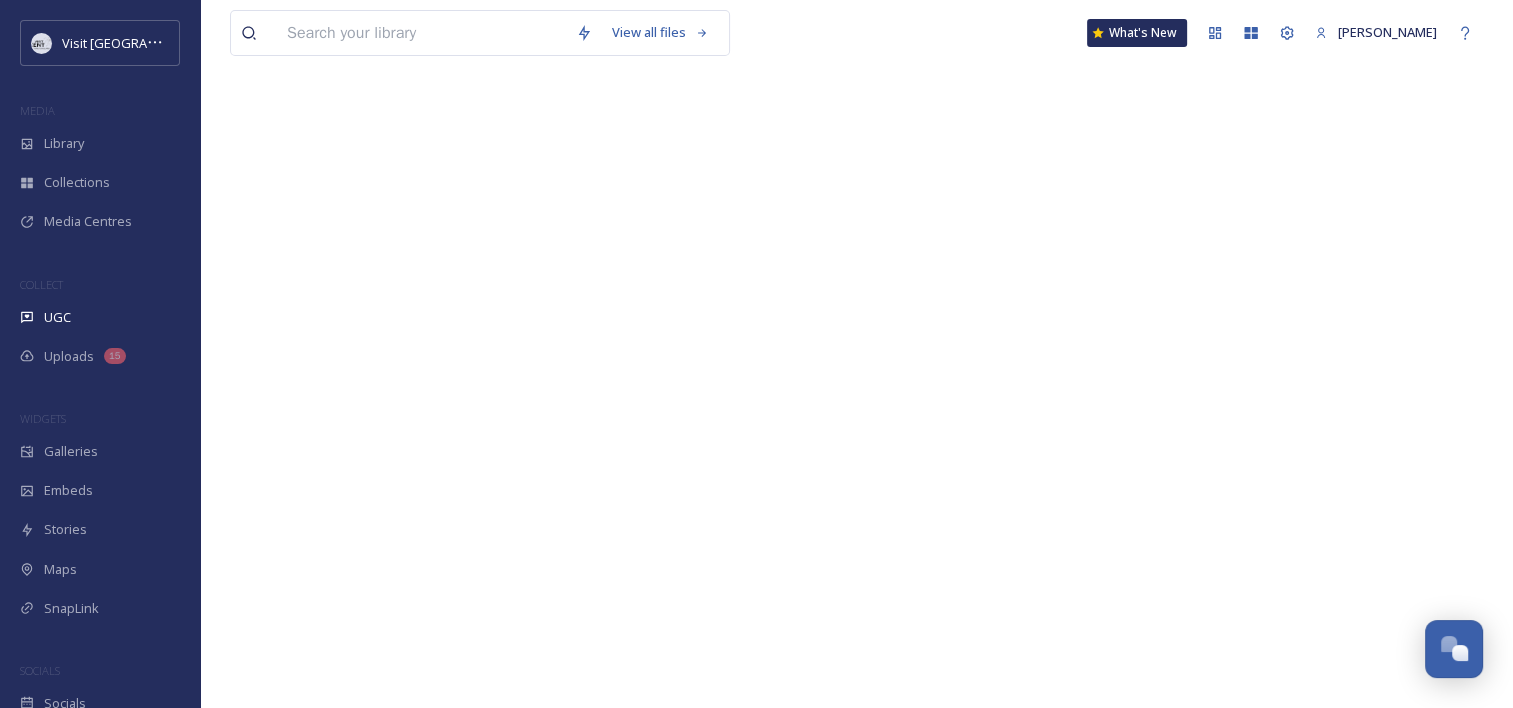 scroll, scrollTop: 0, scrollLeft: 0, axis: both 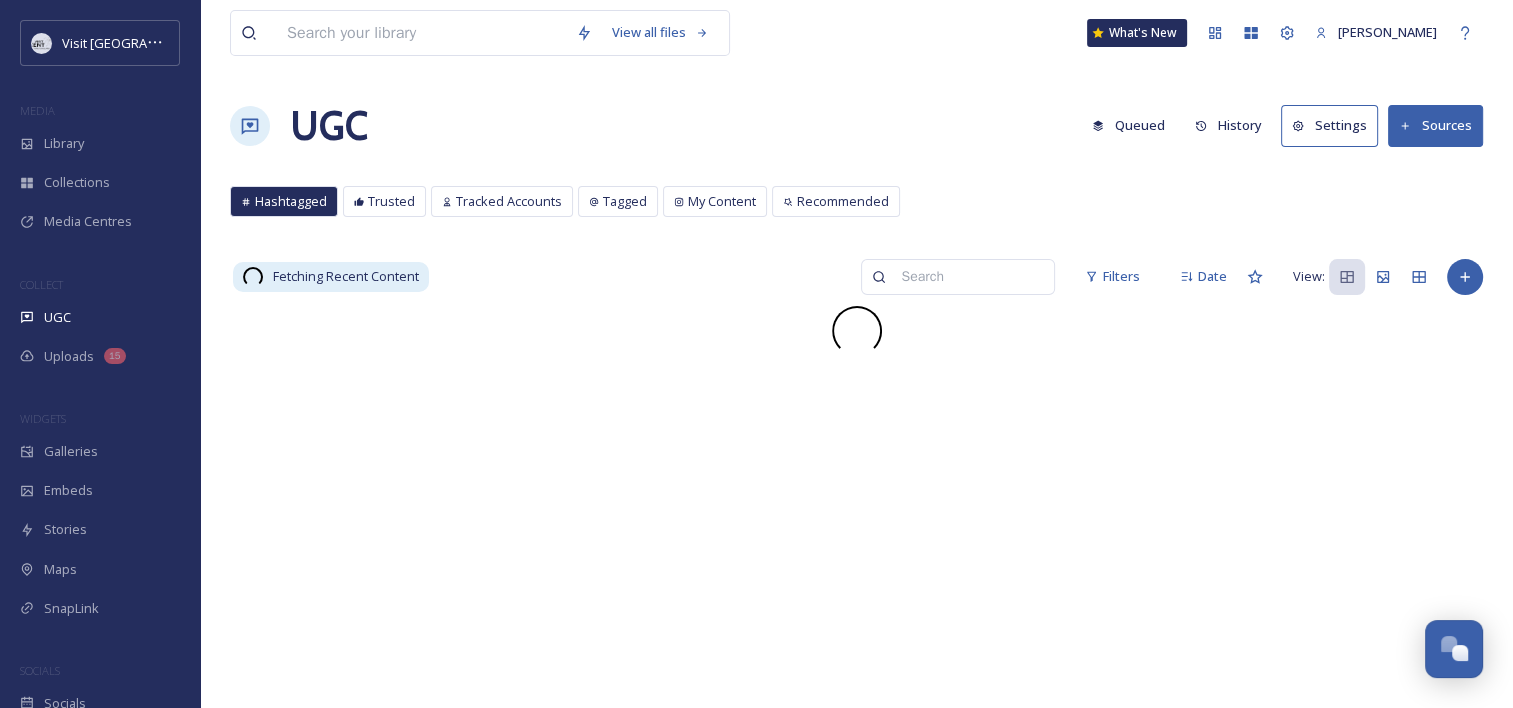 click on "Settings" at bounding box center [1329, 125] 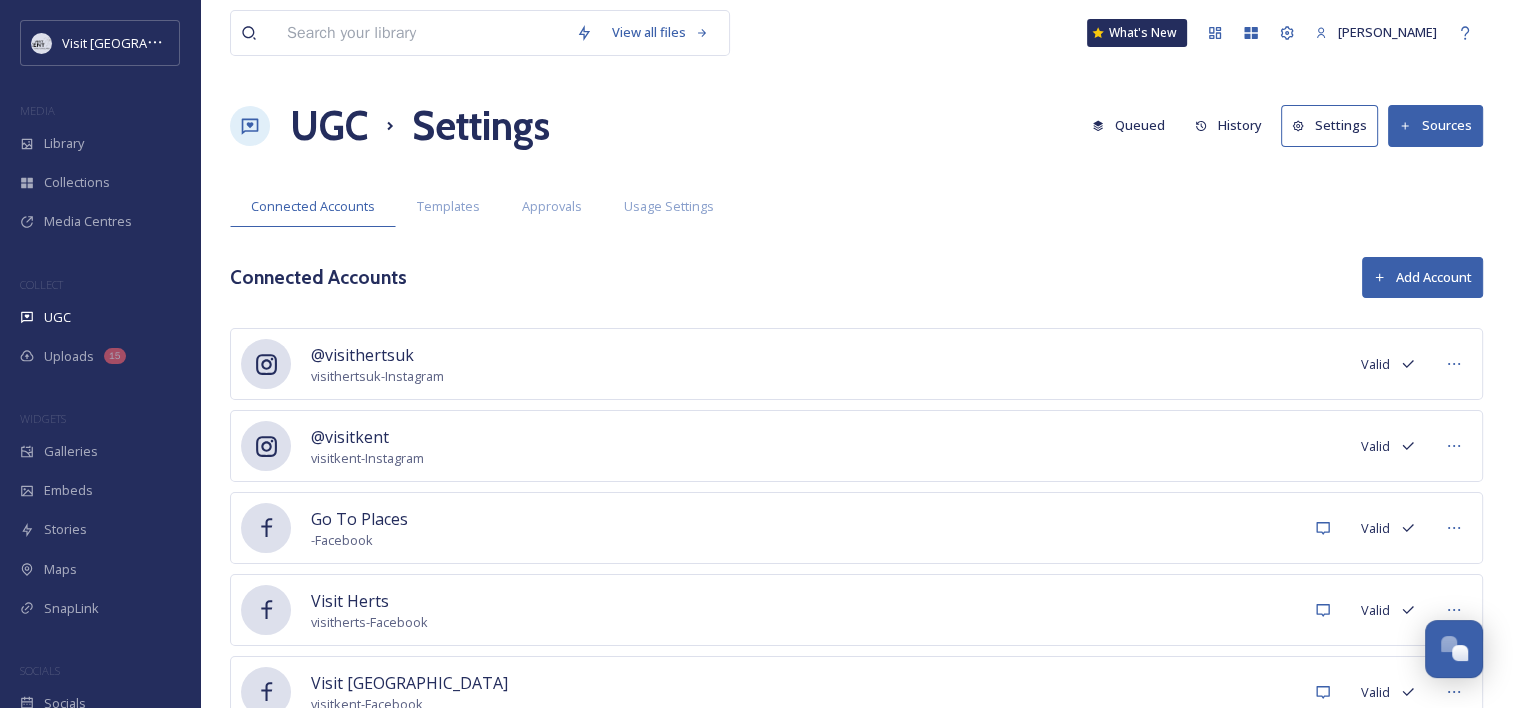 click on "Sources" at bounding box center (1435, 125) 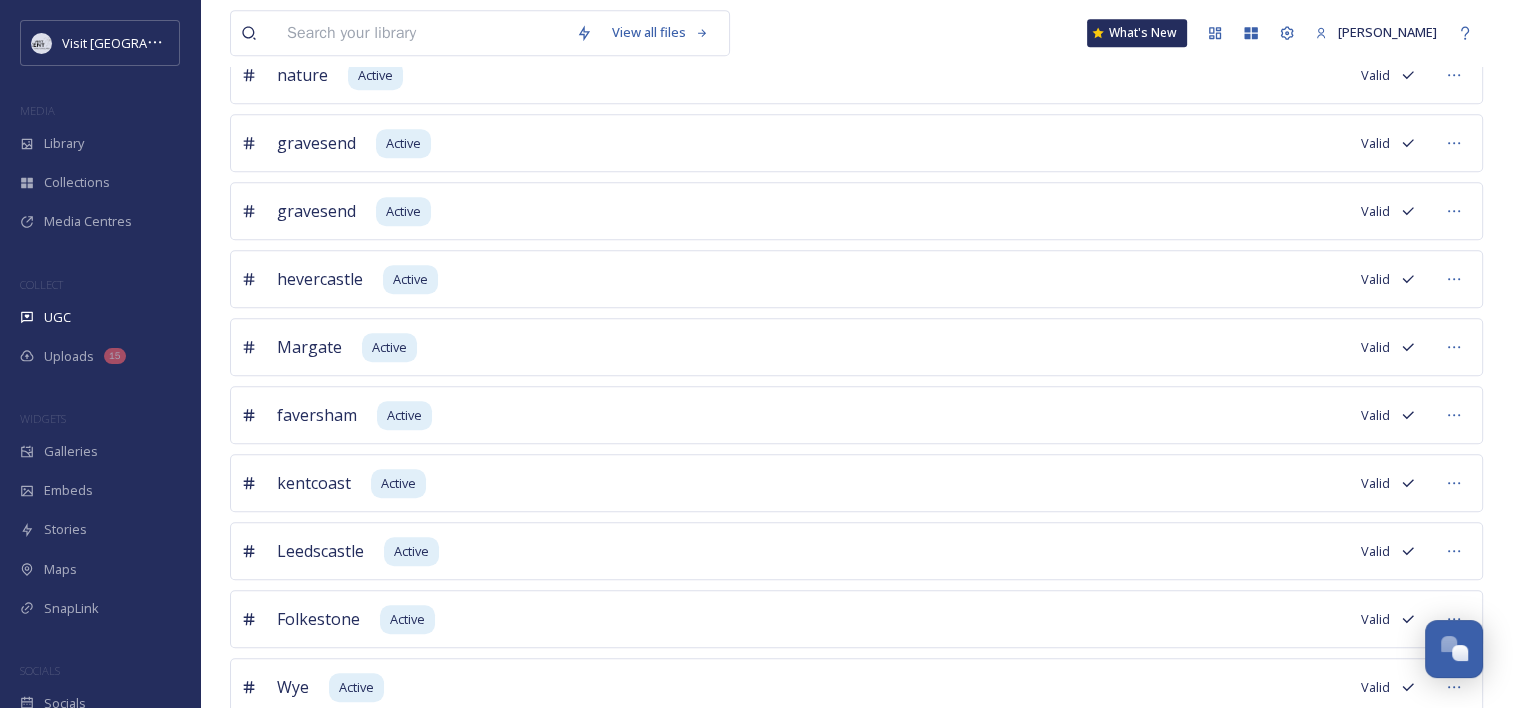 scroll, scrollTop: 1020, scrollLeft: 0, axis: vertical 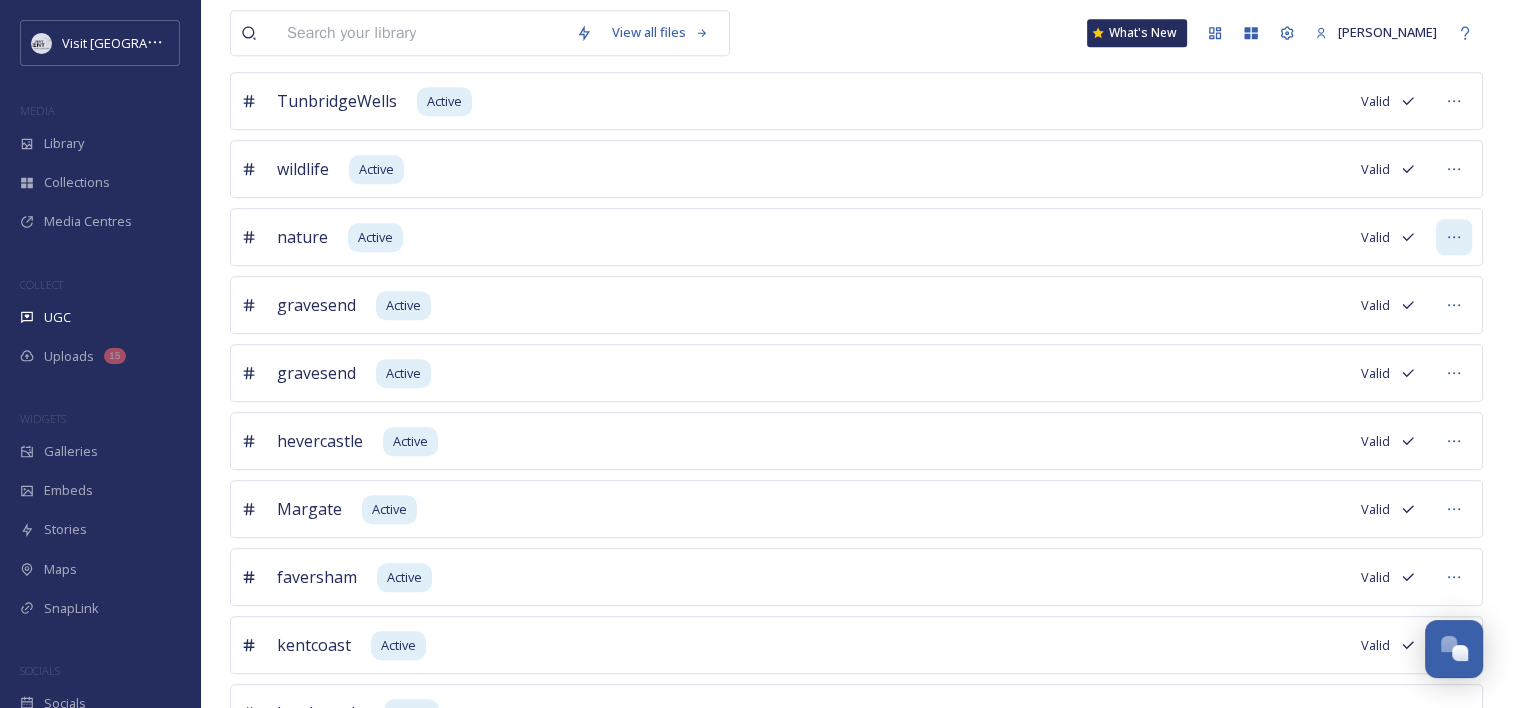 click 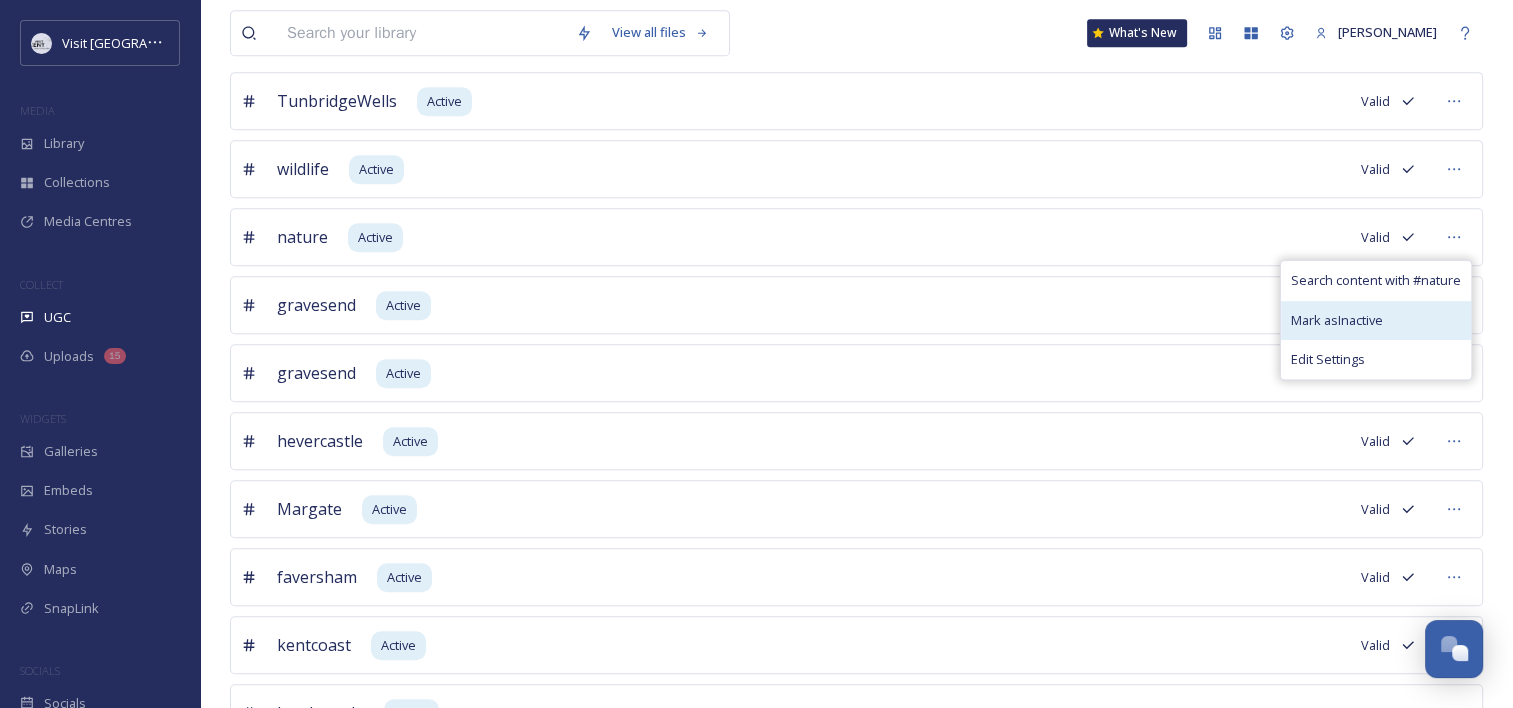 click on "Mark as  Inactive" at bounding box center (1337, 320) 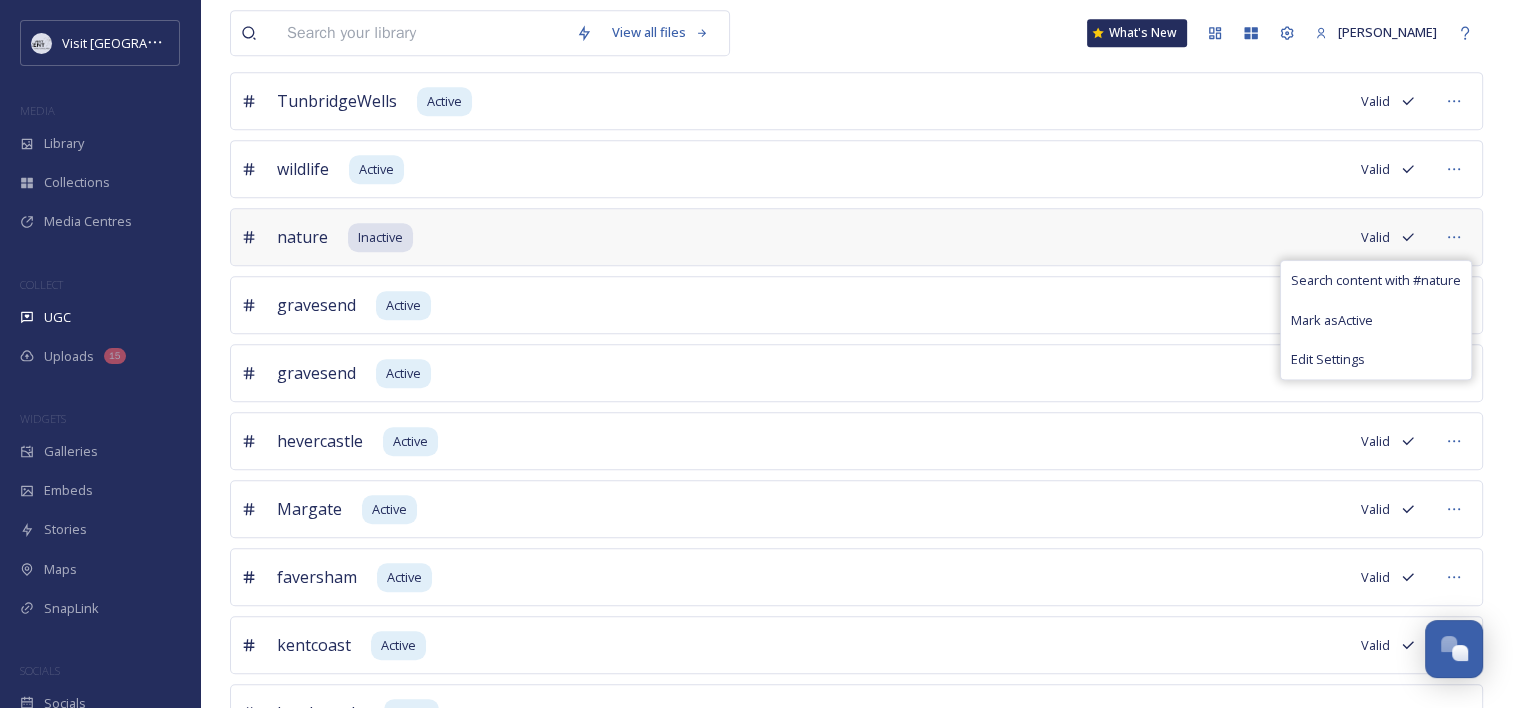 click on "View all files What's New [PERSON_NAME] UGC Sources Queued History Settings Sources Tracked Hashtags Tracked Accounts Authorised Accounts Advanced Groups Tracked Hashtags Add Hashtag You have  27  active hashtags out of 30 available. VisitKent Active Valid [GEOGRAPHIC_DATA] Active Valid broadstairs Active Valid [GEOGRAPHIC_DATA] Active Valid dealkent Active Valid Maidstone Active [GEOGRAPHIC_DATA] Active Valid Deal Active Valid Ramsgate Active Valid gravesham Active Valid [GEOGRAPHIC_DATA] Active Valid wildlife Active Valid nature Inactive Valid Search content with # nature Mark as  Active Edit Settings gravesend Active Valid gravesend Active Valid hevercastle Active Valid Margate Active Valid faversham Active Valid kentcoast Active Valid [GEOGRAPHIC_DATA] Active Valid Folkestone Active Valid Wye Active Valid HeverCastle Active Valid Sevenoaks Active Valid medway Active [GEOGRAPHIC_DATA] Active [GEOGRAPHIC_DATA] Active Valid whitstable Active Valid Medway Inactive Valid Faversham Inactive Valid igerskent Inactive Valid #Whoknew Inactive Invalid" at bounding box center [856, 401] 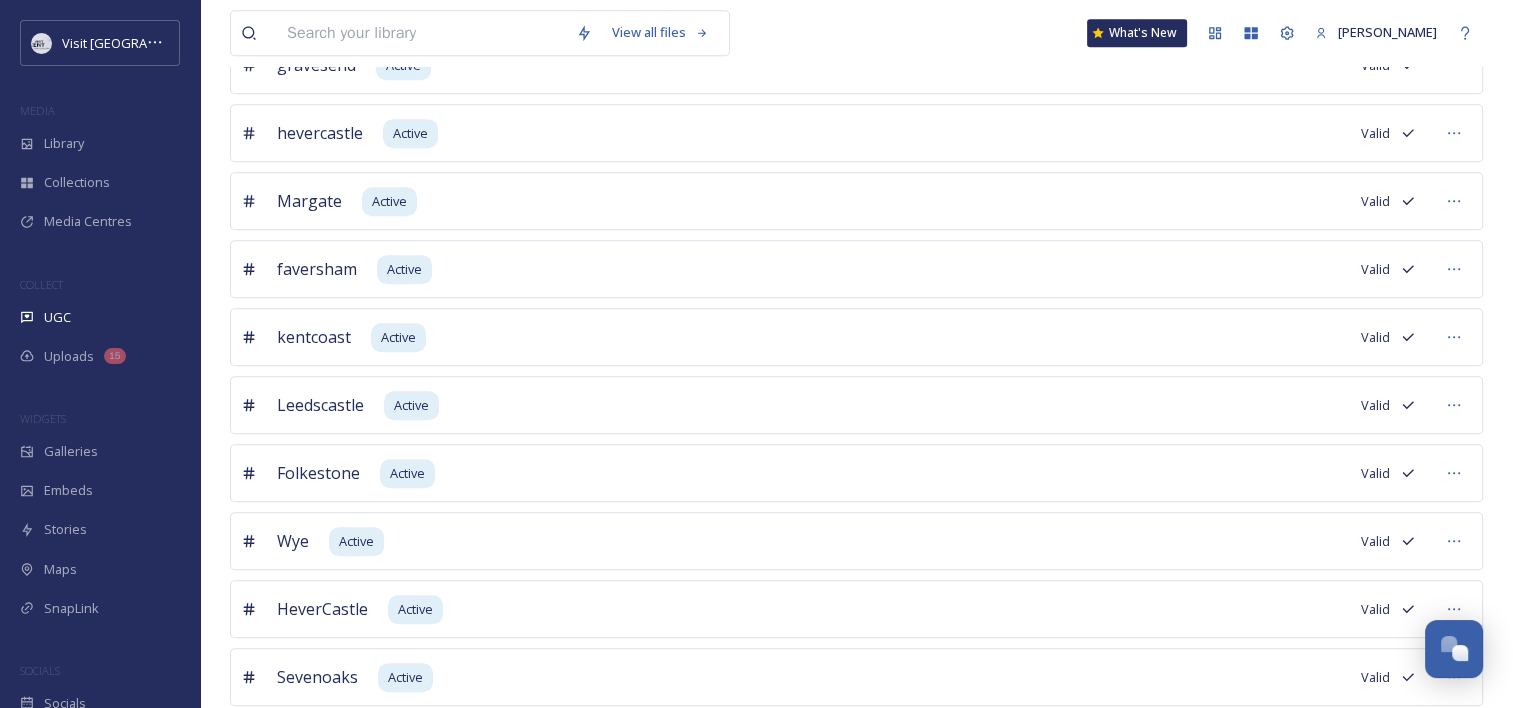 scroll, scrollTop: 1328, scrollLeft: 0, axis: vertical 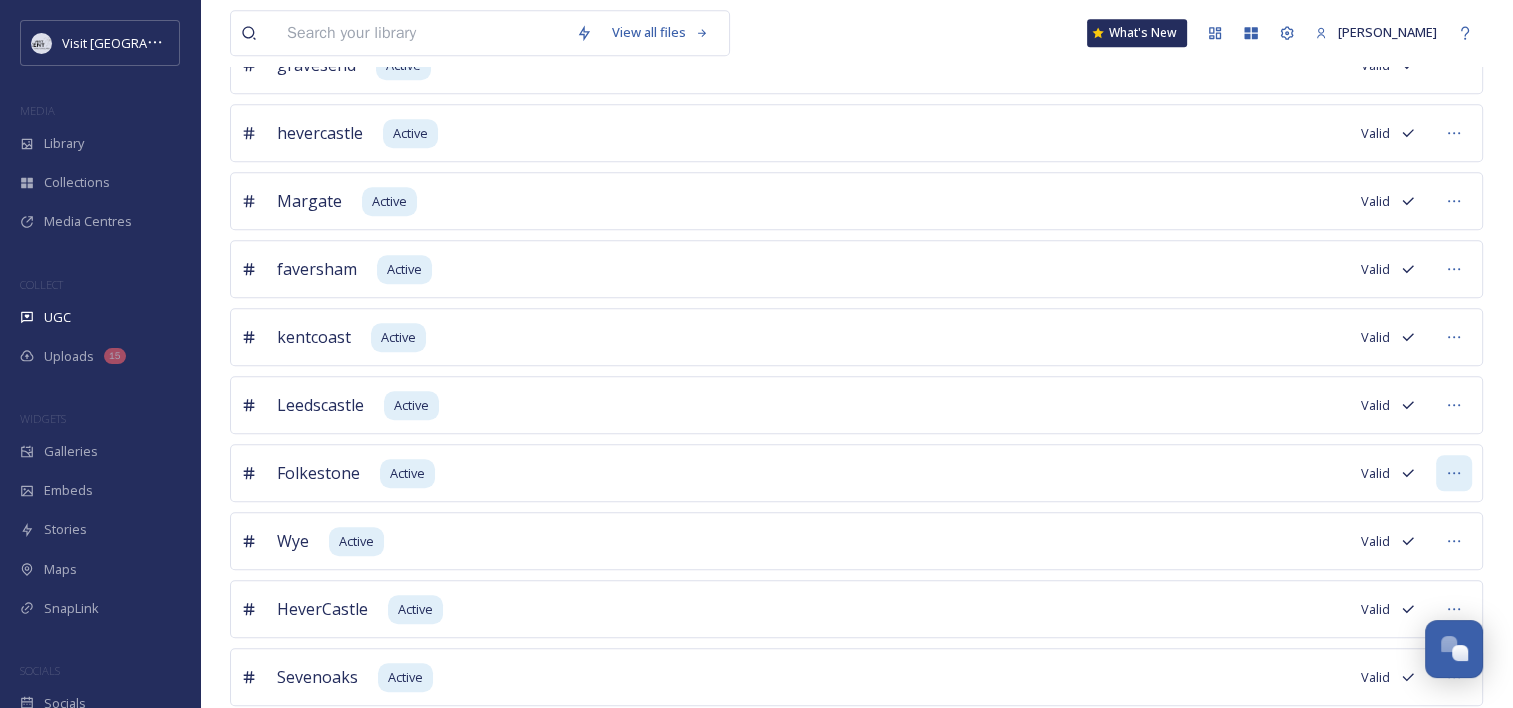 click at bounding box center (1454, 473) 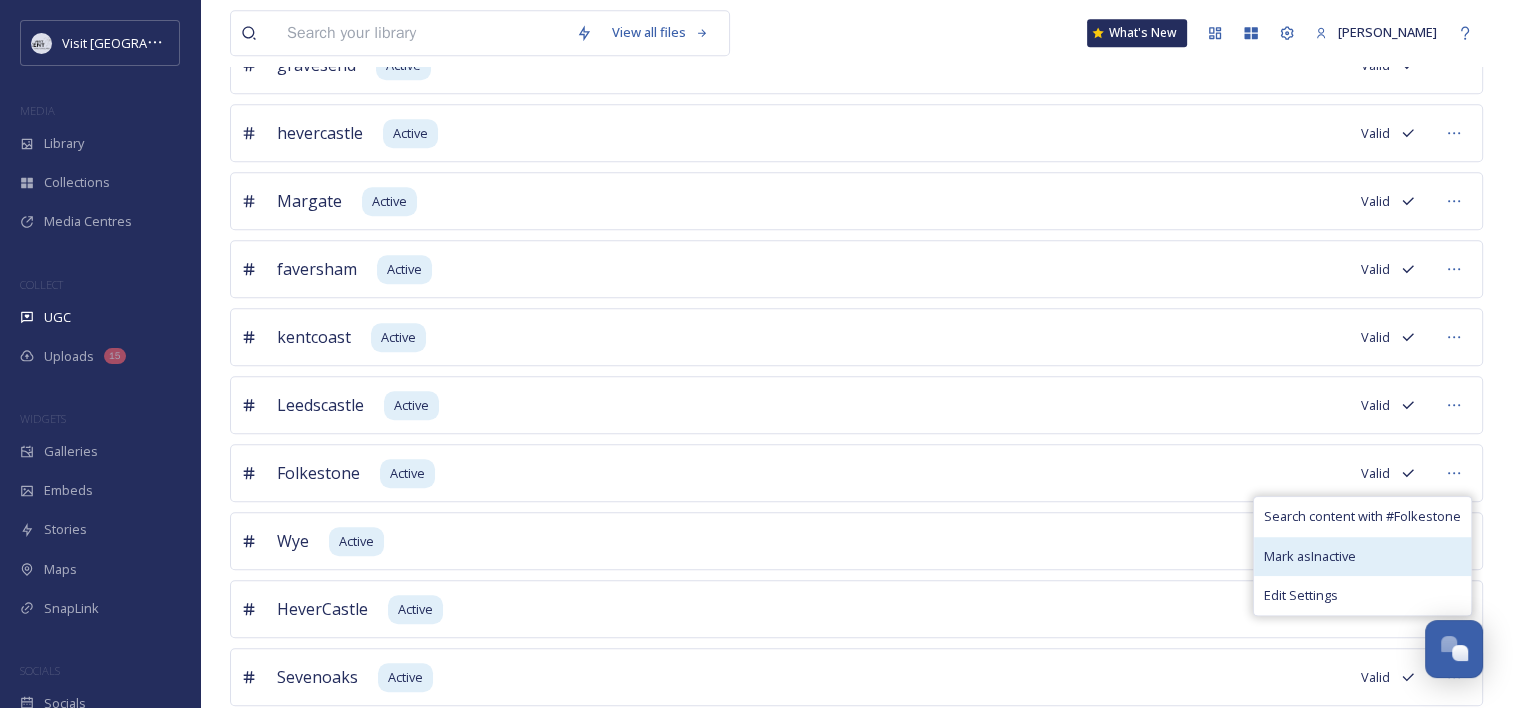 click on "Mark as  Inactive" at bounding box center [1310, 556] 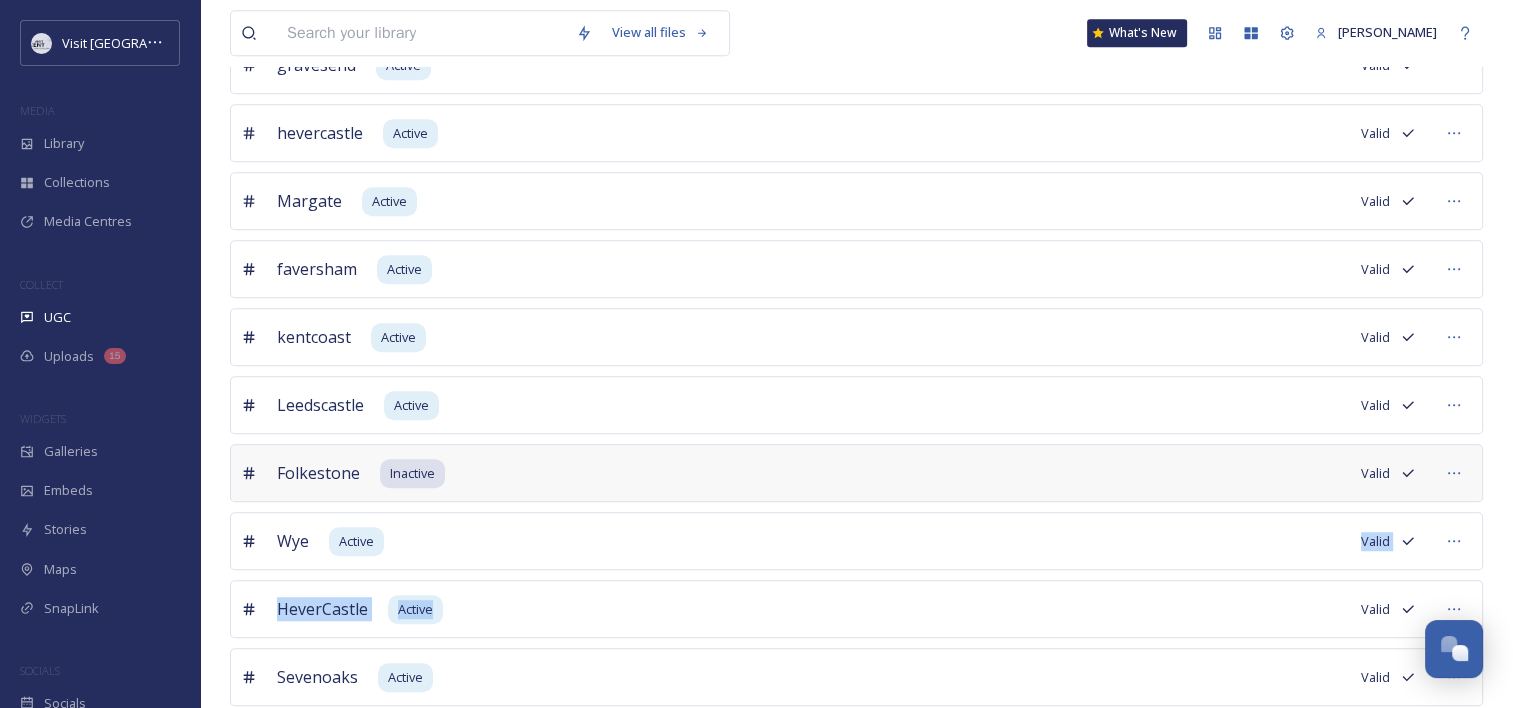 drag, startPoint x: 925, startPoint y: 515, endPoint x: 855, endPoint y: 575, distance: 92.19544 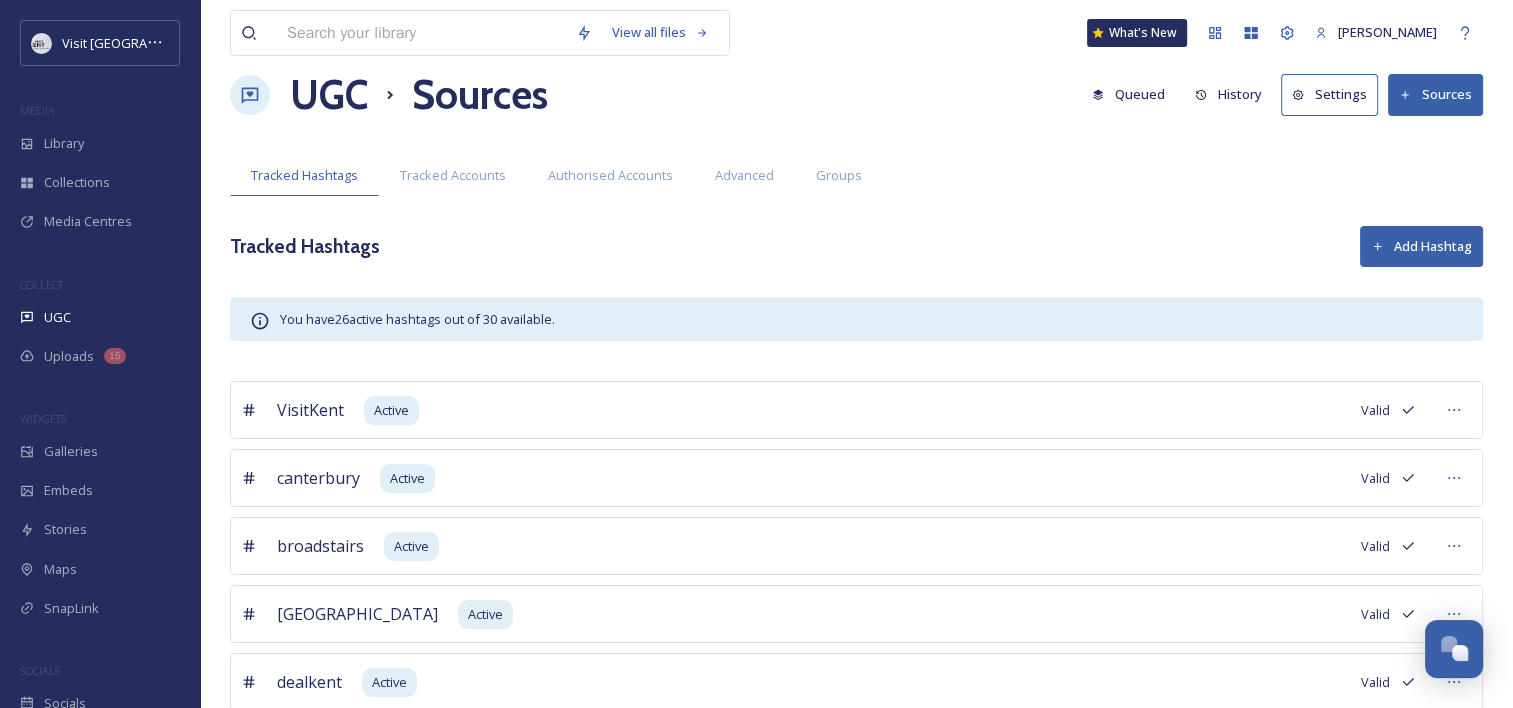 scroll, scrollTop: 0, scrollLeft: 0, axis: both 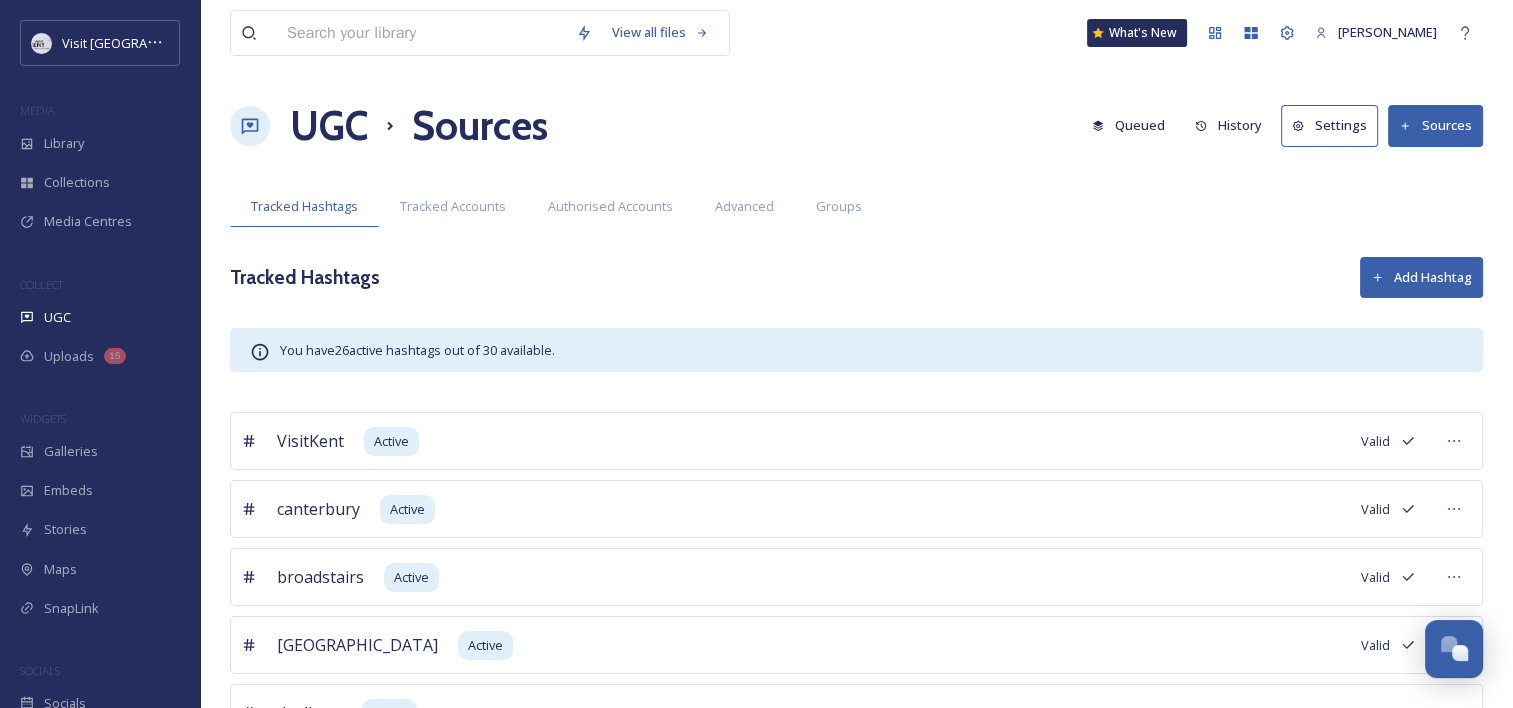 click on "Add Hashtag" at bounding box center [1421, 277] 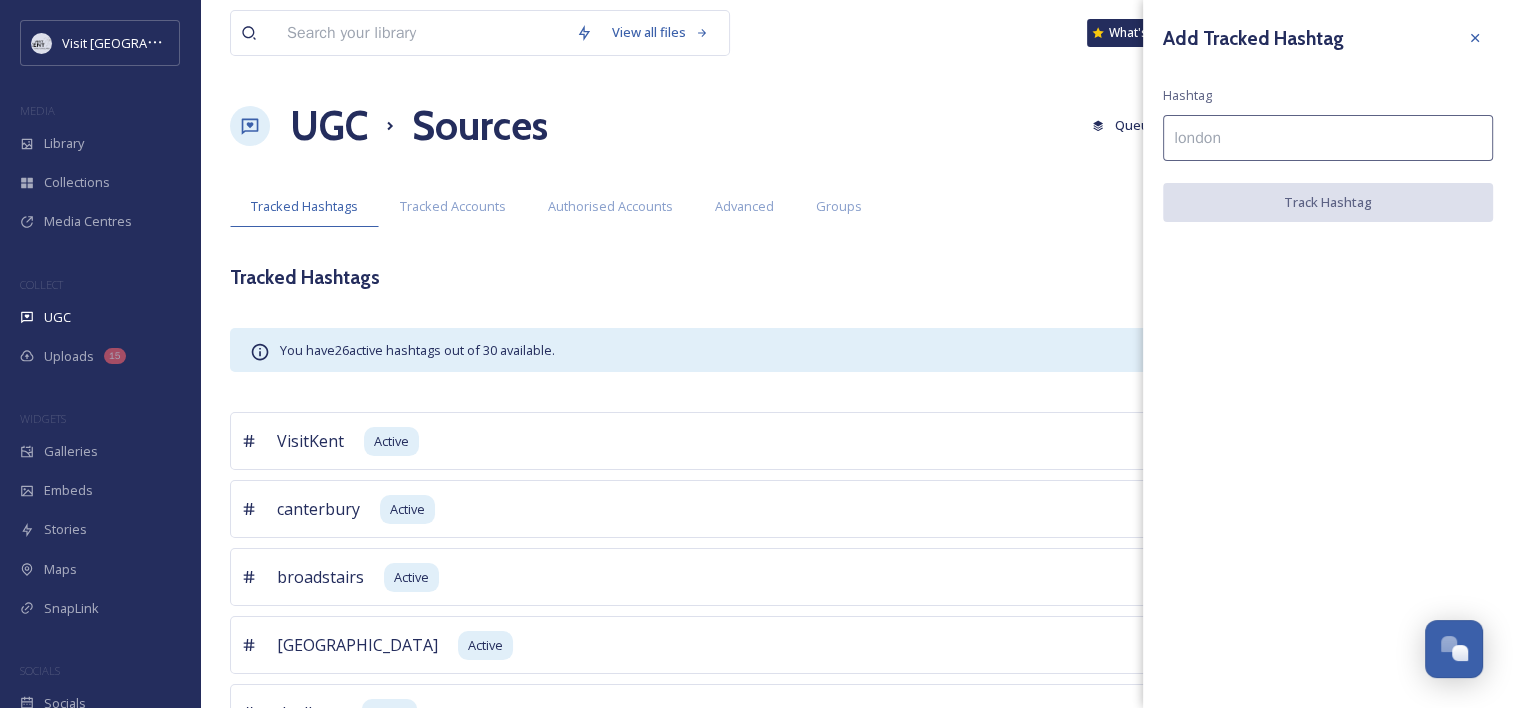 click at bounding box center (1328, 138) 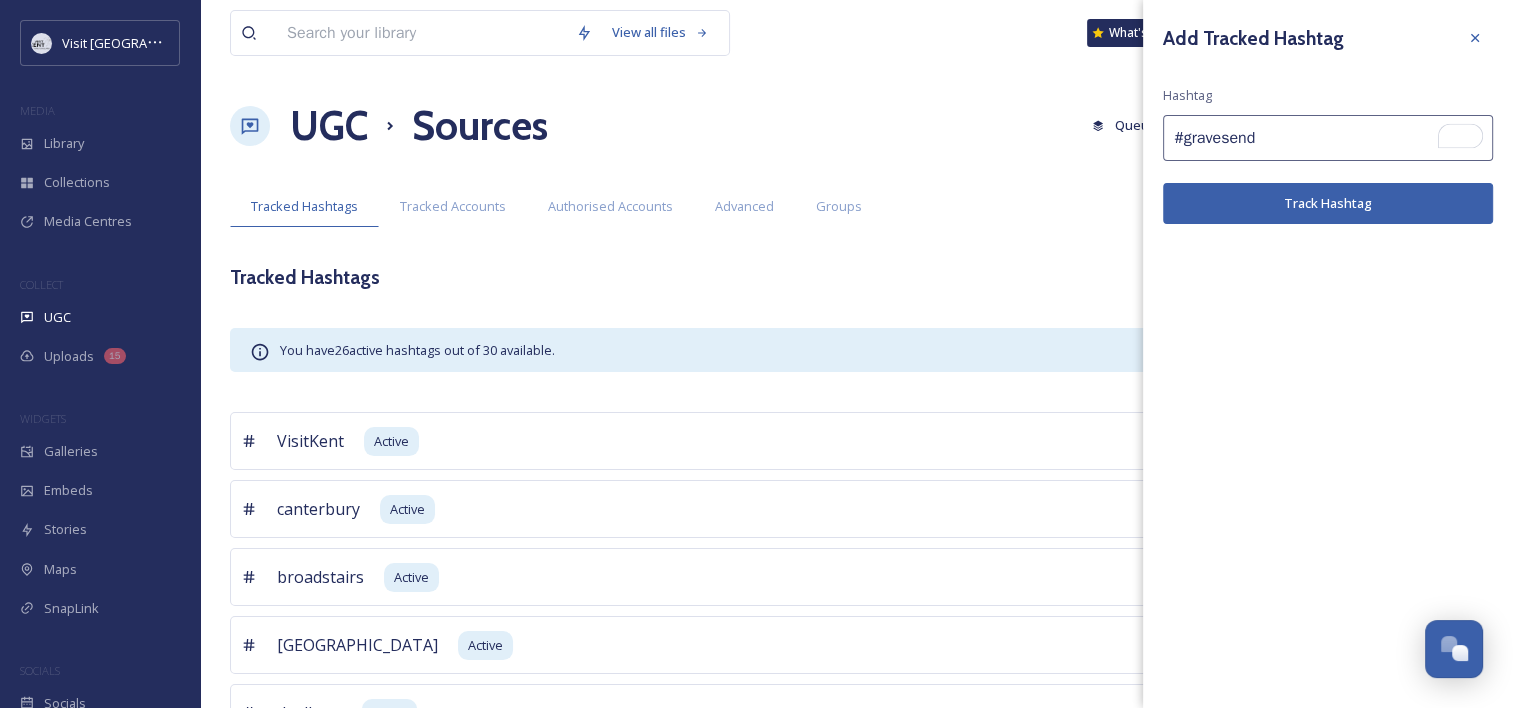 type on "#gravesend" 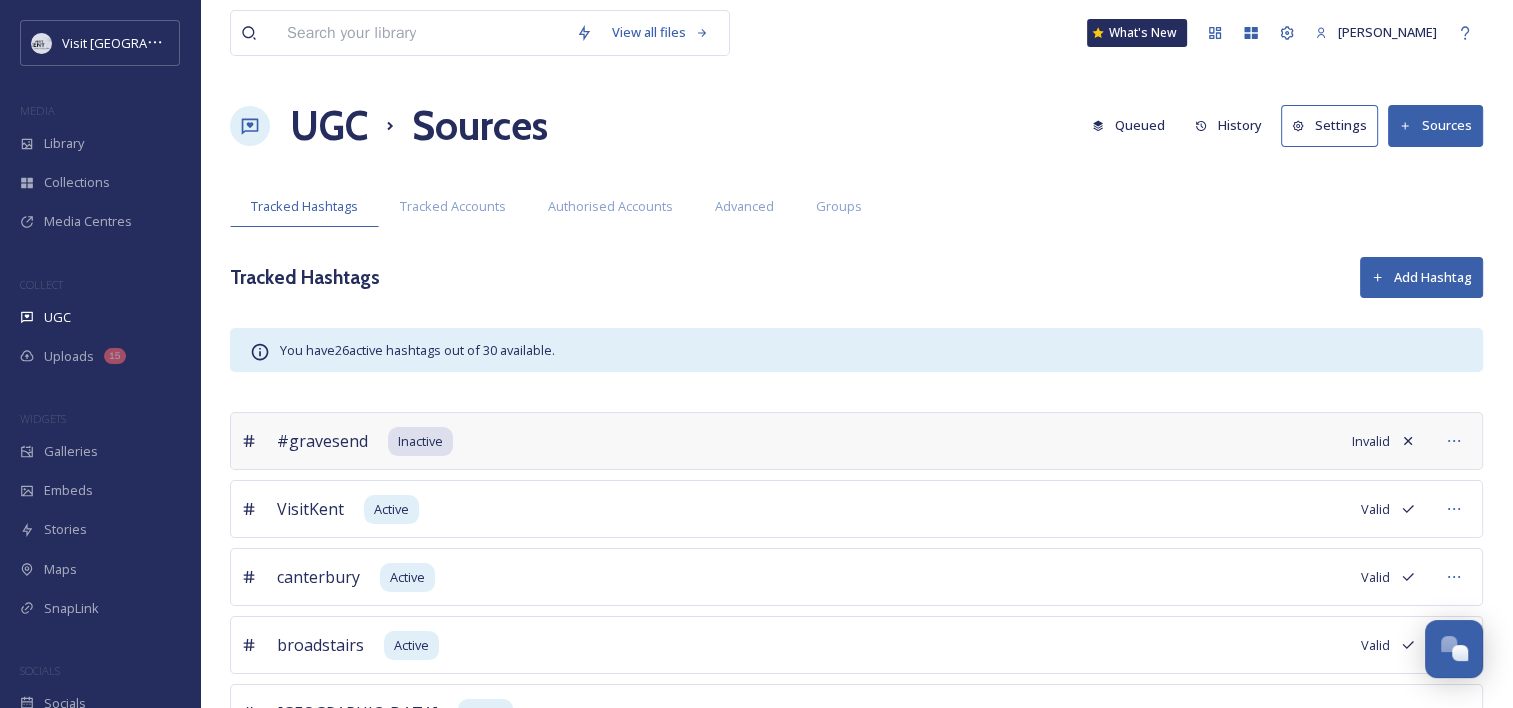 click on "Add Hashtag" at bounding box center [1421, 277] 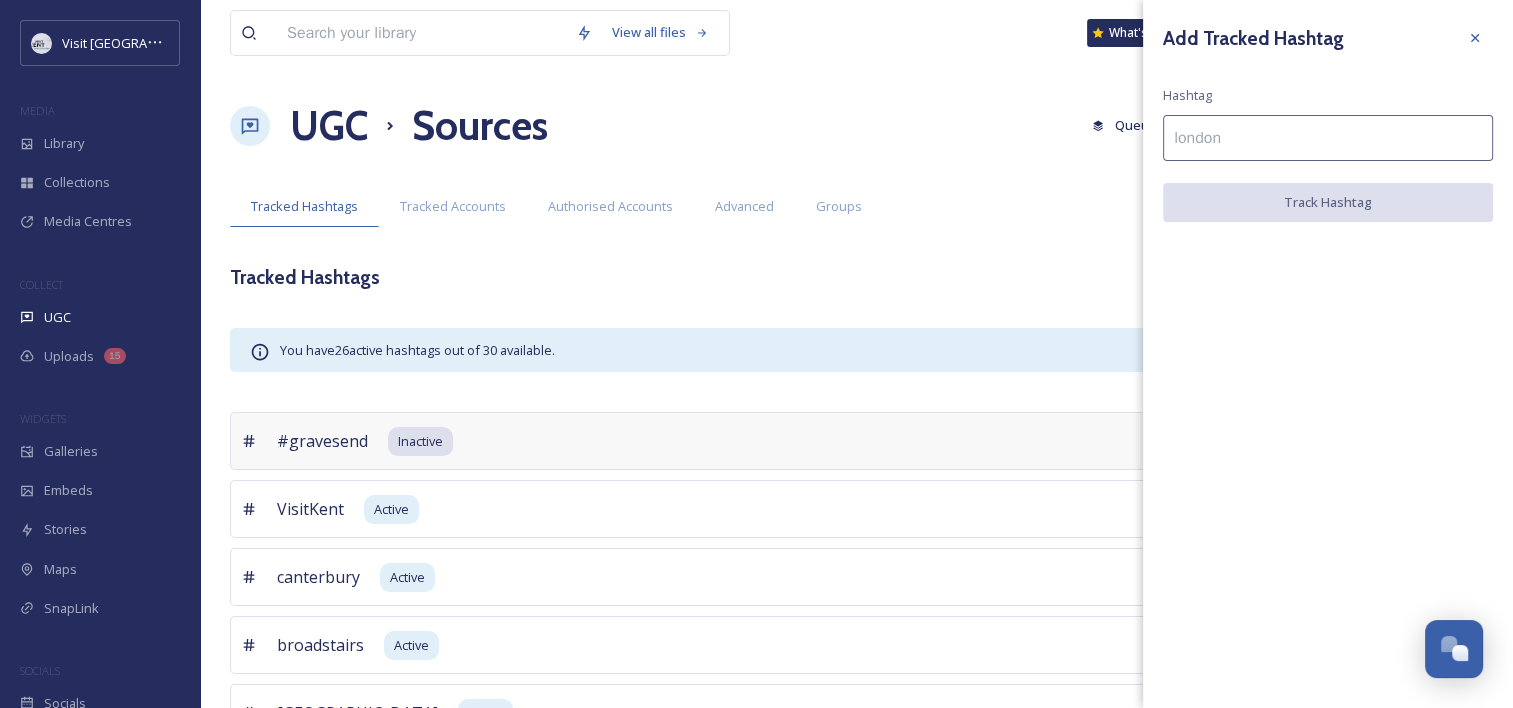 click at bounding box center (1328, 138) 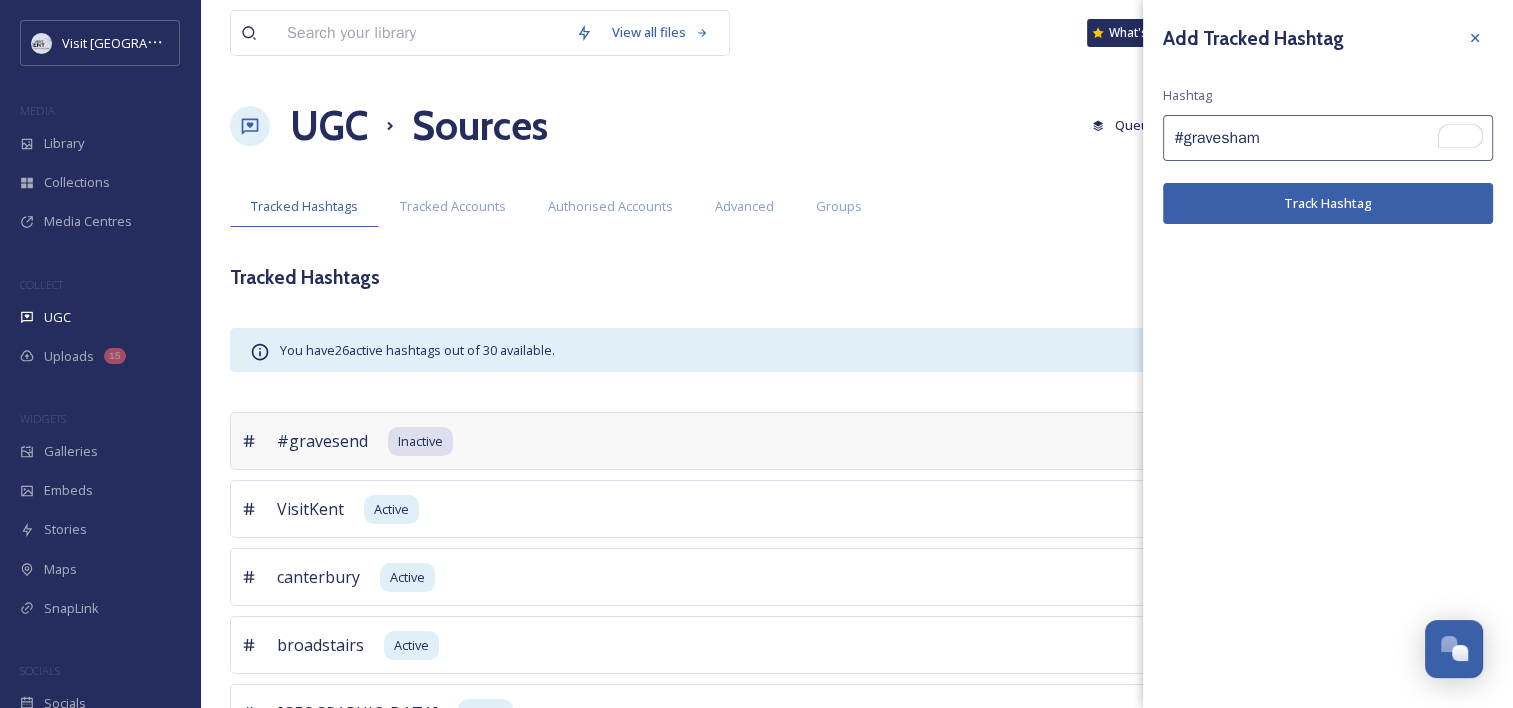 type on "#gravesham" 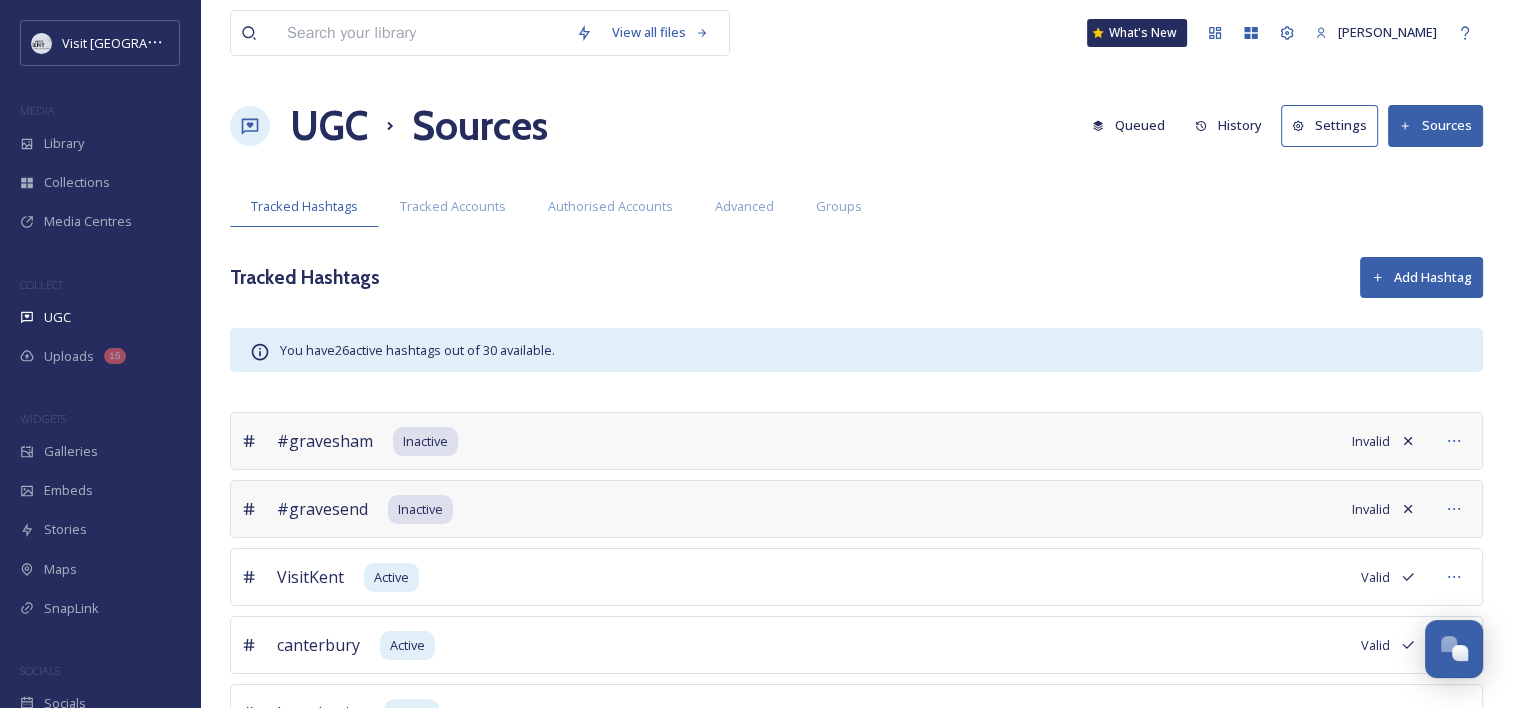 click on "Add Hashtag" at bounding box center [1421, 277] 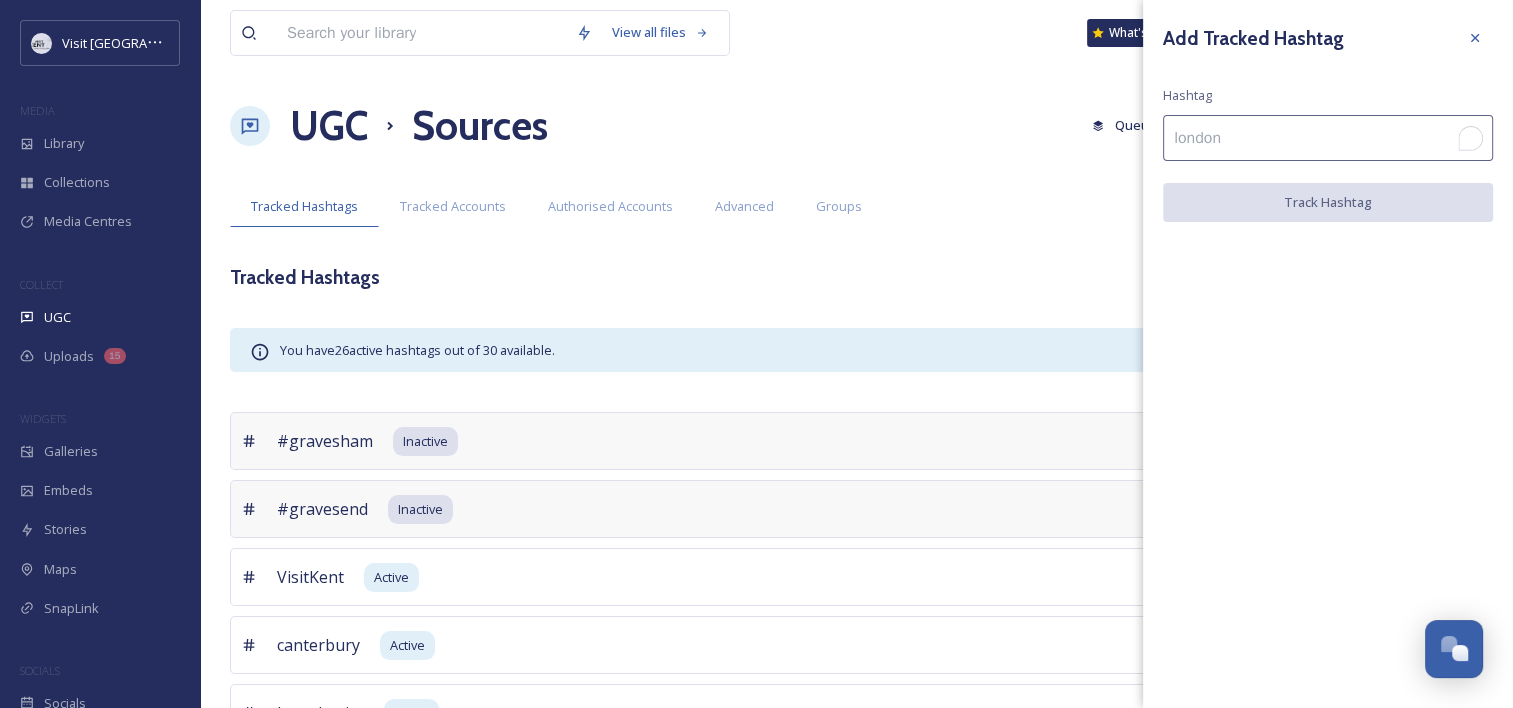 click at bounding box center (1328, 138) 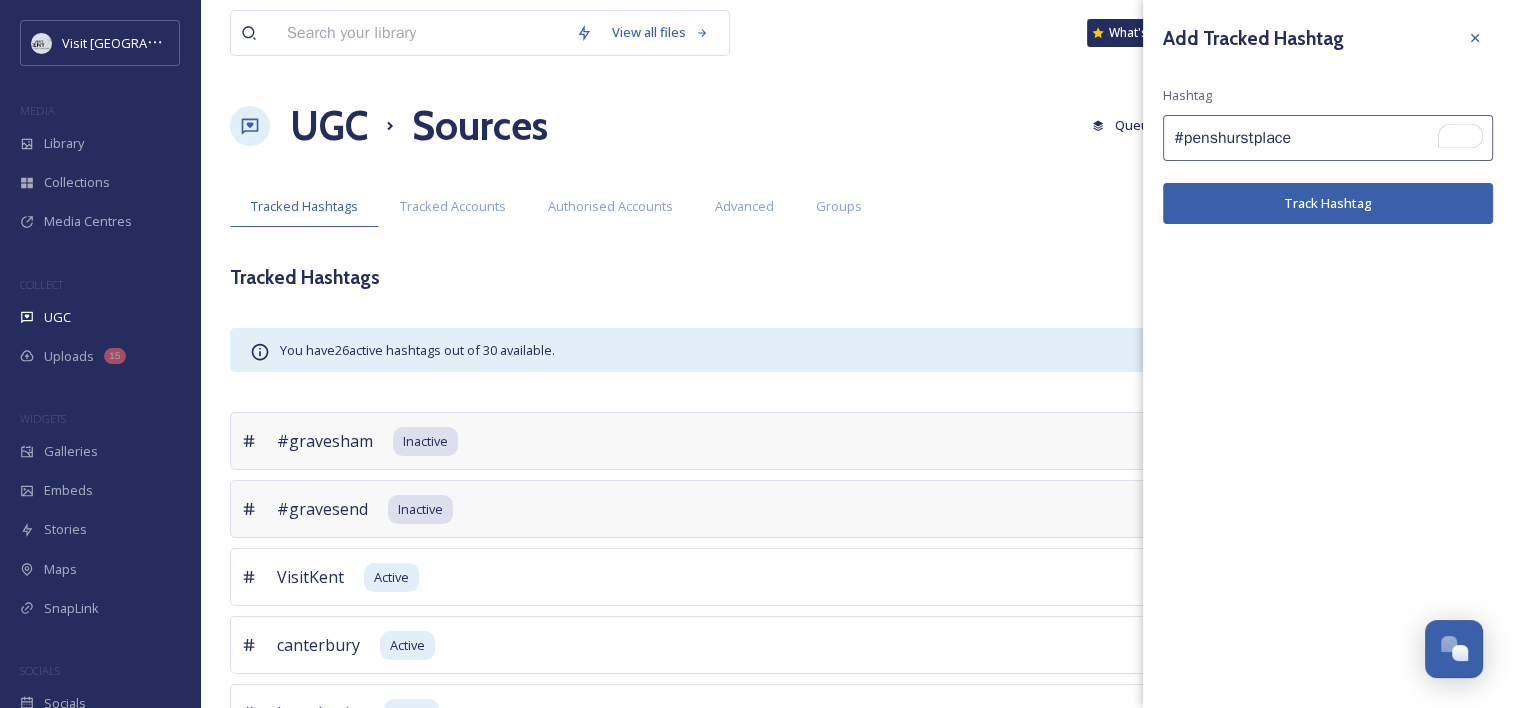 type on "#penshurstplace" 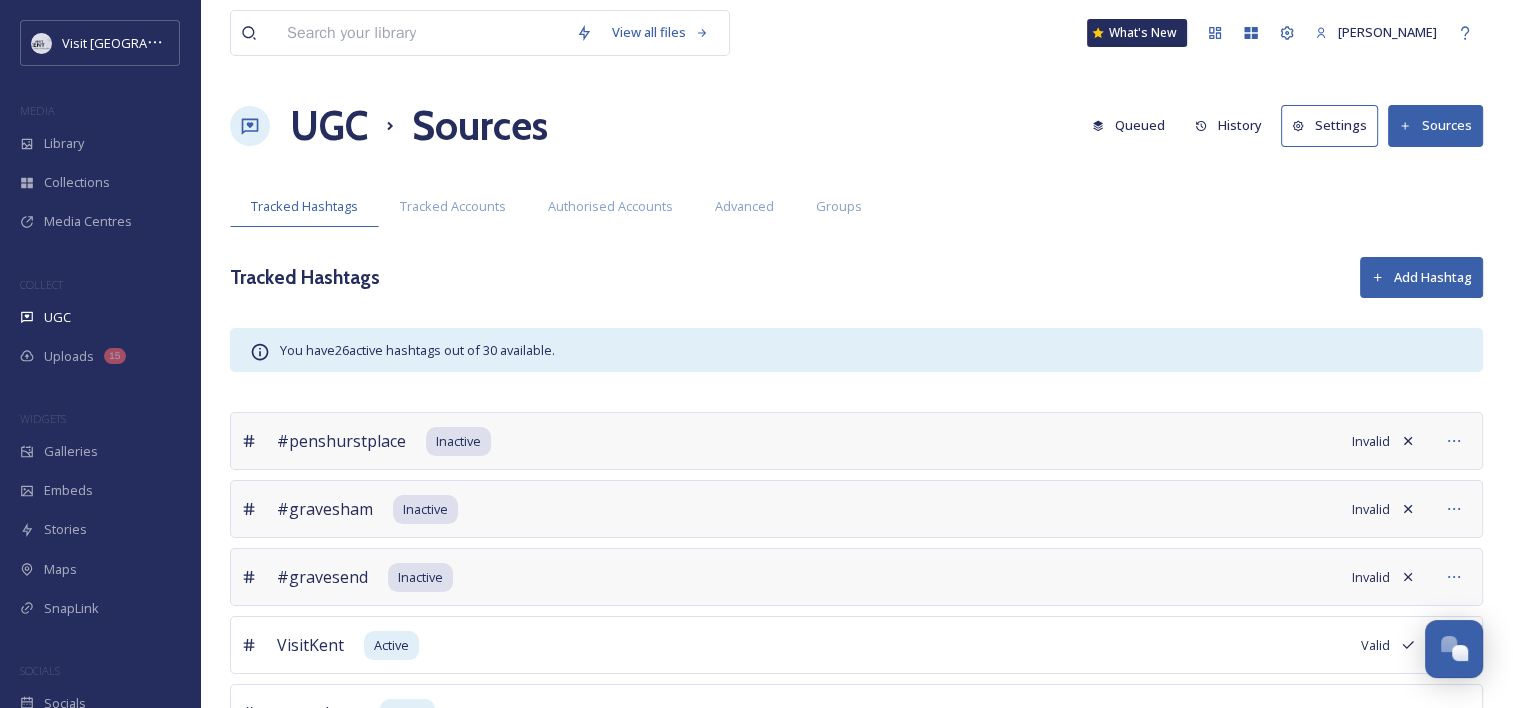 click on "Add Hashtag" at bounding box center (1421, 277) 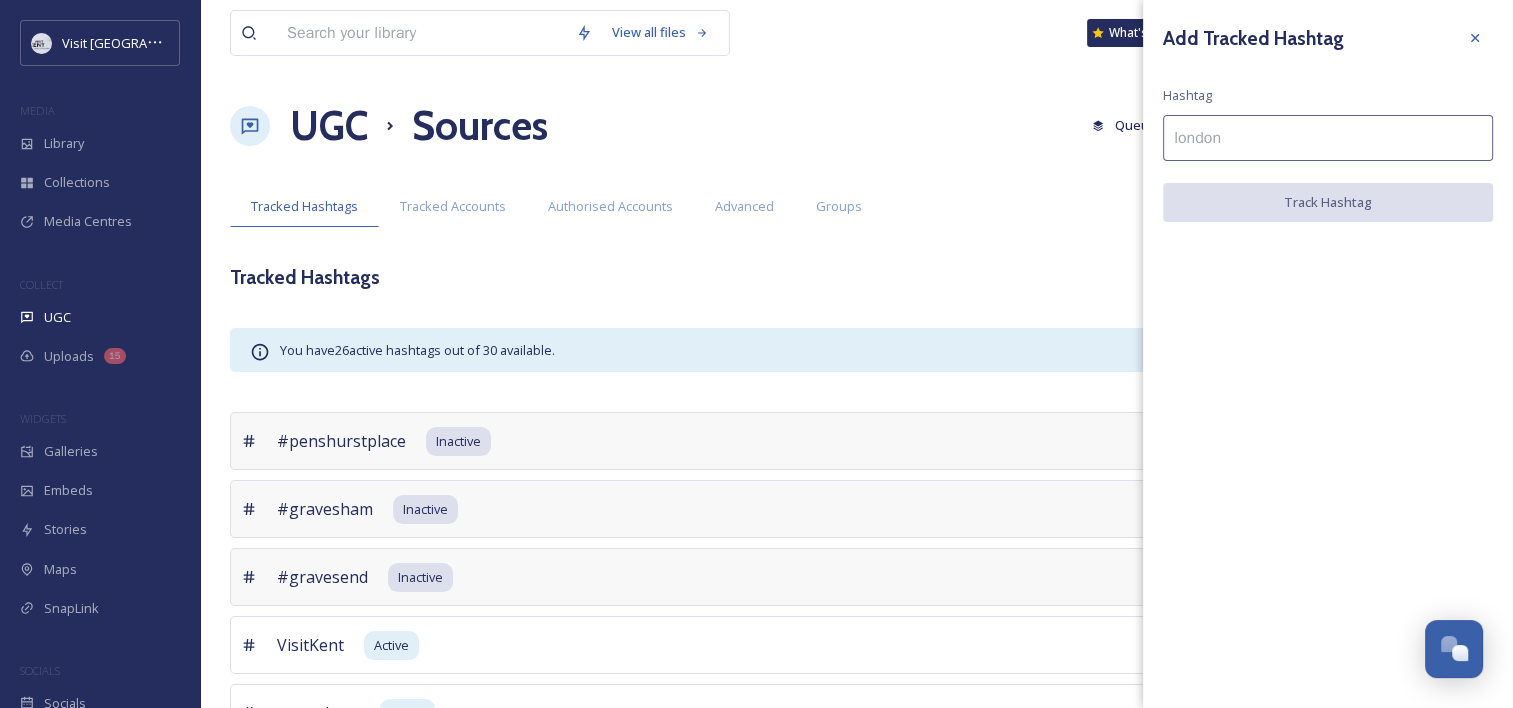 click at bounding box center (1328, 138) 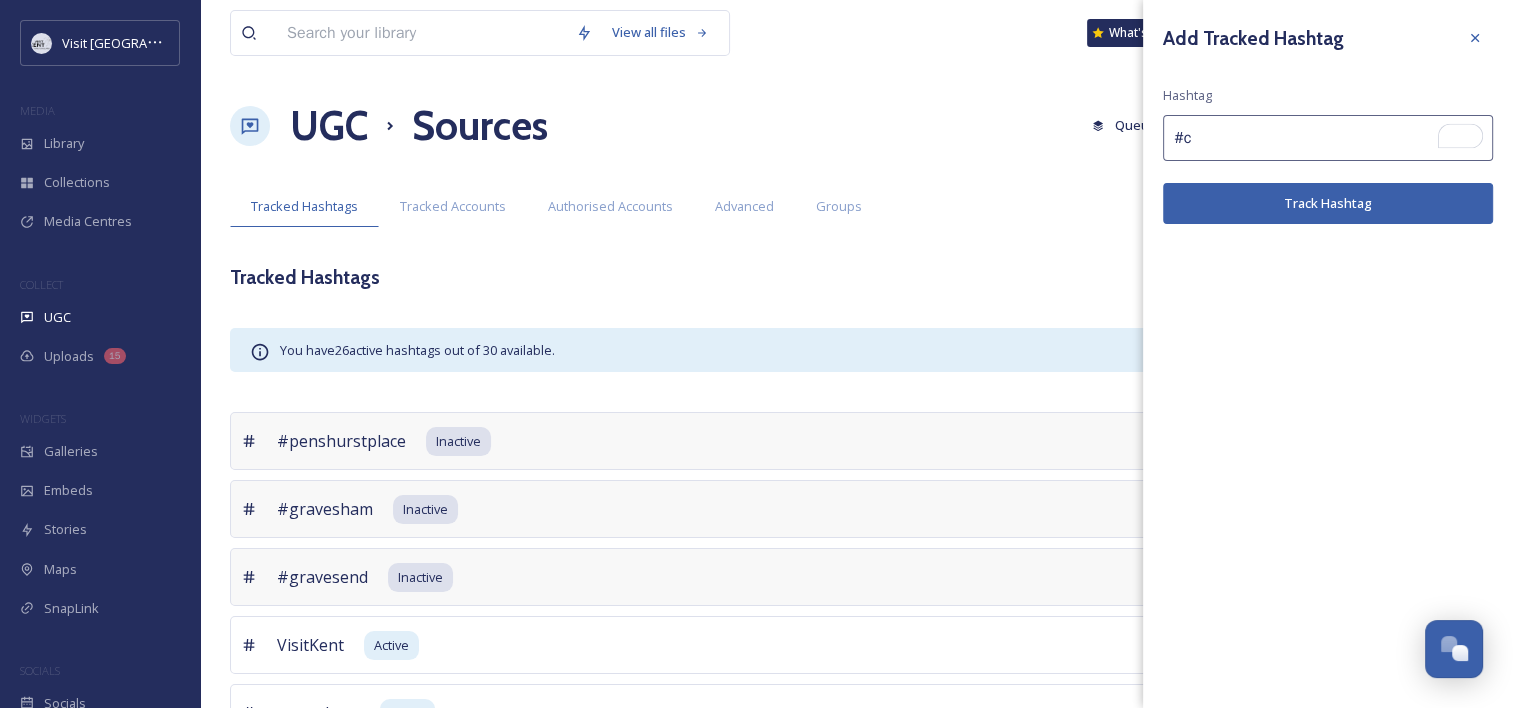type on "#" 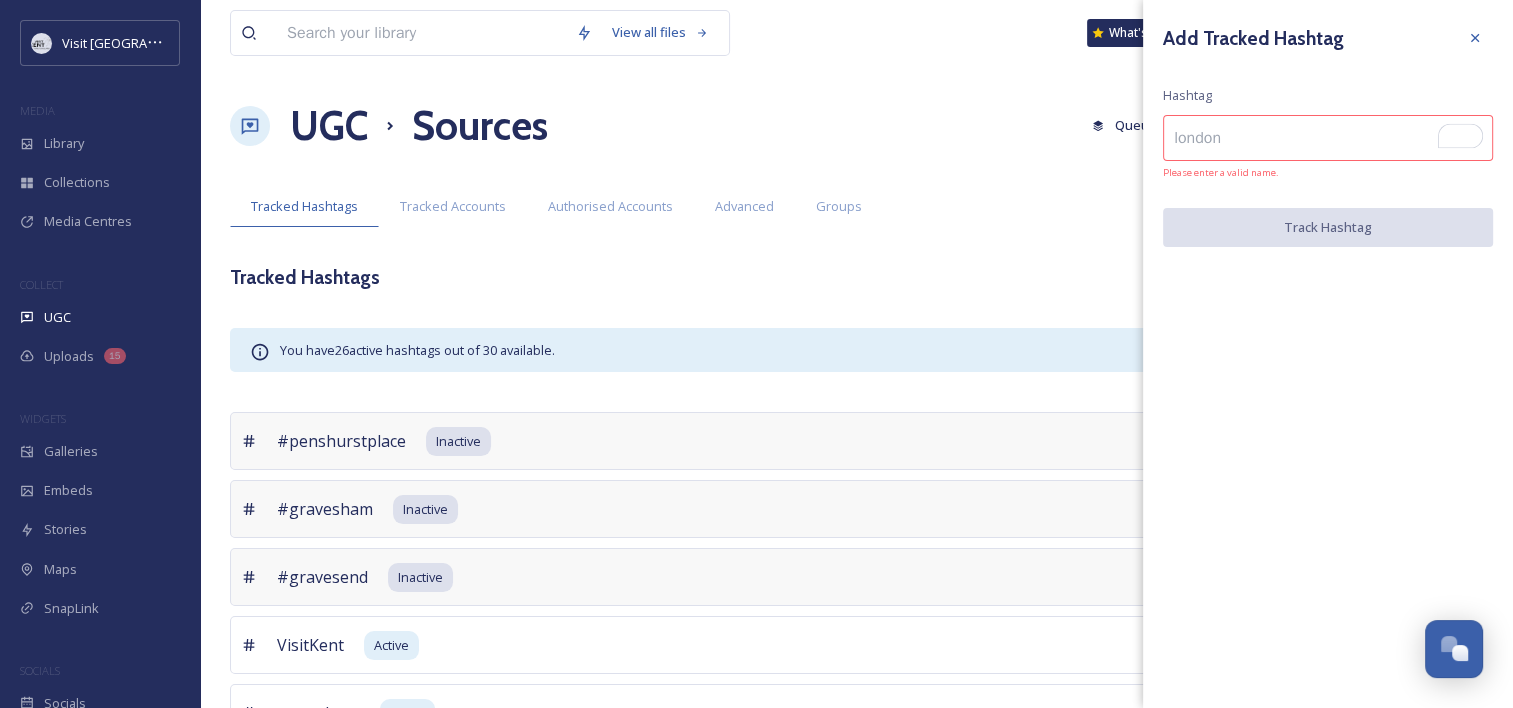 type on "#" 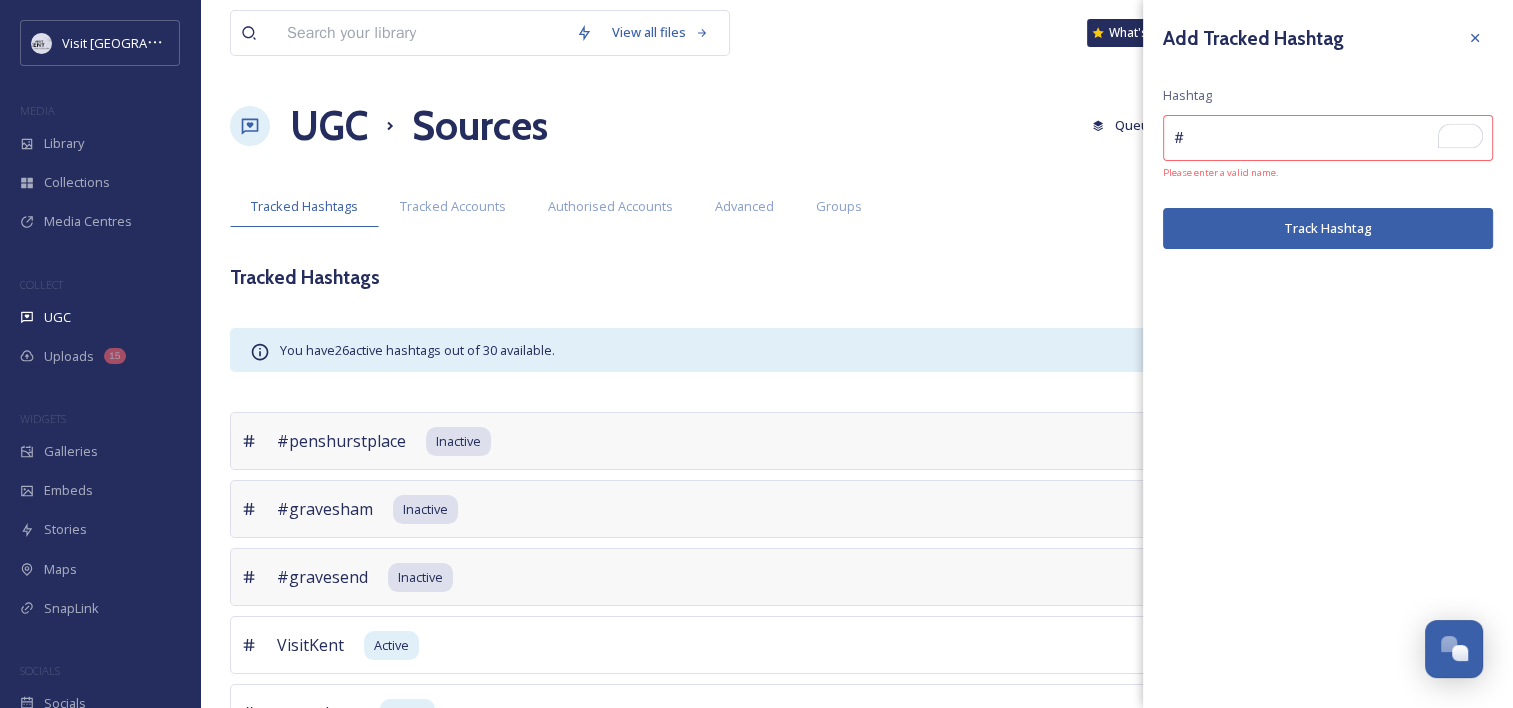 type 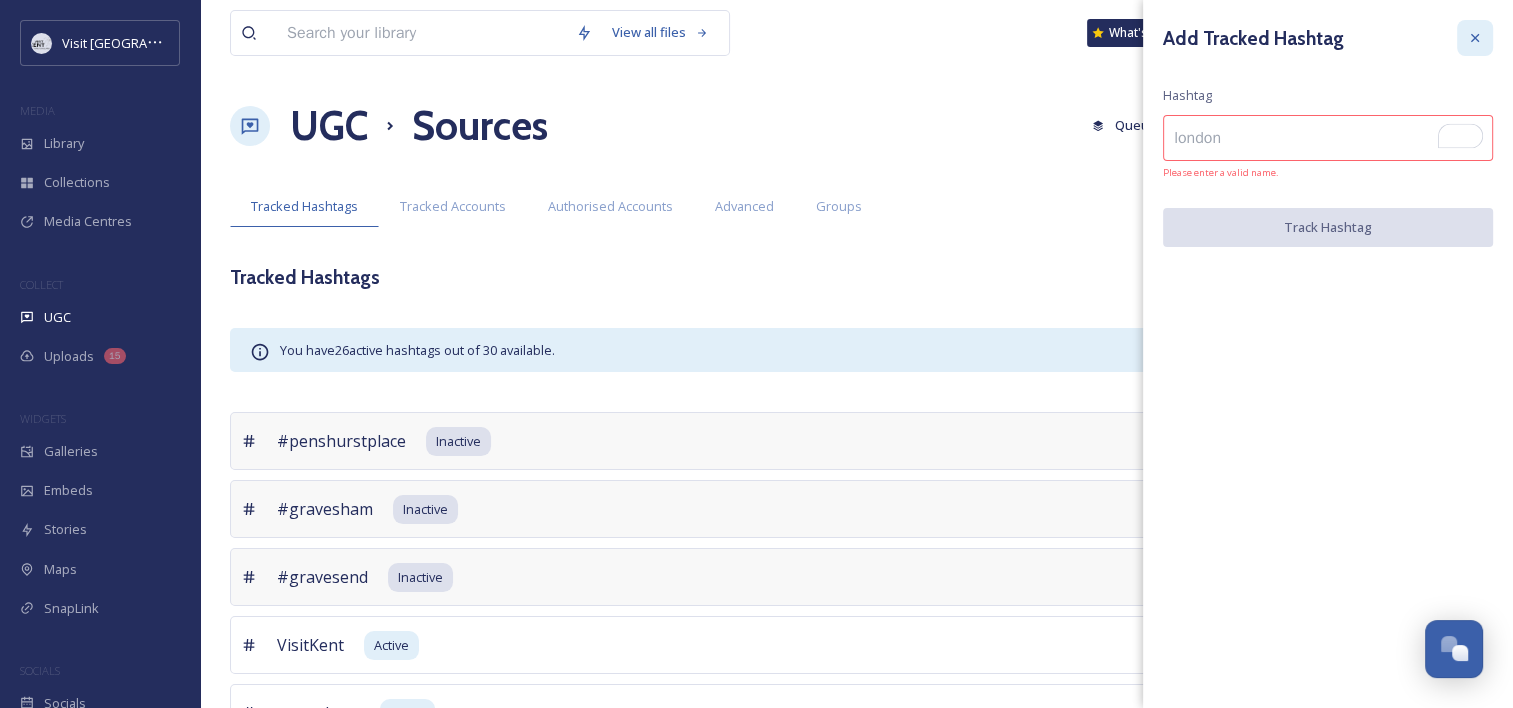 click 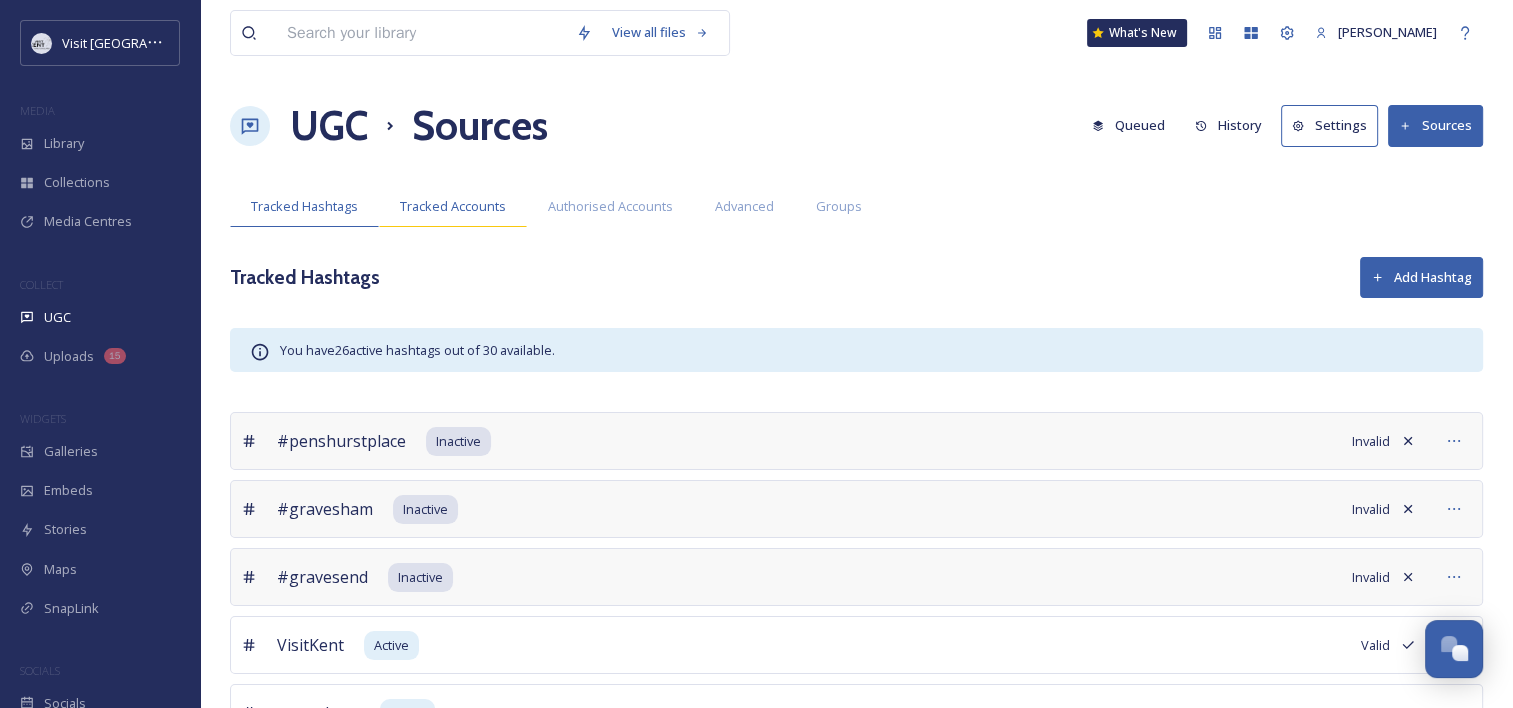 click on "Tracked Accounts" at bounding box center (453, 206) 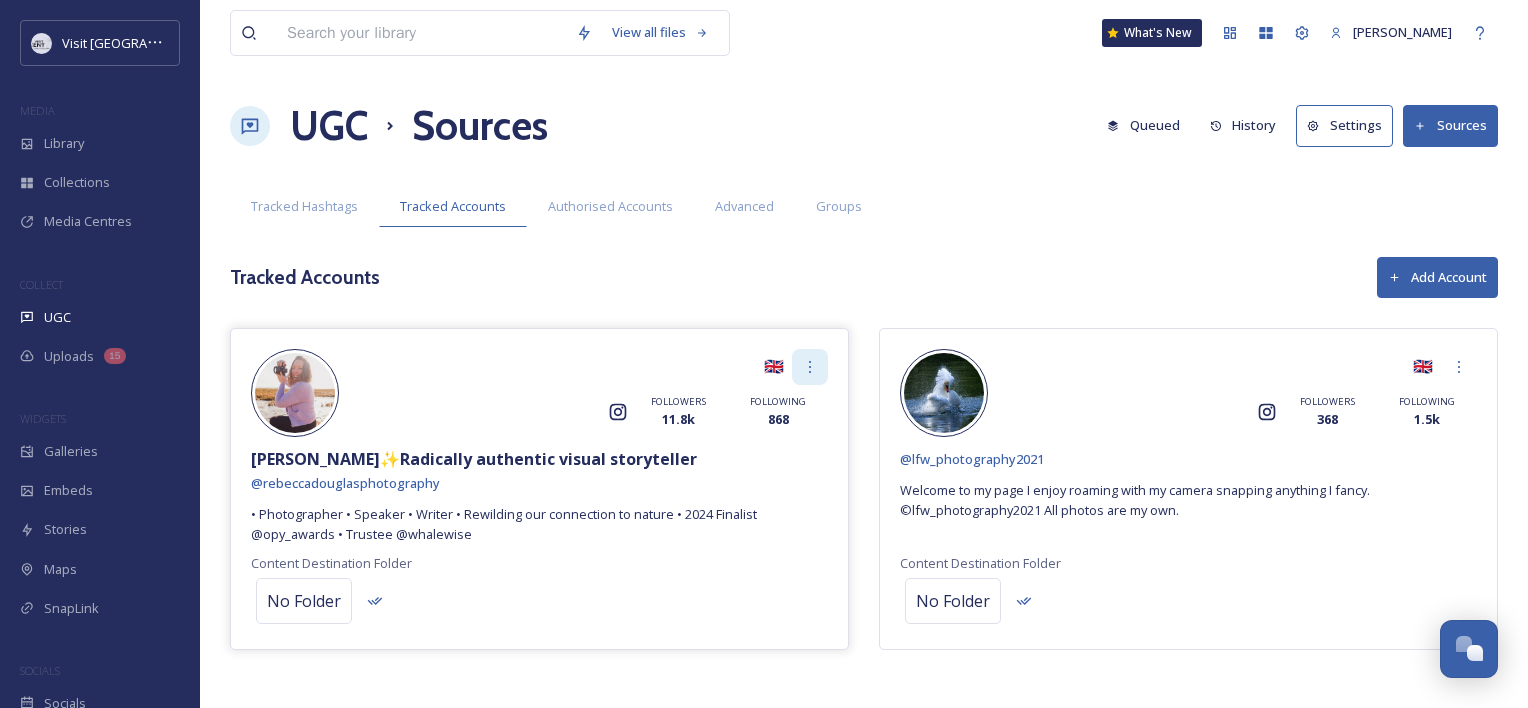 click 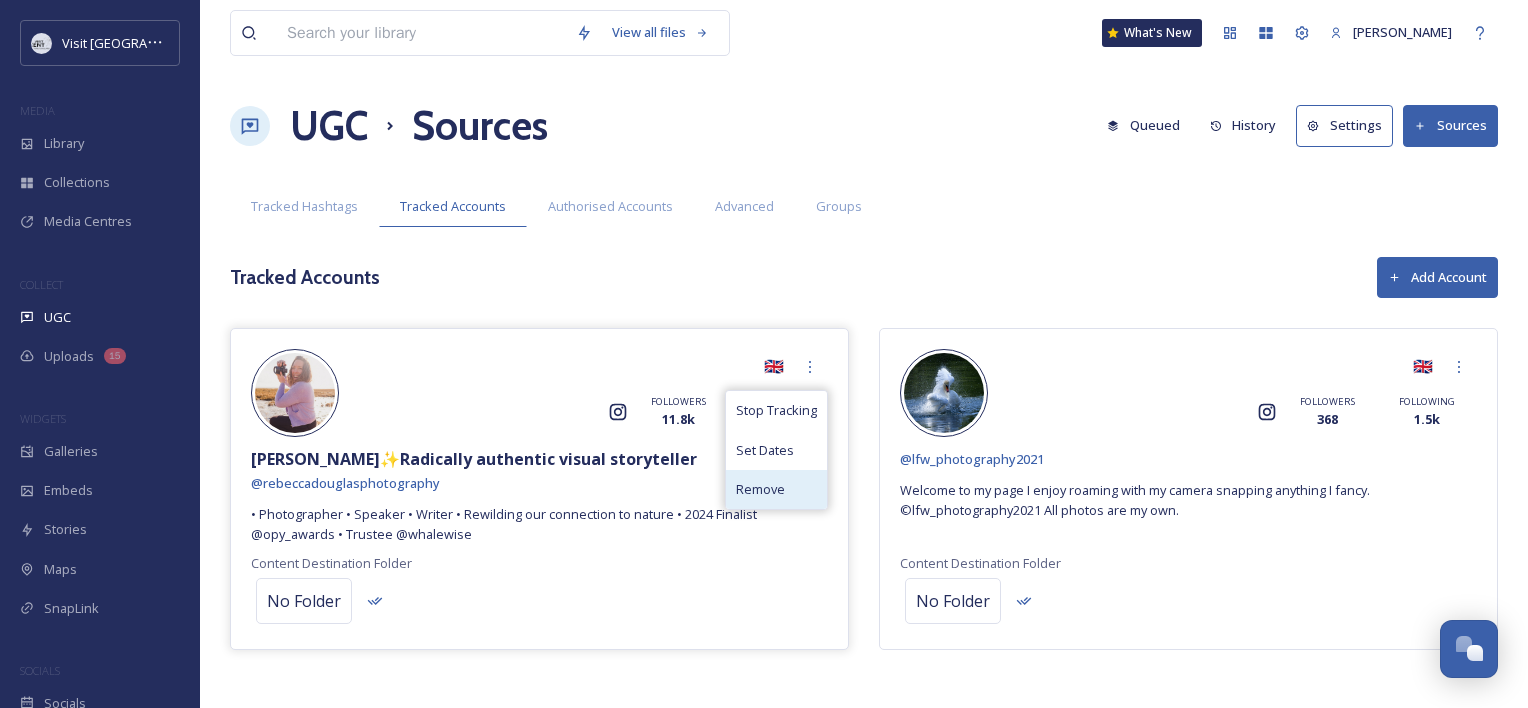 click on "Remove" at bounding box center (760, 489) 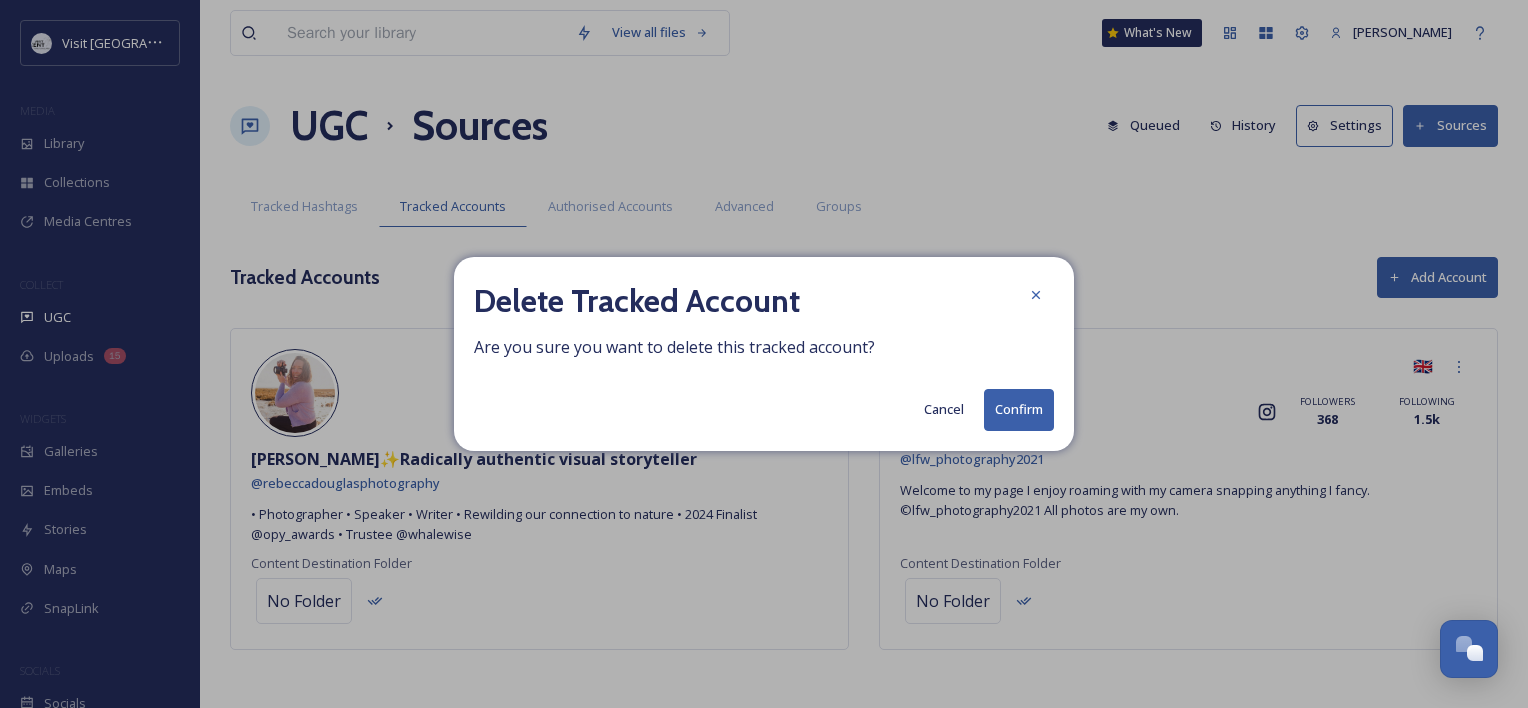 click on "Confirm" at bounding box center [1019, 409] 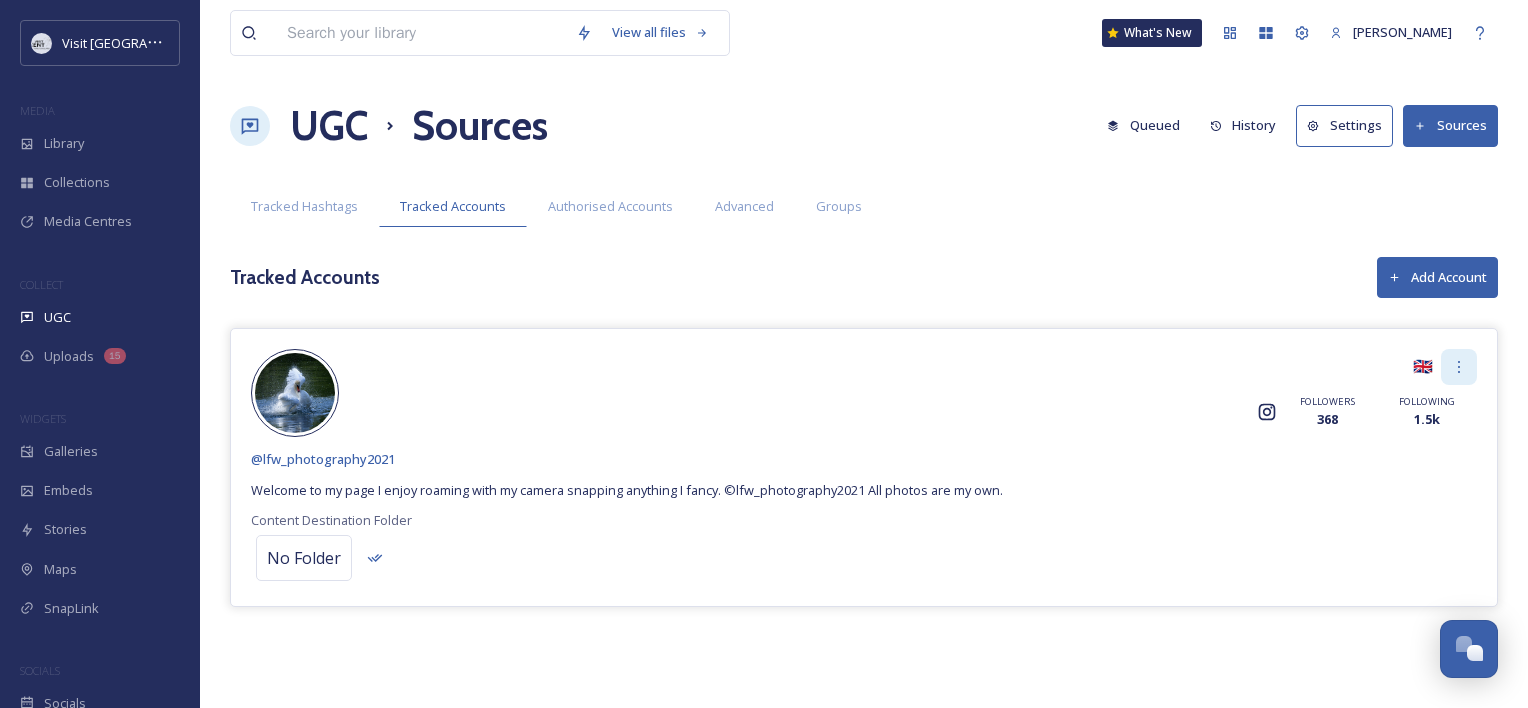 click 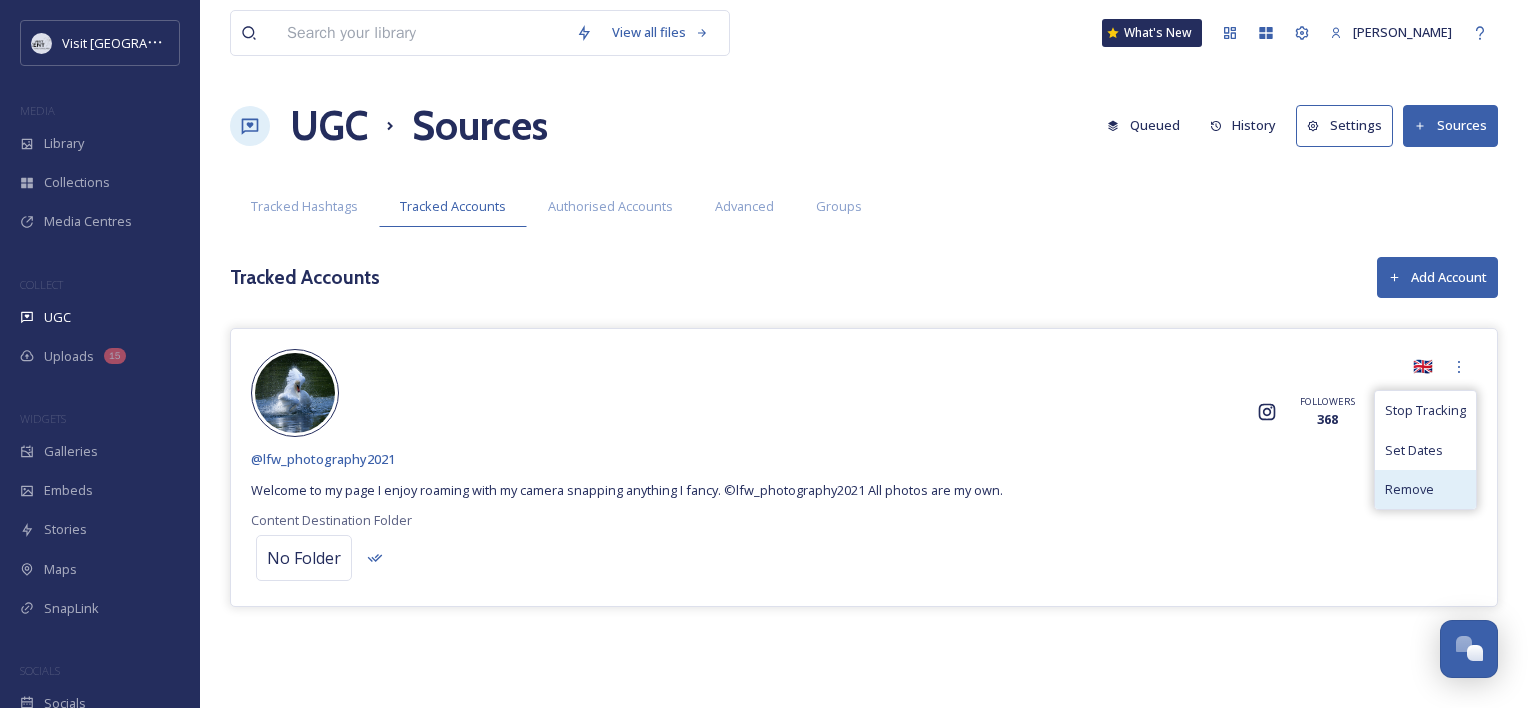 click on "Remove" at bounding box center (1409, 489) 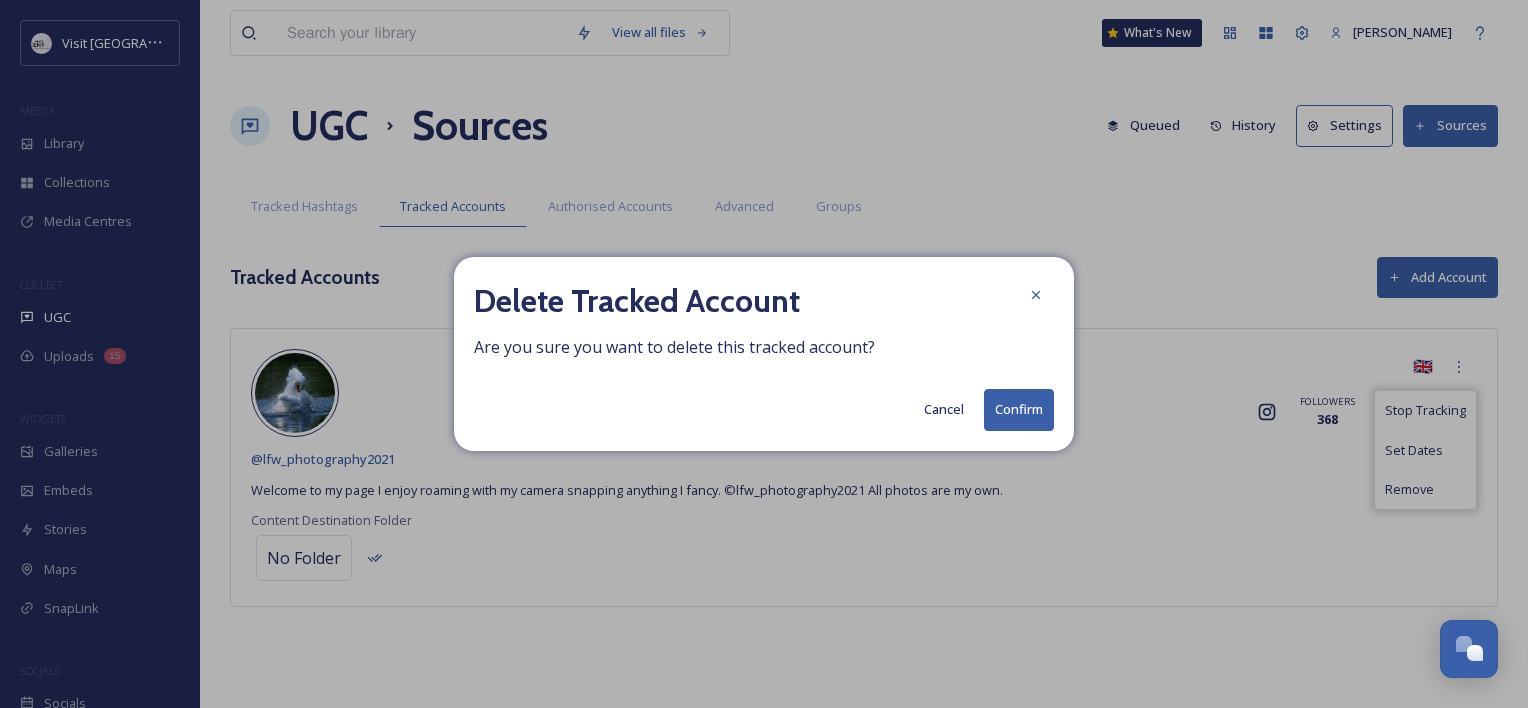click on "Confirm" at bounding box center (1019, 409) 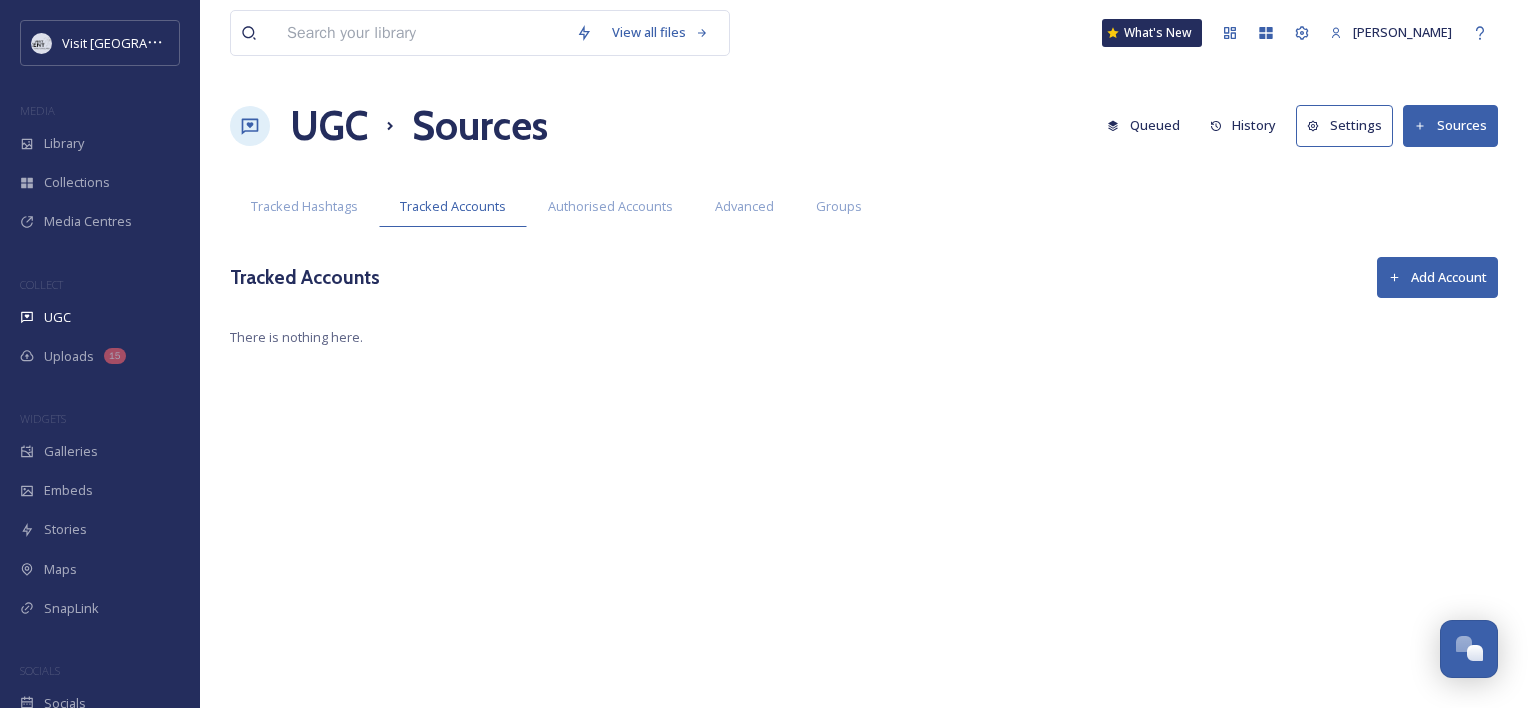 click on "Add Account" at bounding box center [1437, 277] 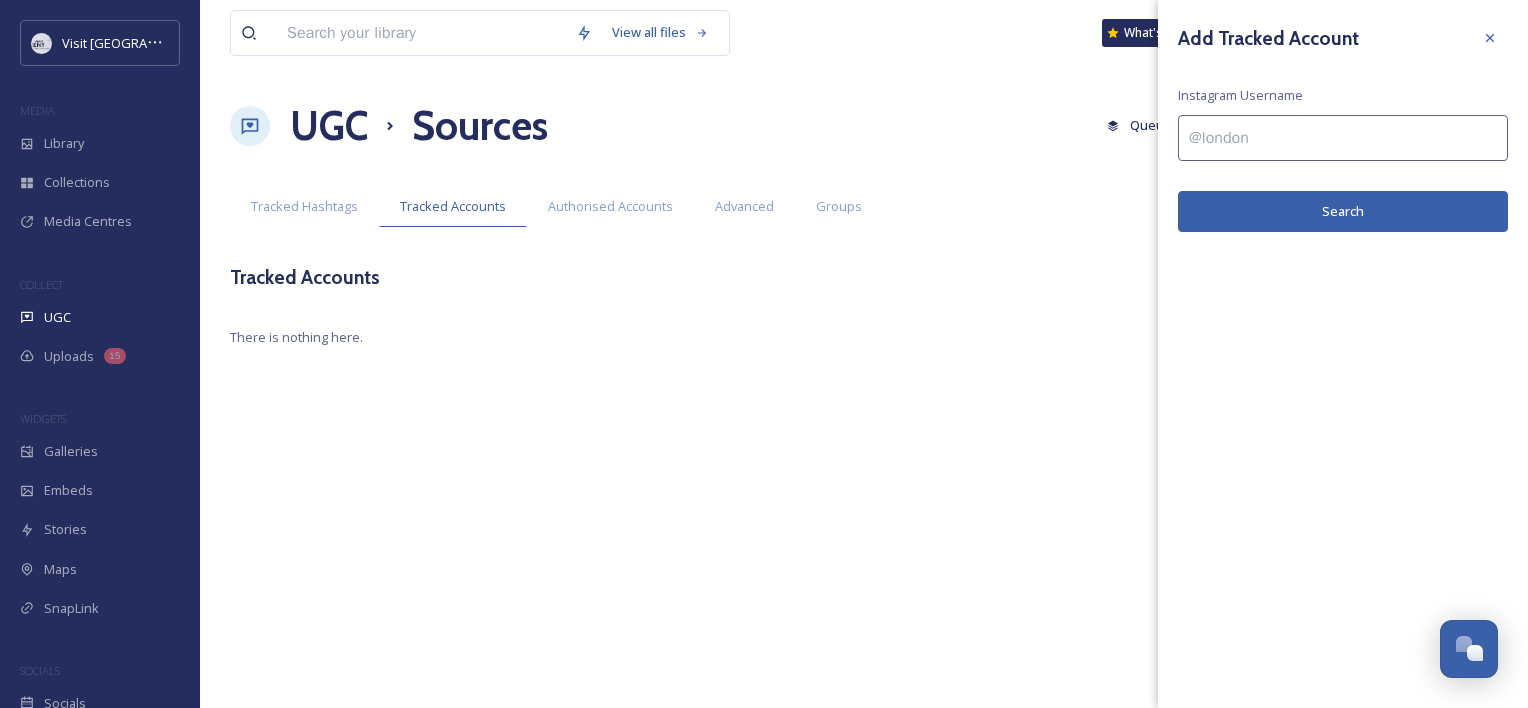 click at bounding box center (1343, 138) 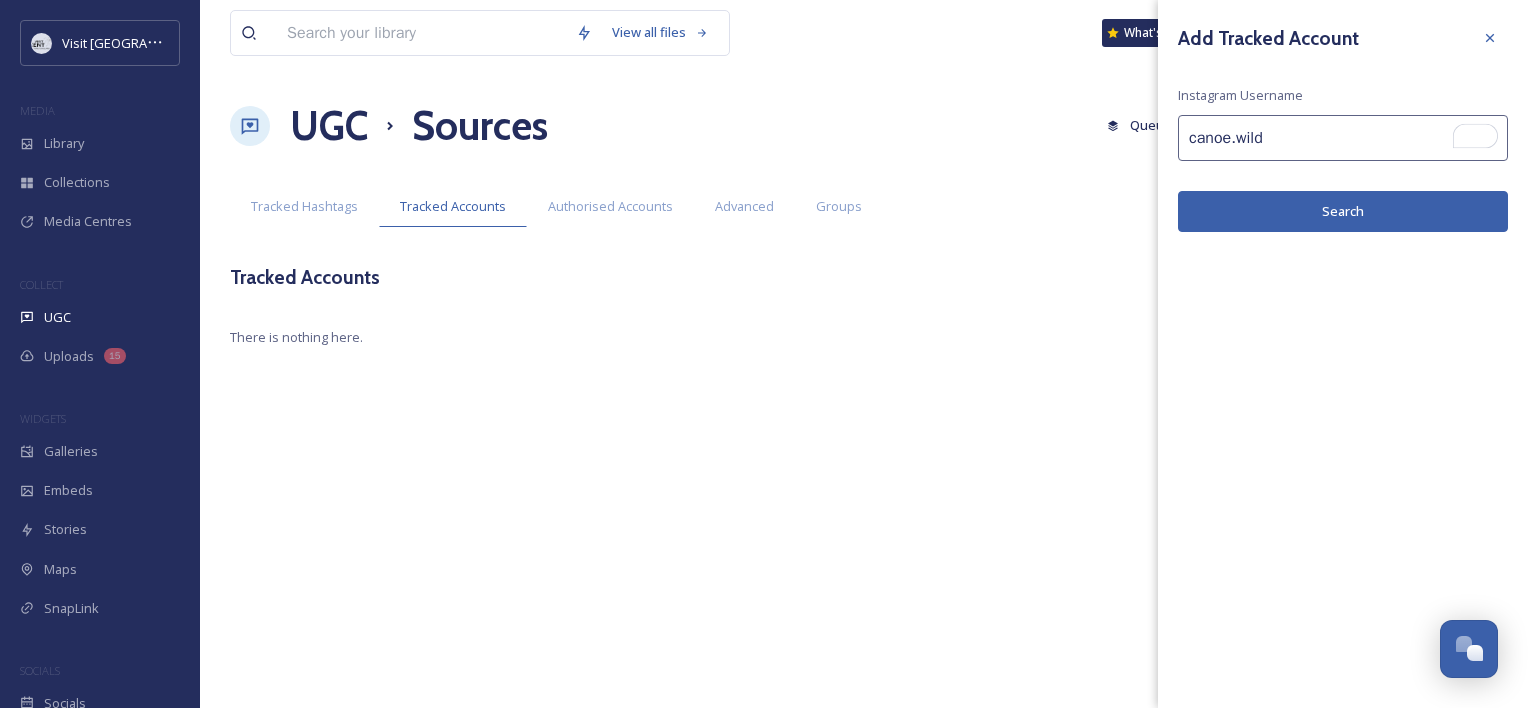 type on "canoe.wild" 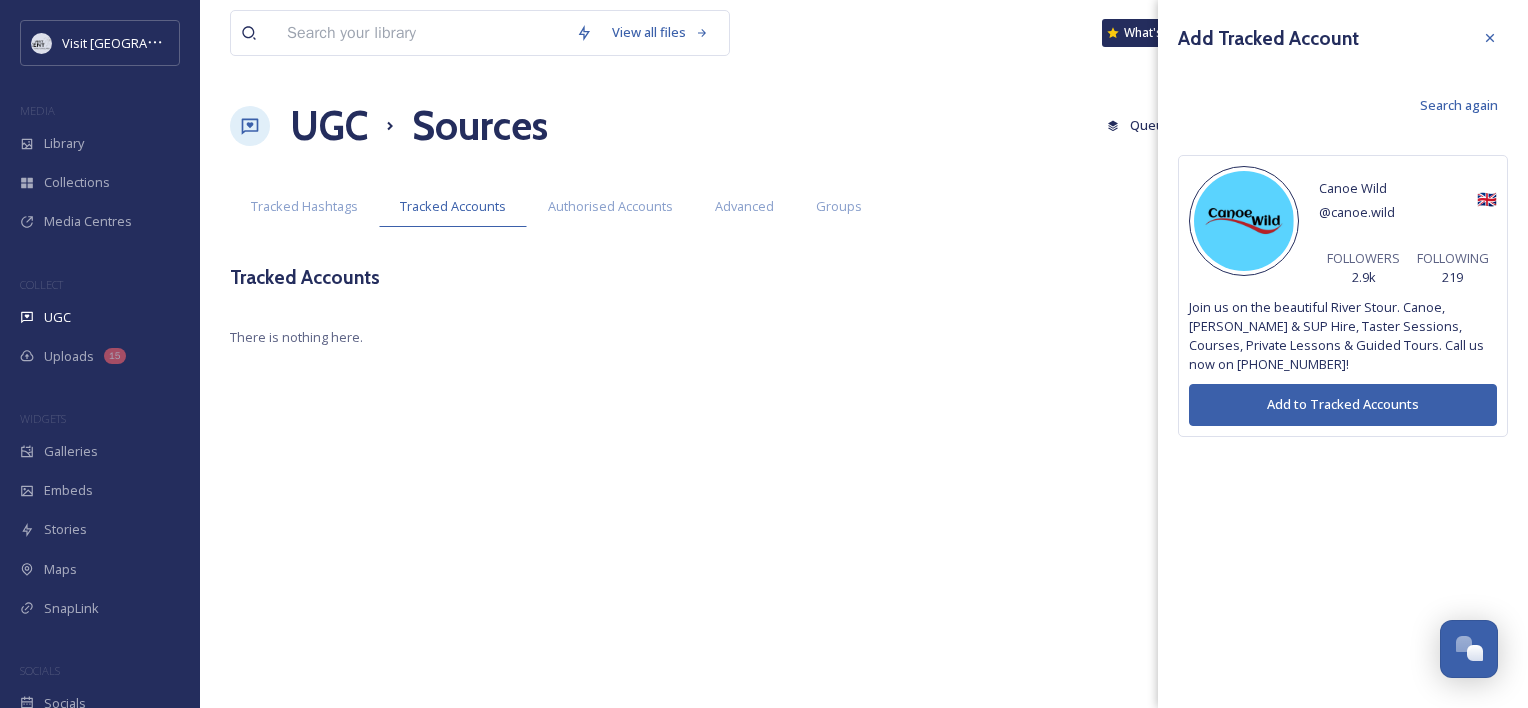 click on "Add to Tracked Accounts" at bounding box center (1343, 404) 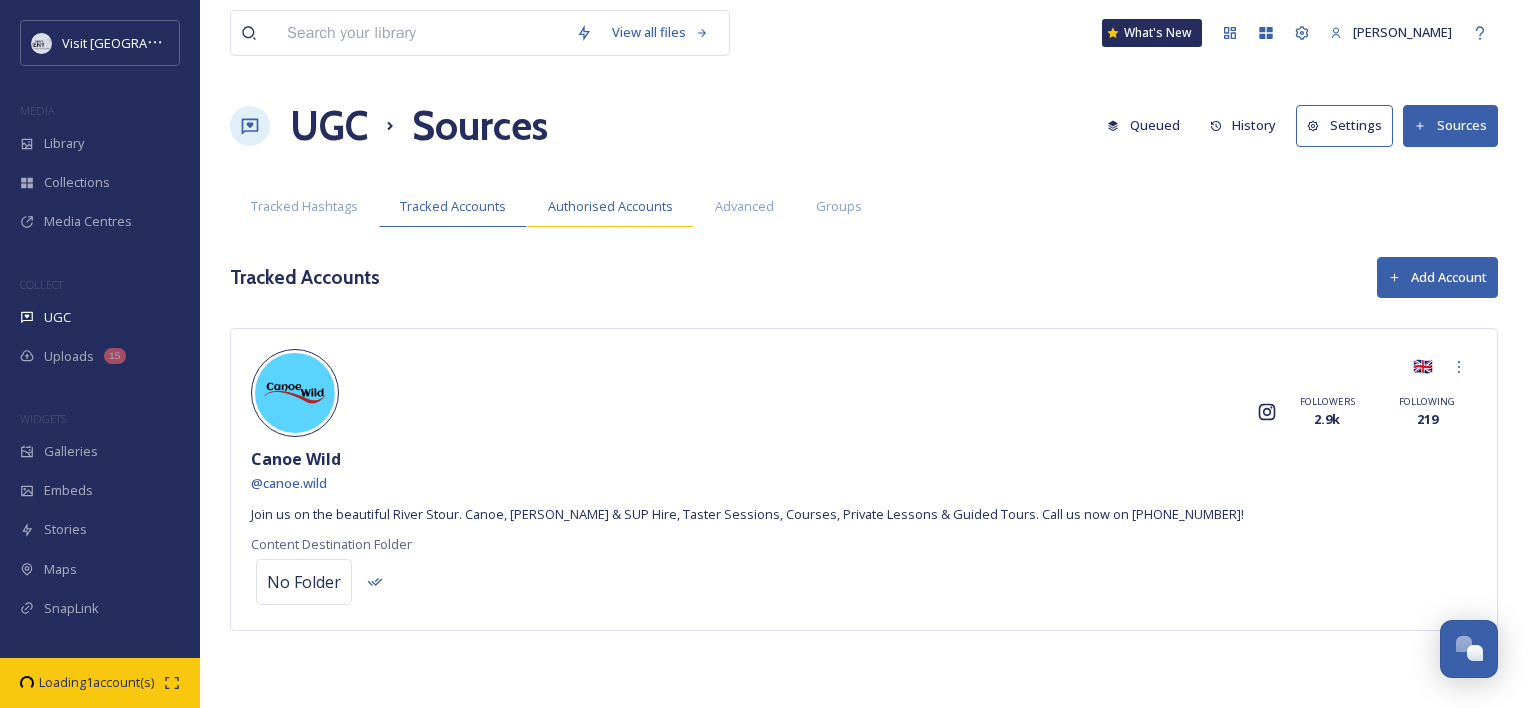 click on "Authorised Accounts" at bounding box center [610, 206] 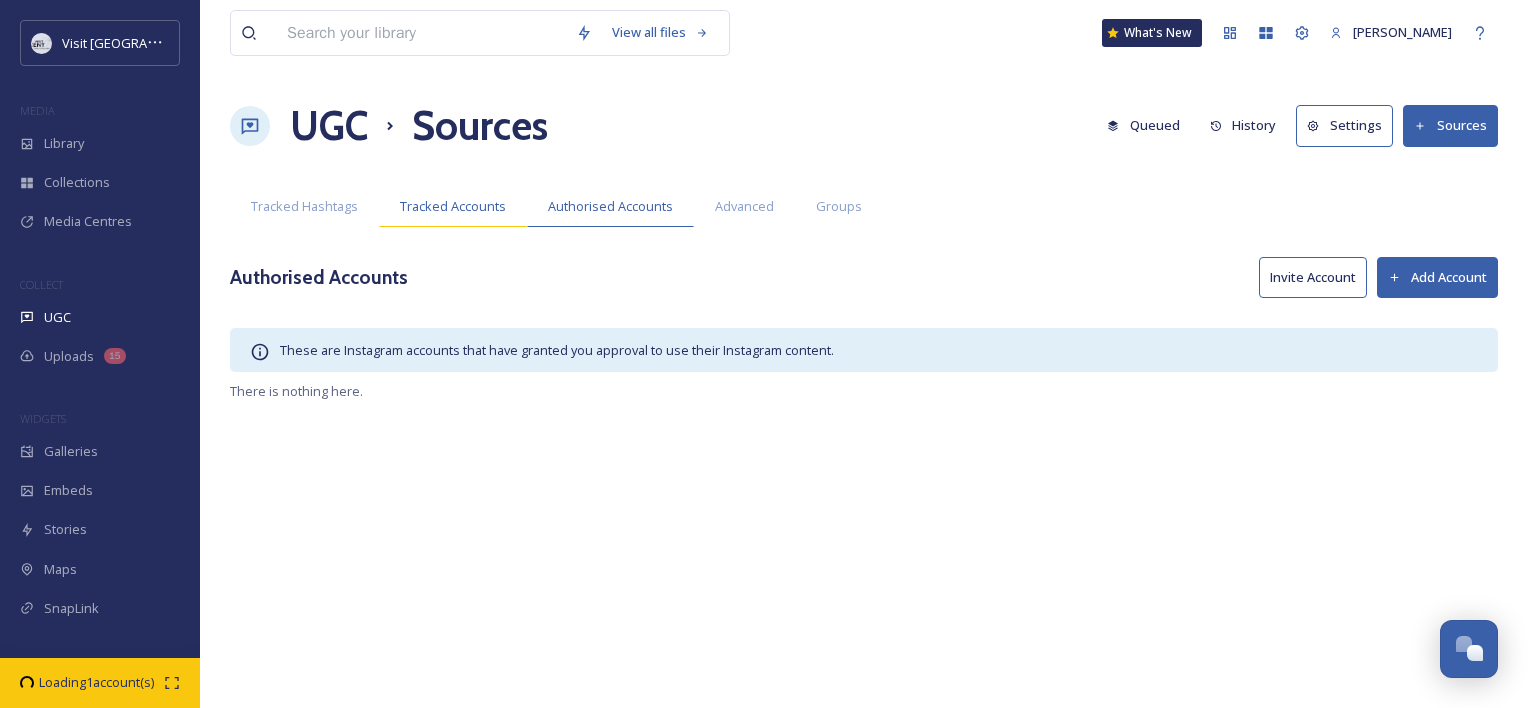 click on "Tracked Accounts" at bounding box center [453, 206] 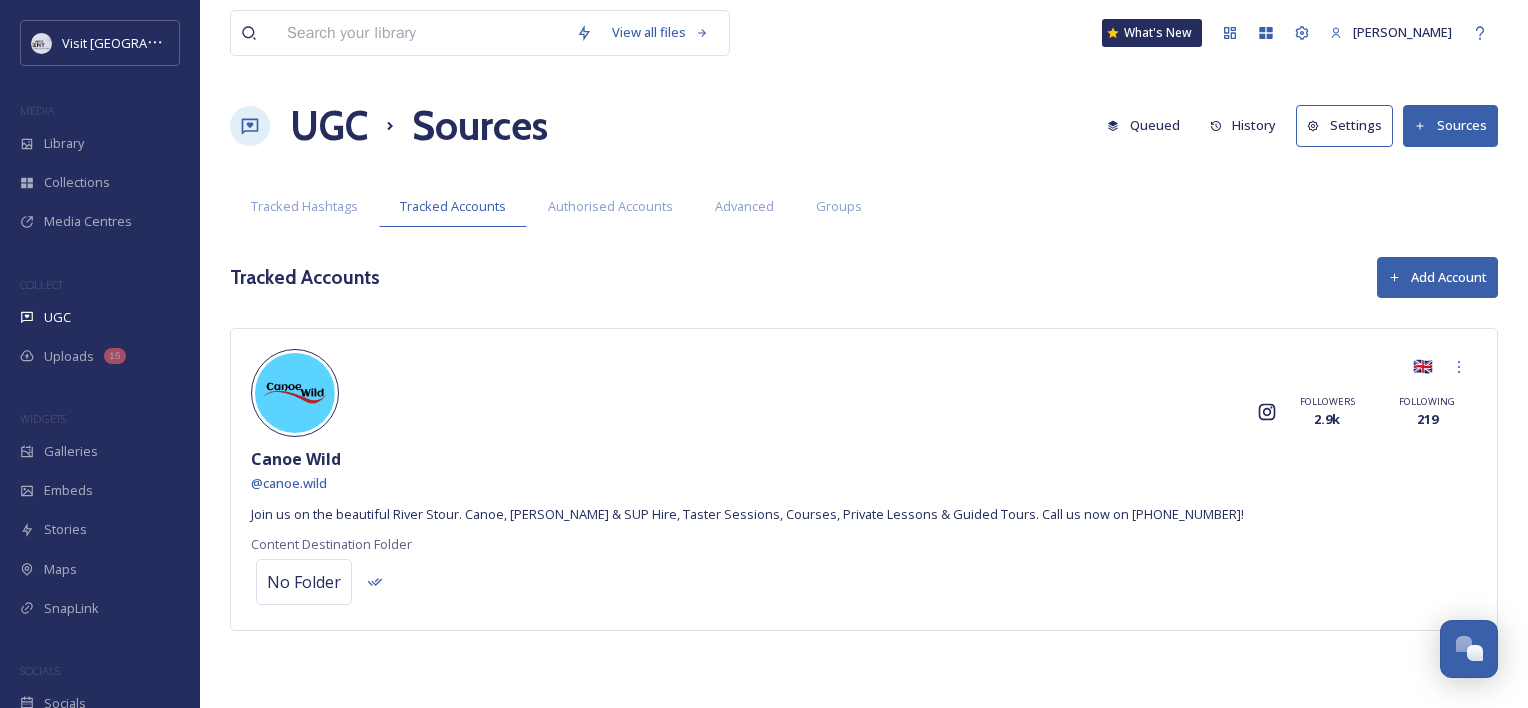 click on "Add Account" at bounding box center (1437, 277) 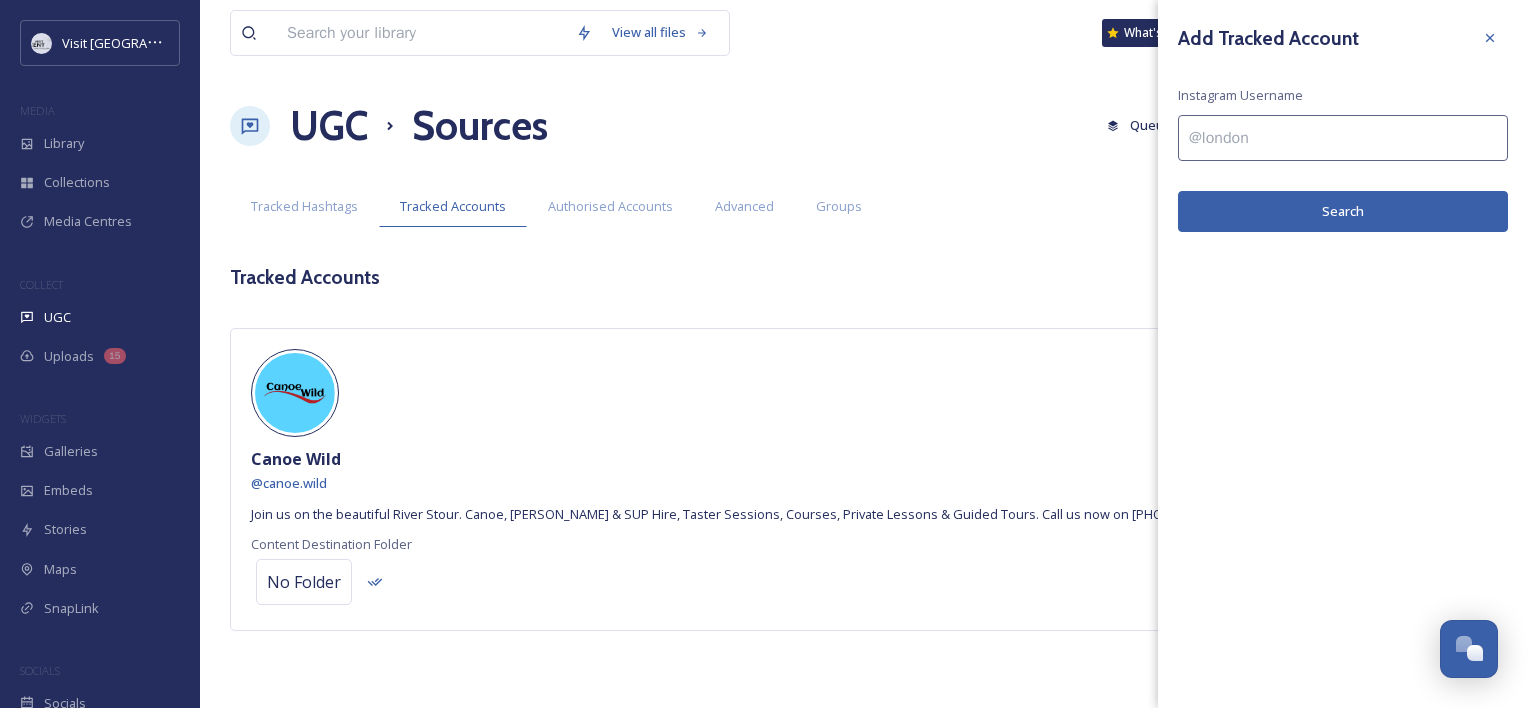 click at bounding box center (1343, 138) 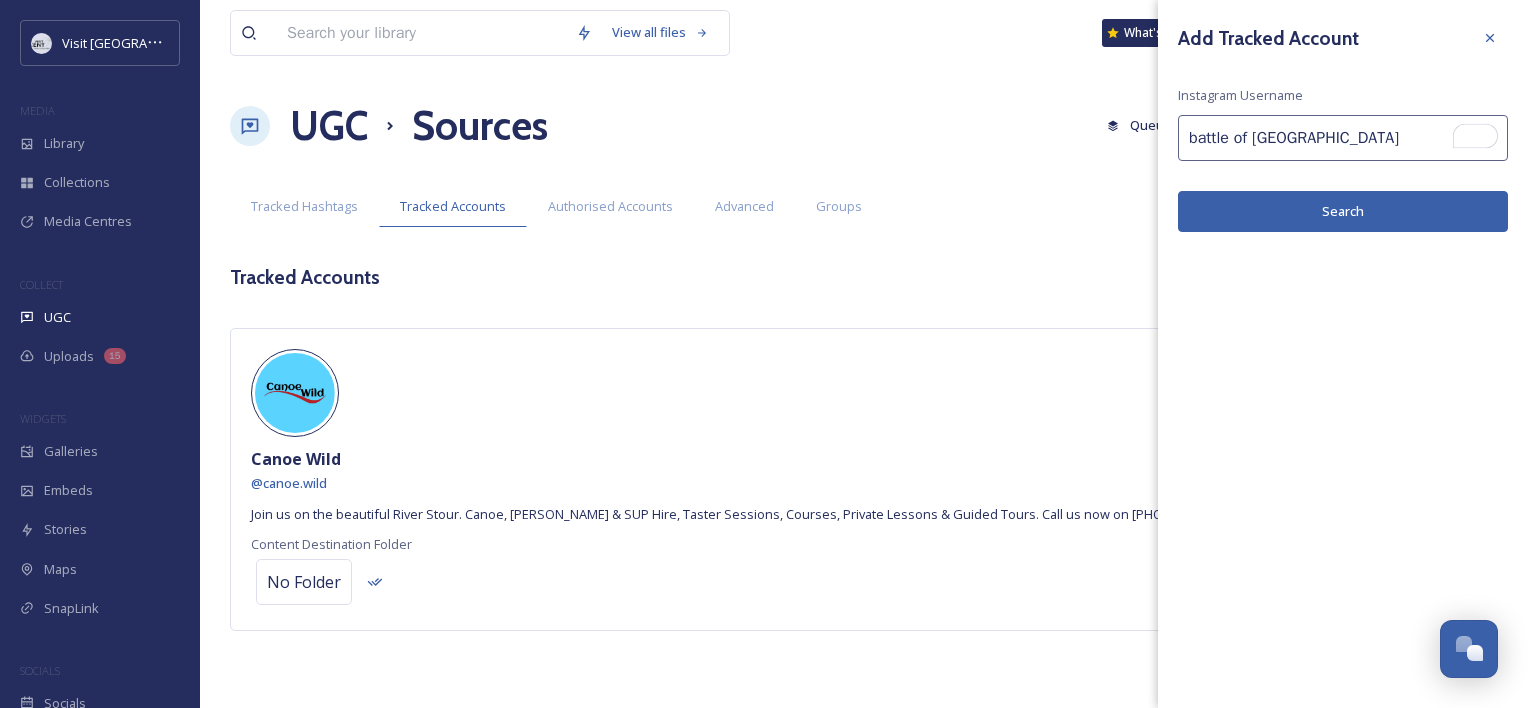click on "battle of [GEOGRAPHIC_DATA]" at bounding box center [1343, 138] 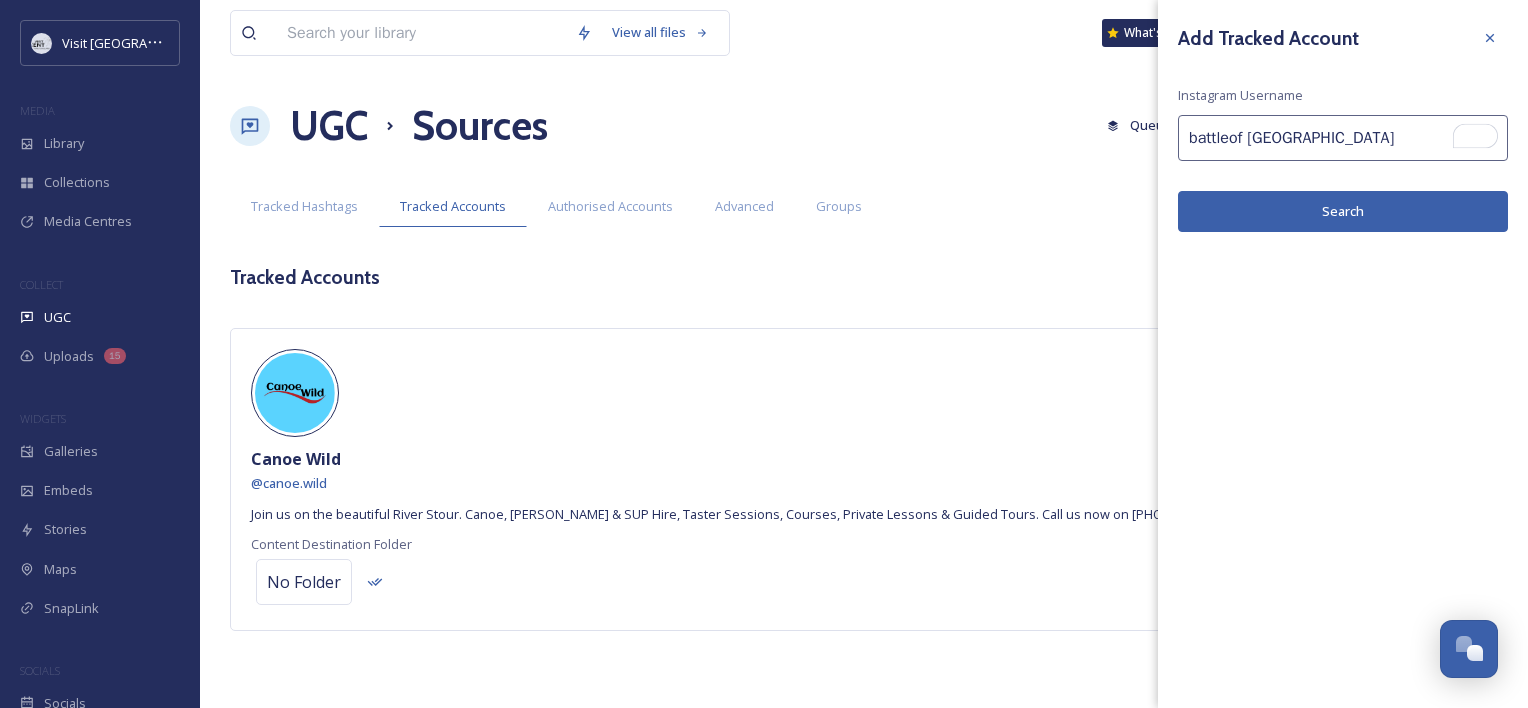 click on "battleof [GEOGRAPHIC_DATA]" at bounding box center [1343, 138] 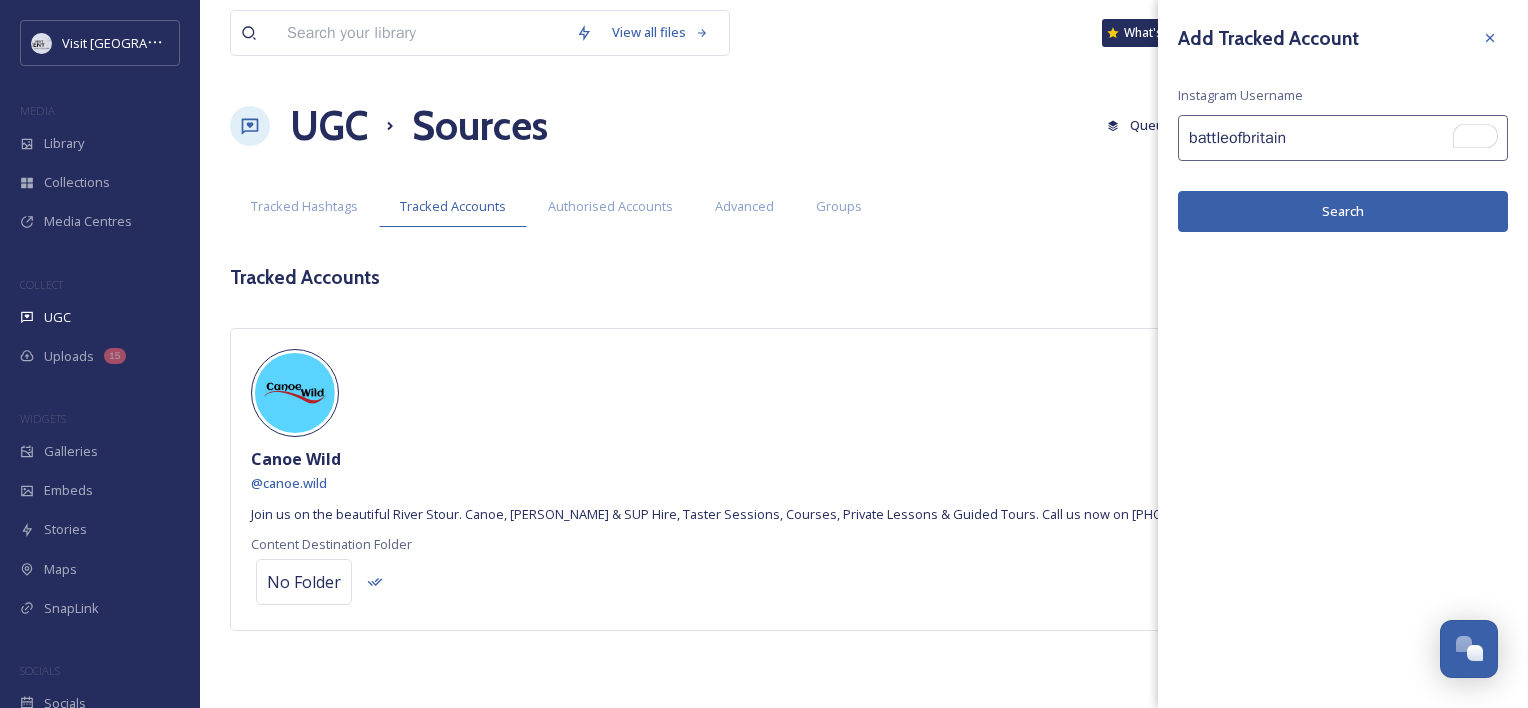 click on "battleofbritain" at bounding box center [1343, 138] 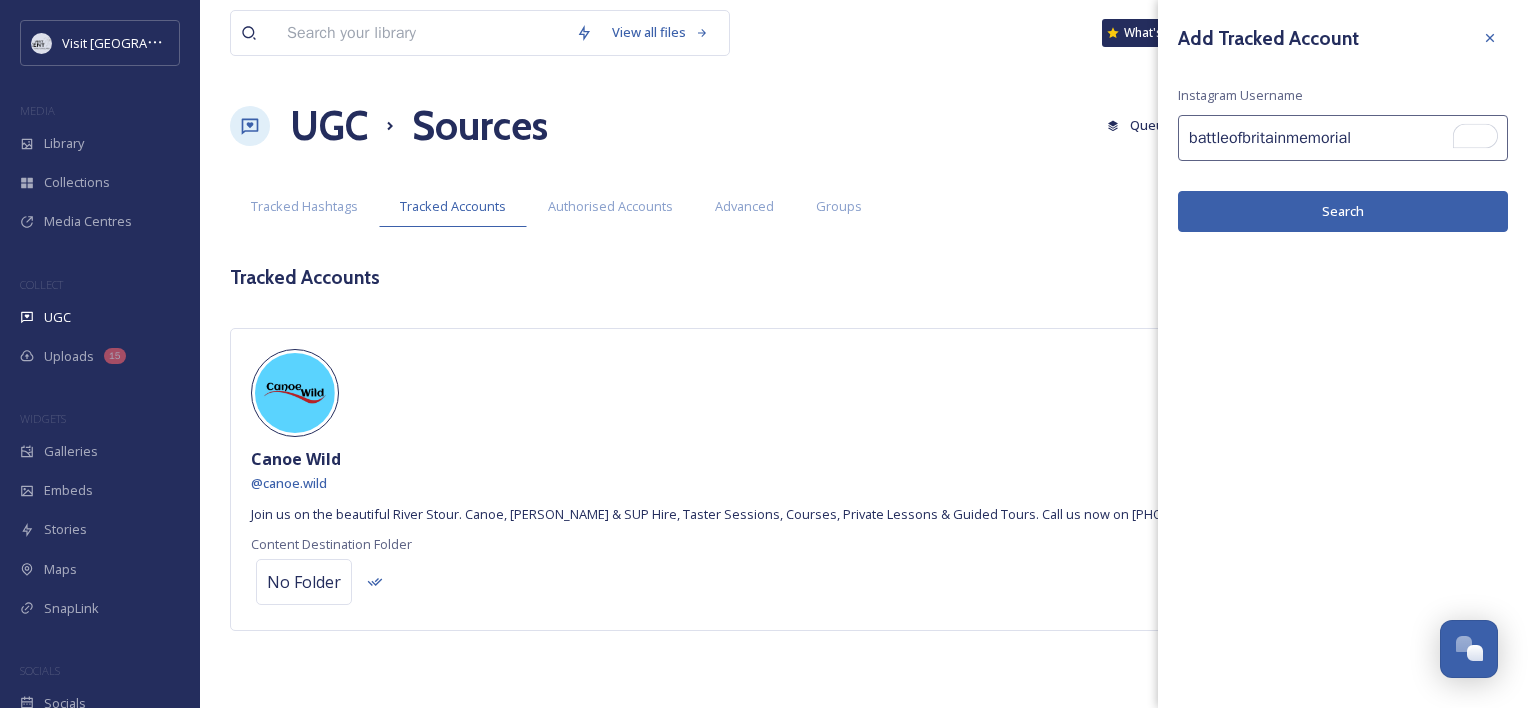 type on "battleofbritainmemorial" 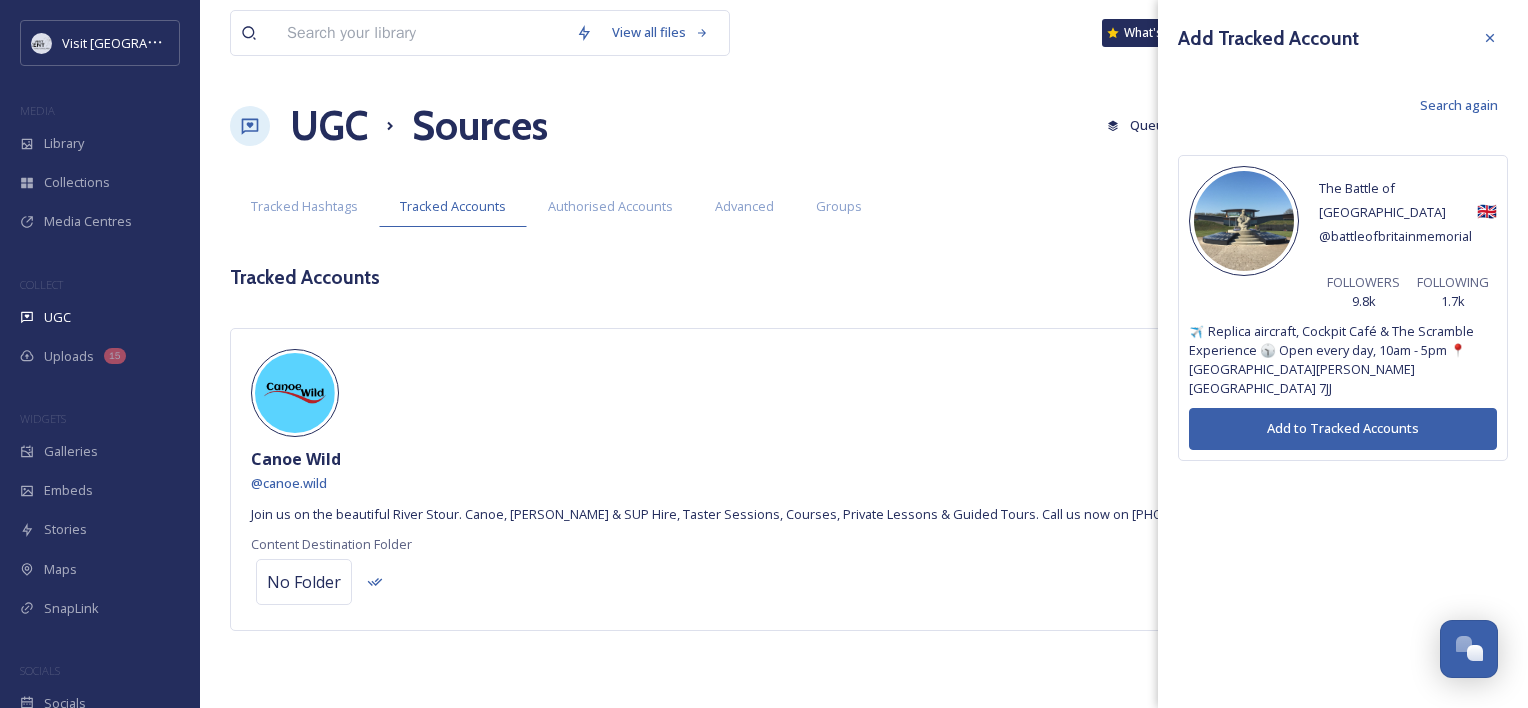 click on "Add to Tracked Accounts" at bounding box center [1343, 428] 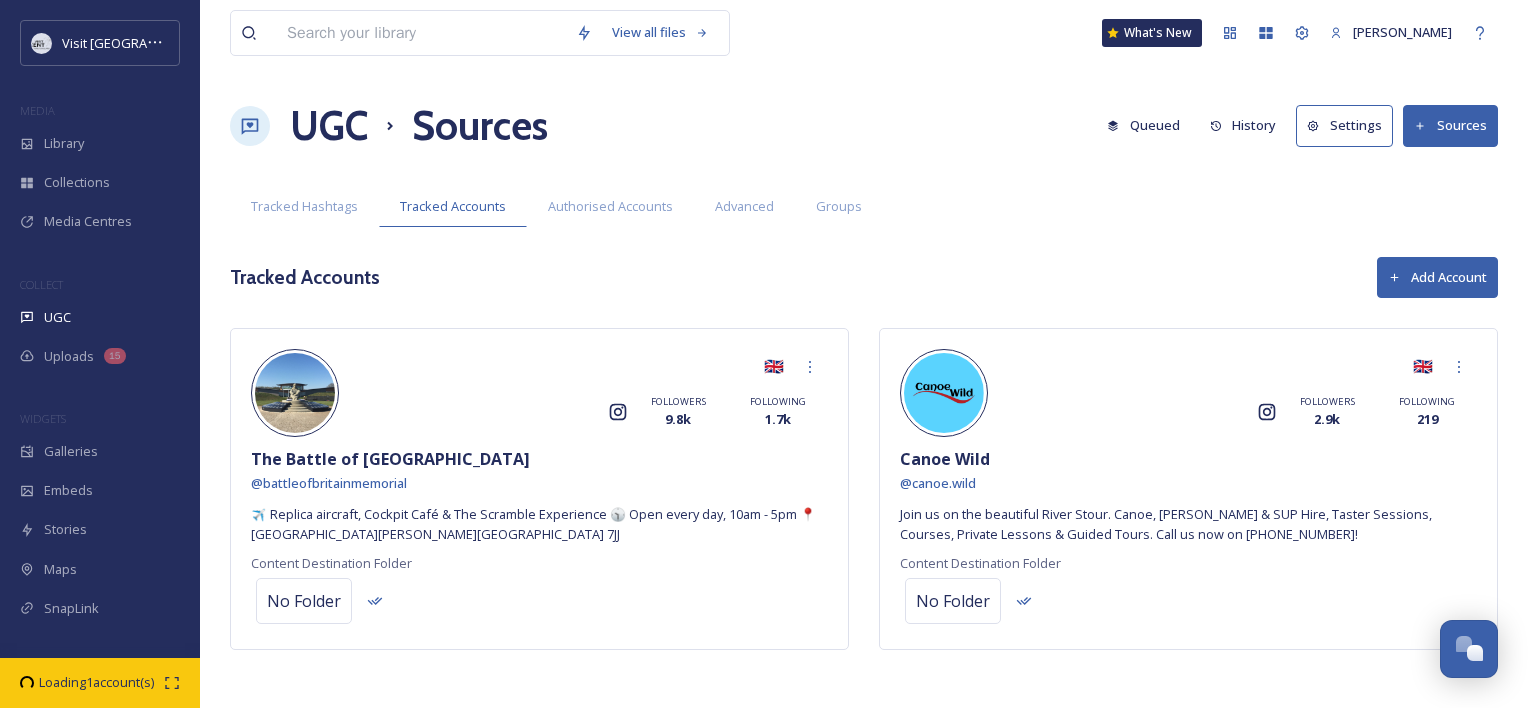 click on "Add Account" at bounding box center (1437, 277) 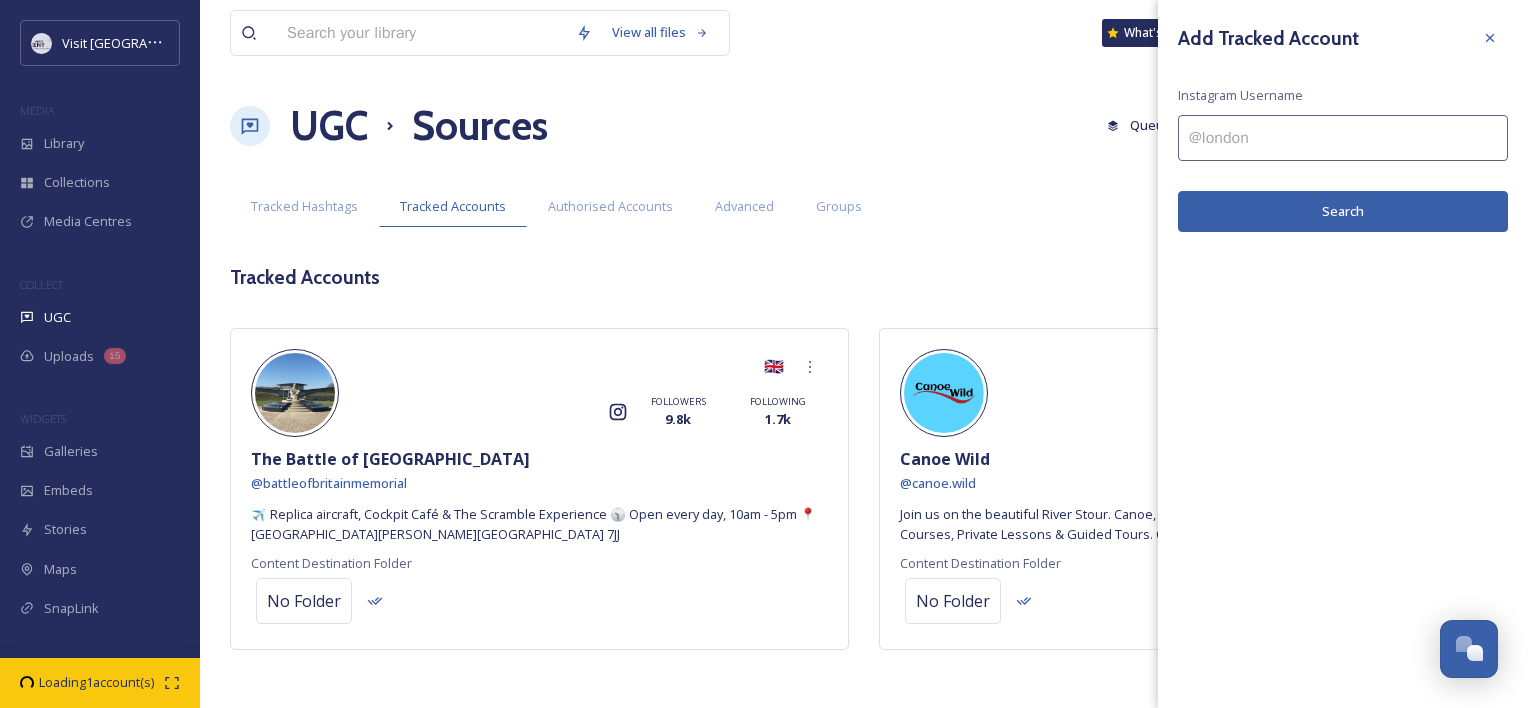 click at bounding box center (1343, 138) 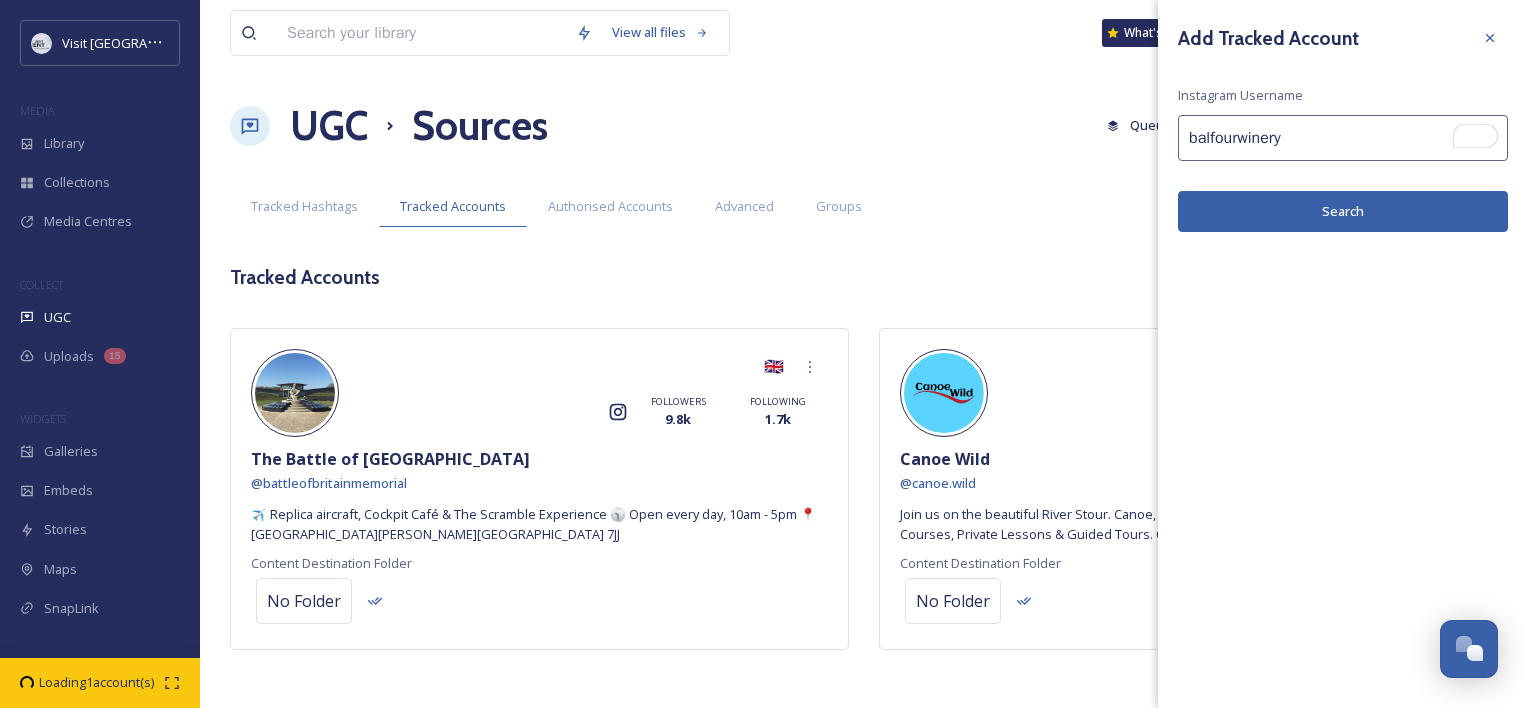 type on "balfourwinery" 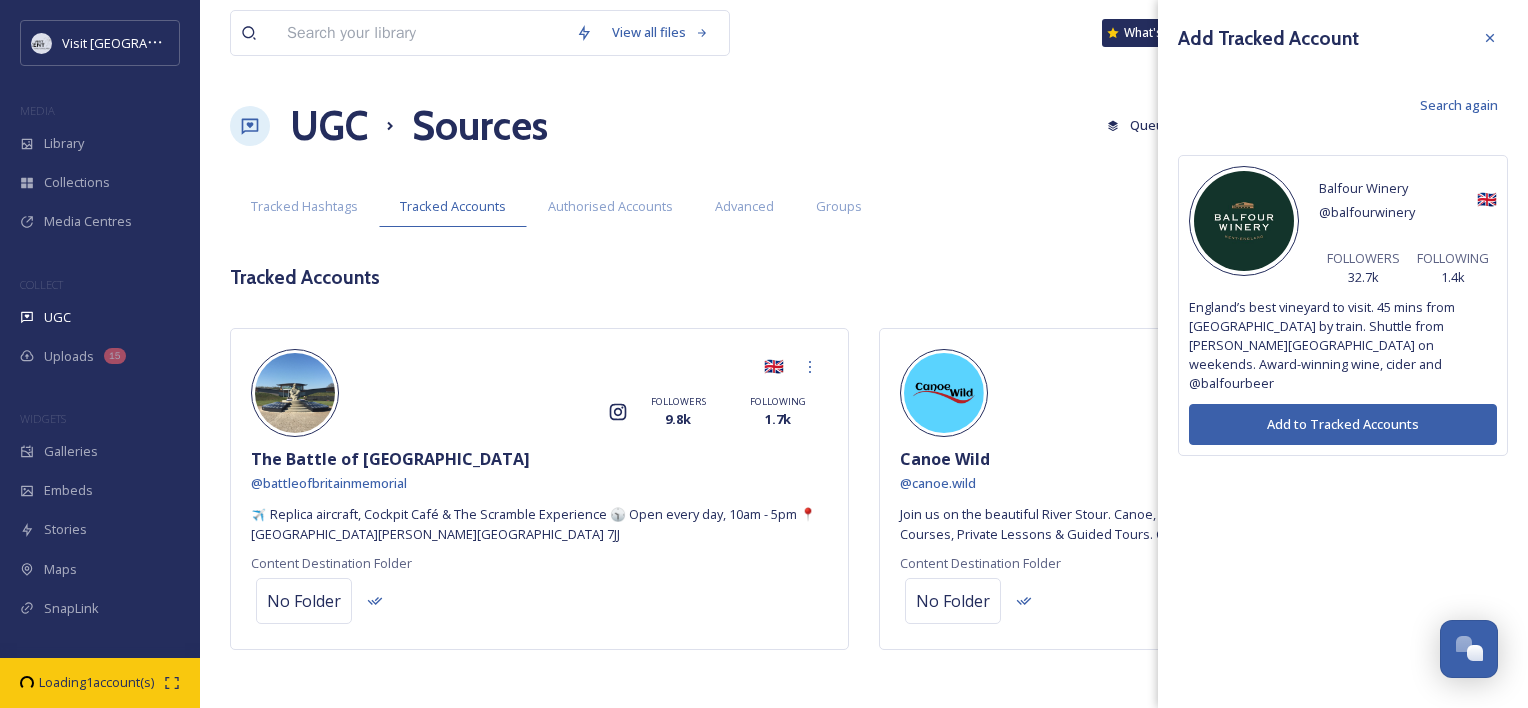 click on "Add to Tracked Accounts" at bounding box center (1343, 424) 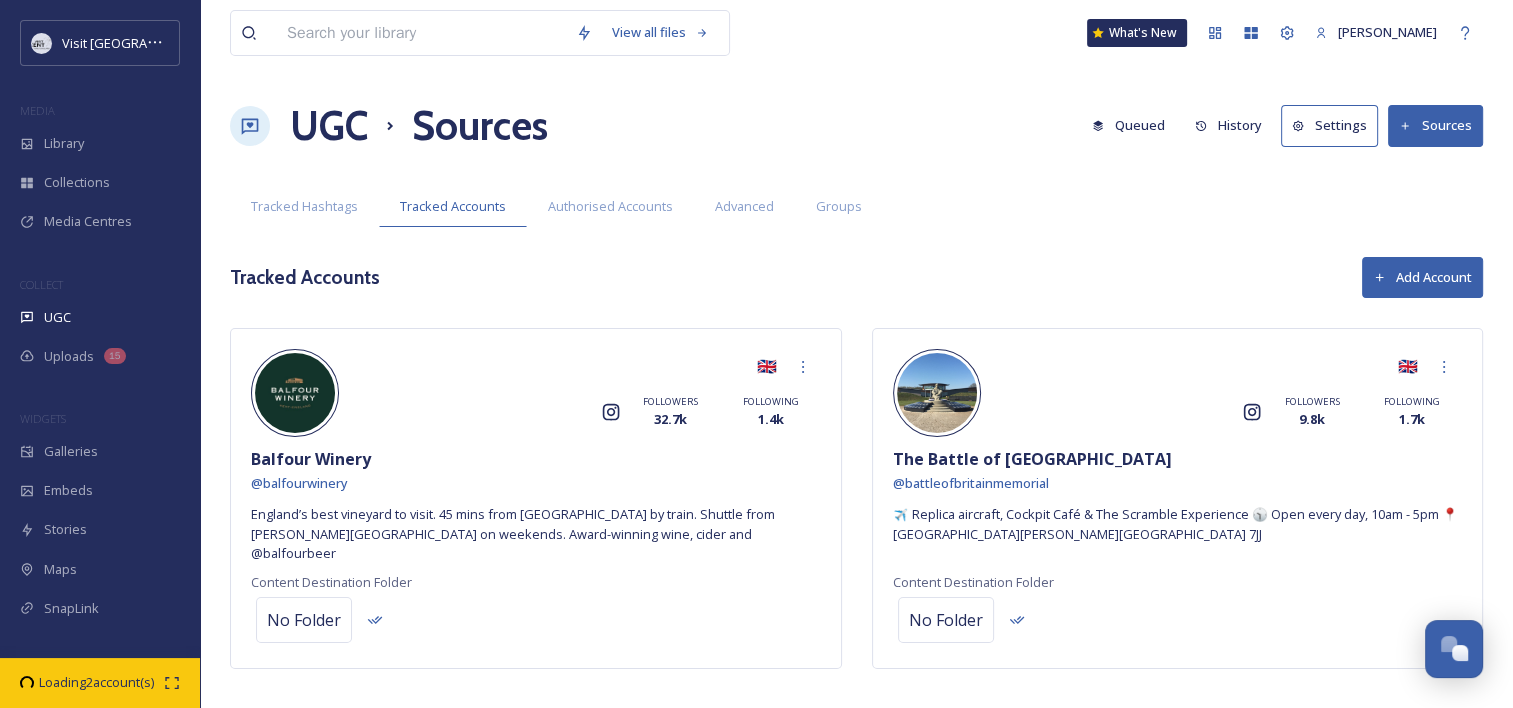 click on "Add Account" at bounding box center [1422, 277] 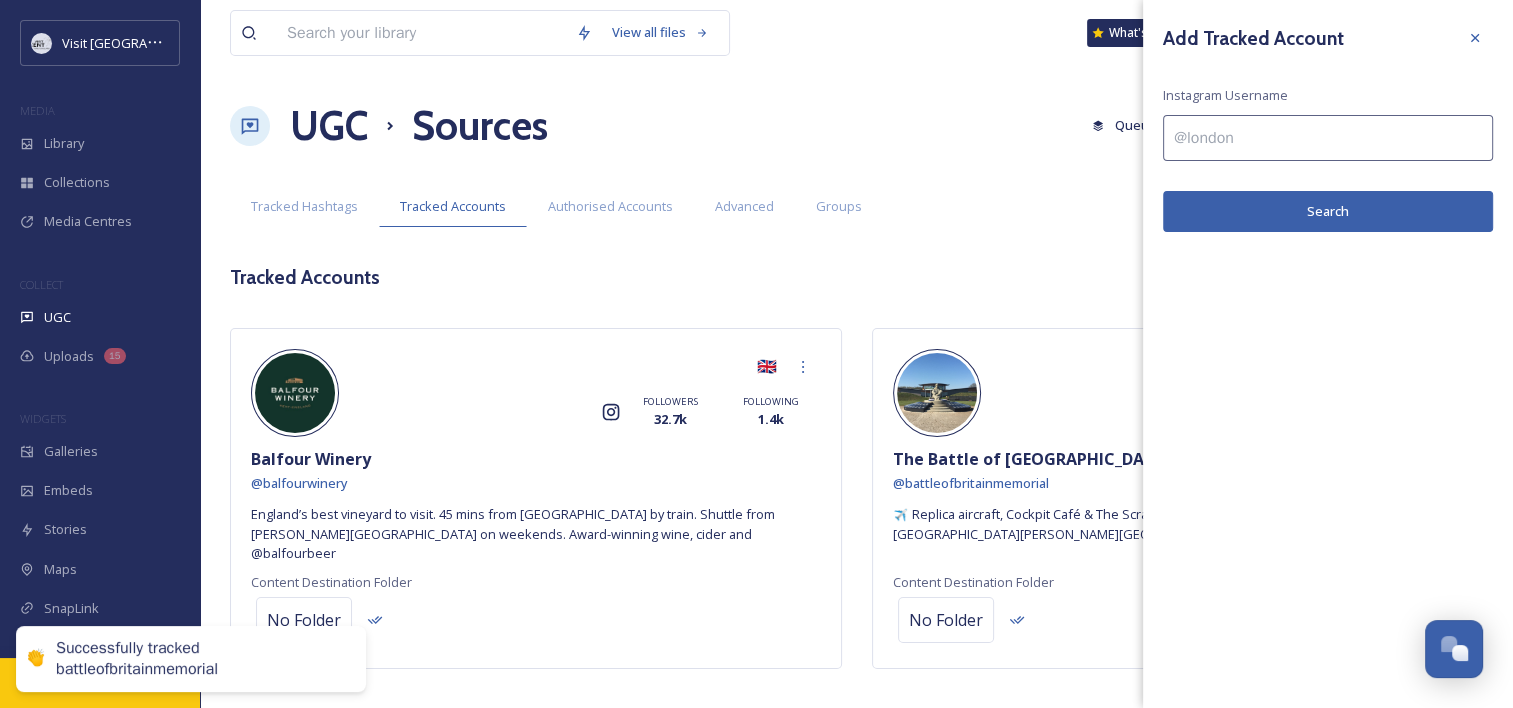click at bounding box center (1328, 138) 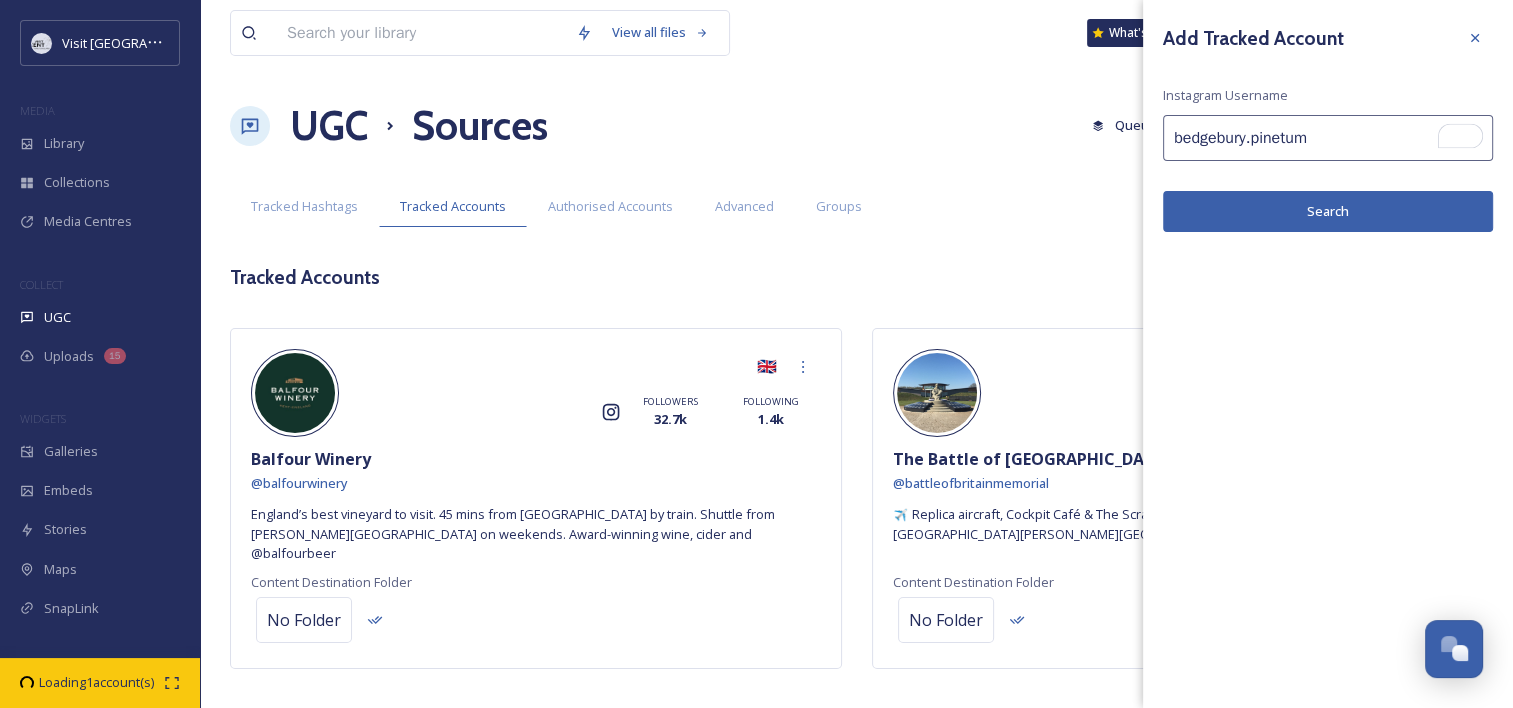 type on "bedgebury.pinetum" 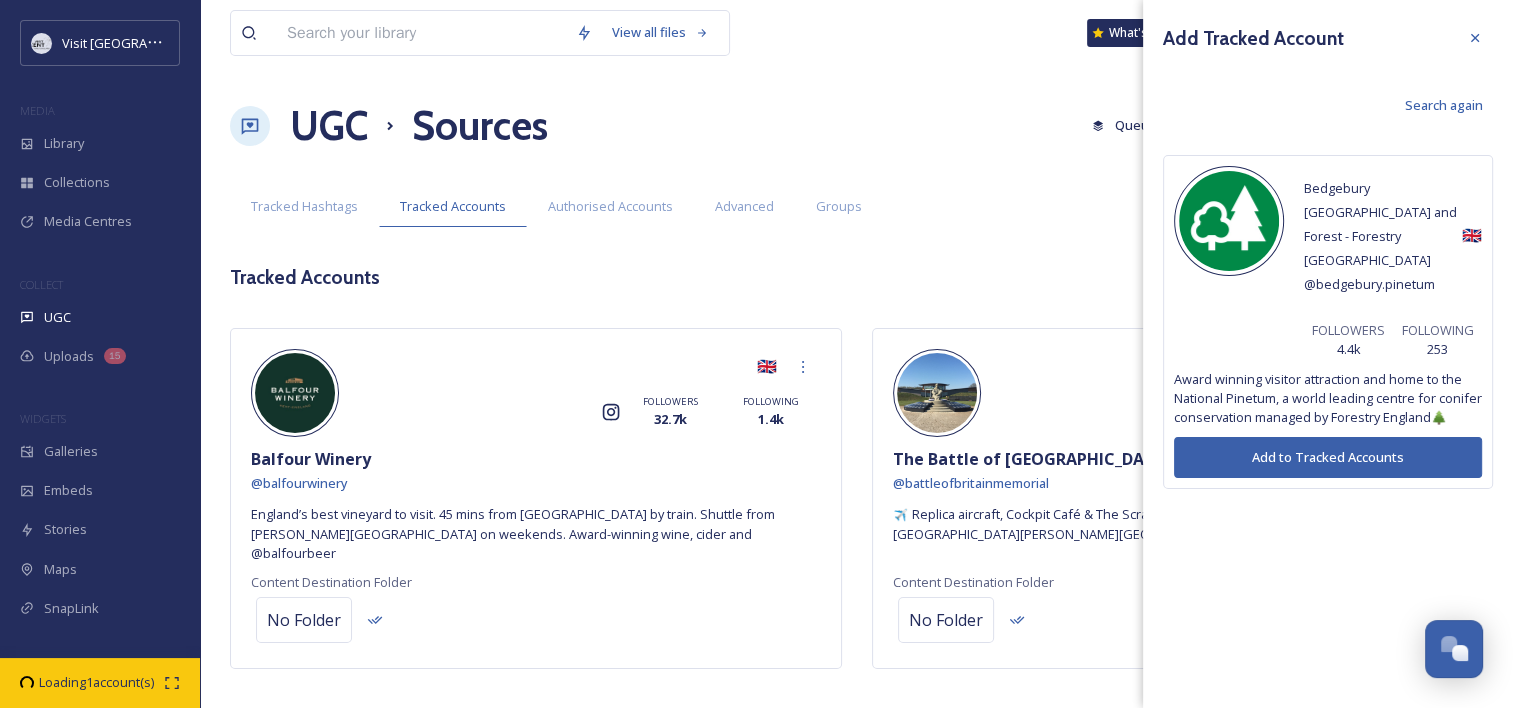 click on "Add to Tracked Accounts" at bounding box center (1328, 457) 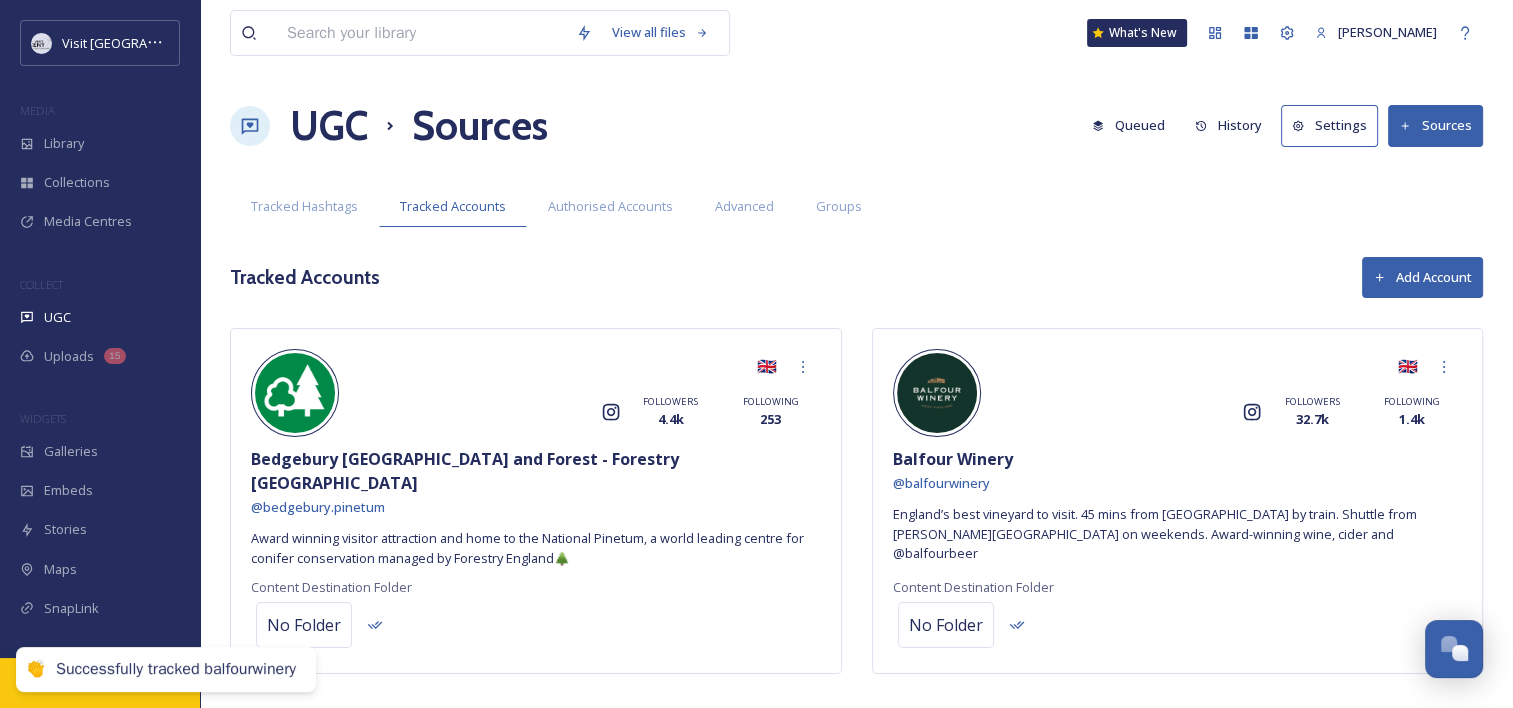 click on "Add Account" at bounding box center (1422, 277) 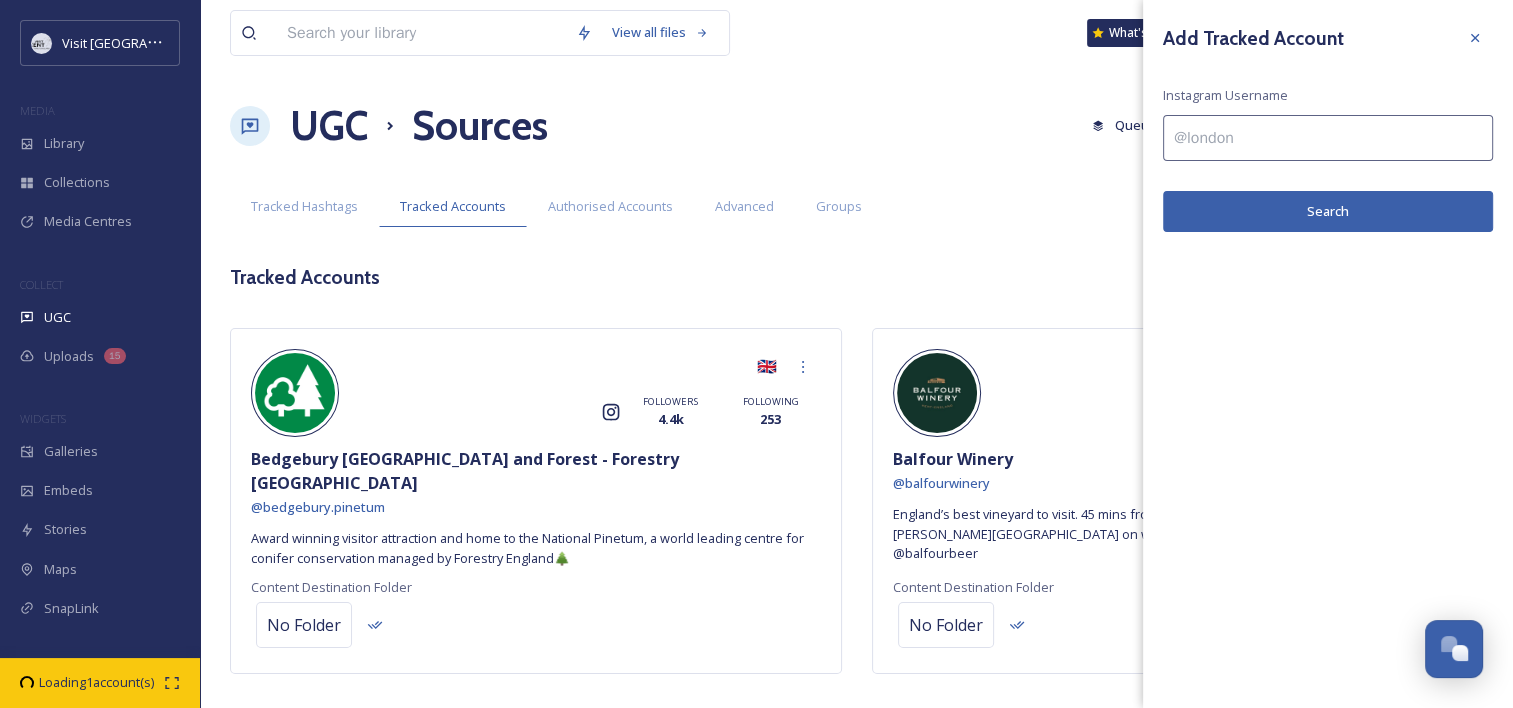 click at bounding box center [1328, 138] 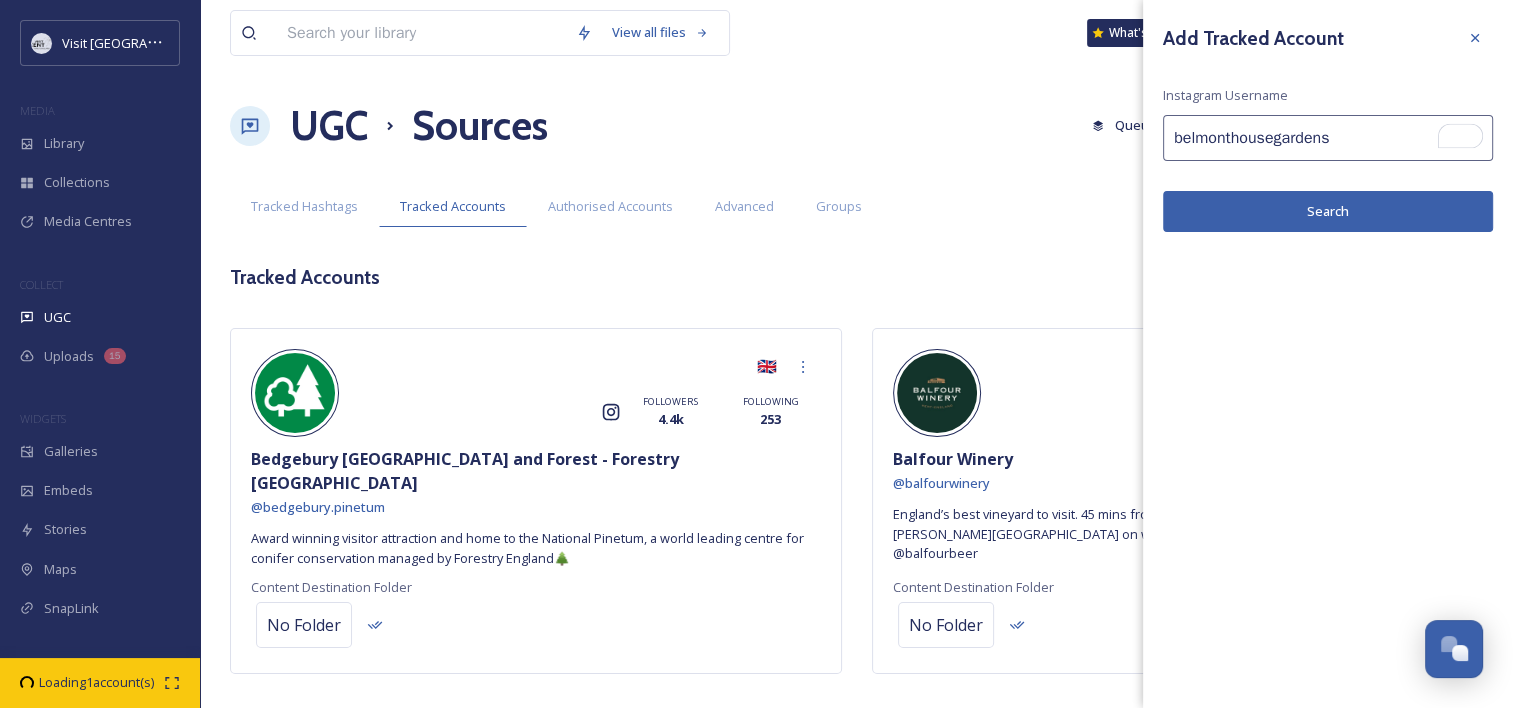 type on "belmonthousegardens" 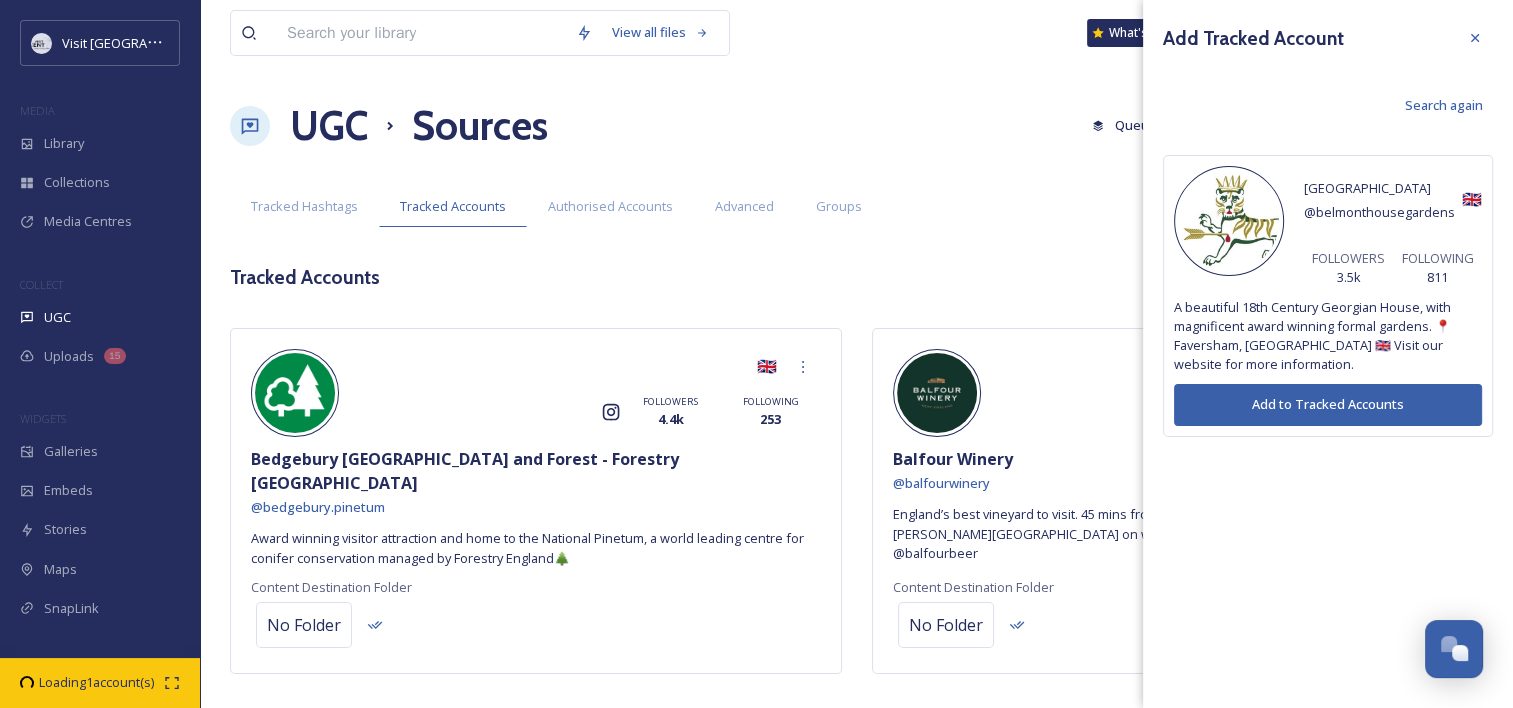 click on "Add to Tracked Accounts" at bounding box center (1328, 404) 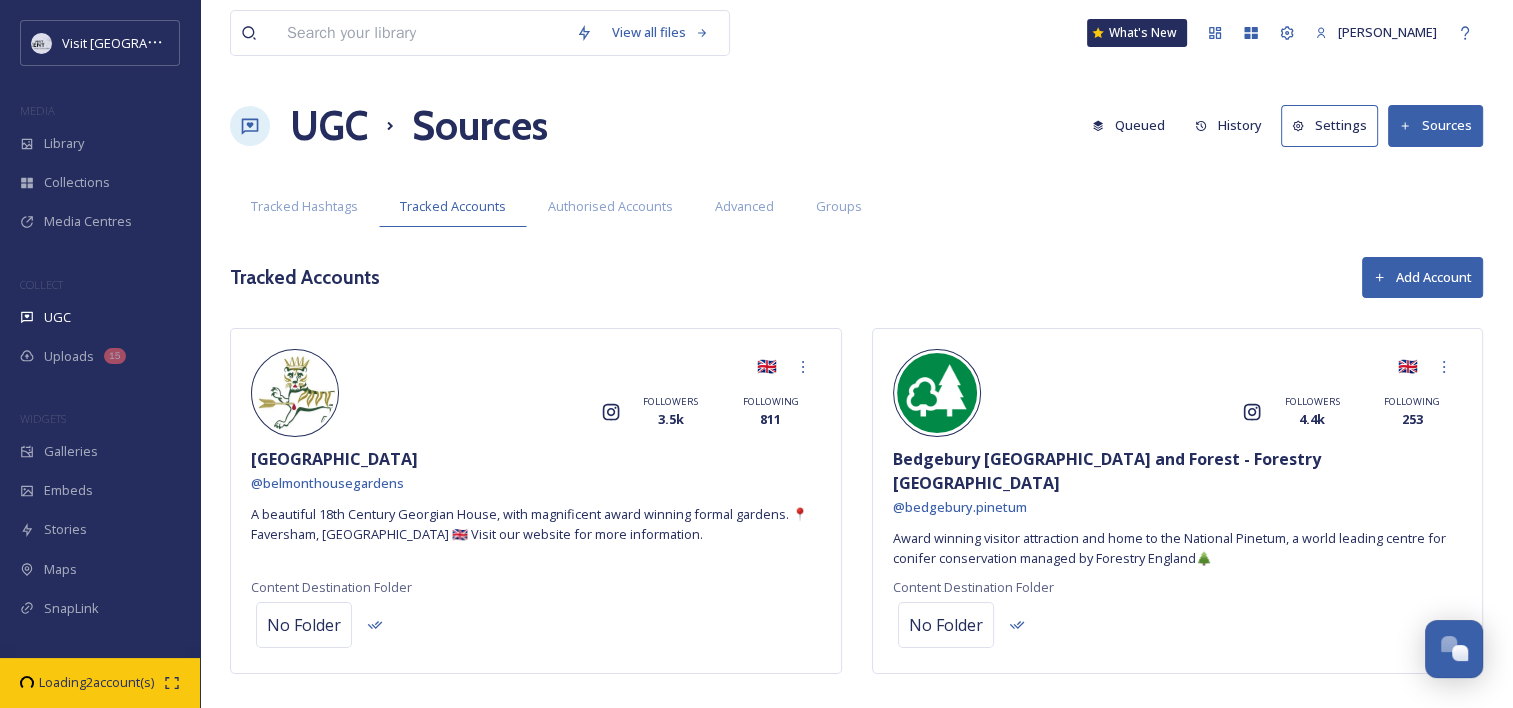 click on "Add Account" at bounding box center [1422, 277] 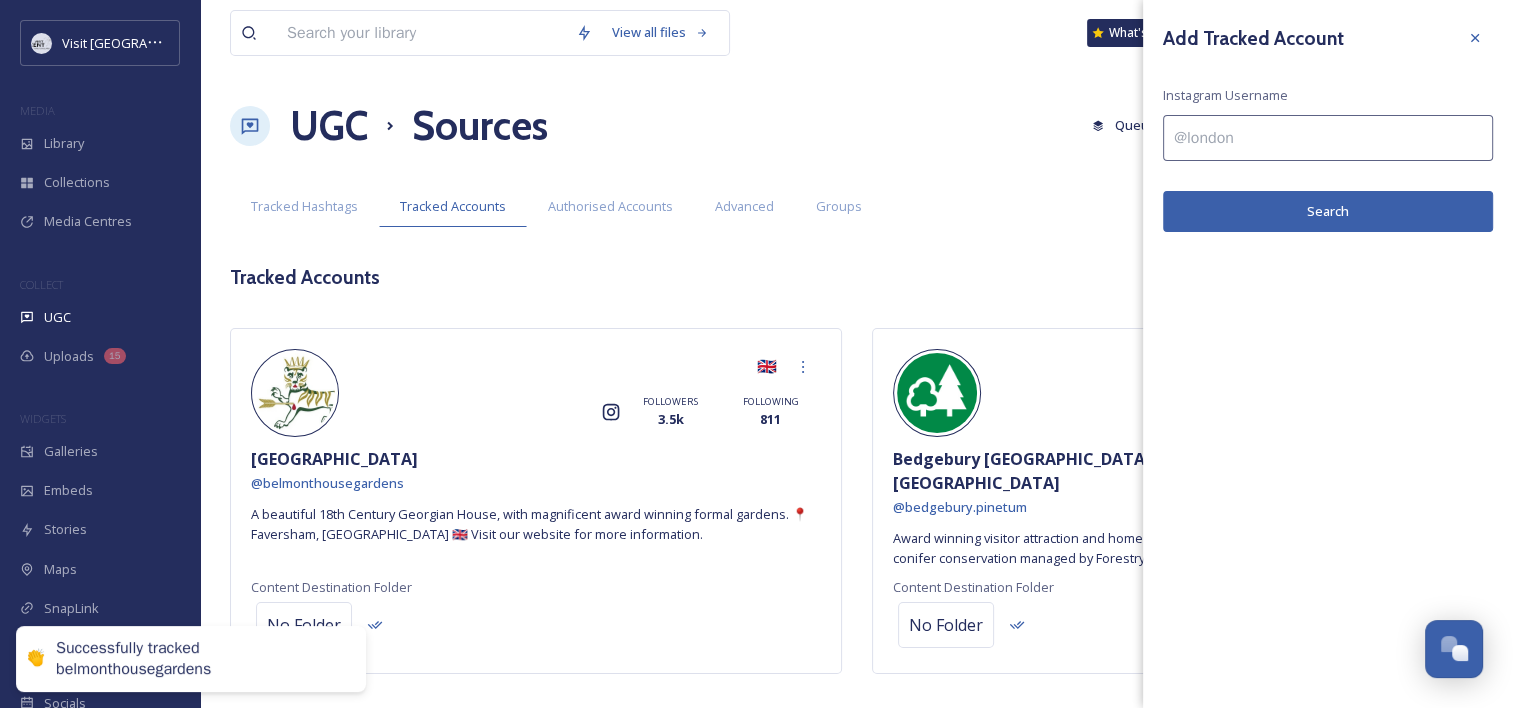 type 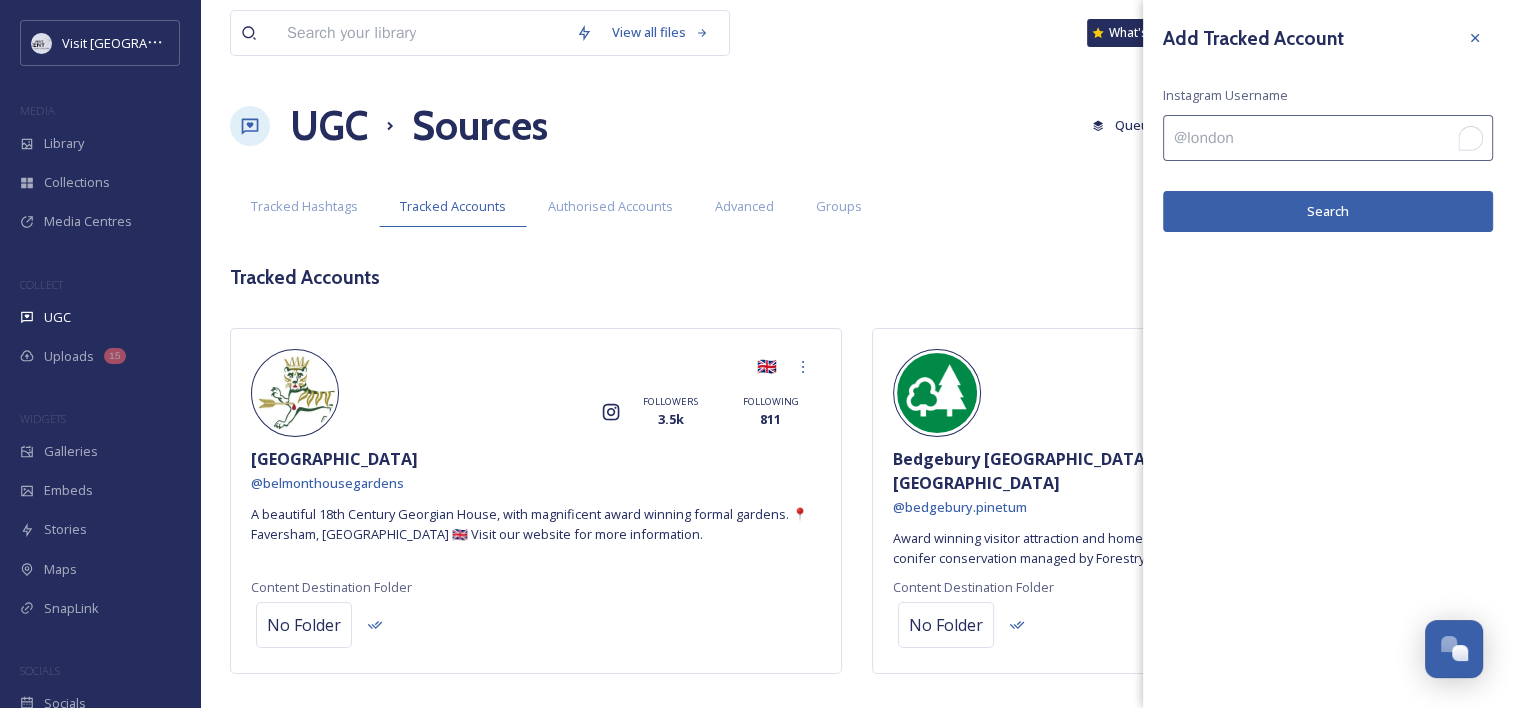 click at bounding box center (1328, 138) 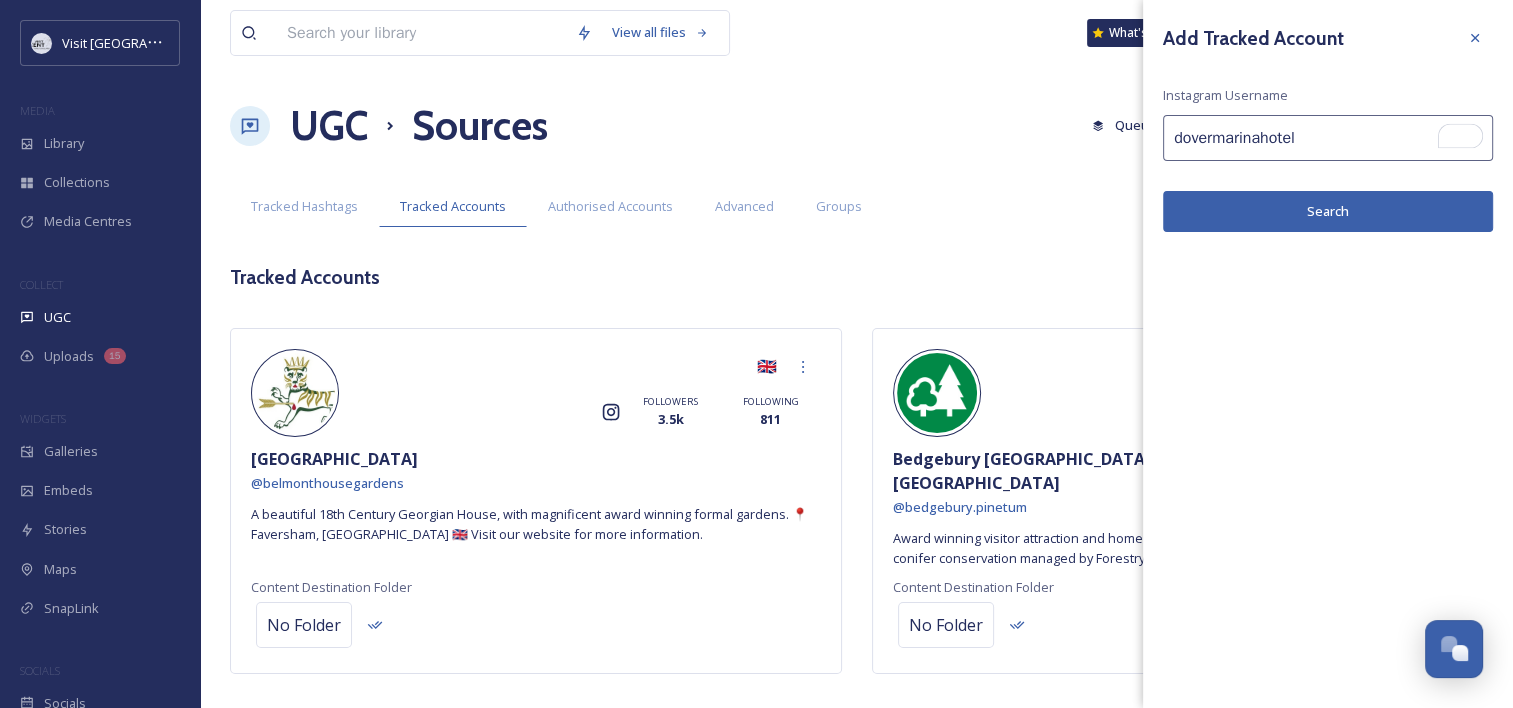 type on "dovermarinahotel" 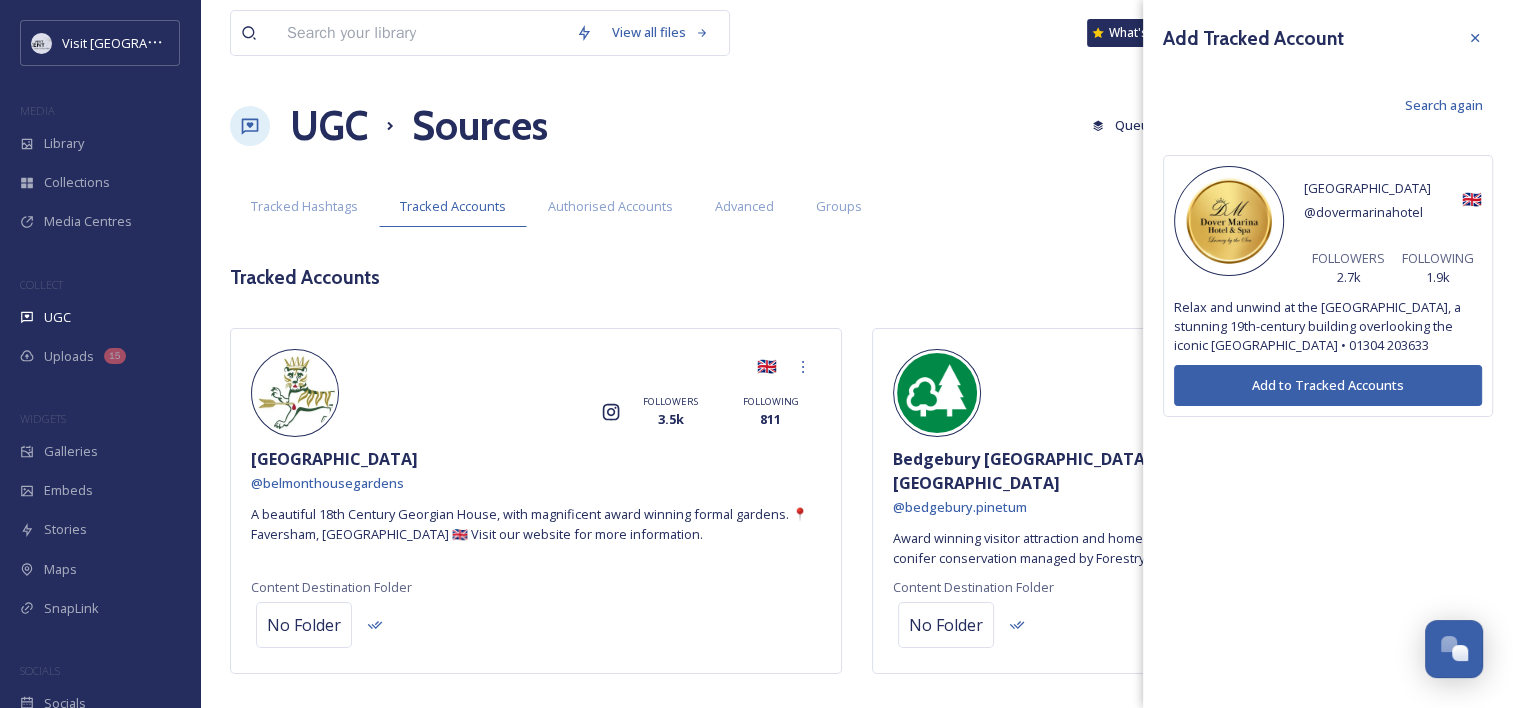 click on "Add to Tracked Accounts" at bounding box center (1328, 385) 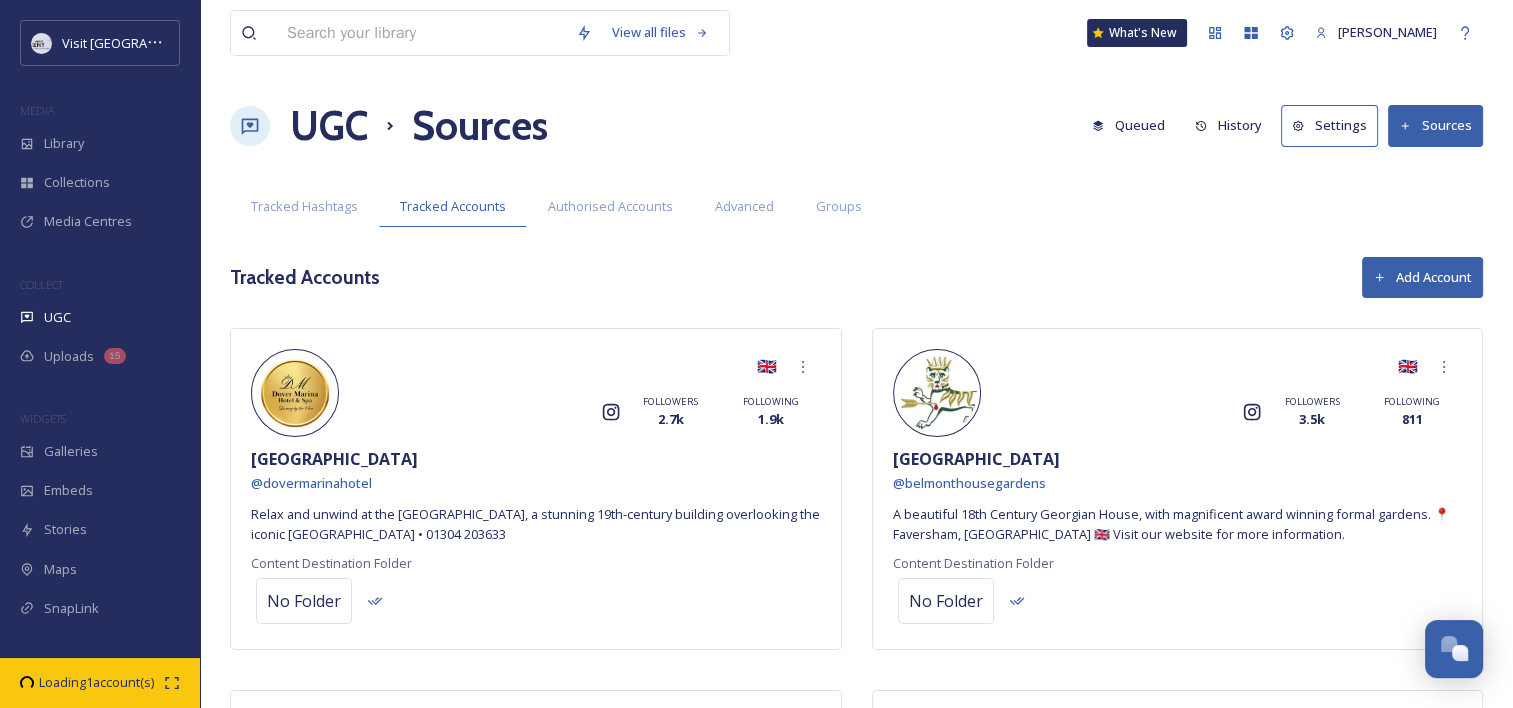 click on "Add Account" at bounding box center [1422, 277] 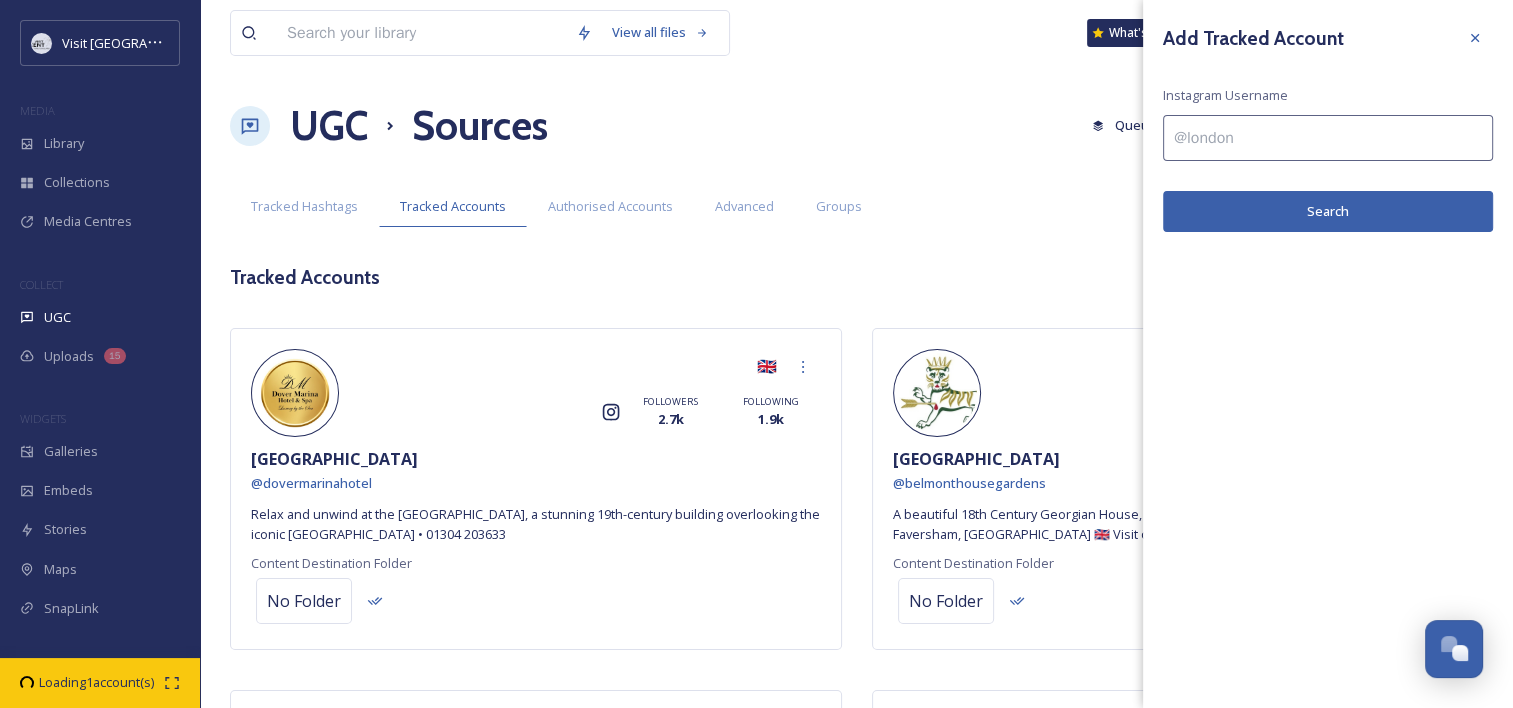 click at bounding box center (1328, 138) 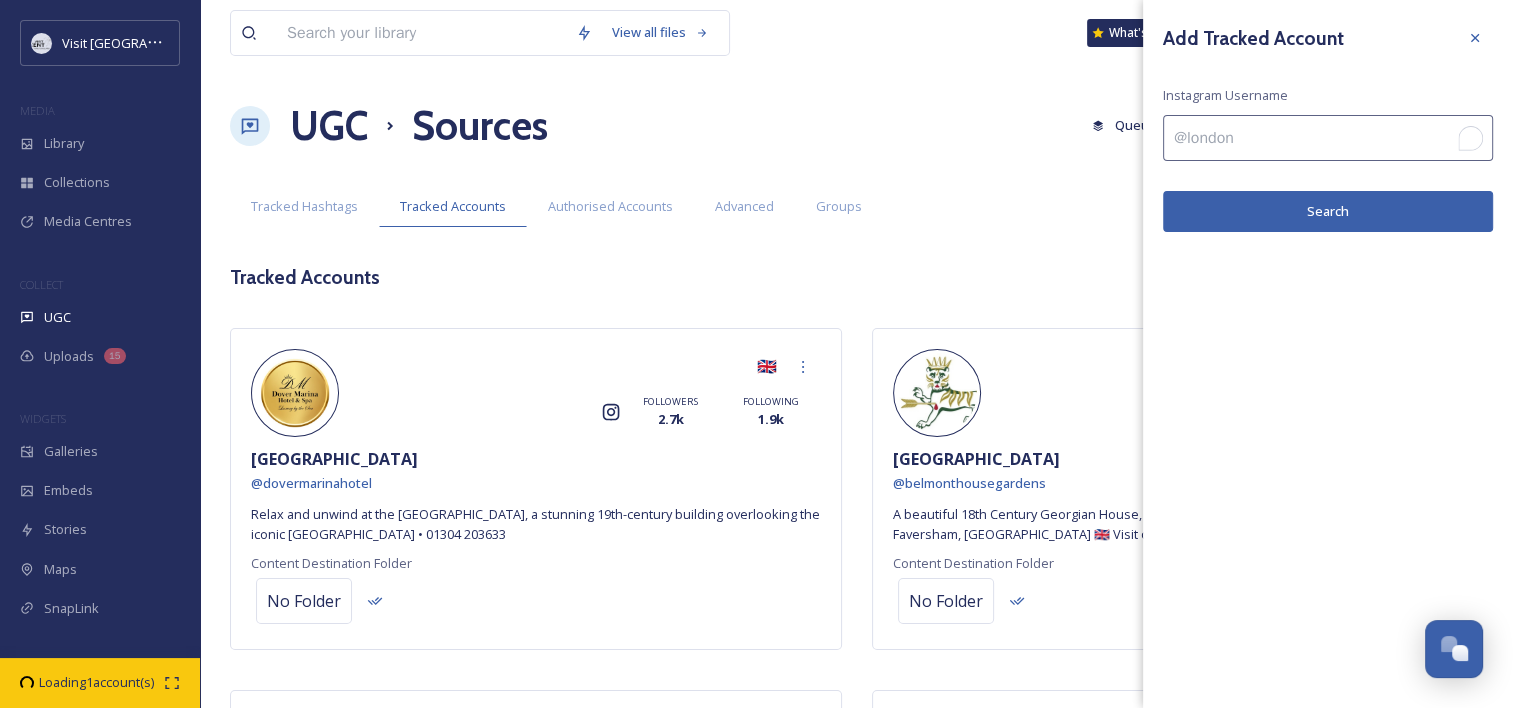 paste on "Betteshanger Sustainable Parks" 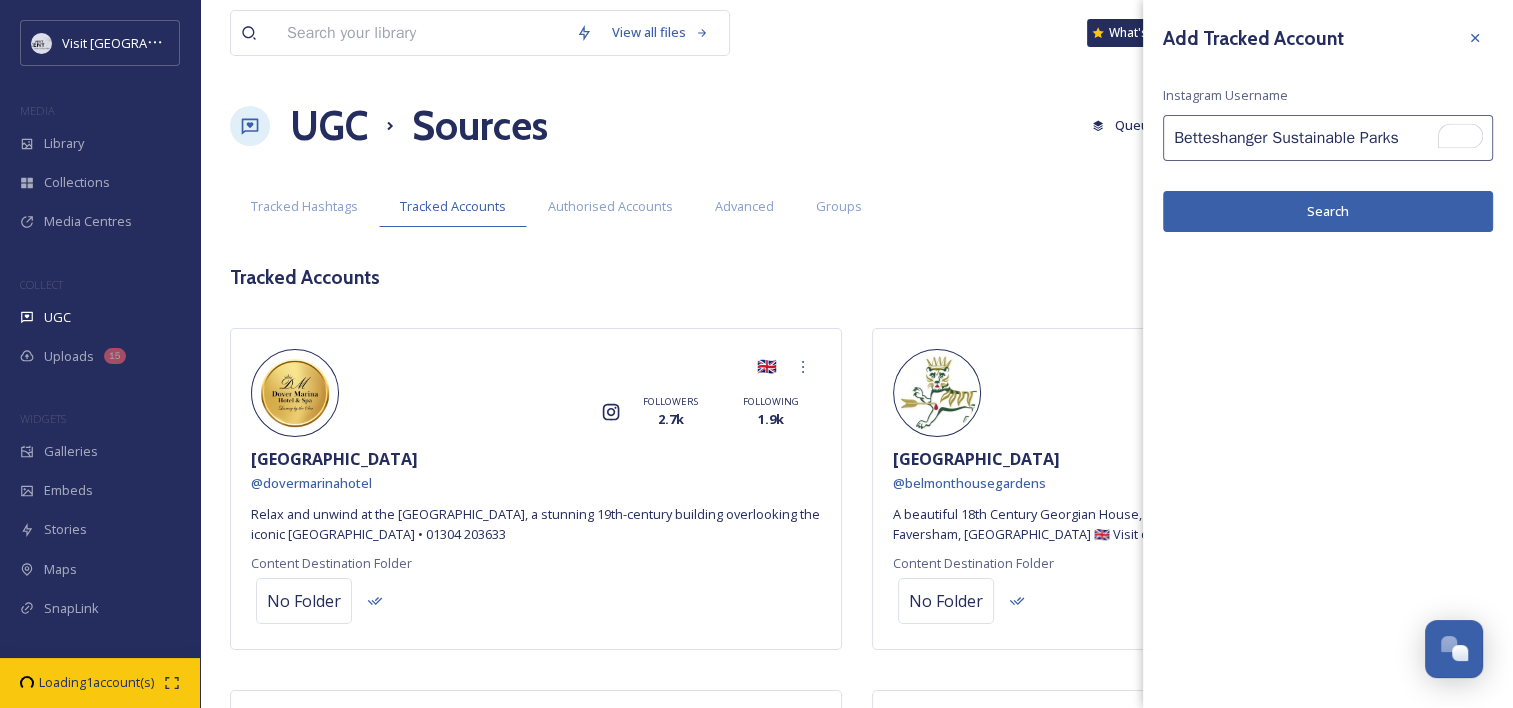 click on "Betteshanger Sustainable Parks" at bounding box center [1328, 138] 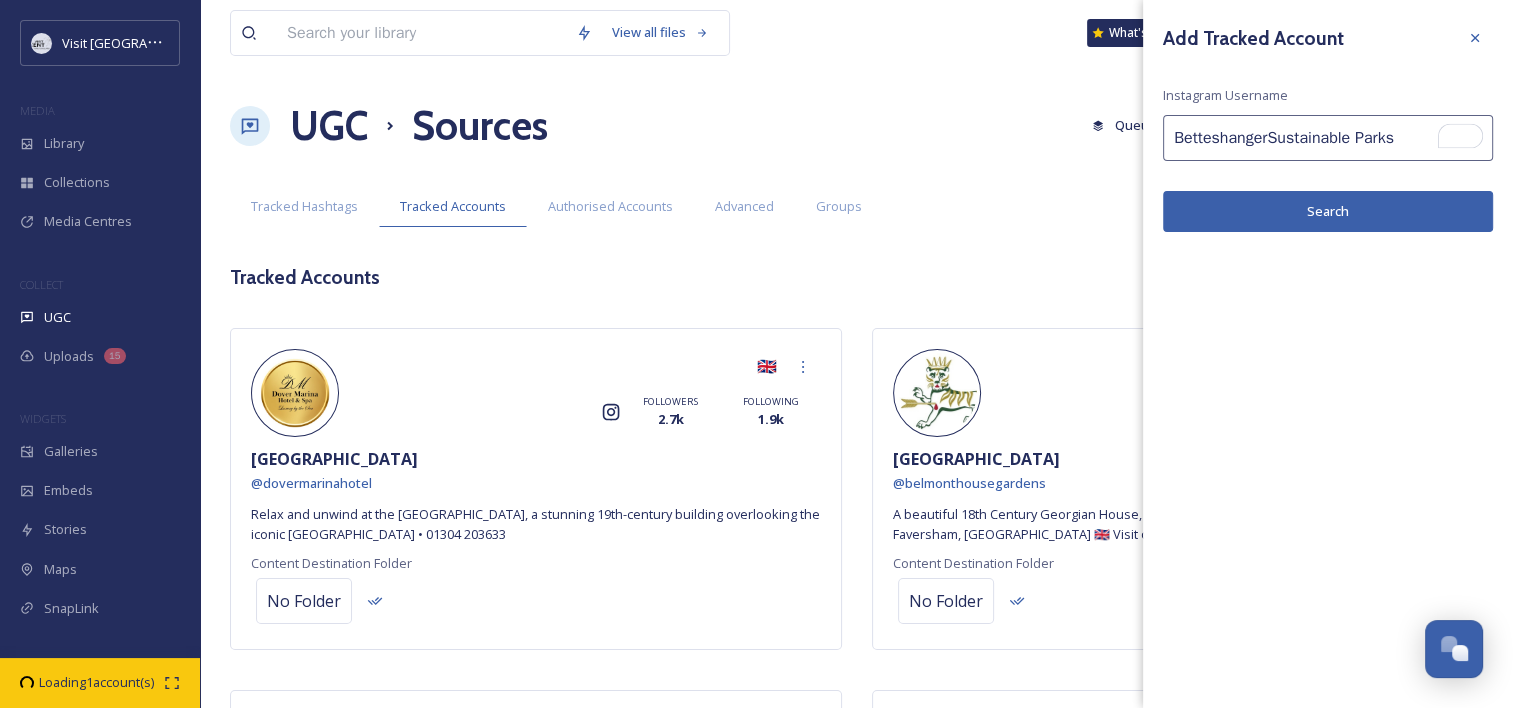 click on "BetteshangerSustainable Parks" at bounding box center [1328, 138] 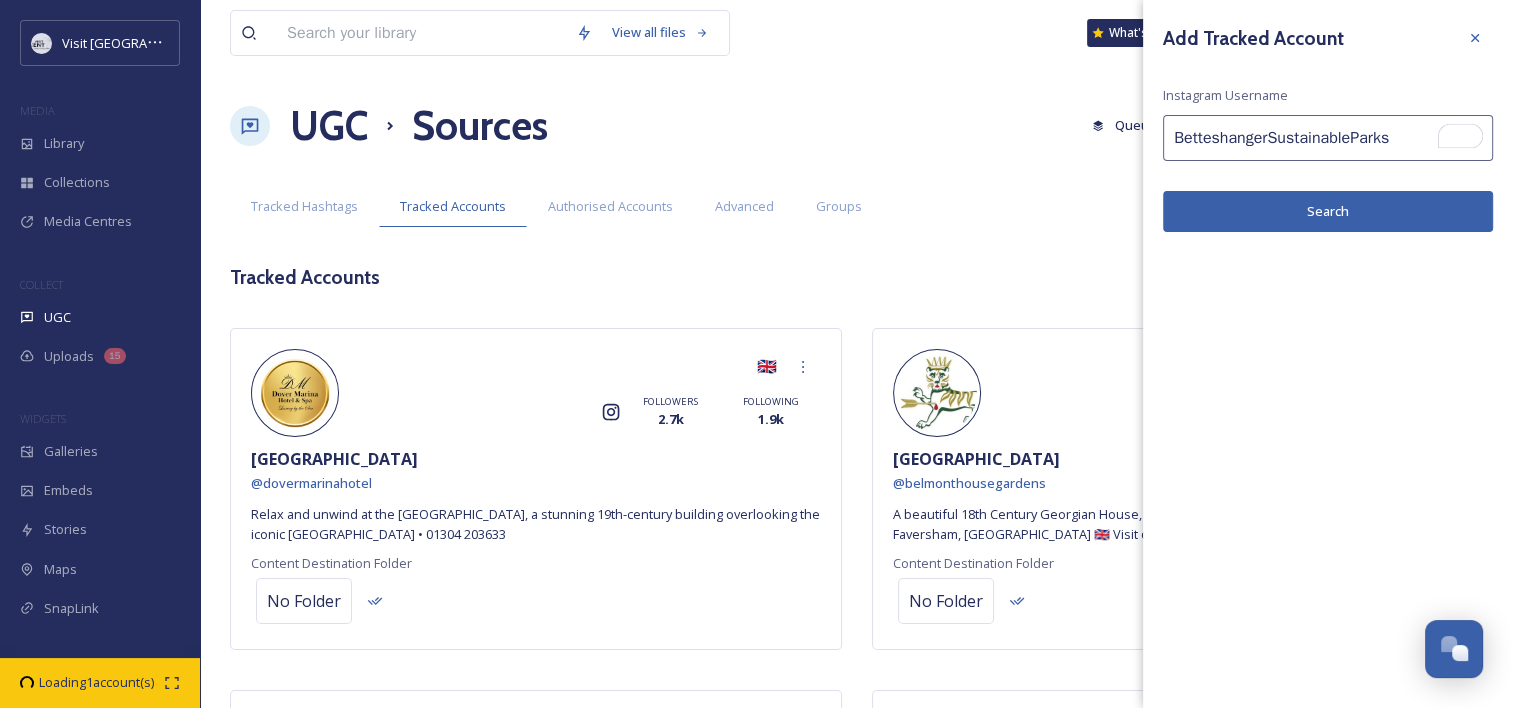 type on "BetteshangerSustainableParks" 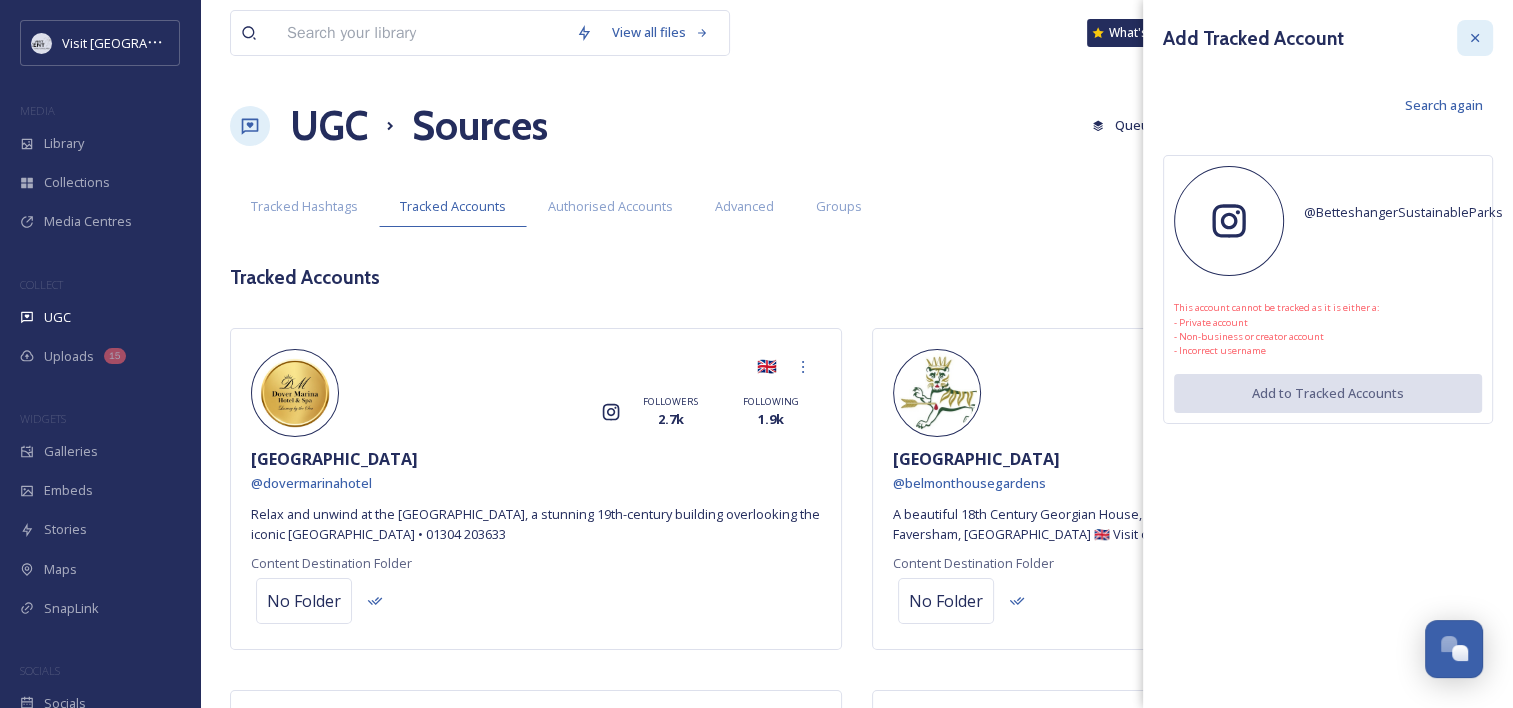 click at bounding box center (1475, 38) 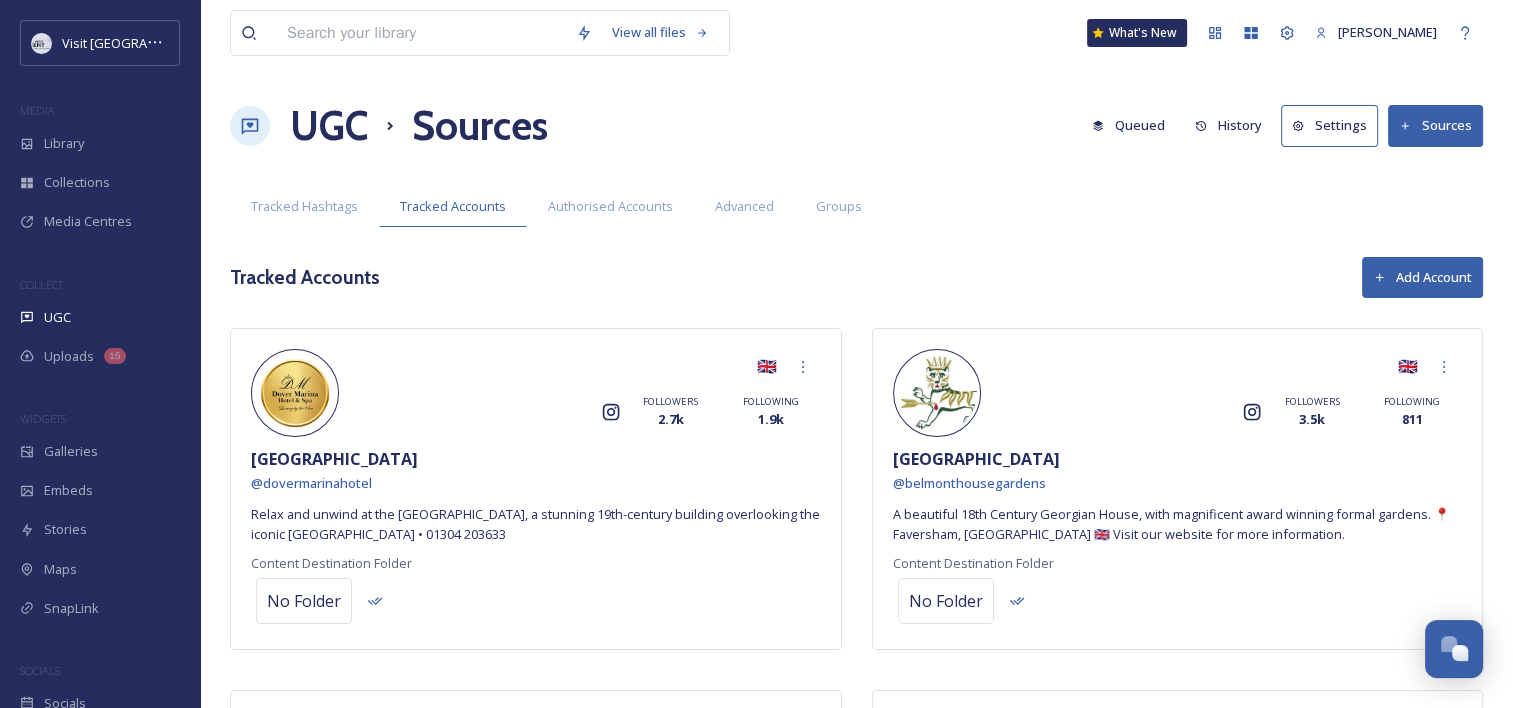 click on "Add Account" at bounding box center (1422, 277) 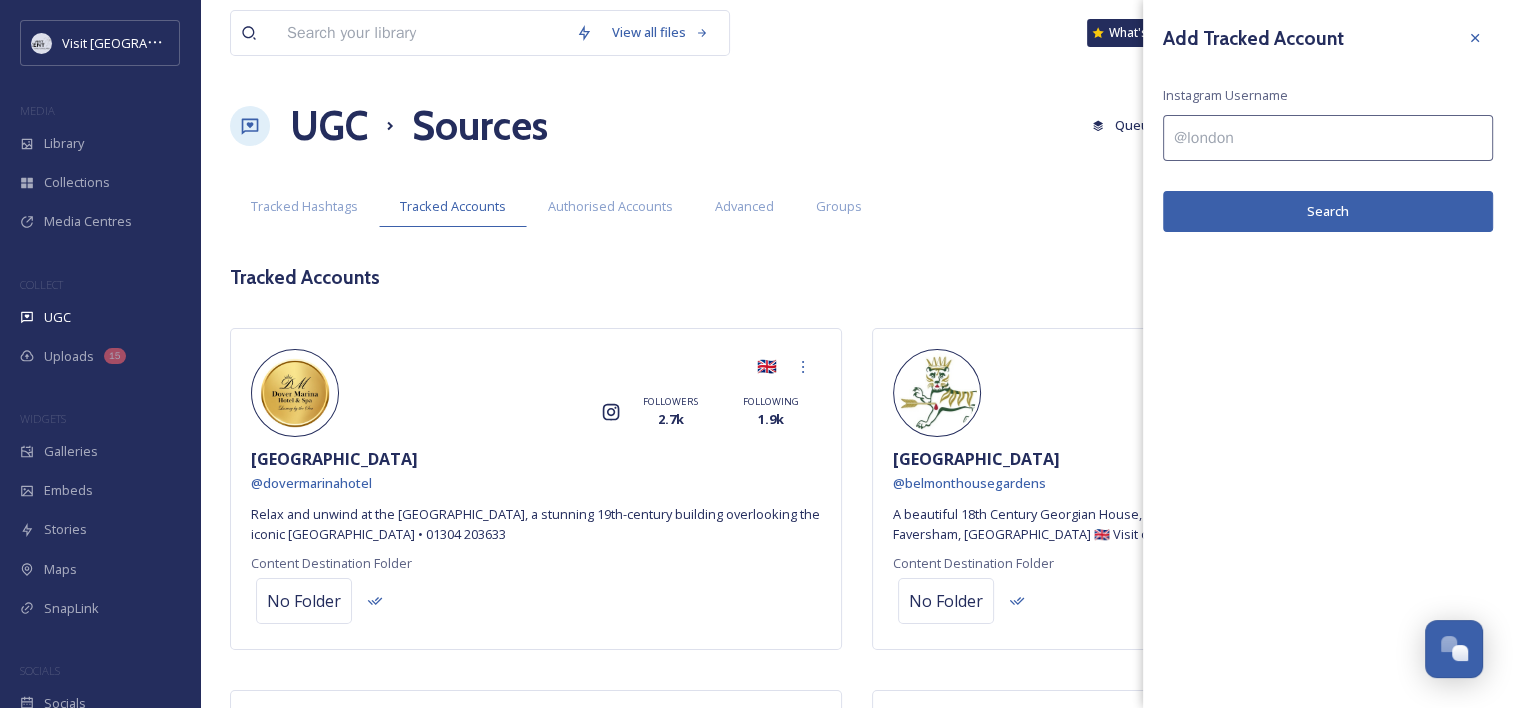 click at bounding box center [1328, 138] 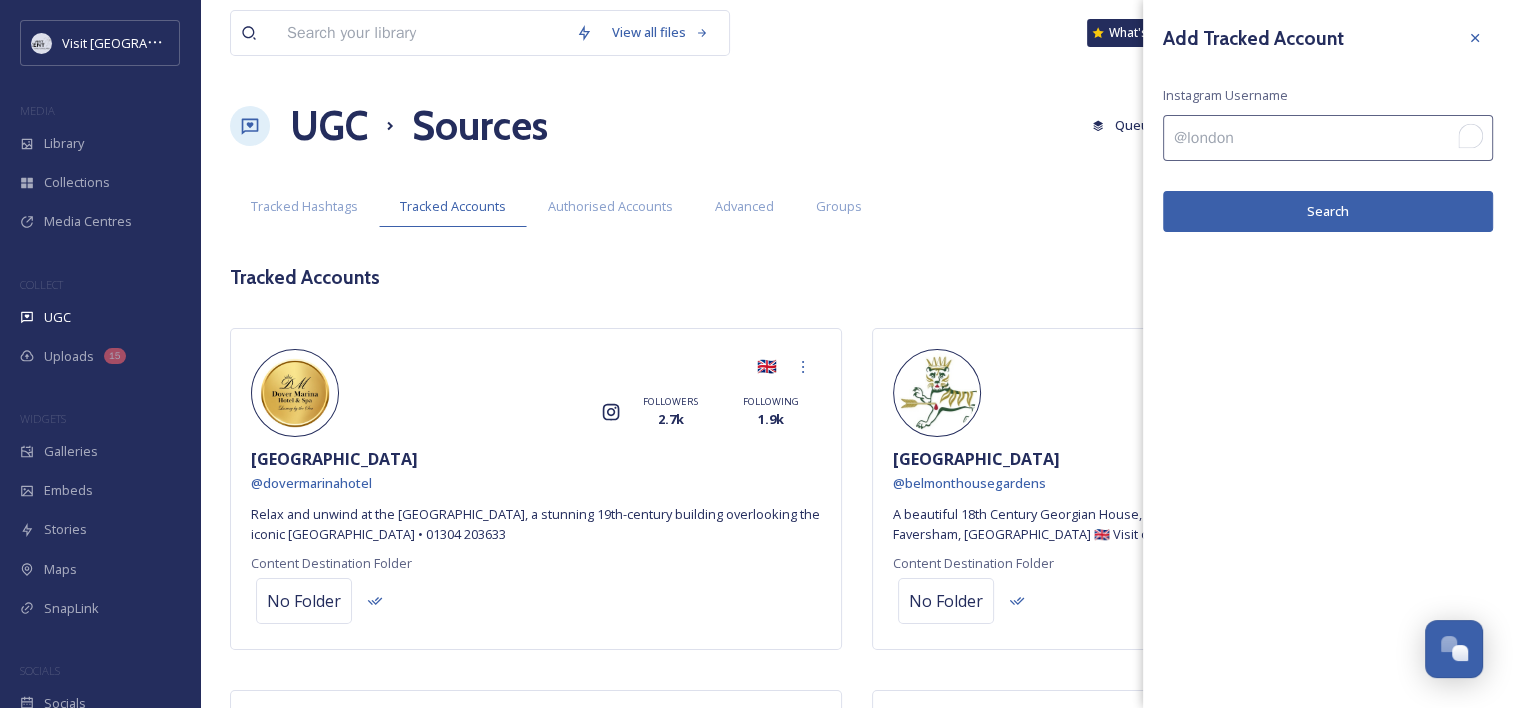 paste on "Betteshanger Sustainable Parks" 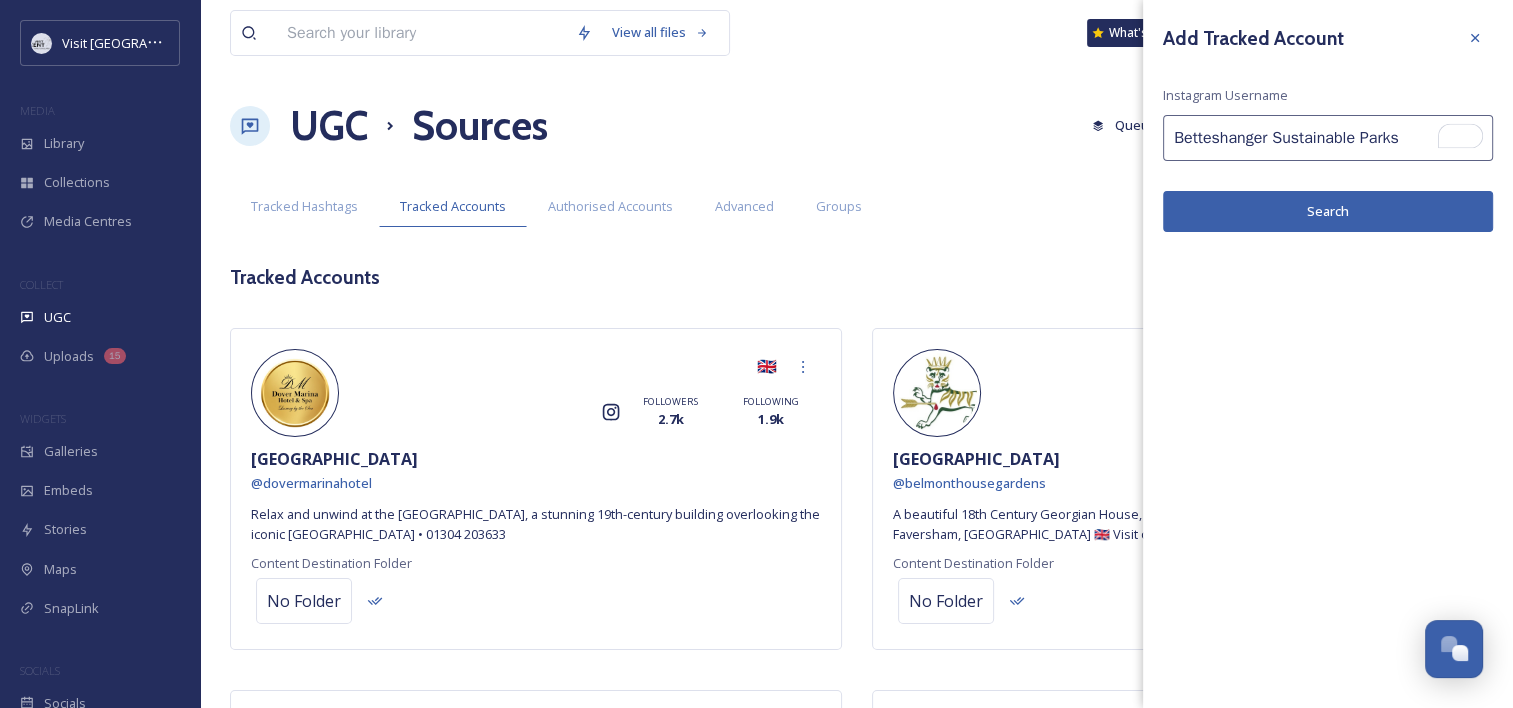 drag, startPoint x: 1359, startPoint y: 141, endPoint x: 1268, endPoint y: 124, distance: 92.574295 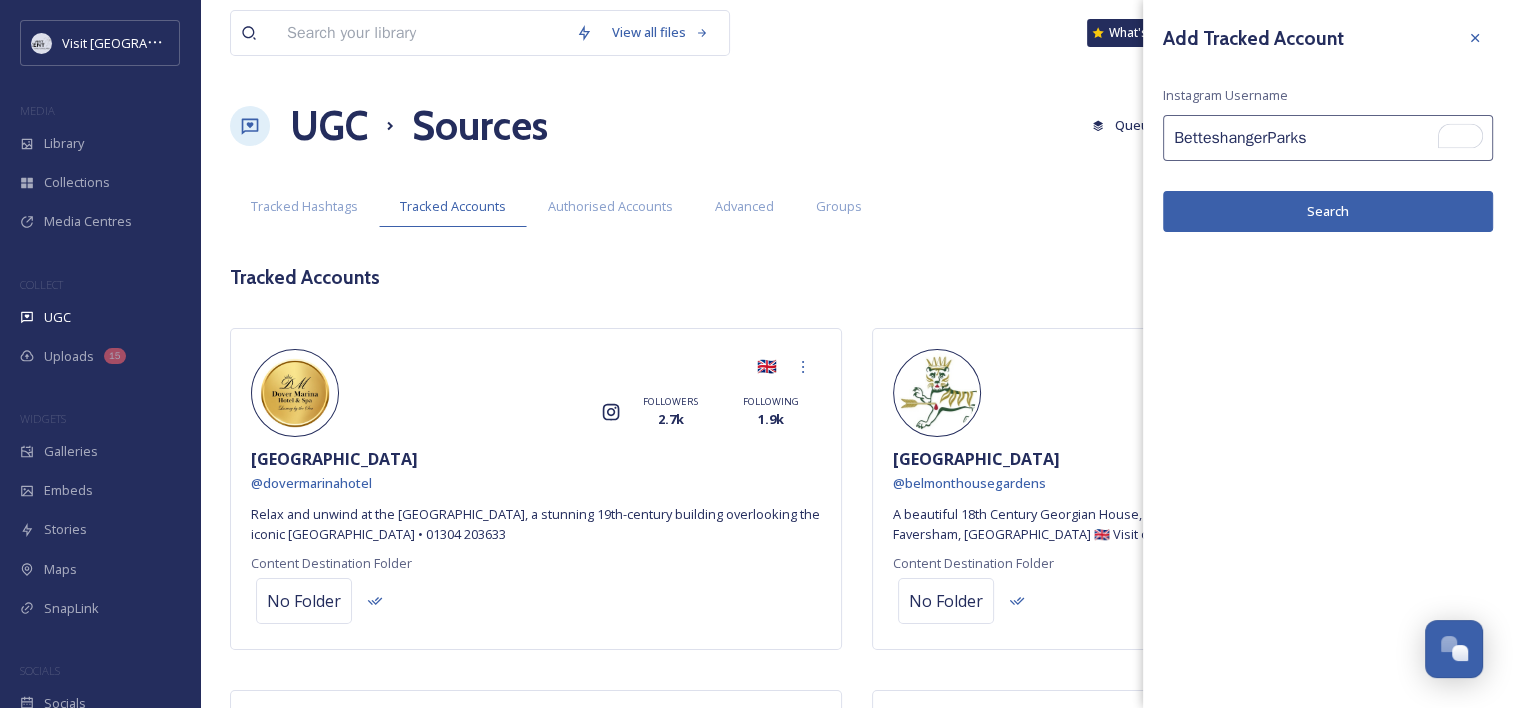 type on "BetteshangerParks" 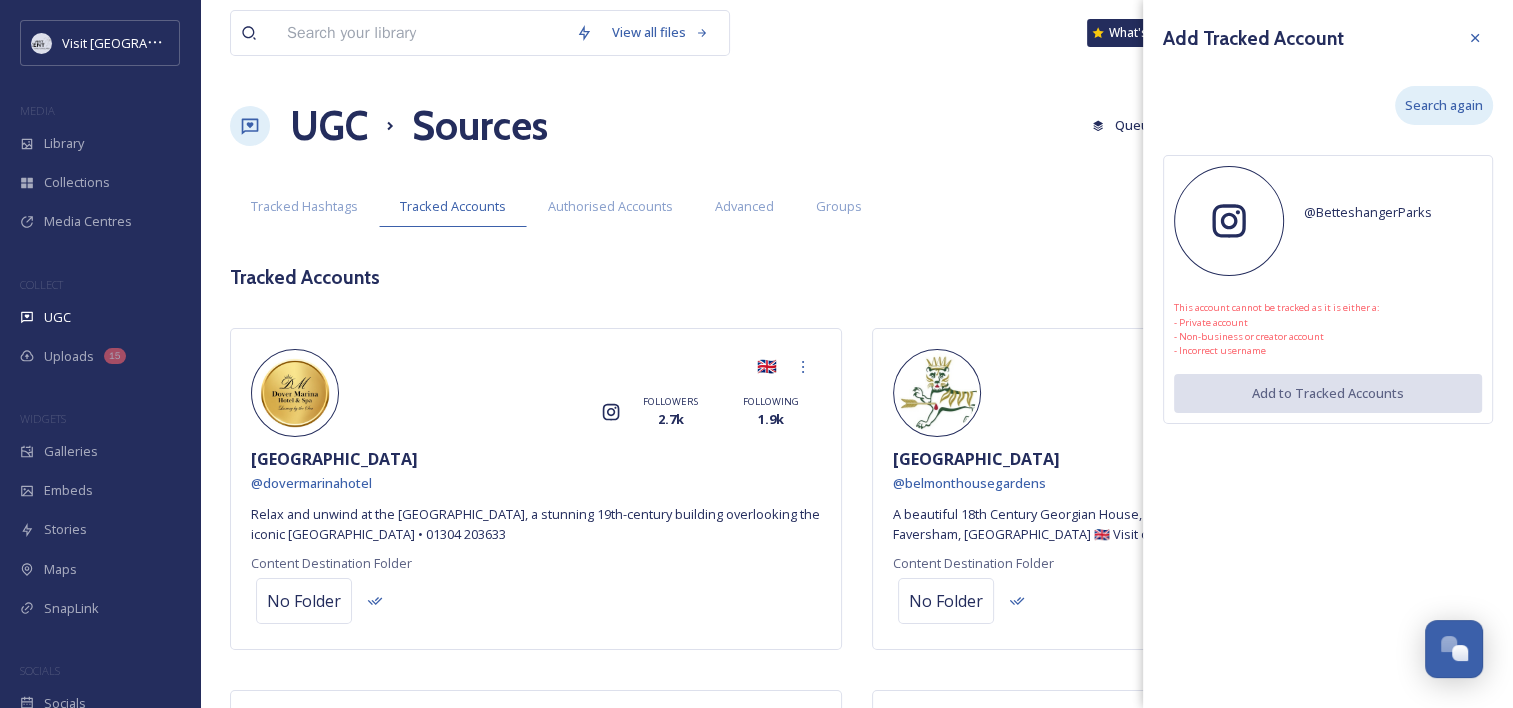 click on "Search again" at bounding box center (1444, 105) 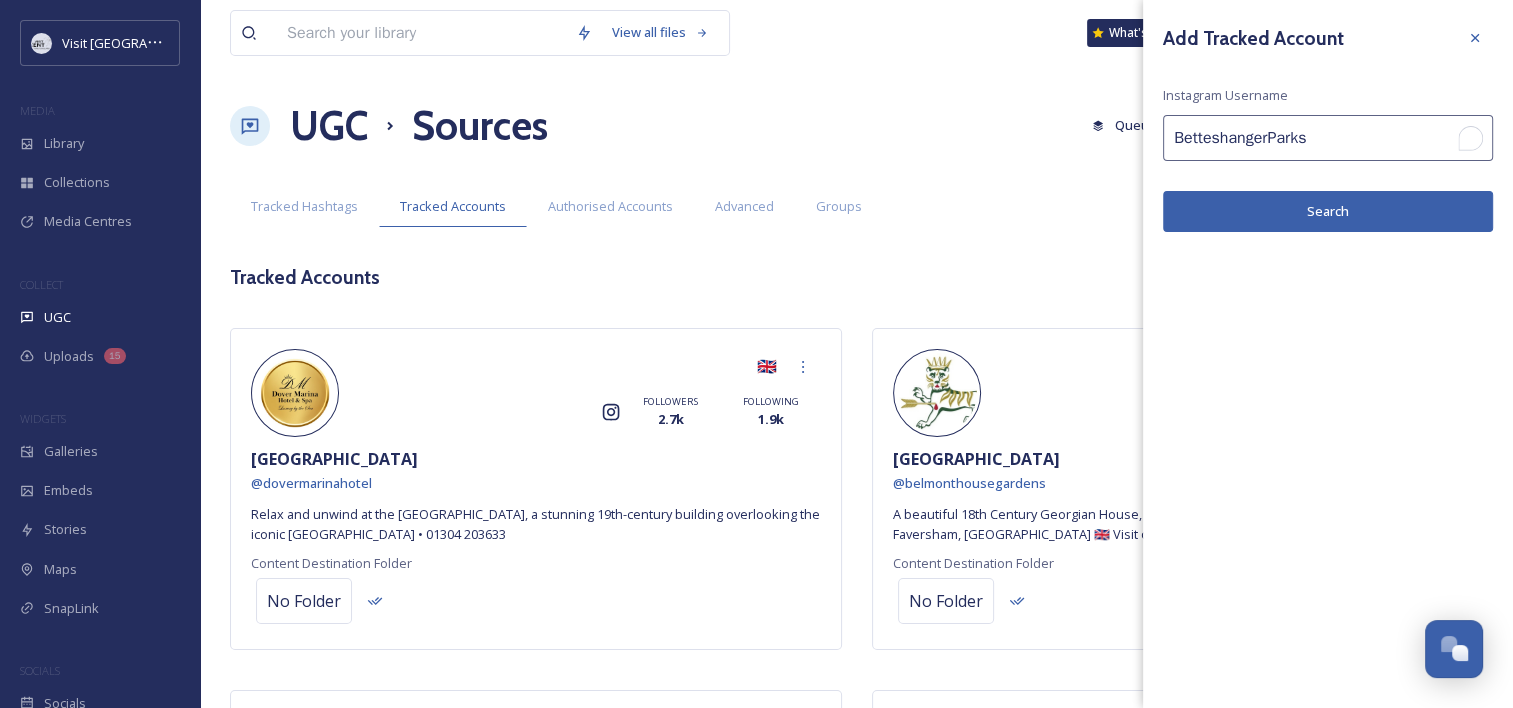 click on "BetteshangerParks" at bounding box center [1328, 138] 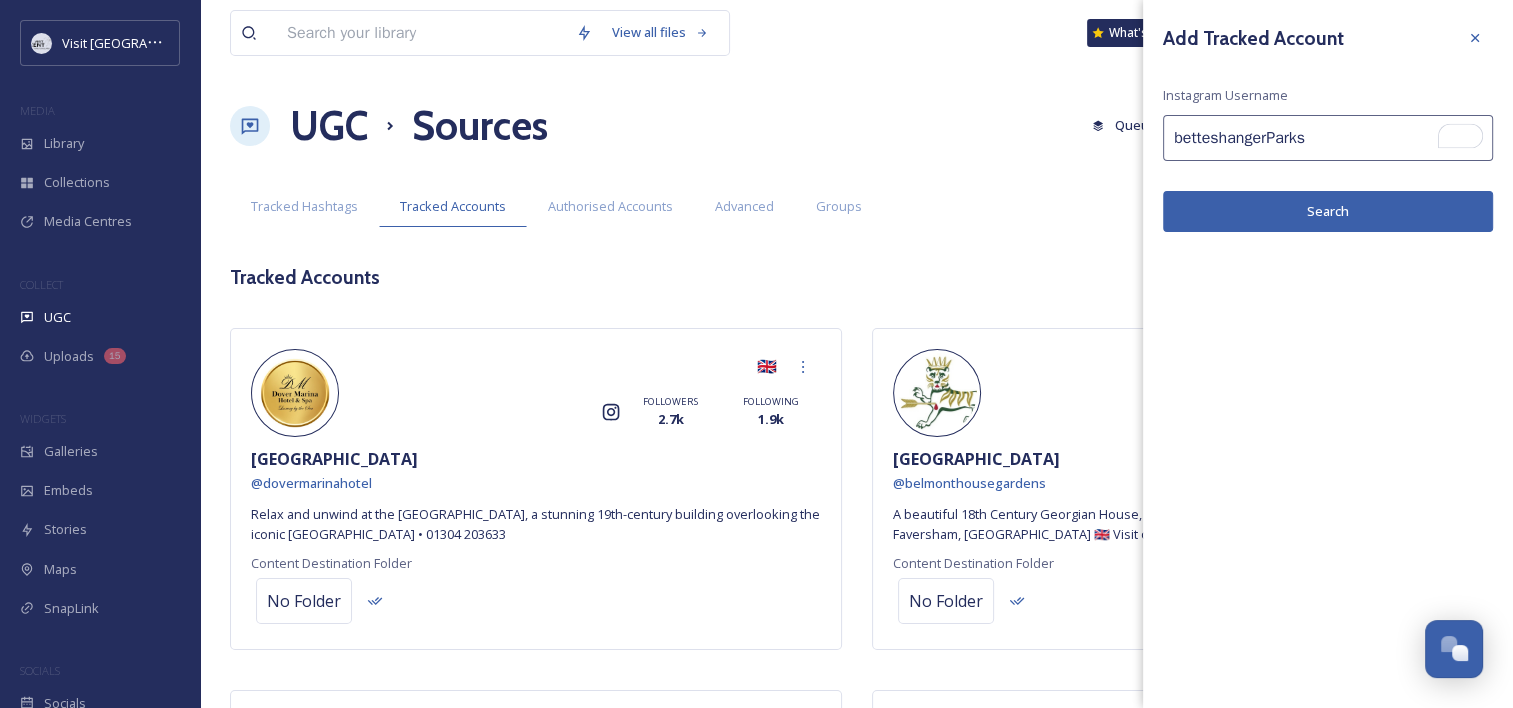 click on "betteshangerParks" at bounding box center [1328, 138] 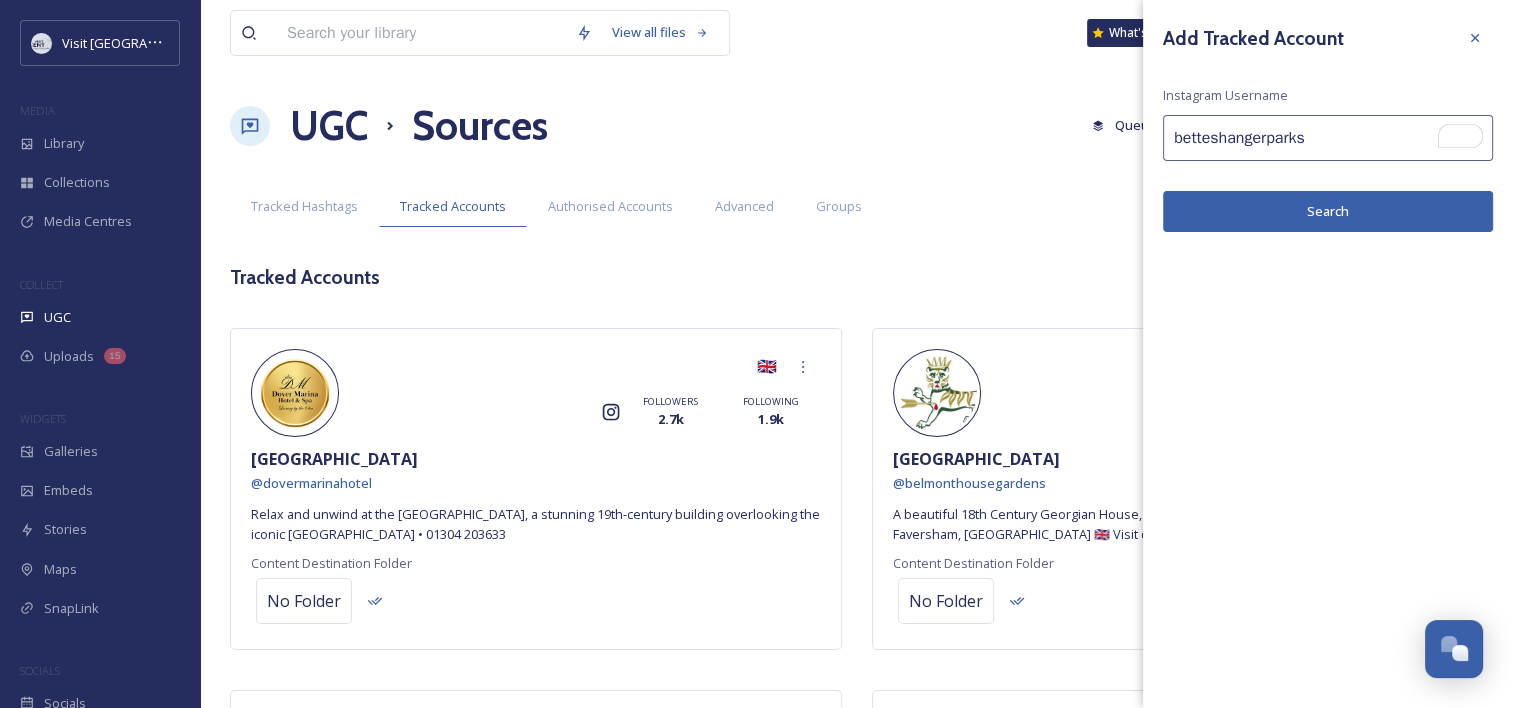 type on "betteshangerparks" 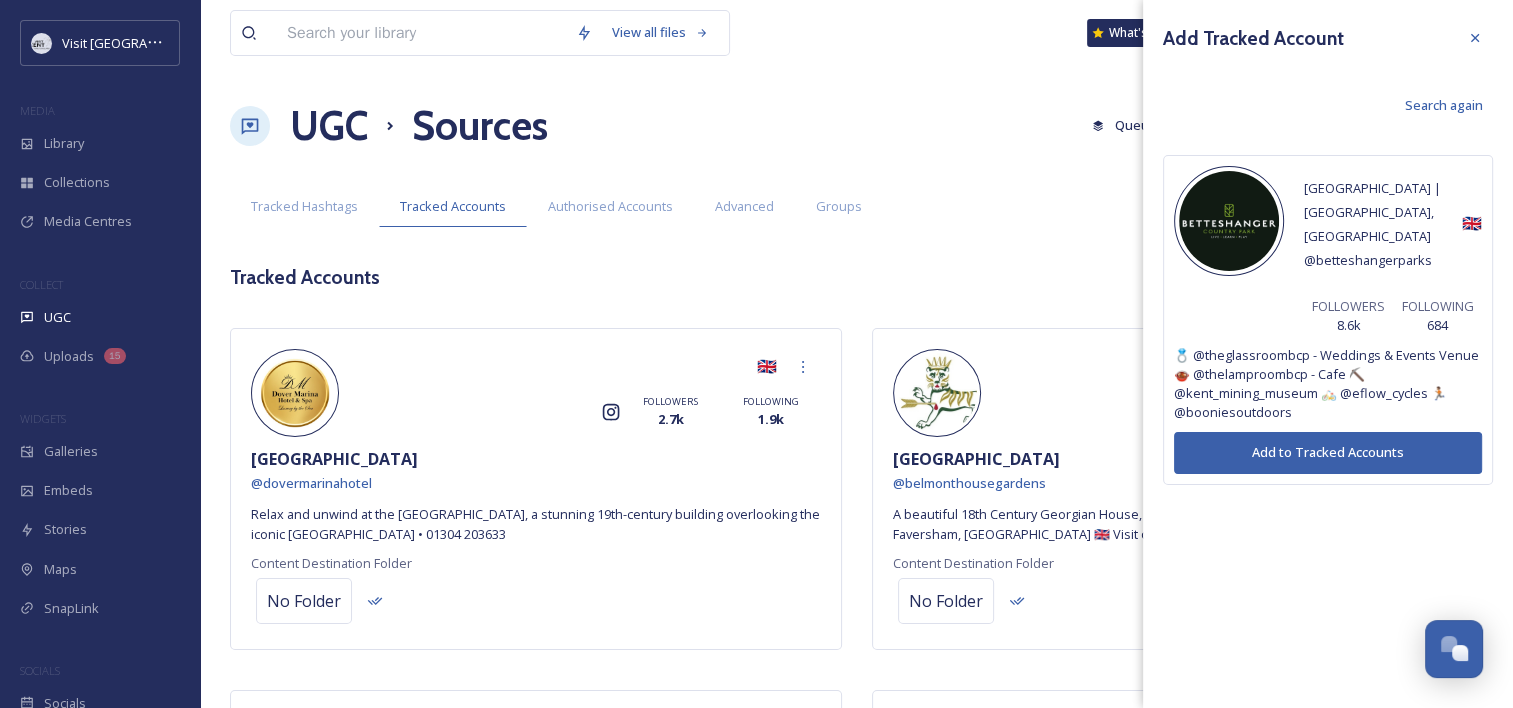 click on "Add to Tracked Accounts" at bounding box center [1328, 452] 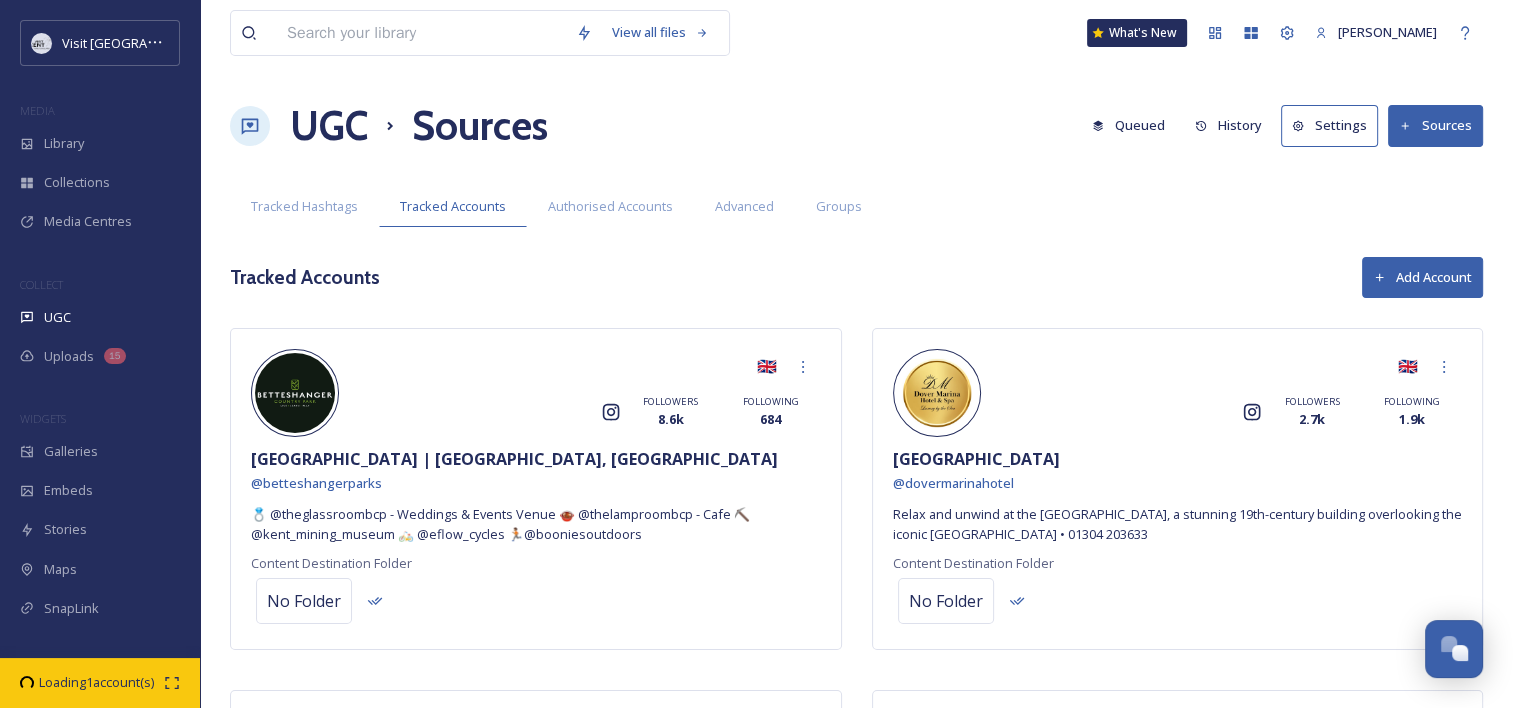 click on "Add Account" at bounding box center (1422, 277) 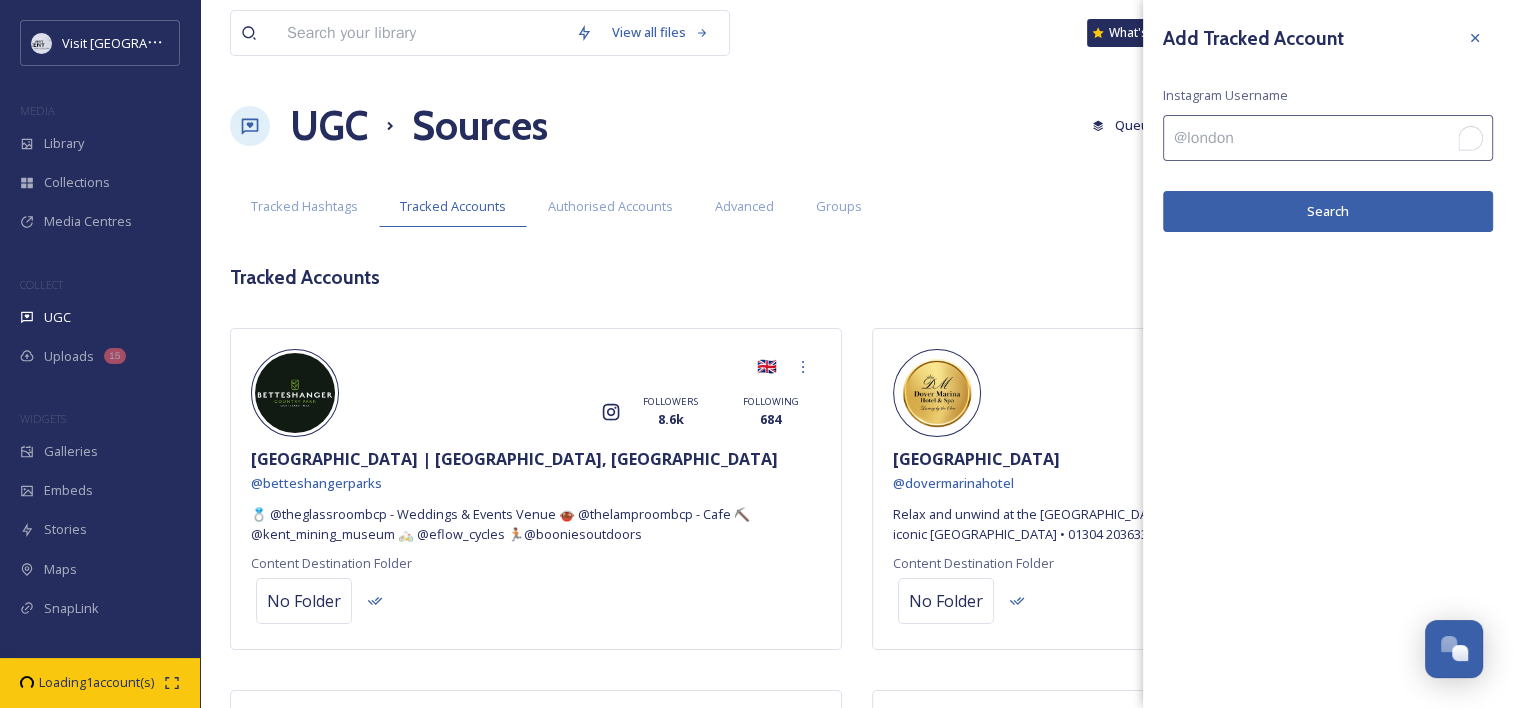 click at bounding box center (1328, 138) 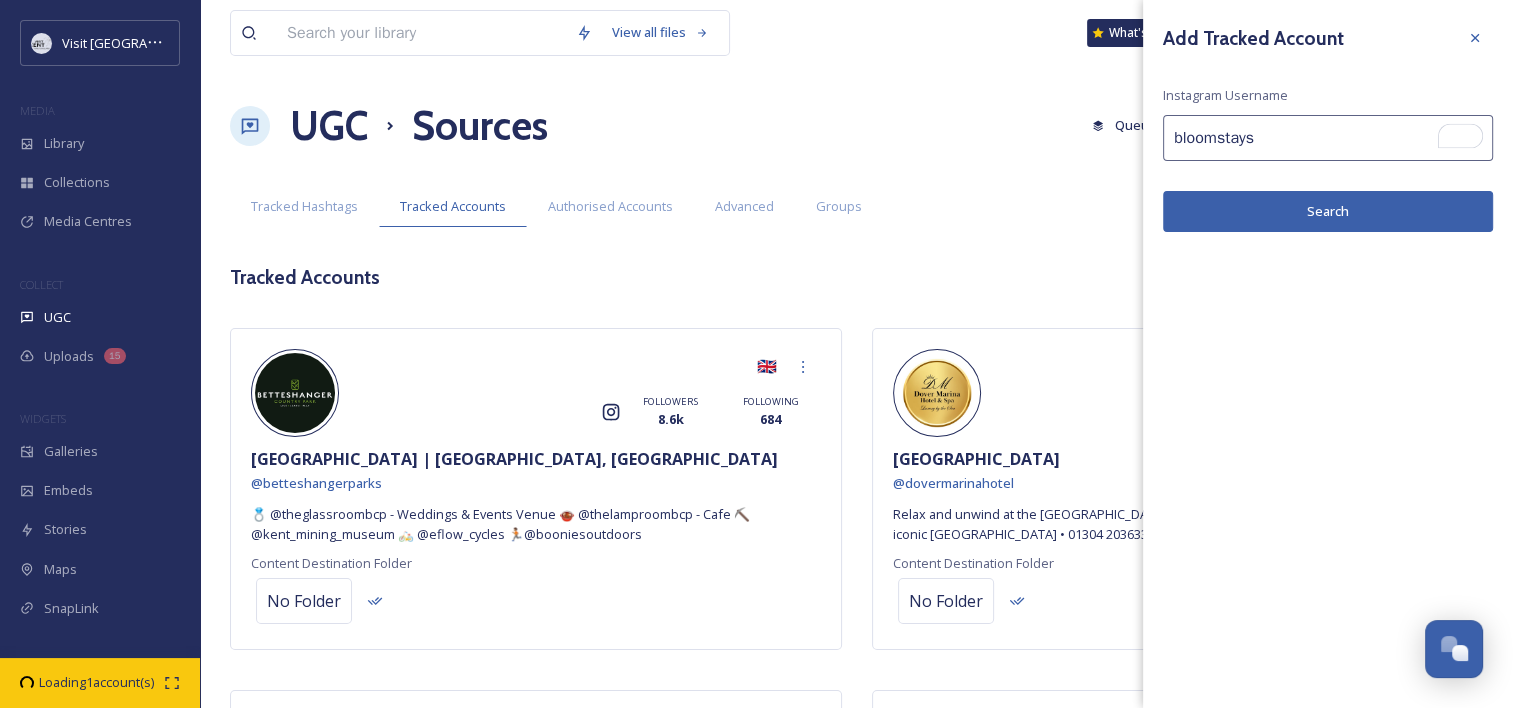 click on "bloomstays" at bounding box center (1328, 138) 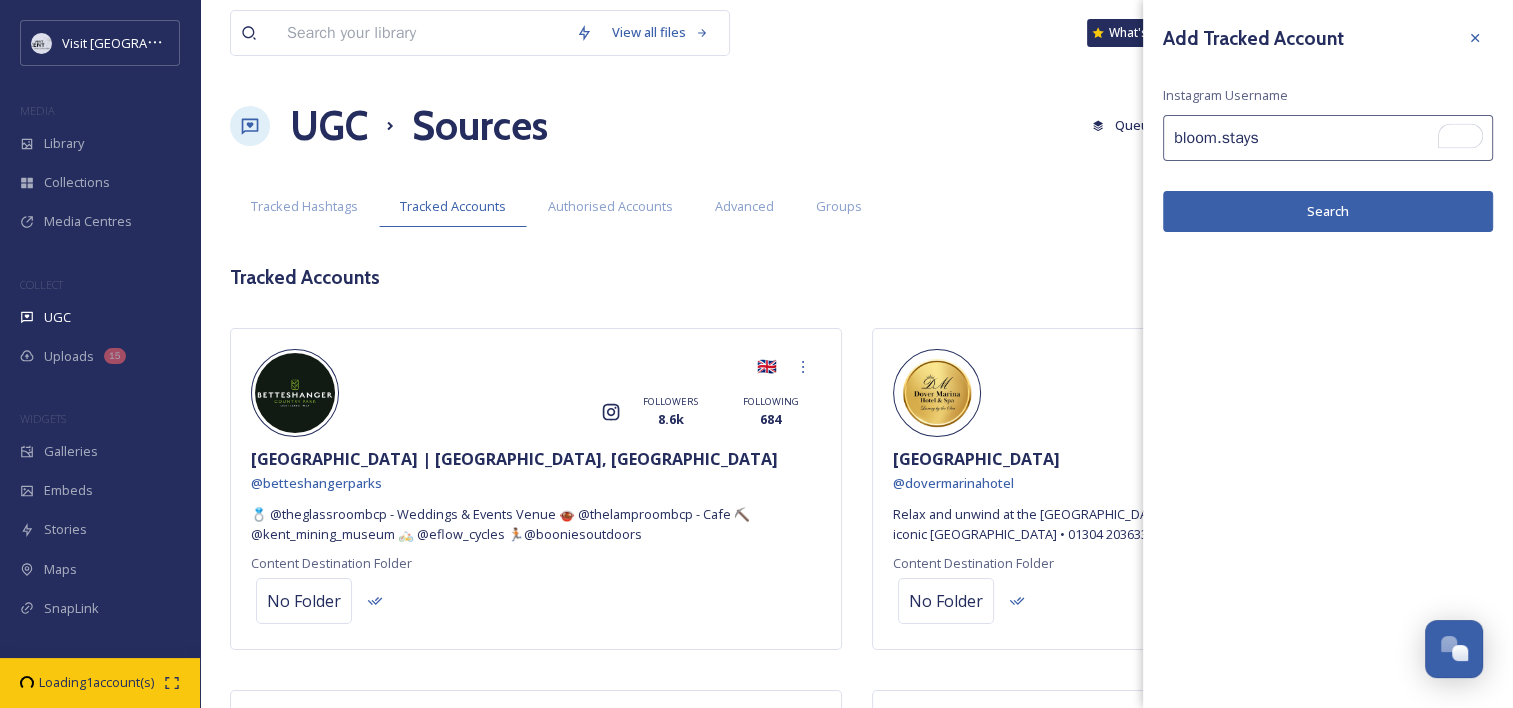 type on "bloom.stays" 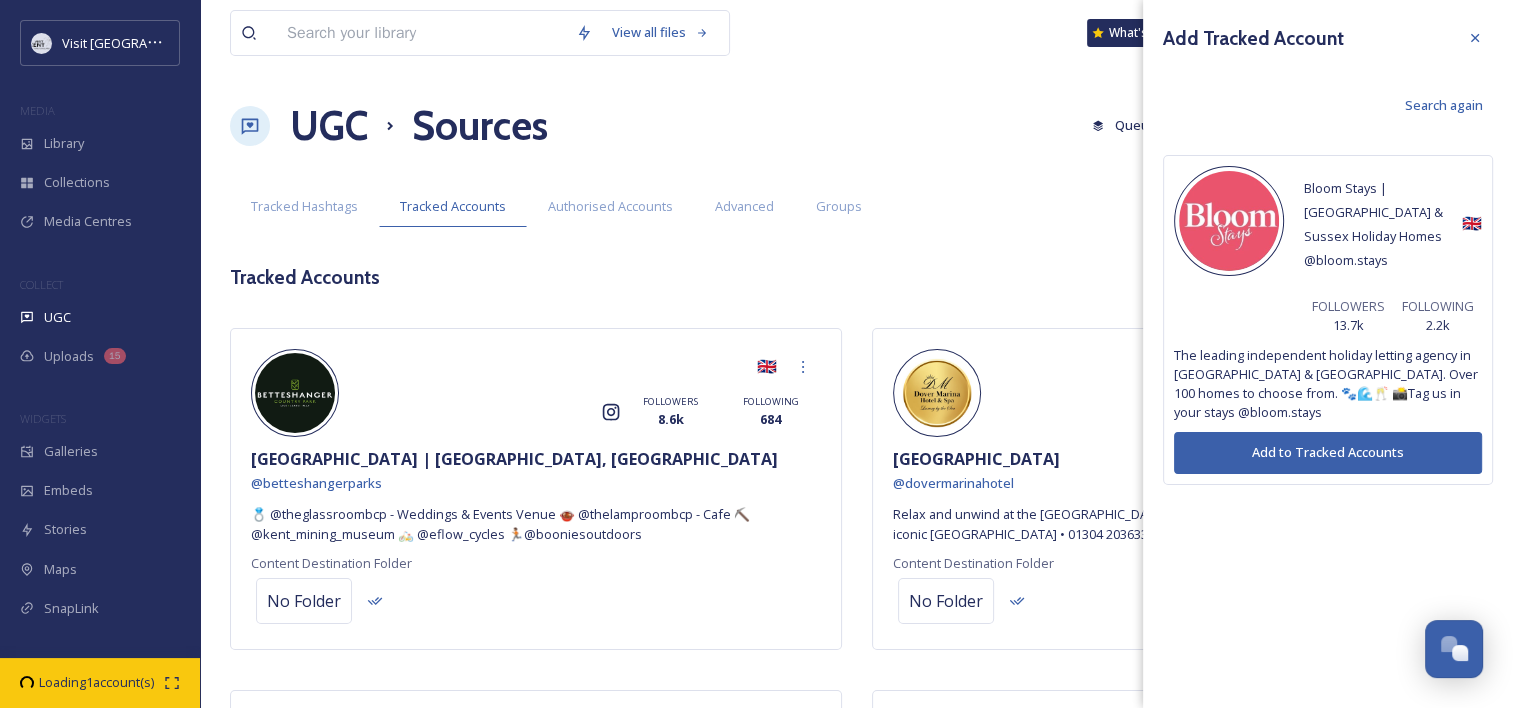 click on "Add to Tracked Accounts" at bounding box center [1328, 452] 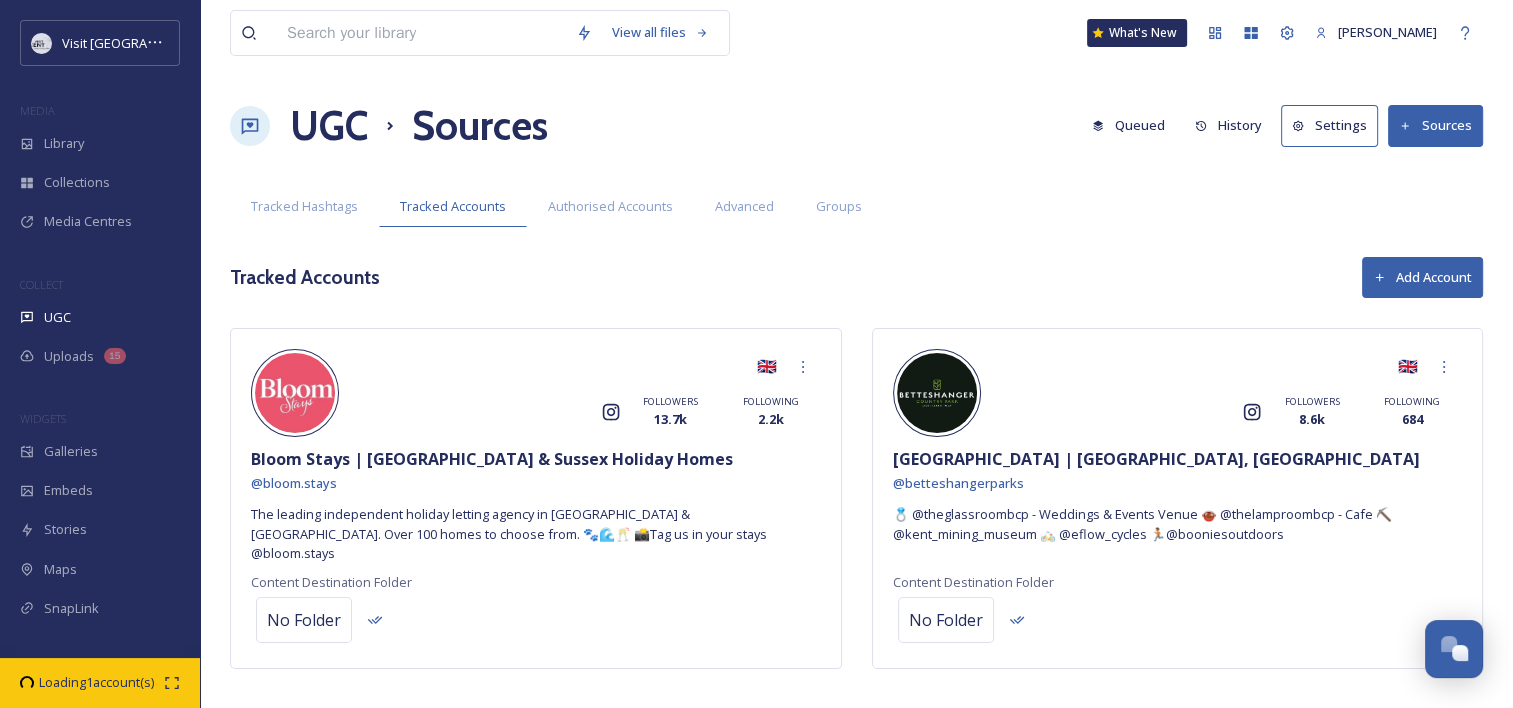 click on "Add Account" at bounding box center (1422, 277) 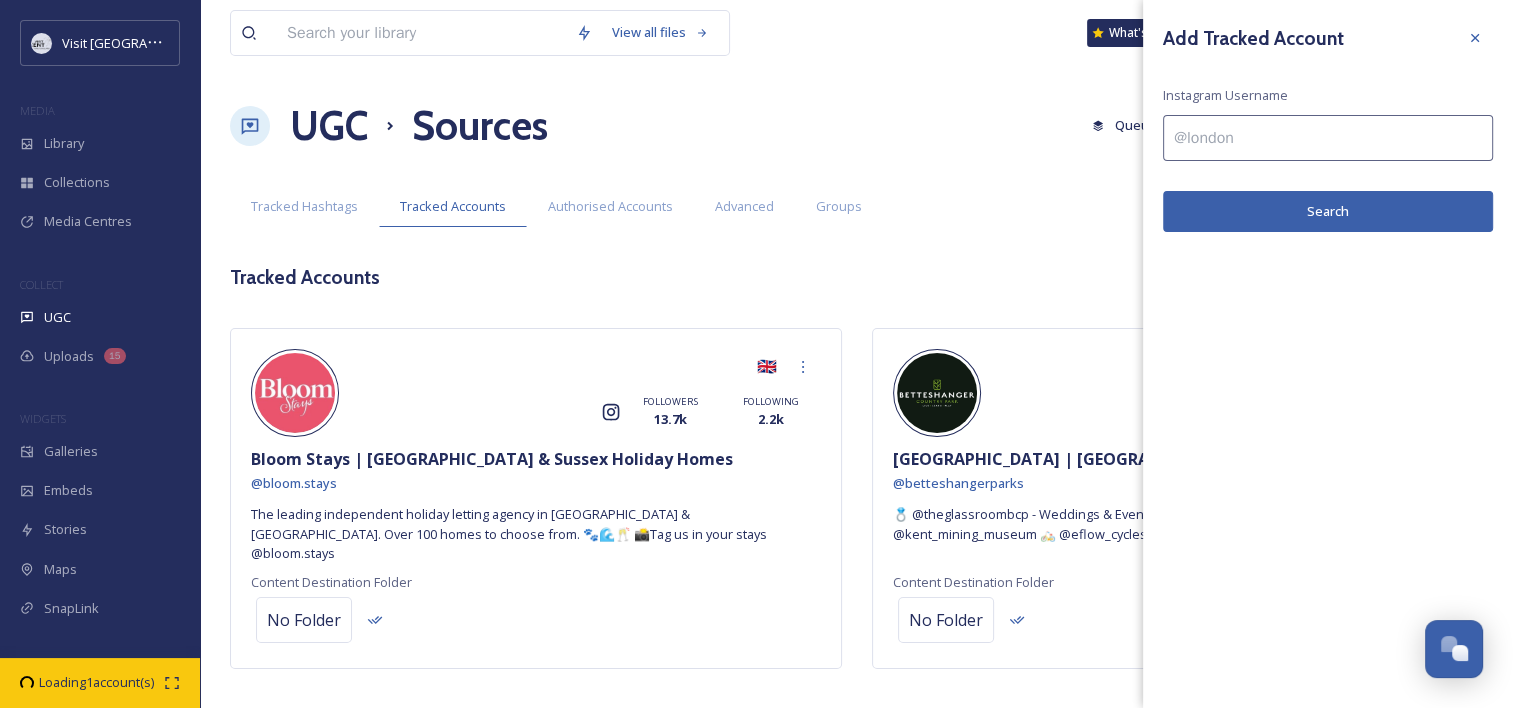 click at bounding box center [1328, 138] 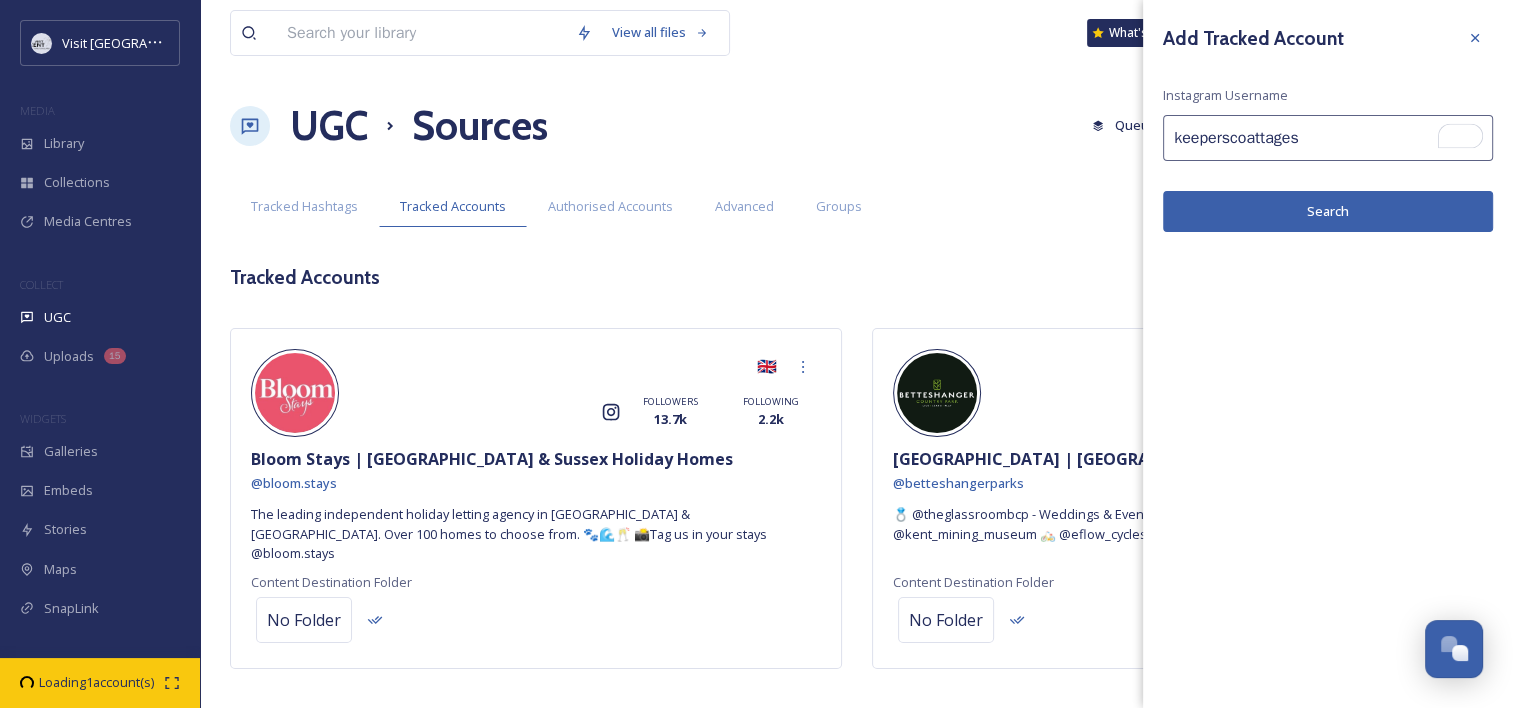 click on "keeperscoattages" at bounding box center (1328, 138) 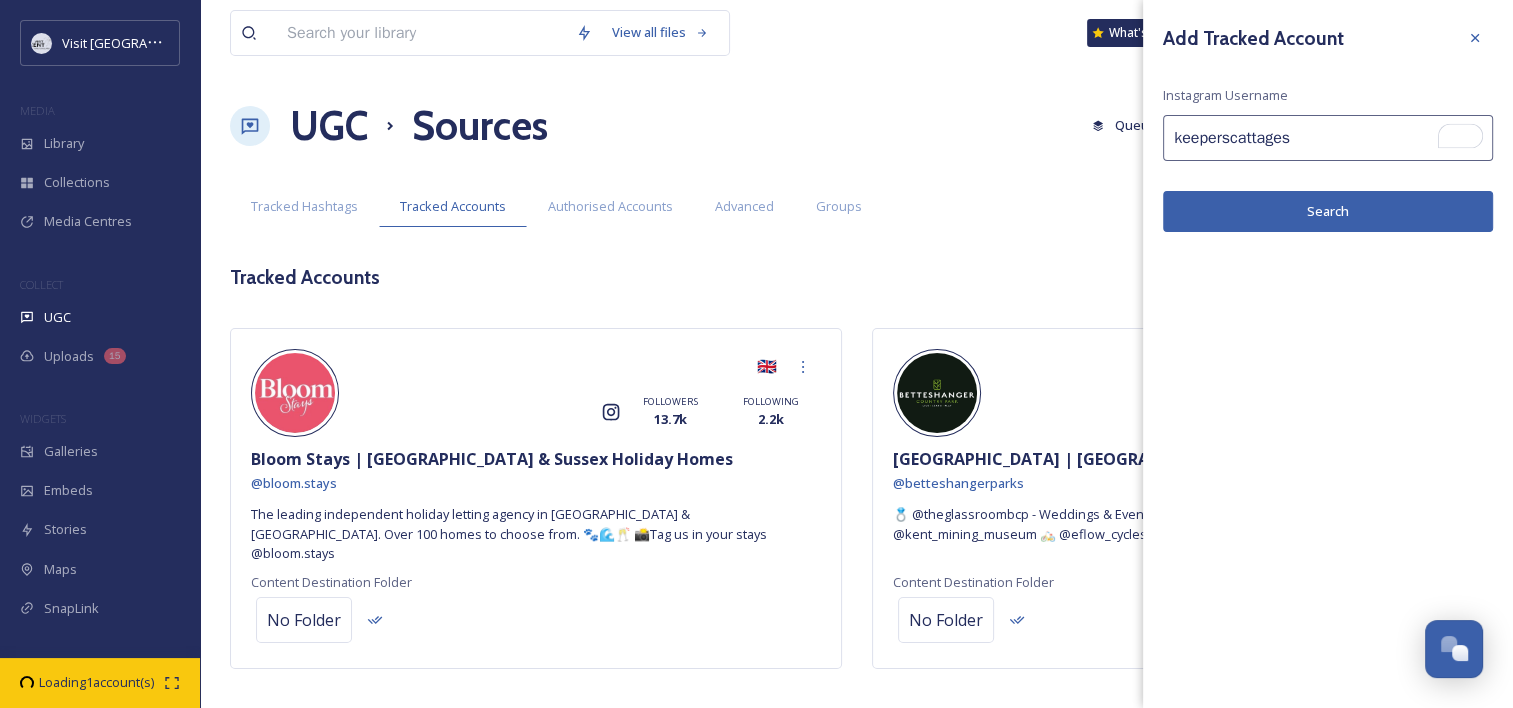 click on "keeperscattages" at bounding box center (1328, 138) 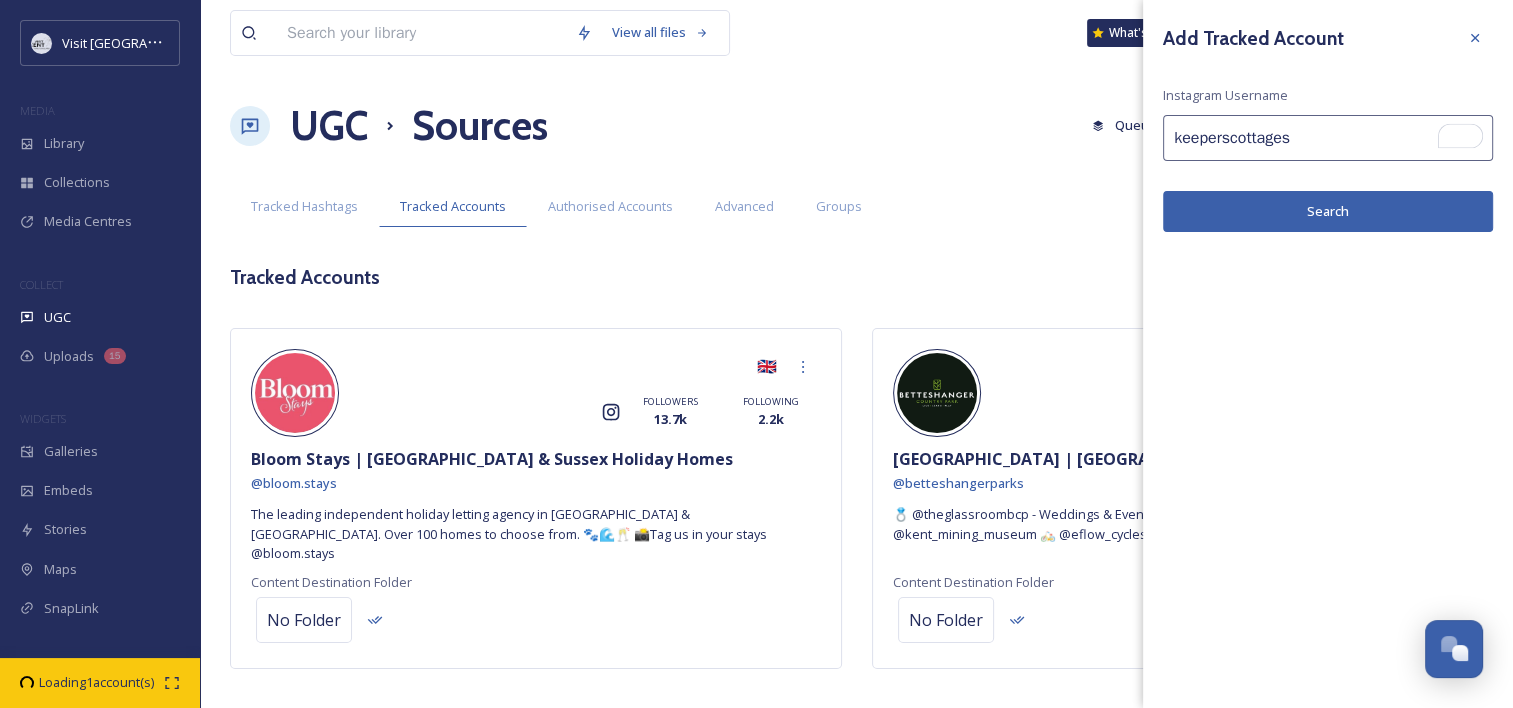 type on "keeperscottages" 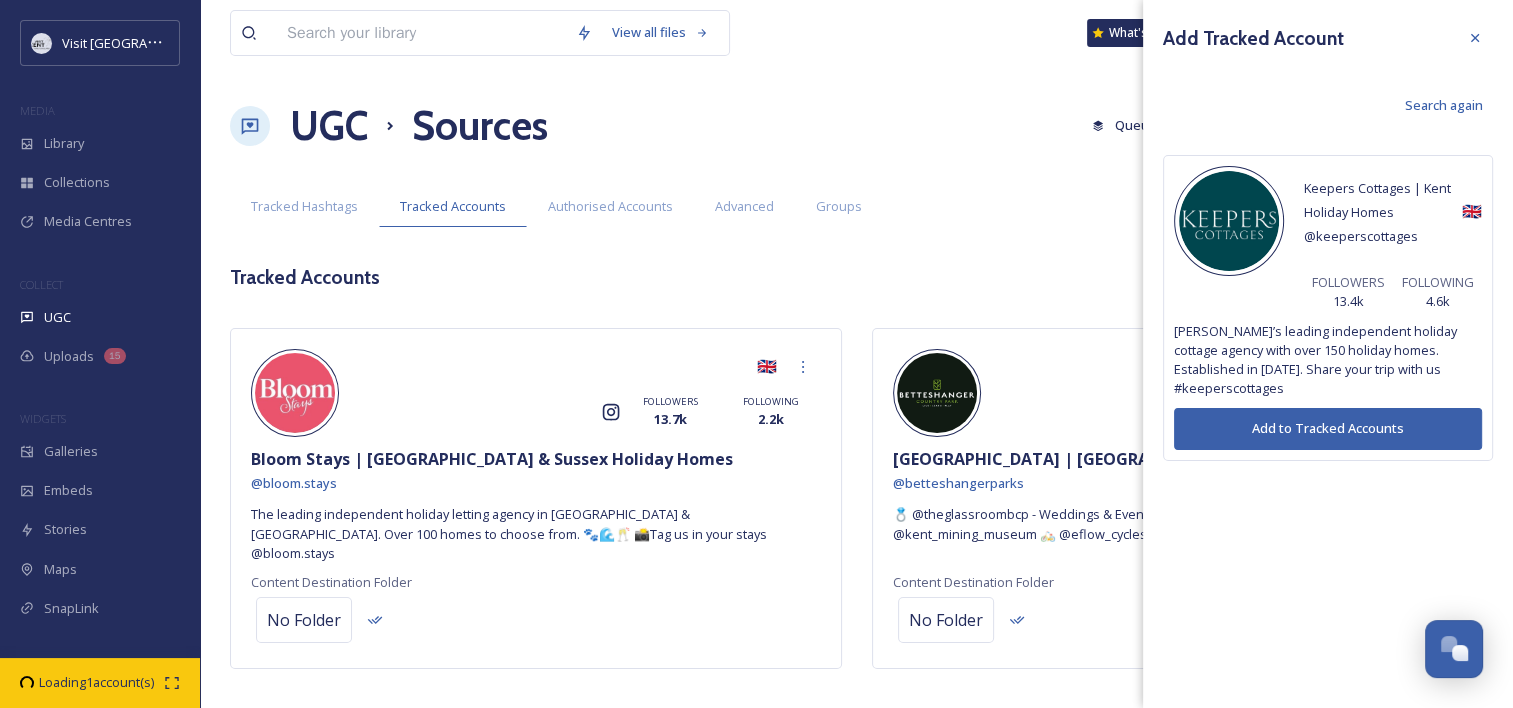click on "Add to Tracked Accounts" at bounding box center [1328, 428] 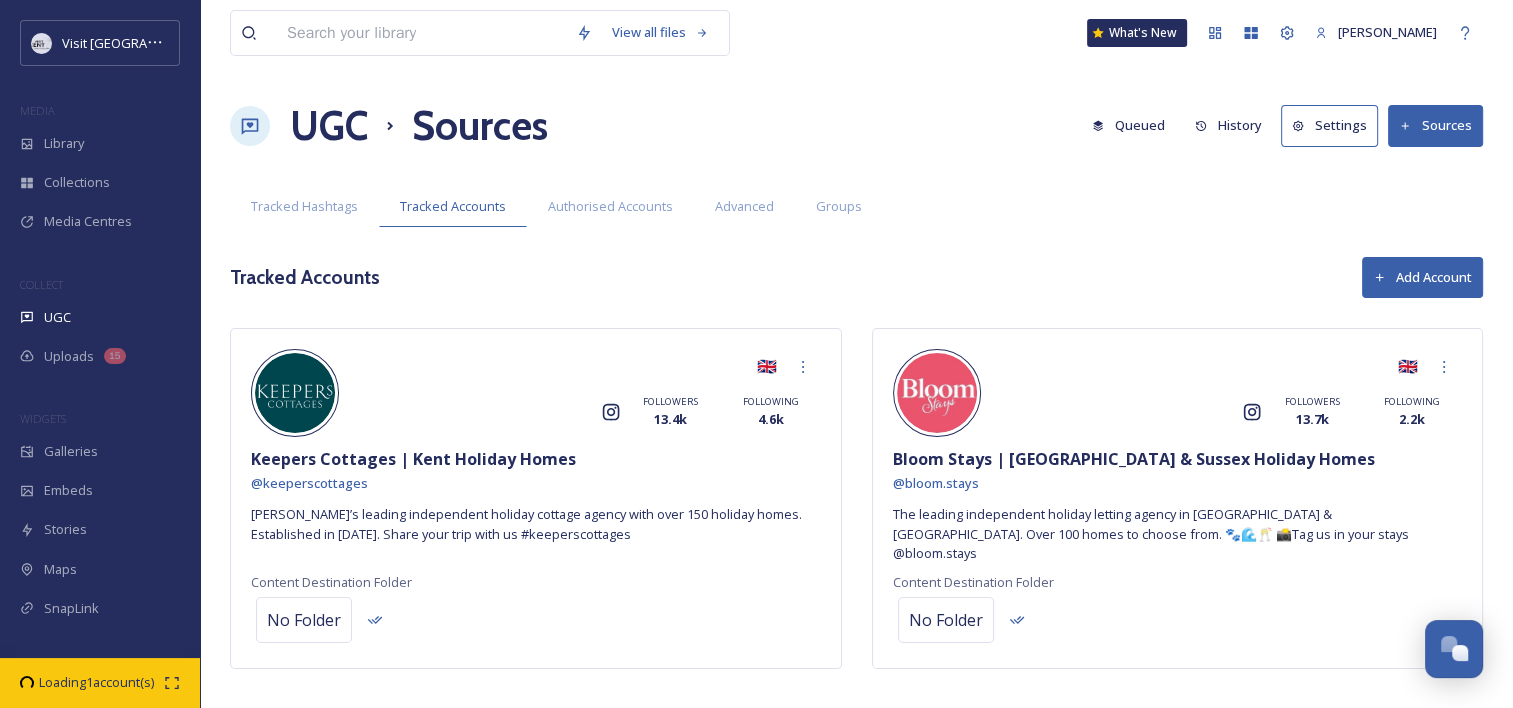 click on "Add Account" at bounding box center (1422, 277) 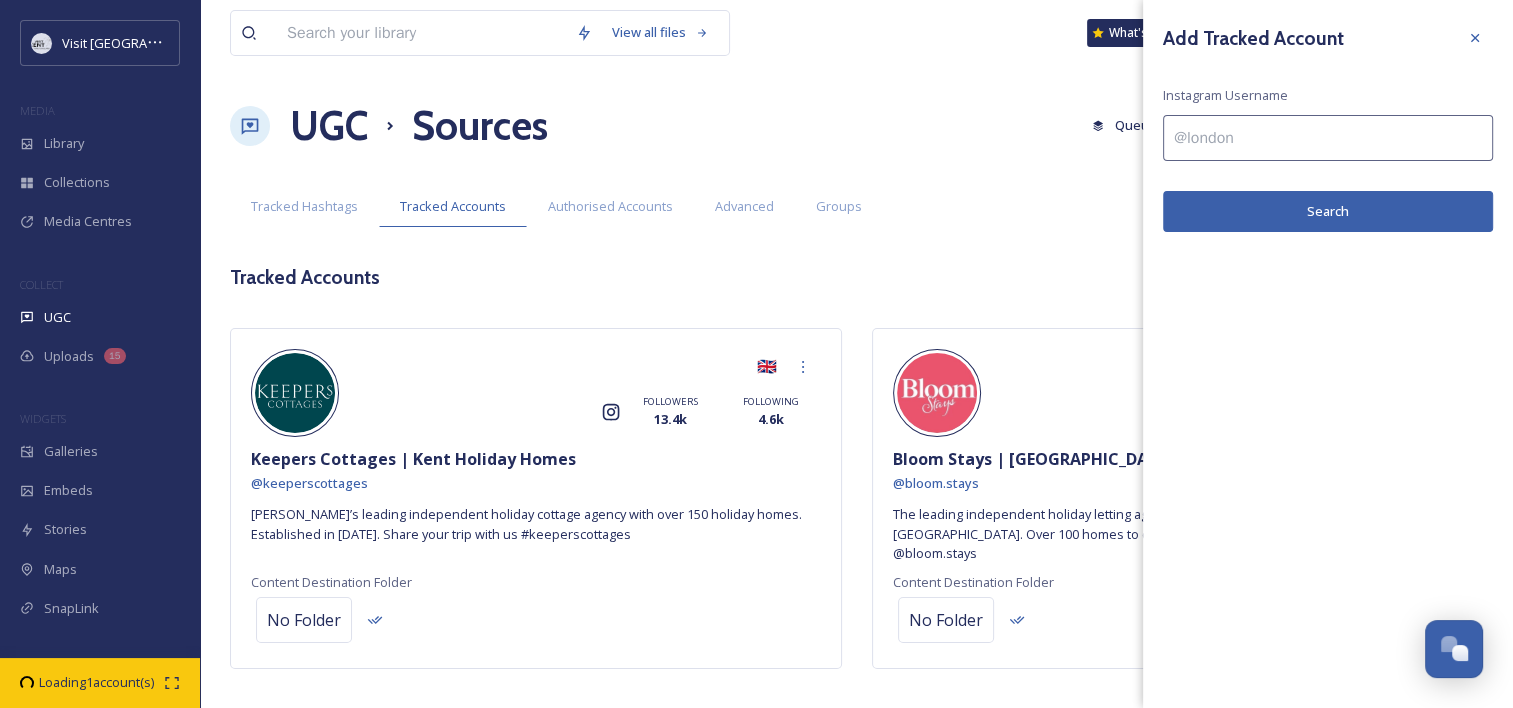 click at bounding box center (1328, 138) 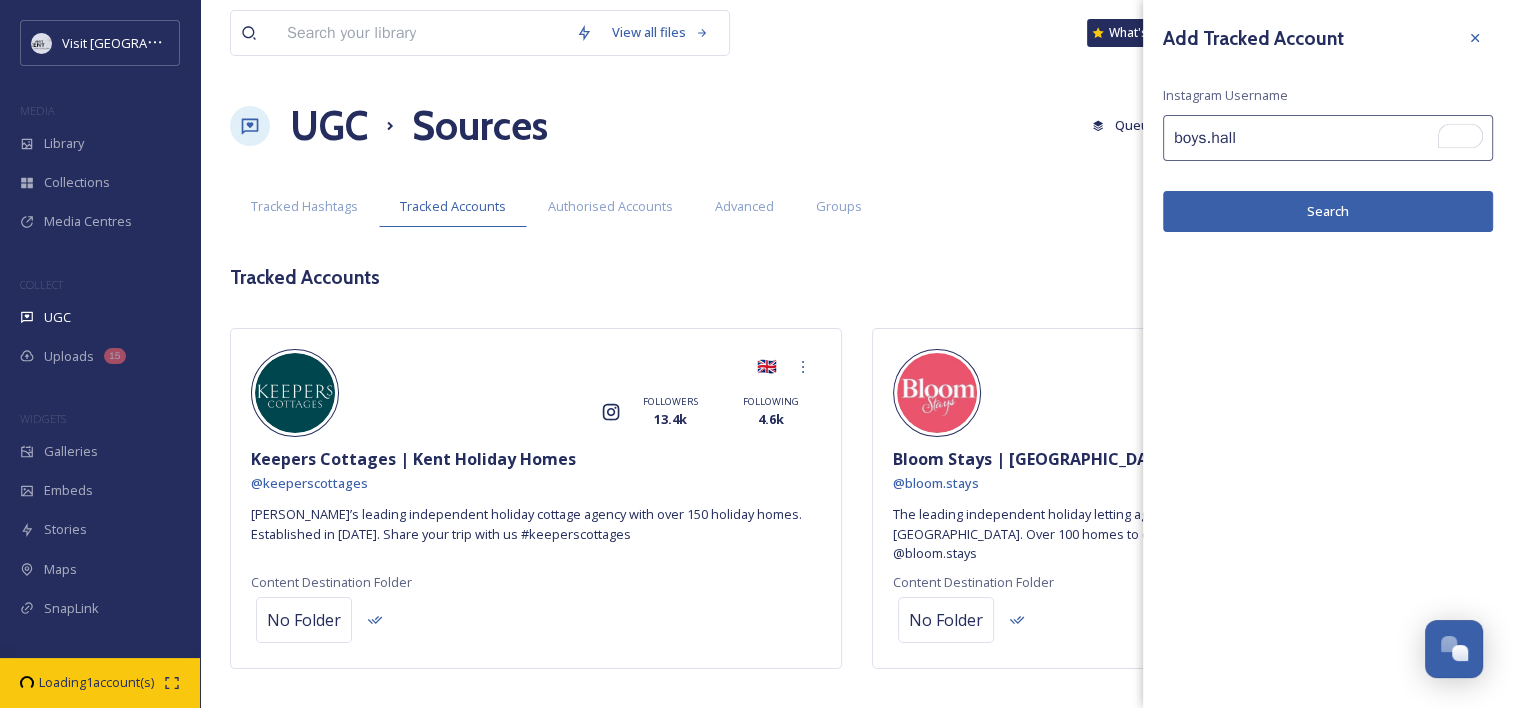 type on "boys.hall" 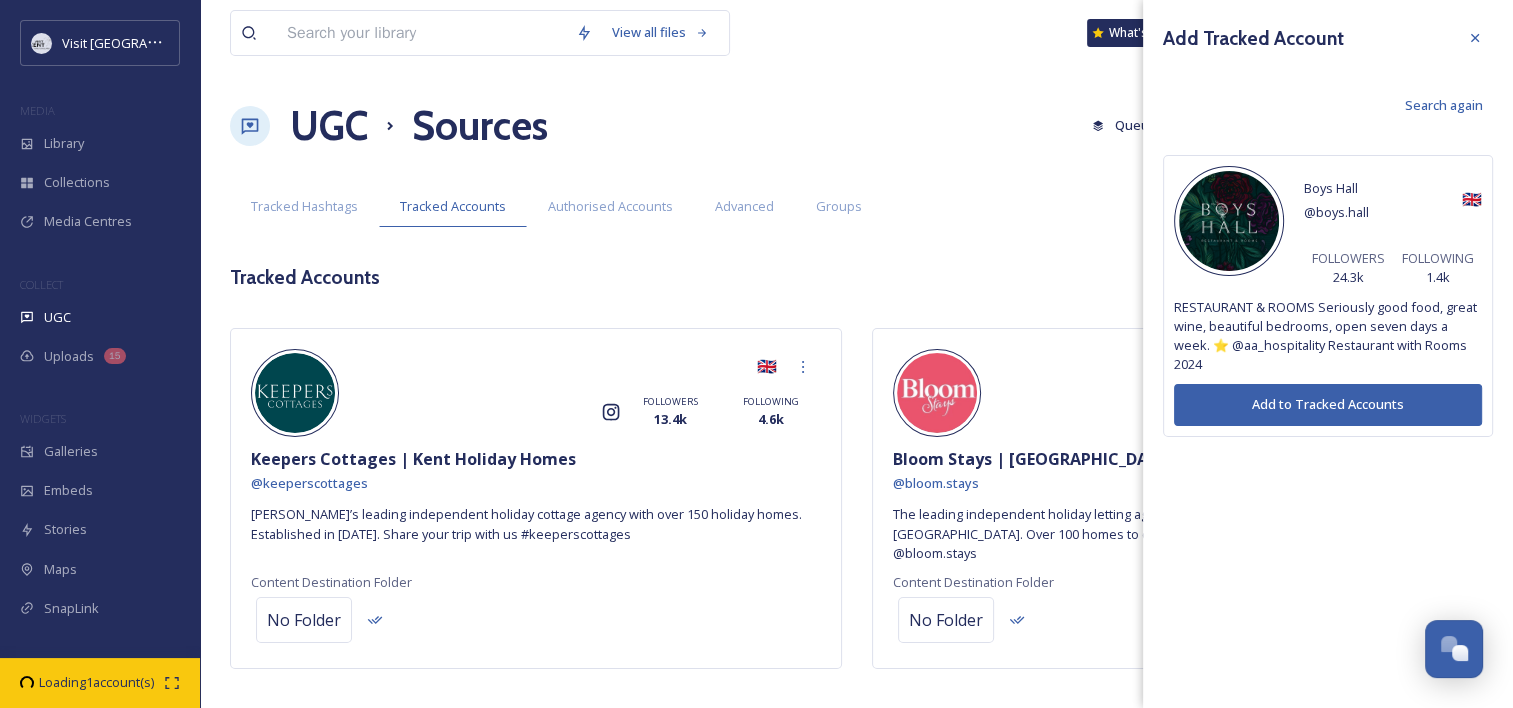 click on "Add to Tracked Accounts" at bounding box center [1328, 404] 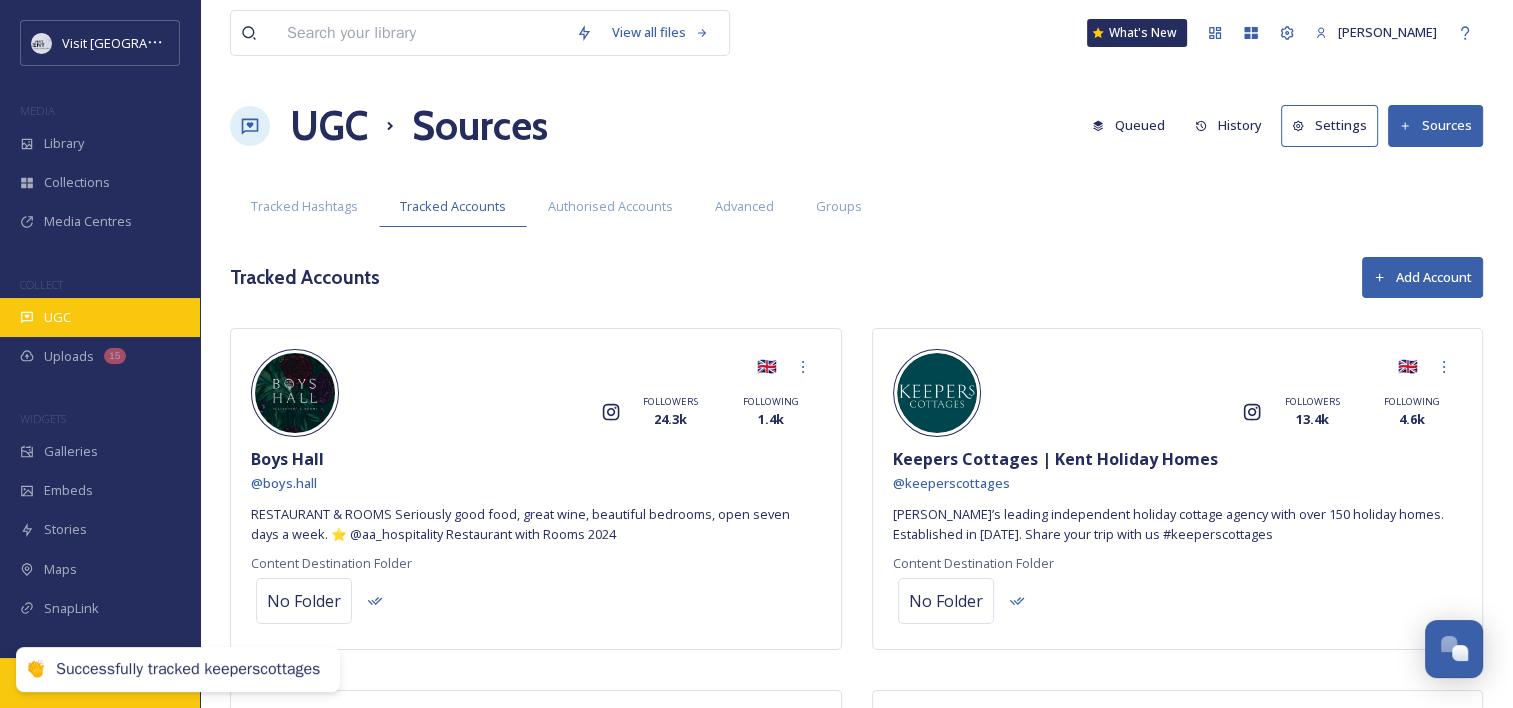 click on "UGC" at bounding box center [100, 317] 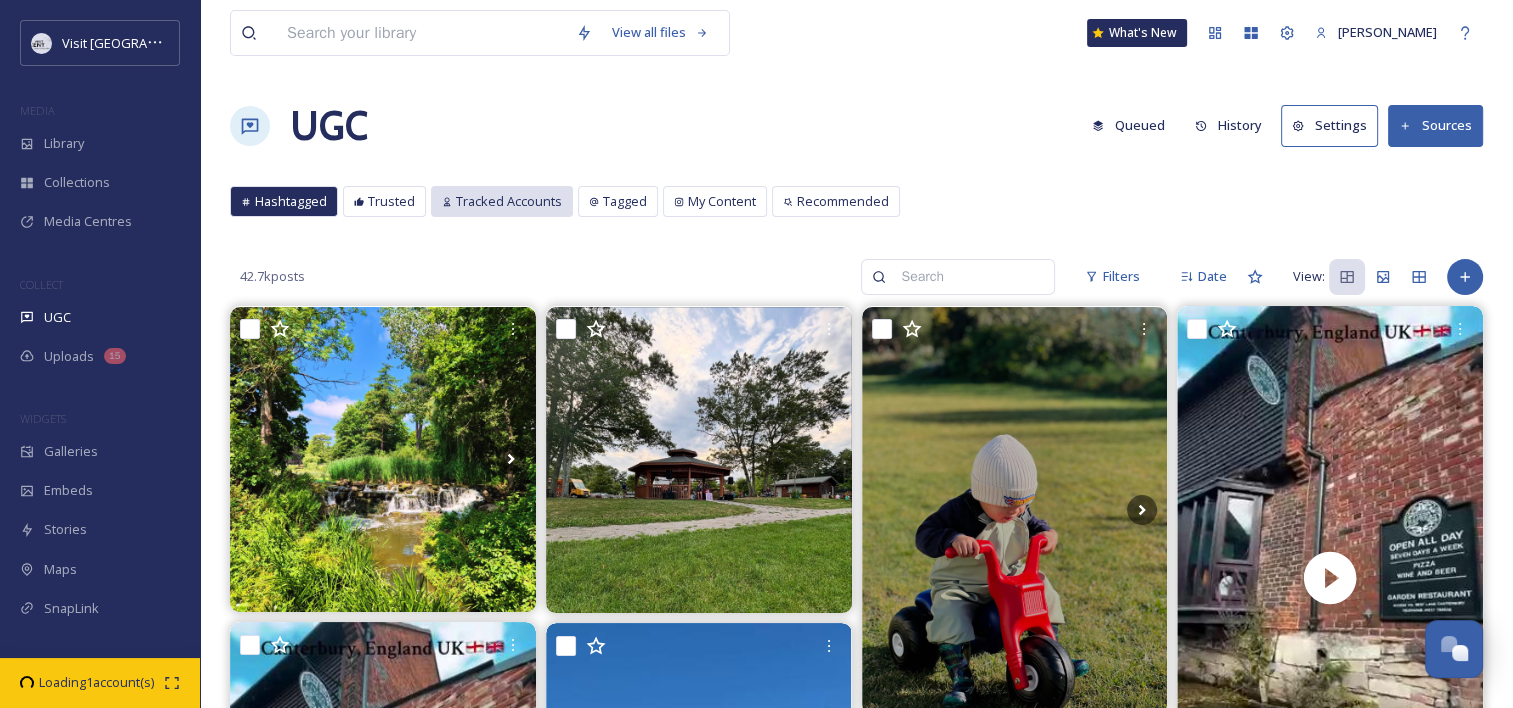 click on "Tracked Accounts" at bounding box center (509, 201) 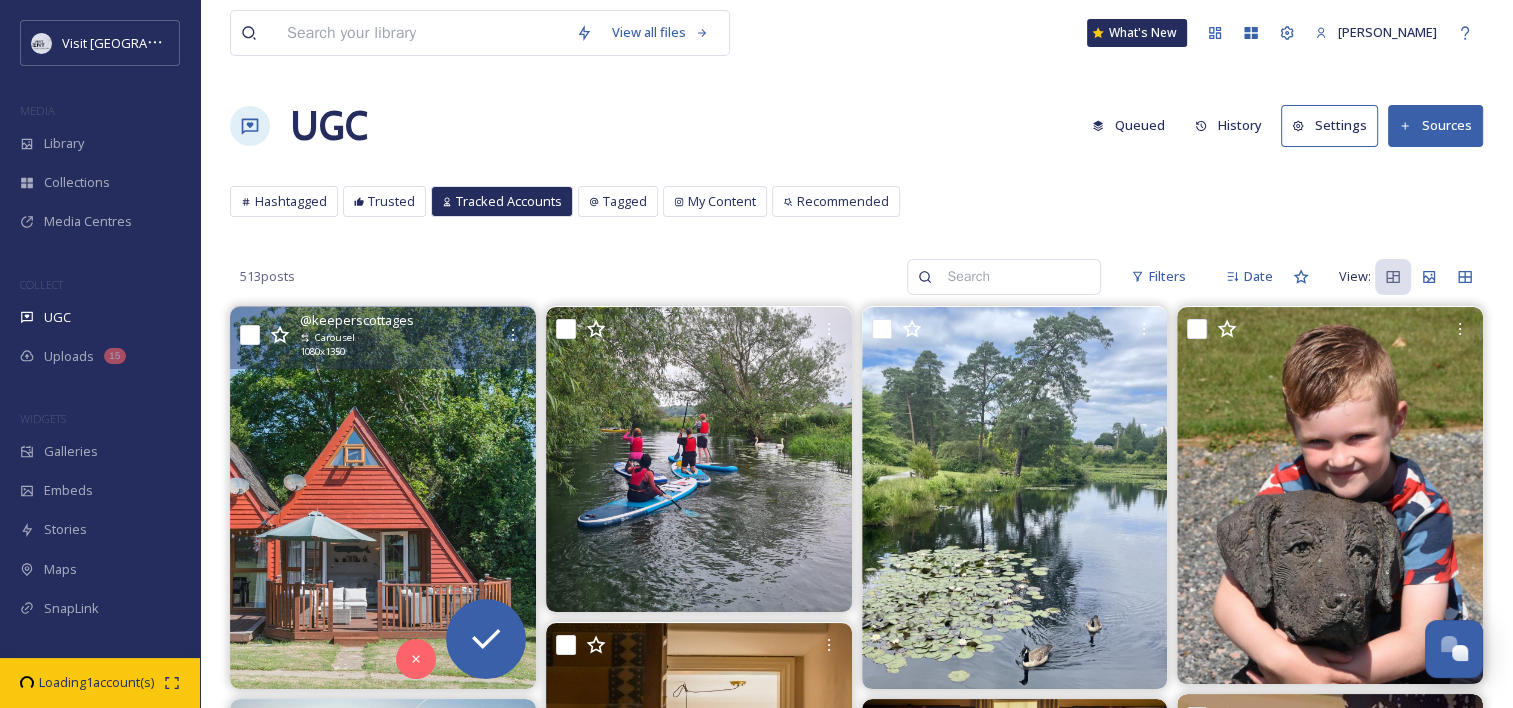 scroll, scrollTop: 160, scrollLeft: 0, axis: vertical 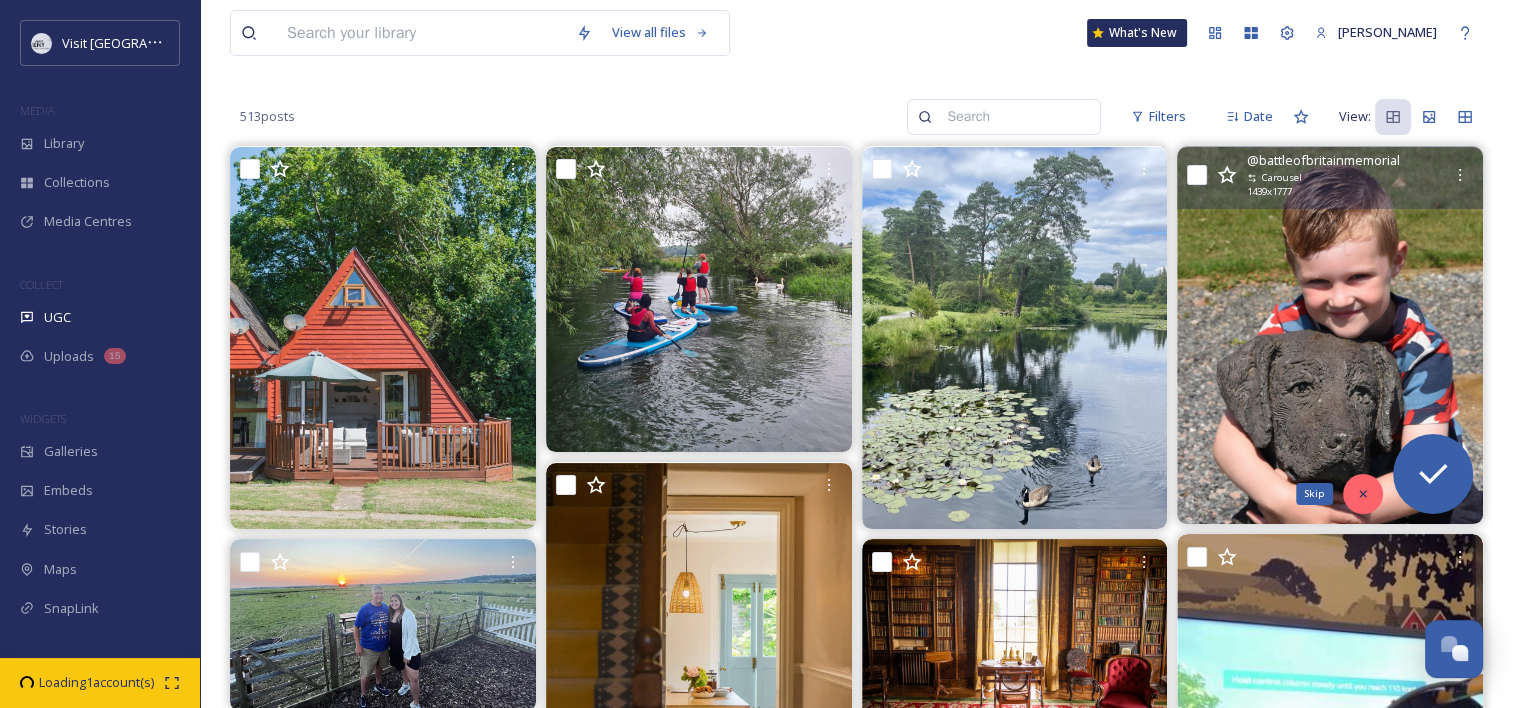 click 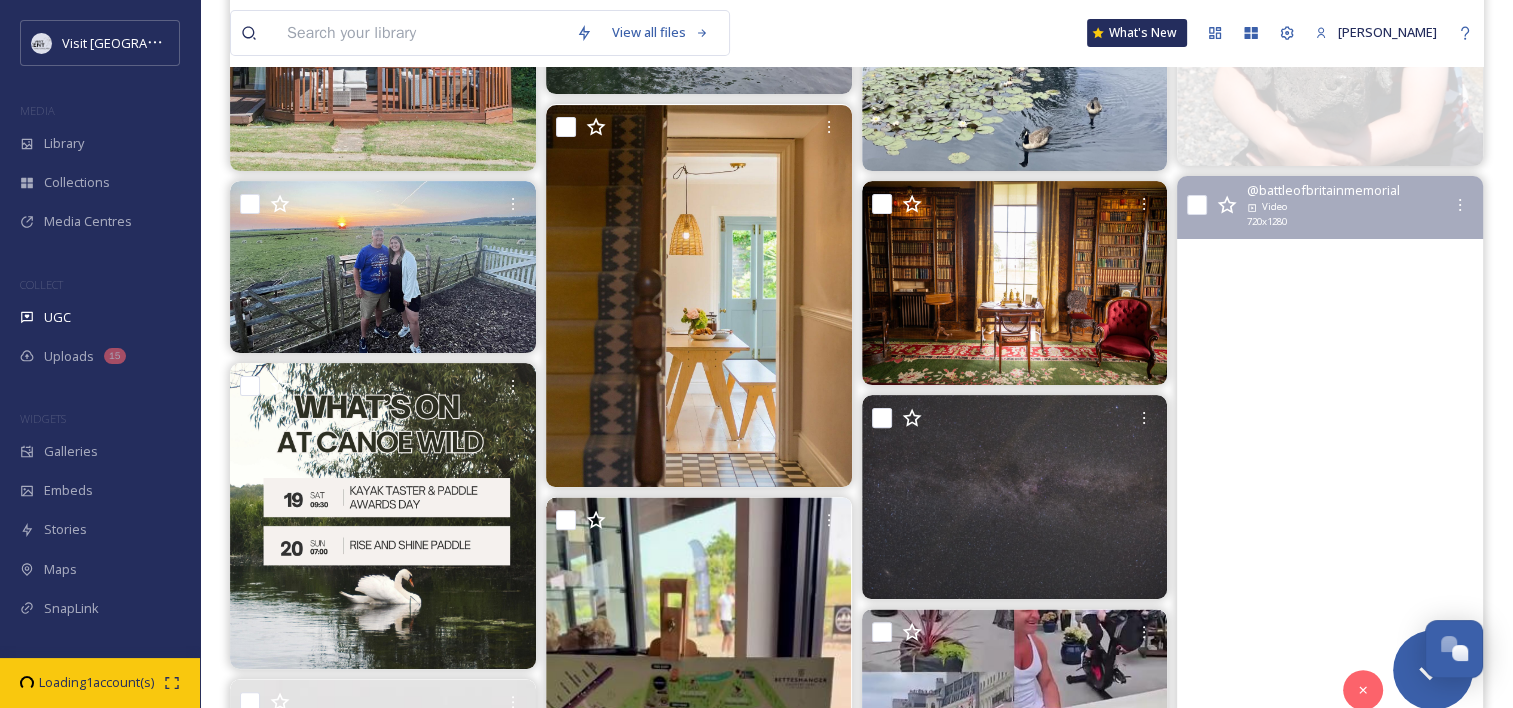 scroll, scrollTop: 522, scrollLeft: 0, axis: vertical 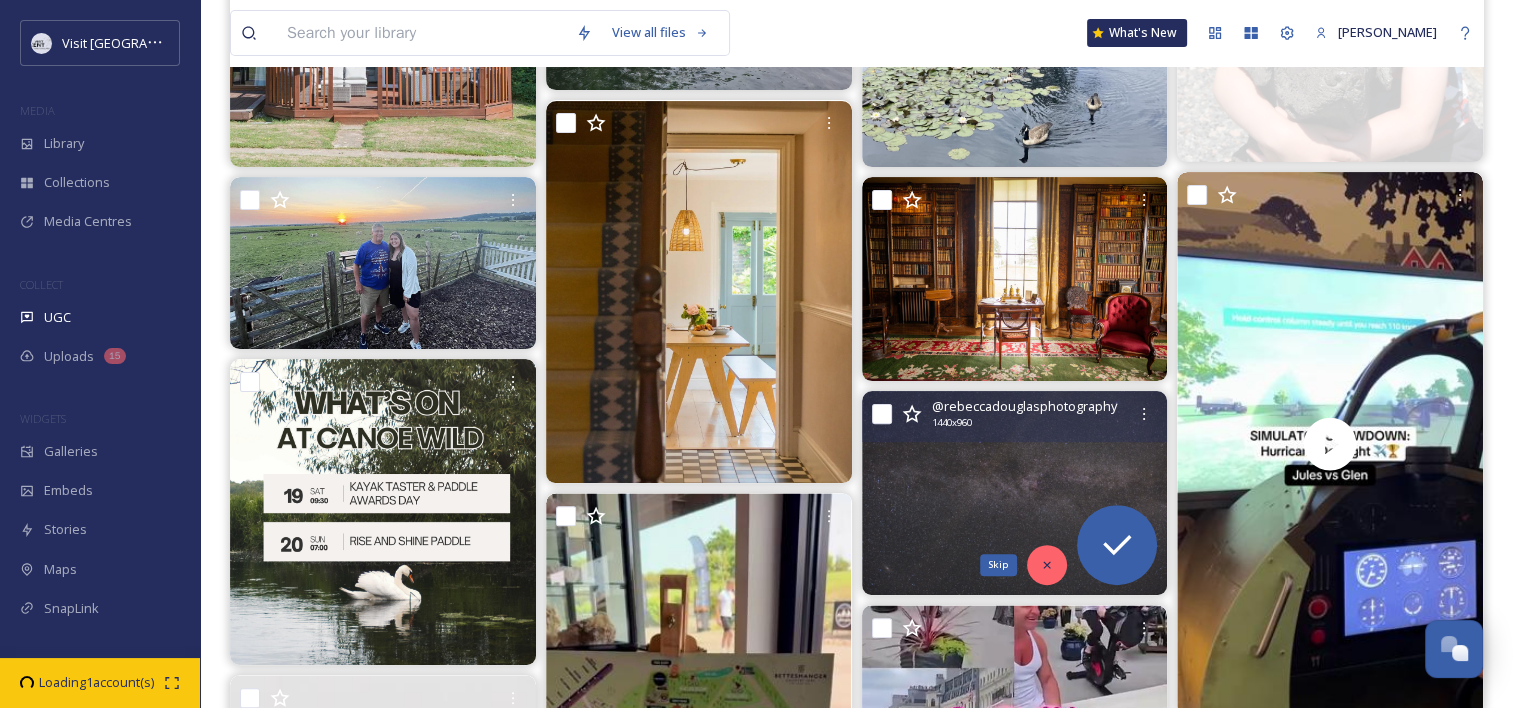 click 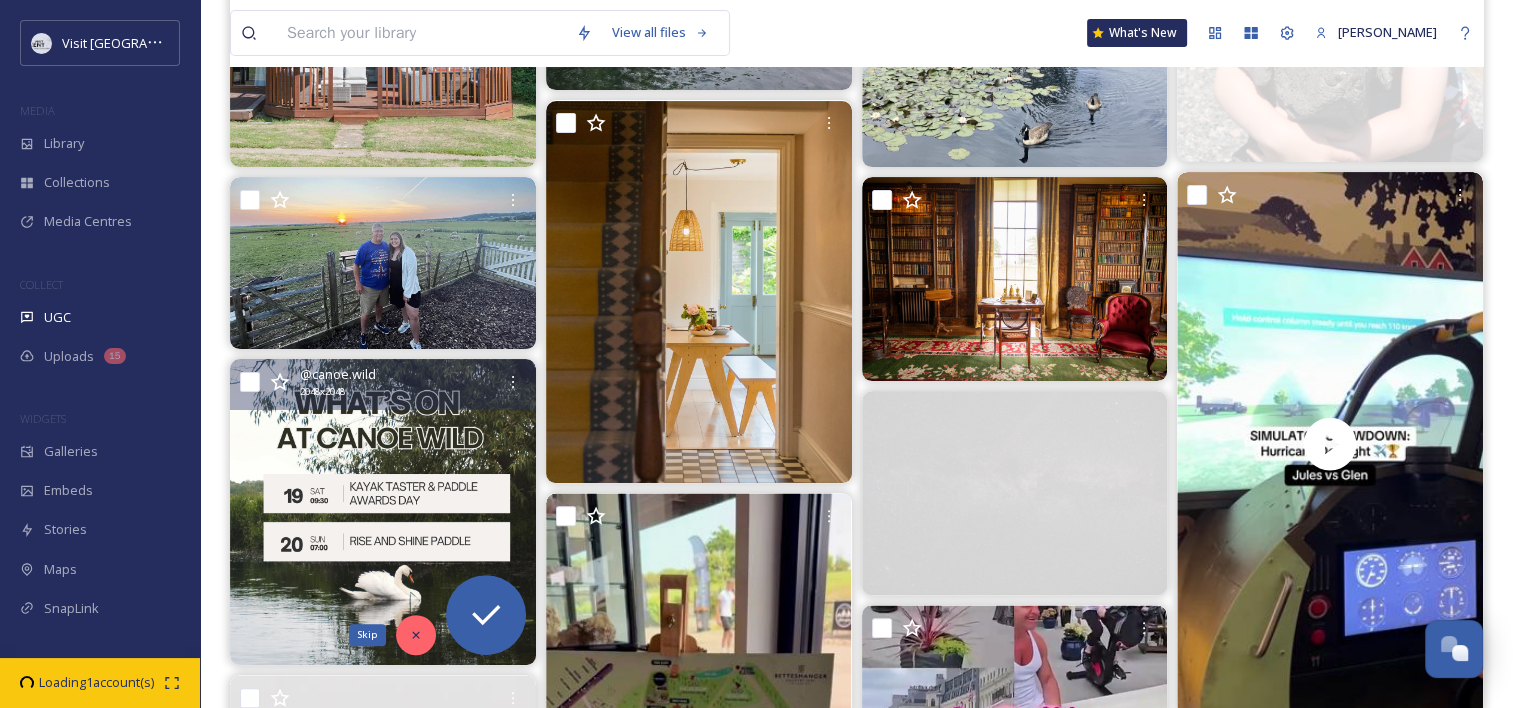 click 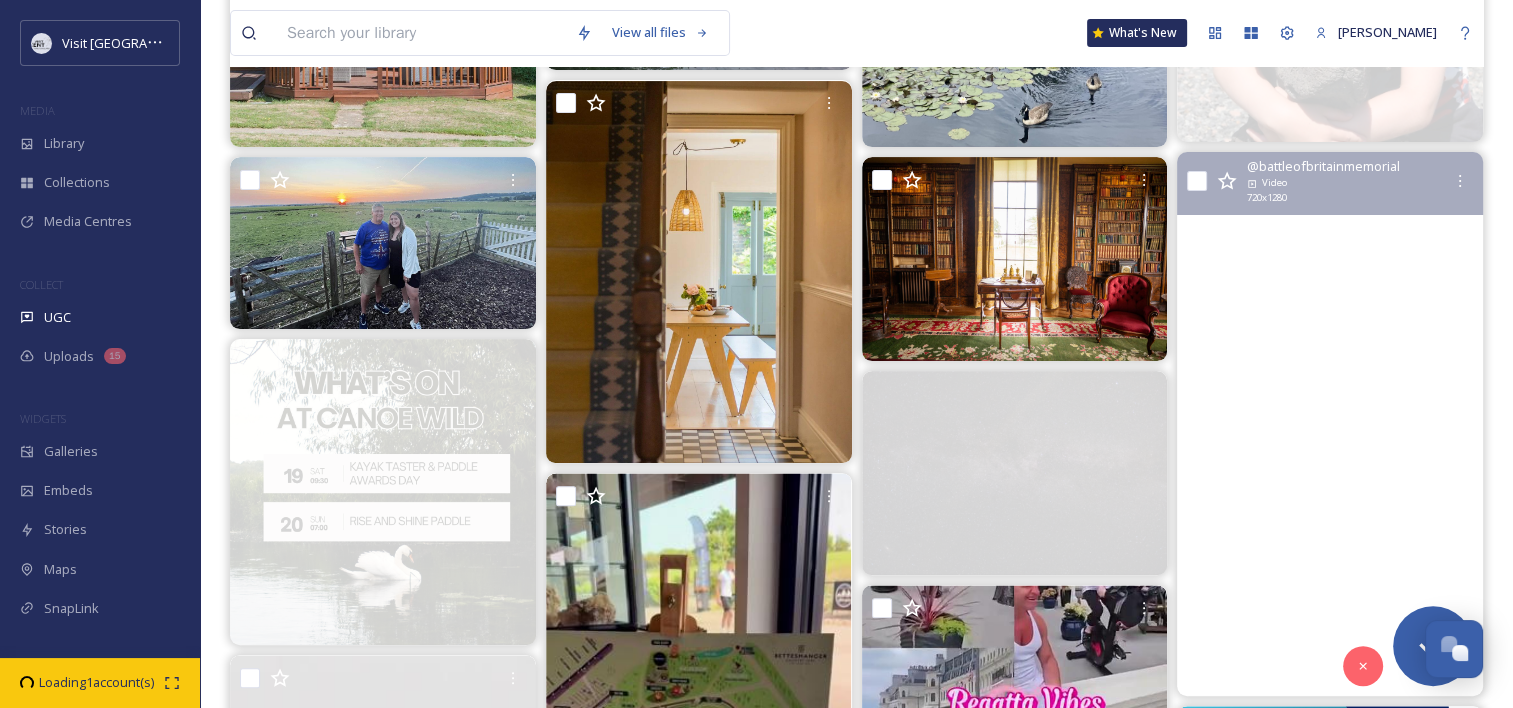 scroll, scrollTop: 536, scrollLeft: 0, axis: vertical 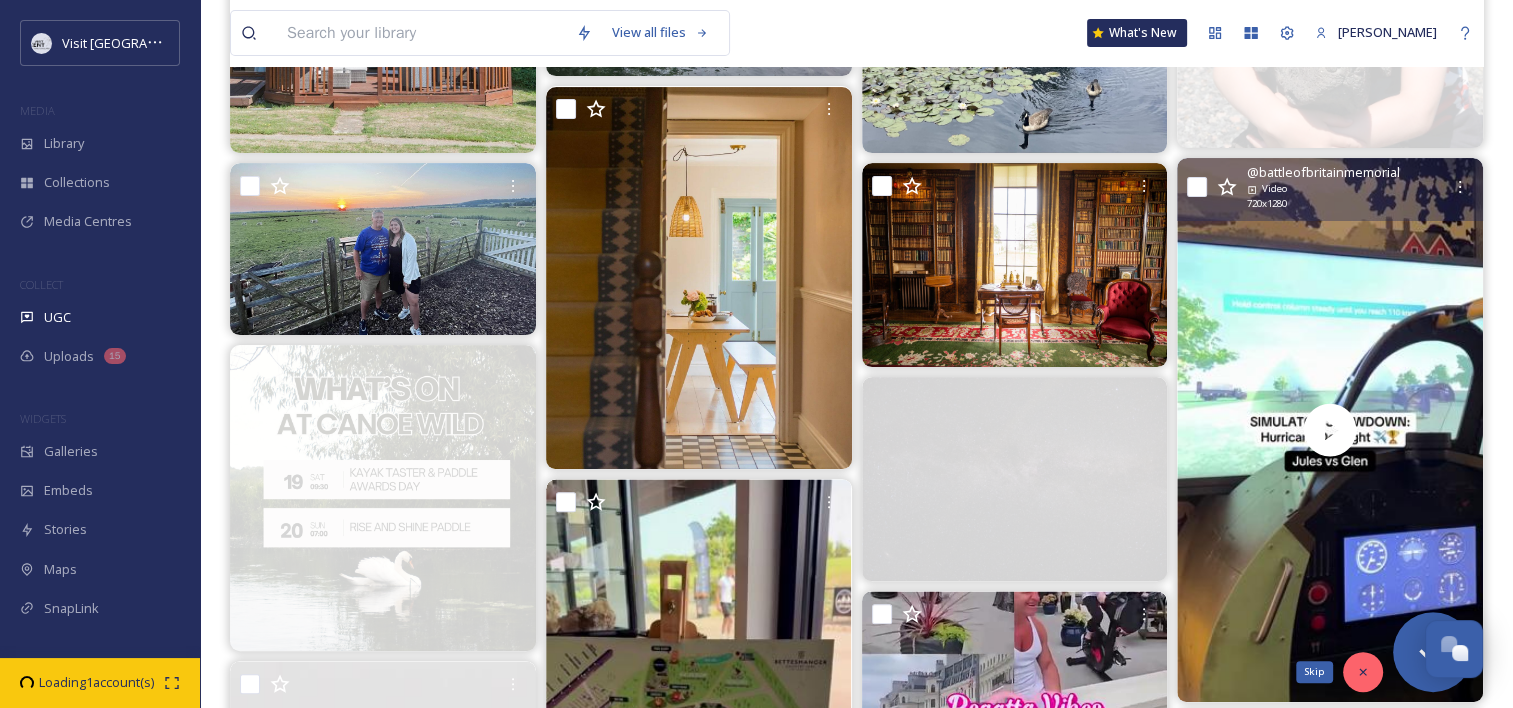 click 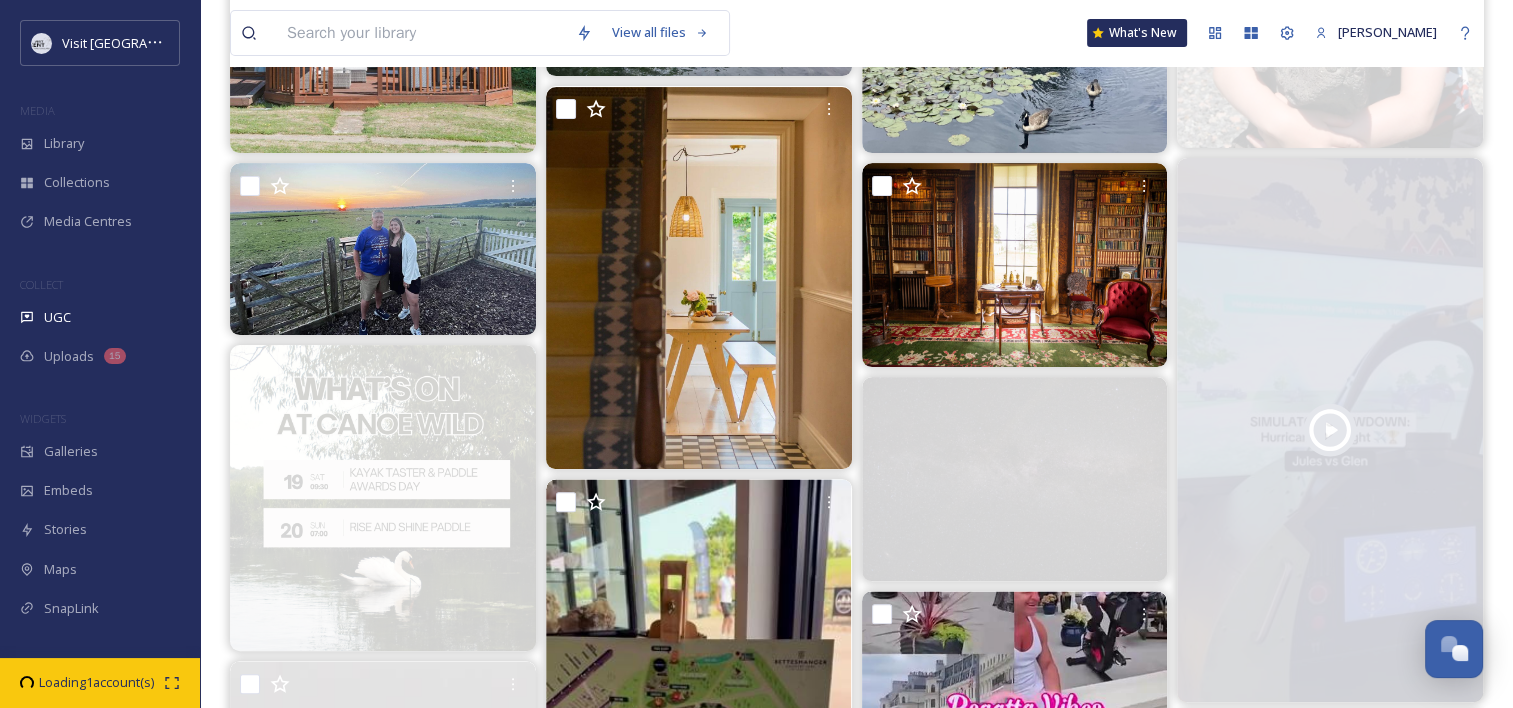 scroll, scrollTop: 860, scrollLeft: 0, axis: vertical 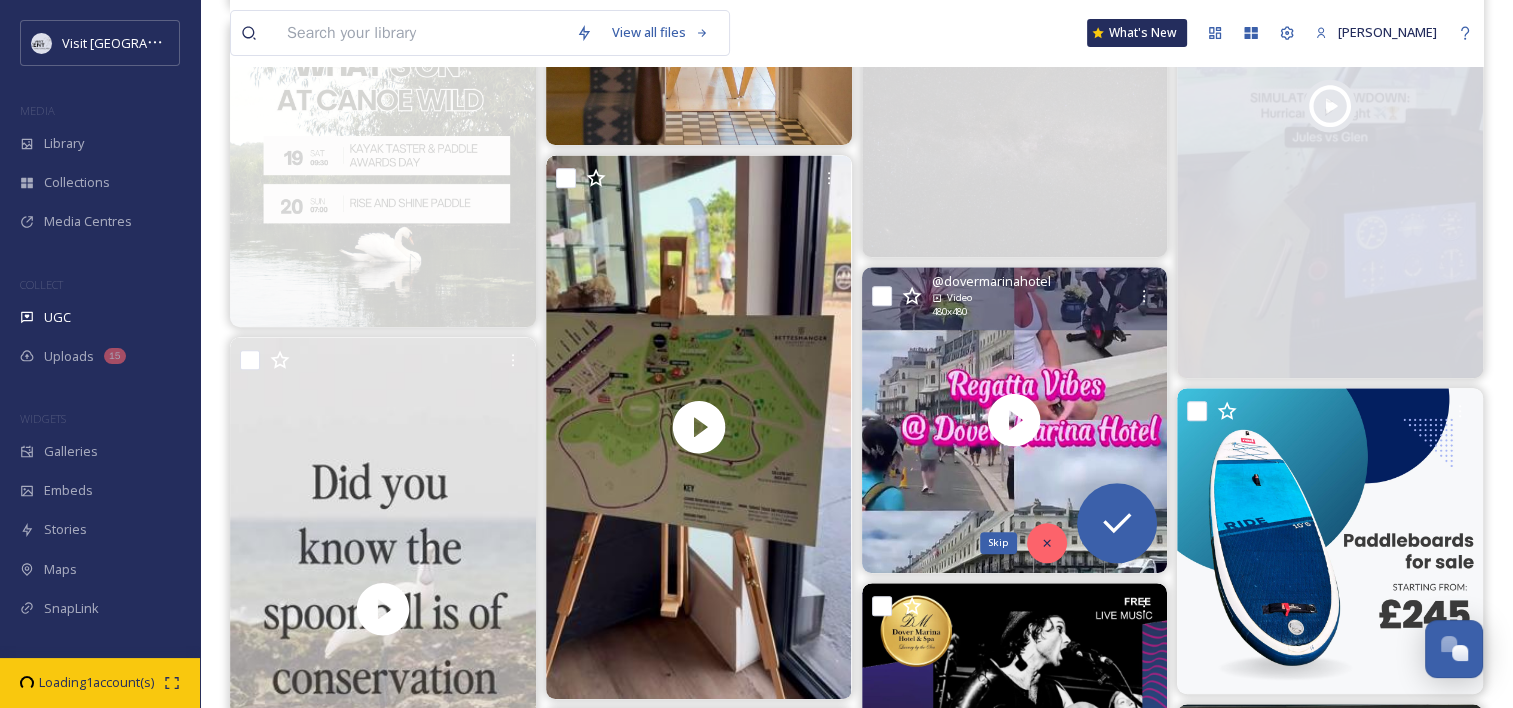 click on "Skip" at bounding box center (1047, 543) 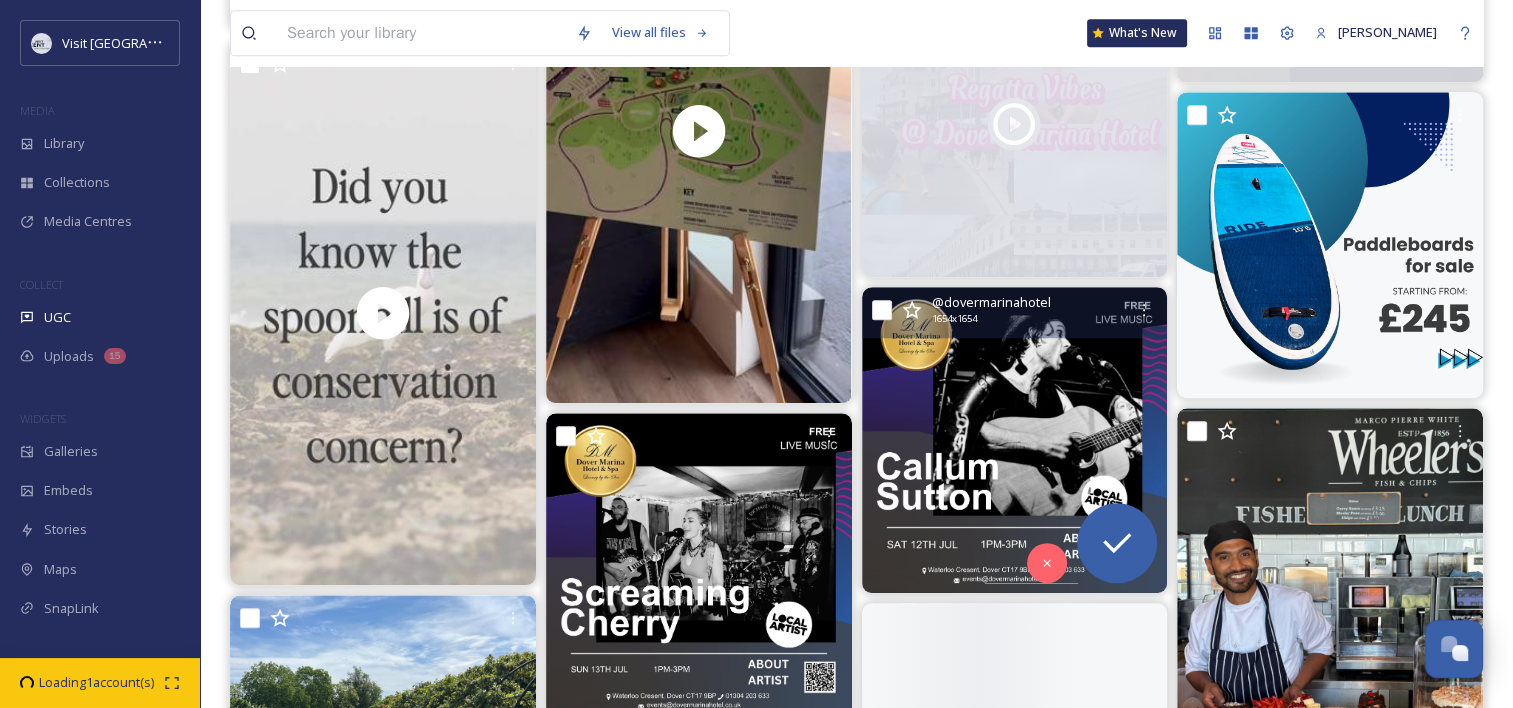 scroll, scrollTop: 1158, scrollLeft: 0, axis: vertical 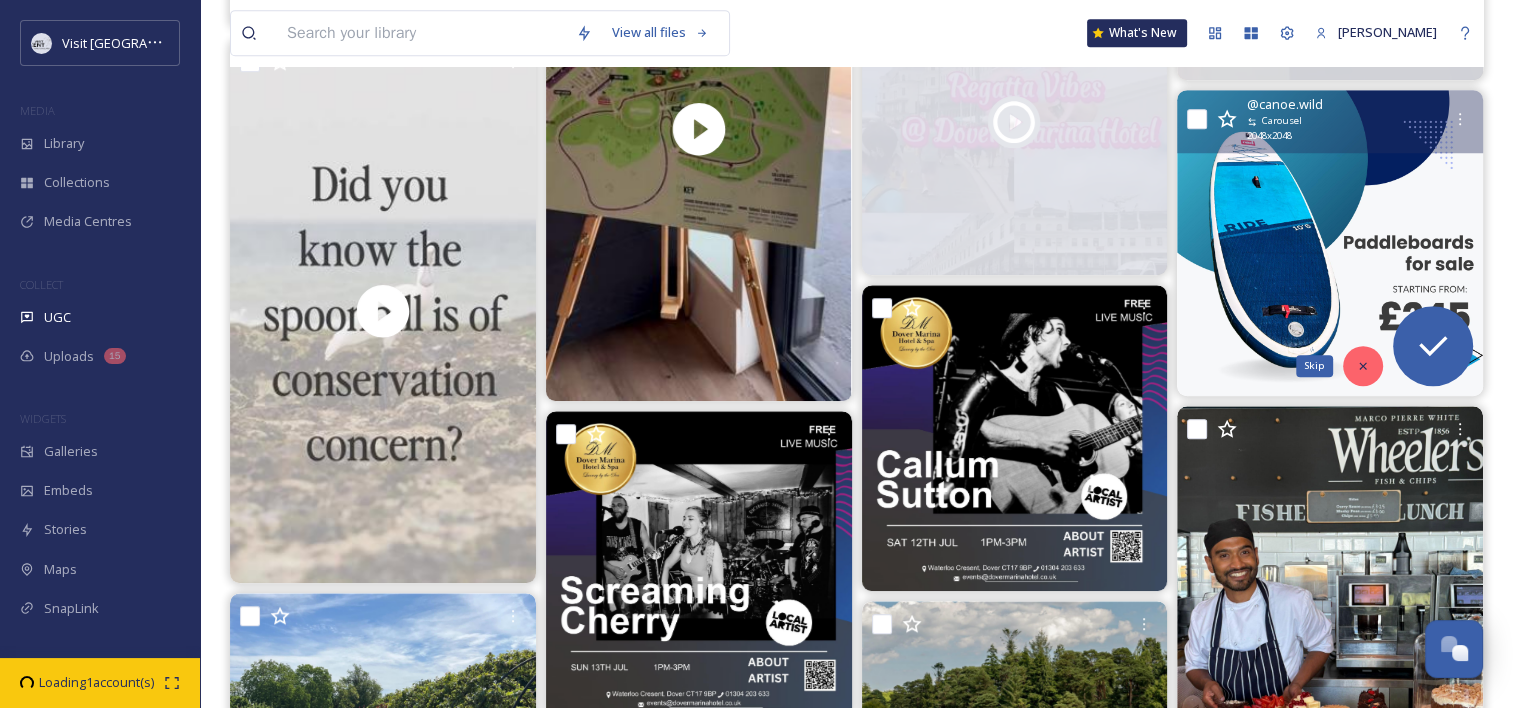 click 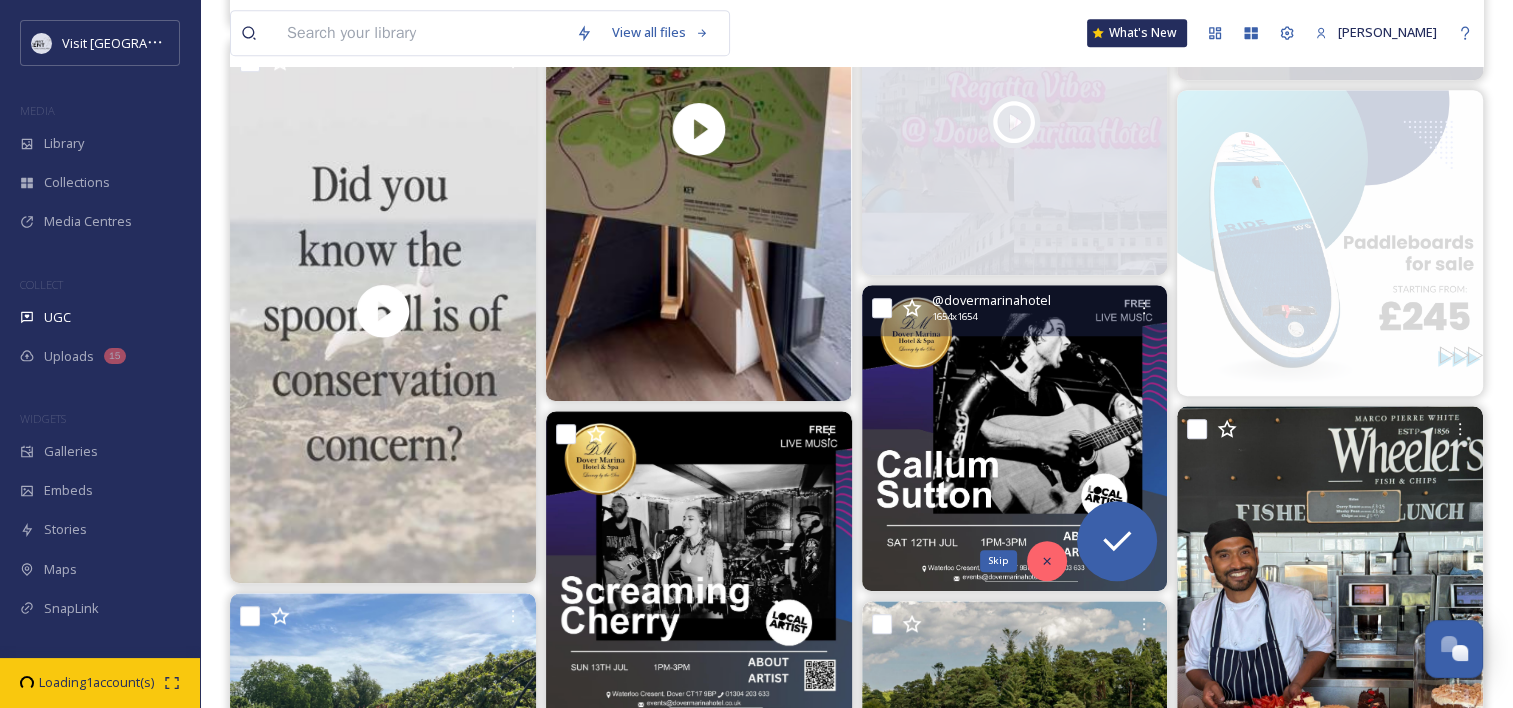click 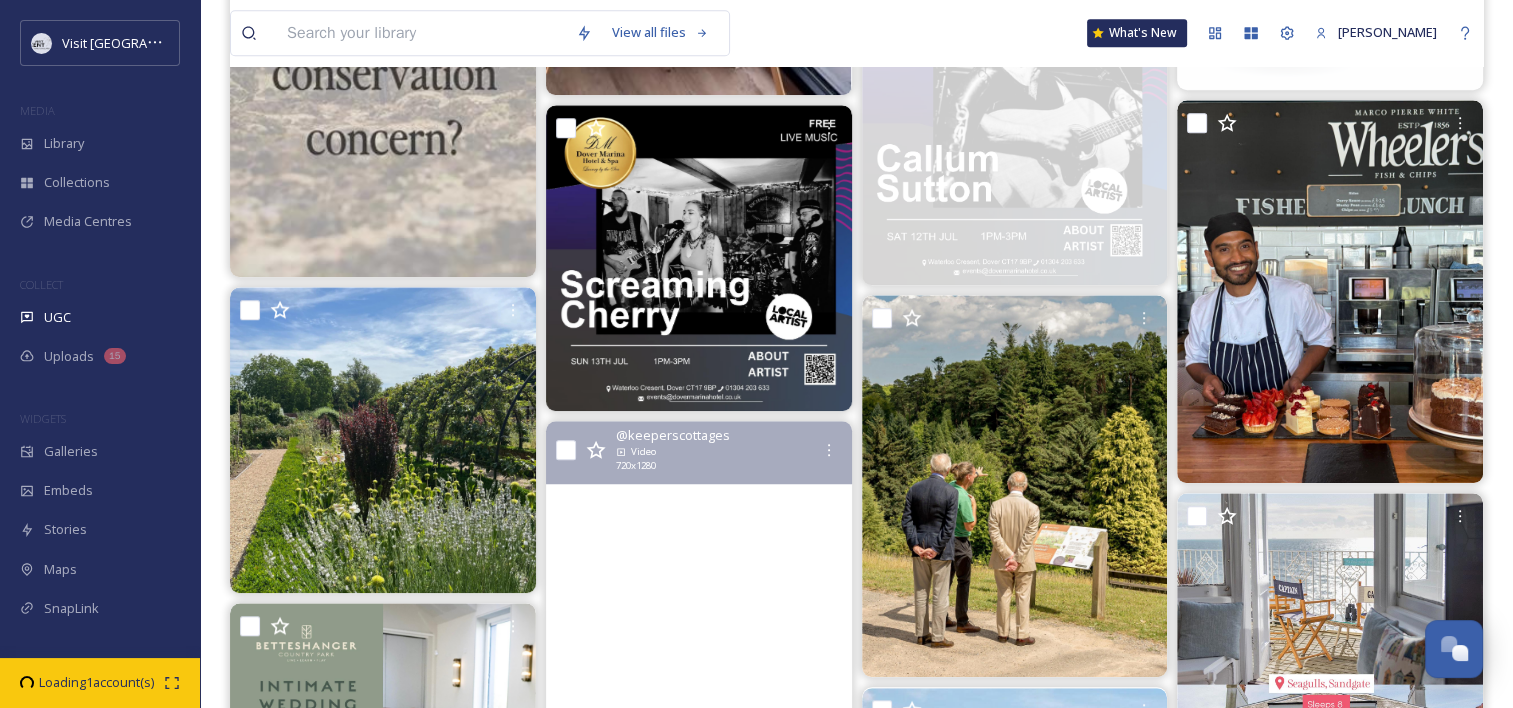 scroll, scrollTop: 1474, scrollLeft: 0, axis: vertical 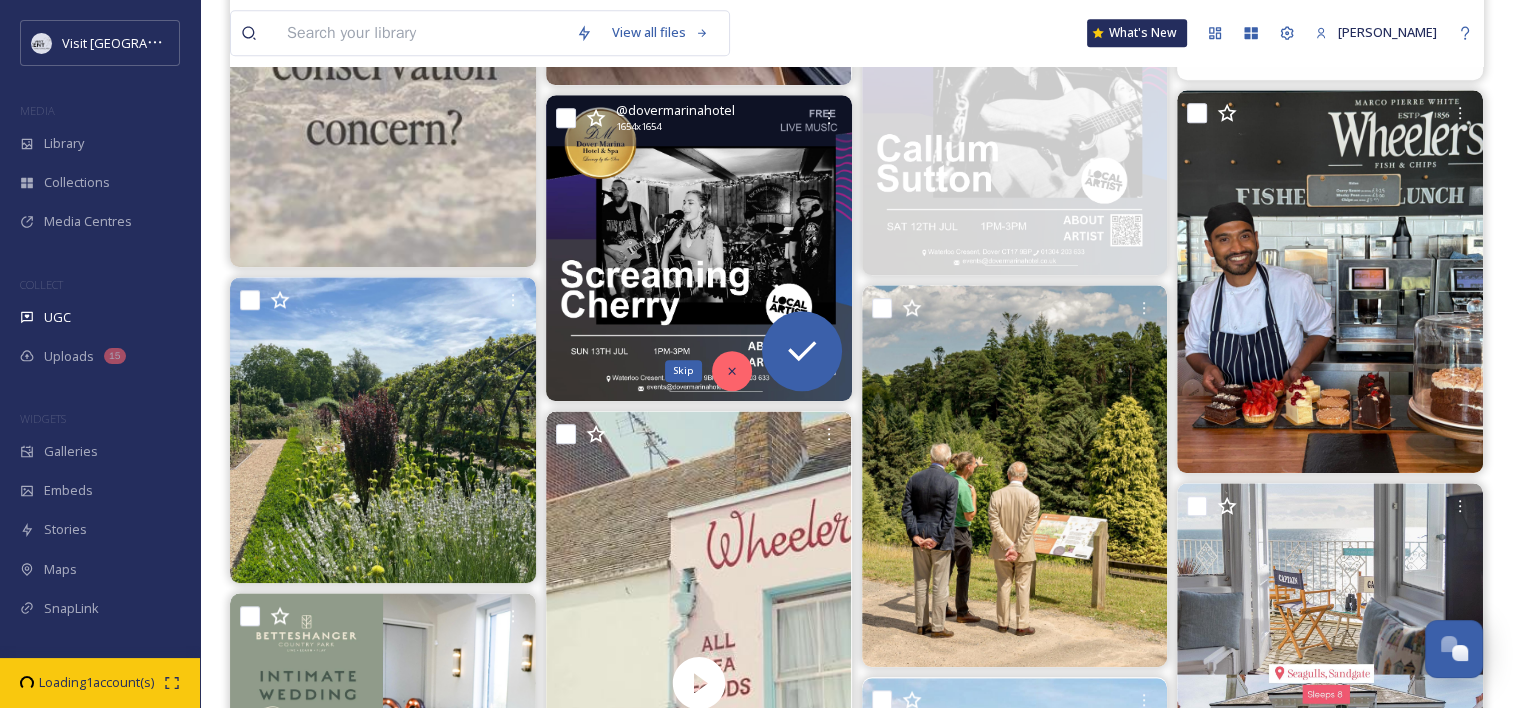 click on "Skip" at bounding box center [732, 371] 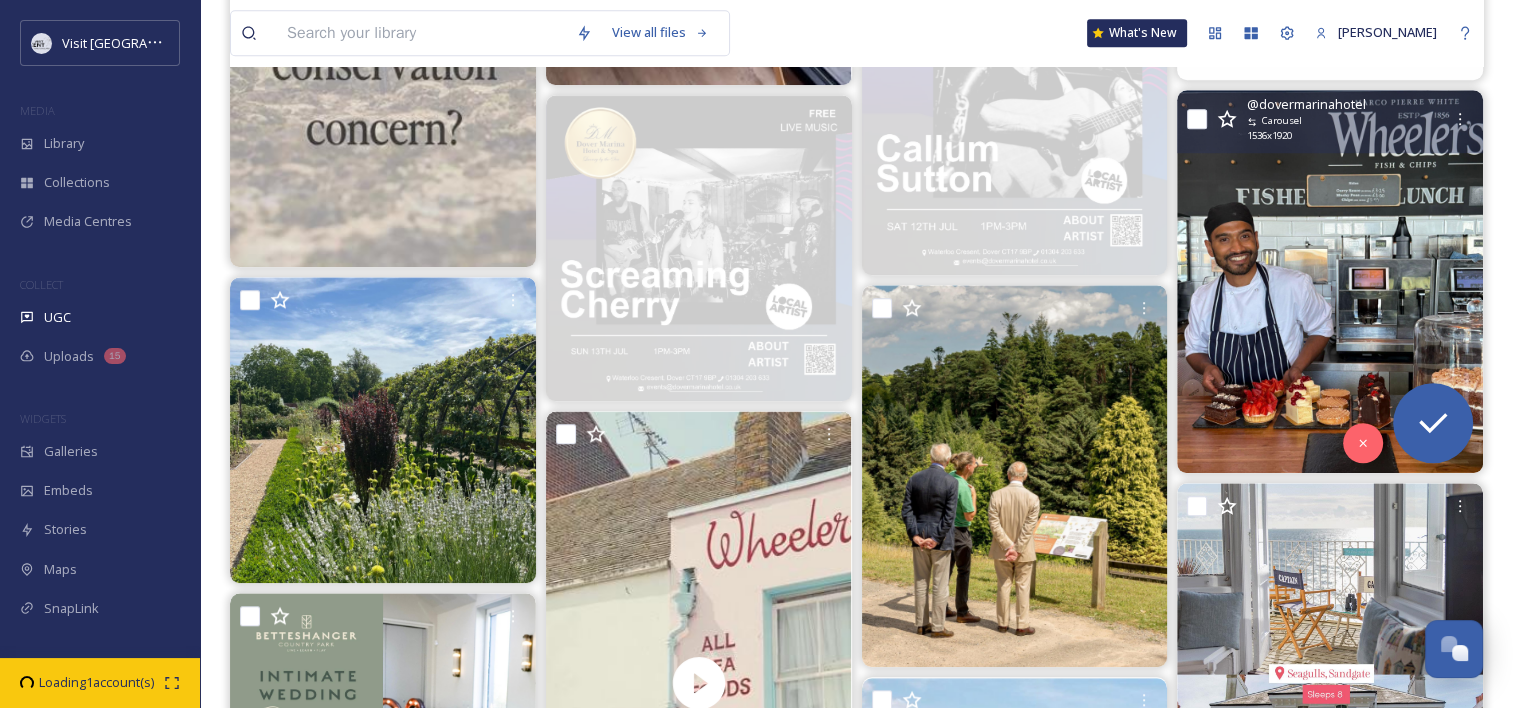 click at bounding box center (1330, 281) 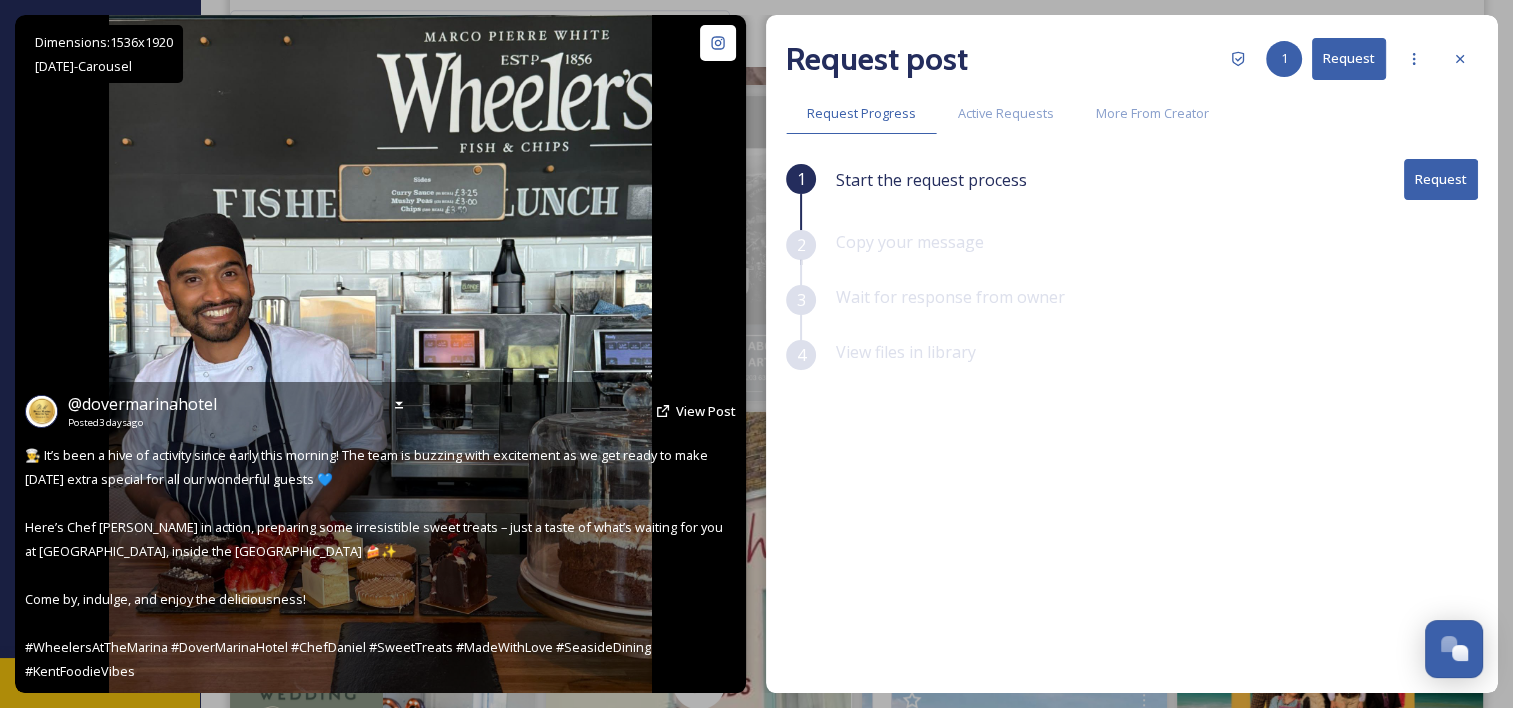 scroll, scrollTop: 1488, scrollLeft: 0, axis: vertical 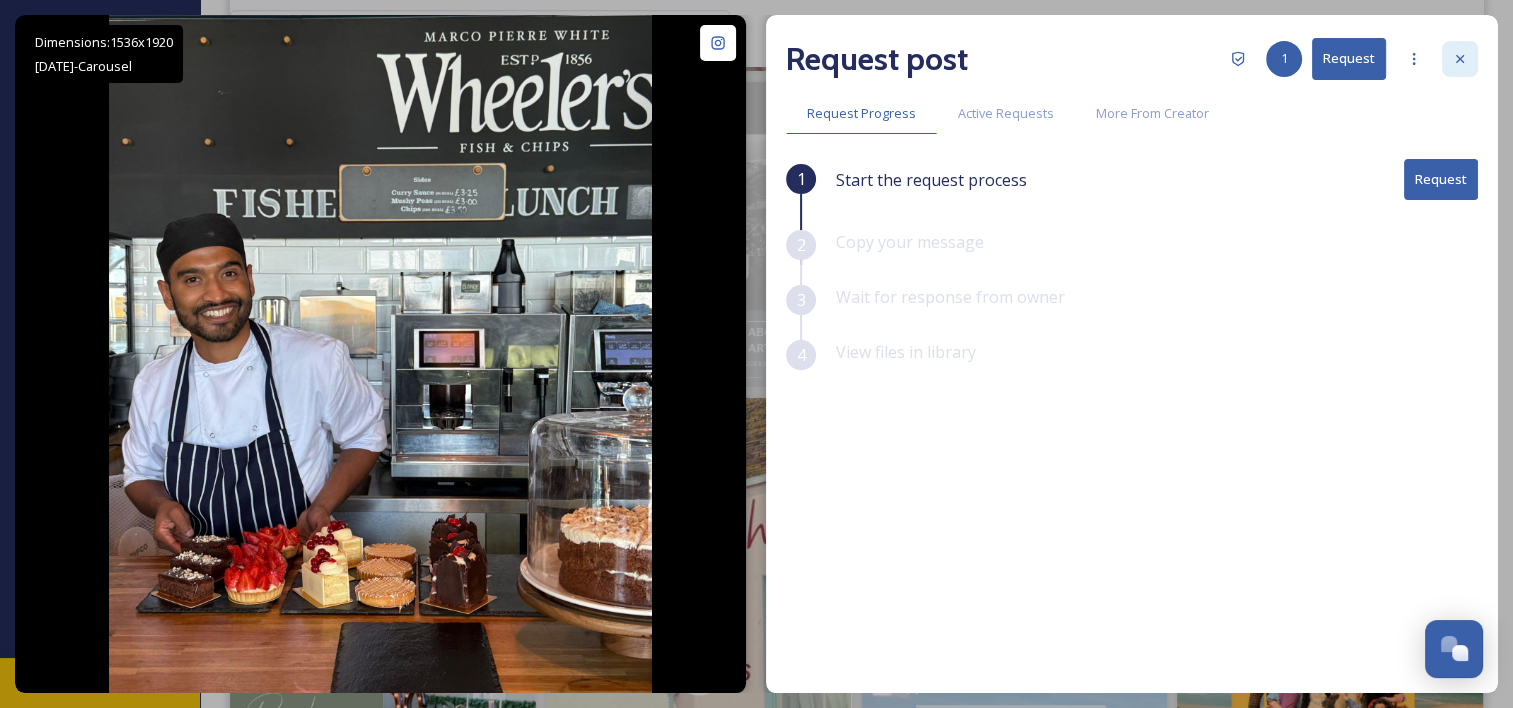 click 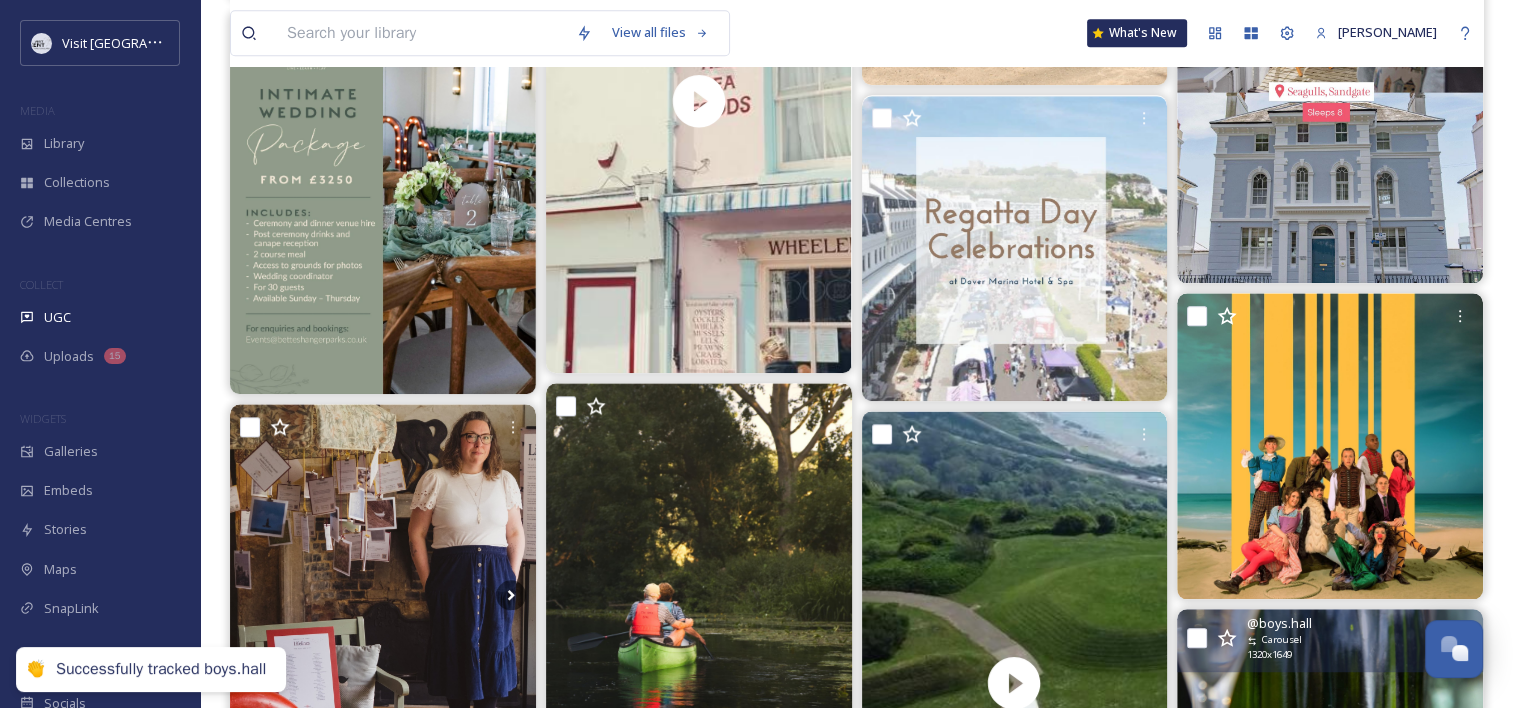 scroll, scrollTop: 2344, scrollLeft: 0, axis: vertical 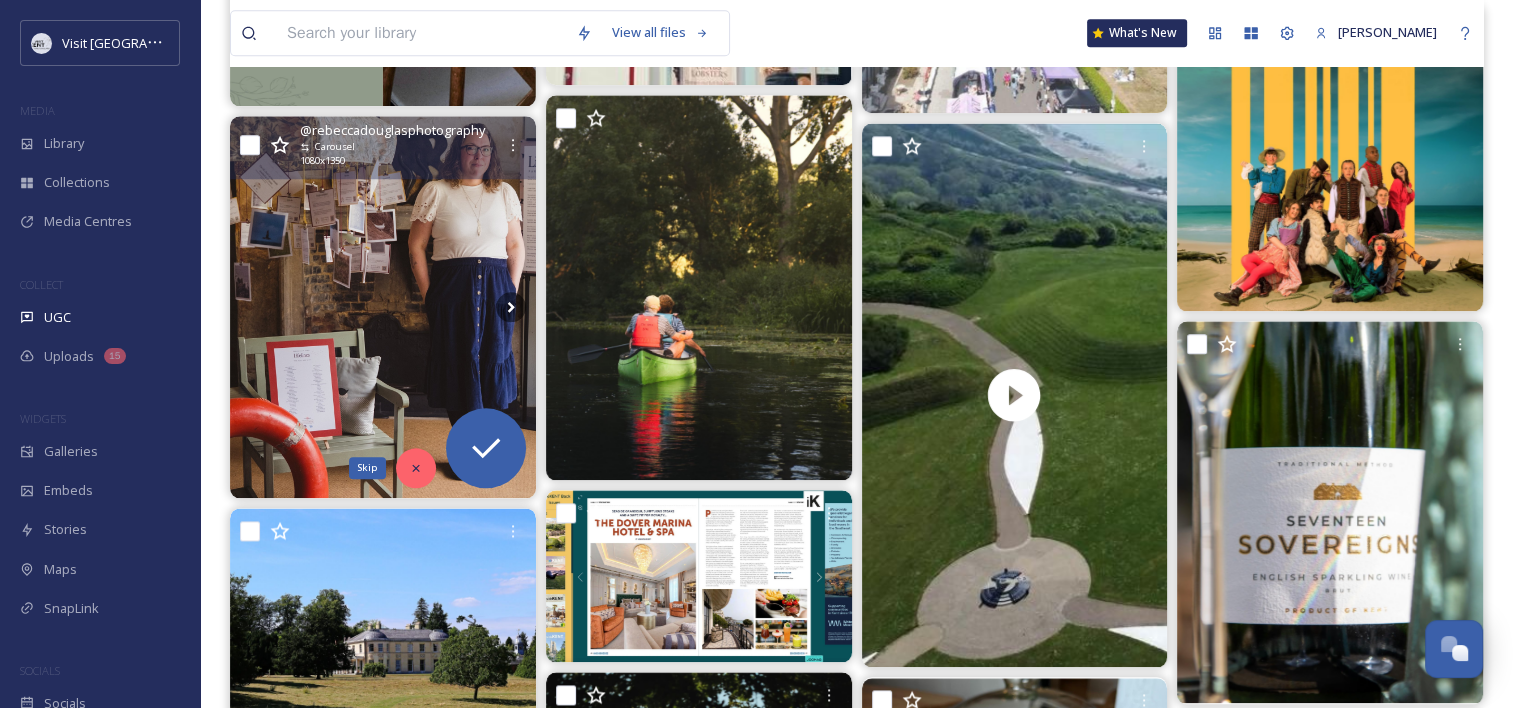 click on "Skip" at bounding box center (416, 468) 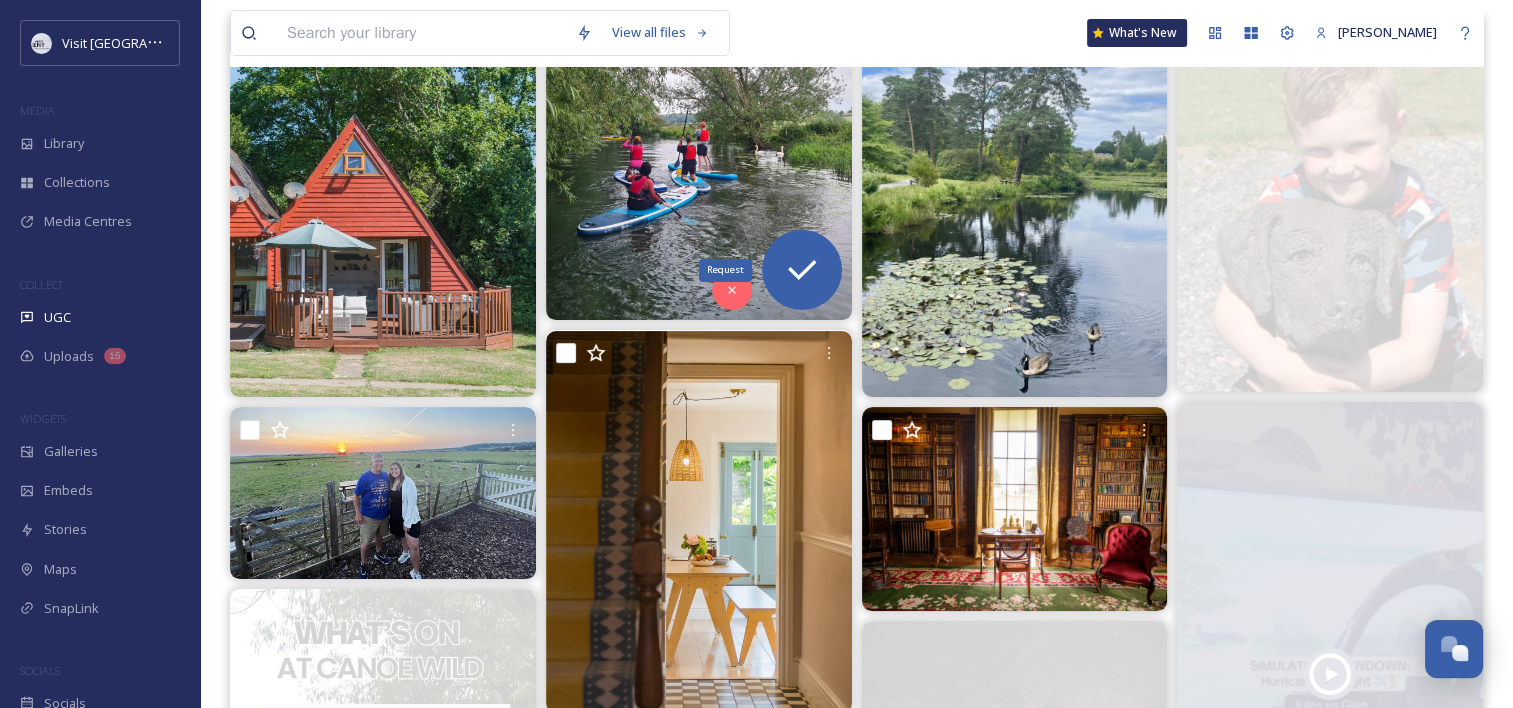 scroll, scrollTop: 0, scrollLeft: 0, axis: both 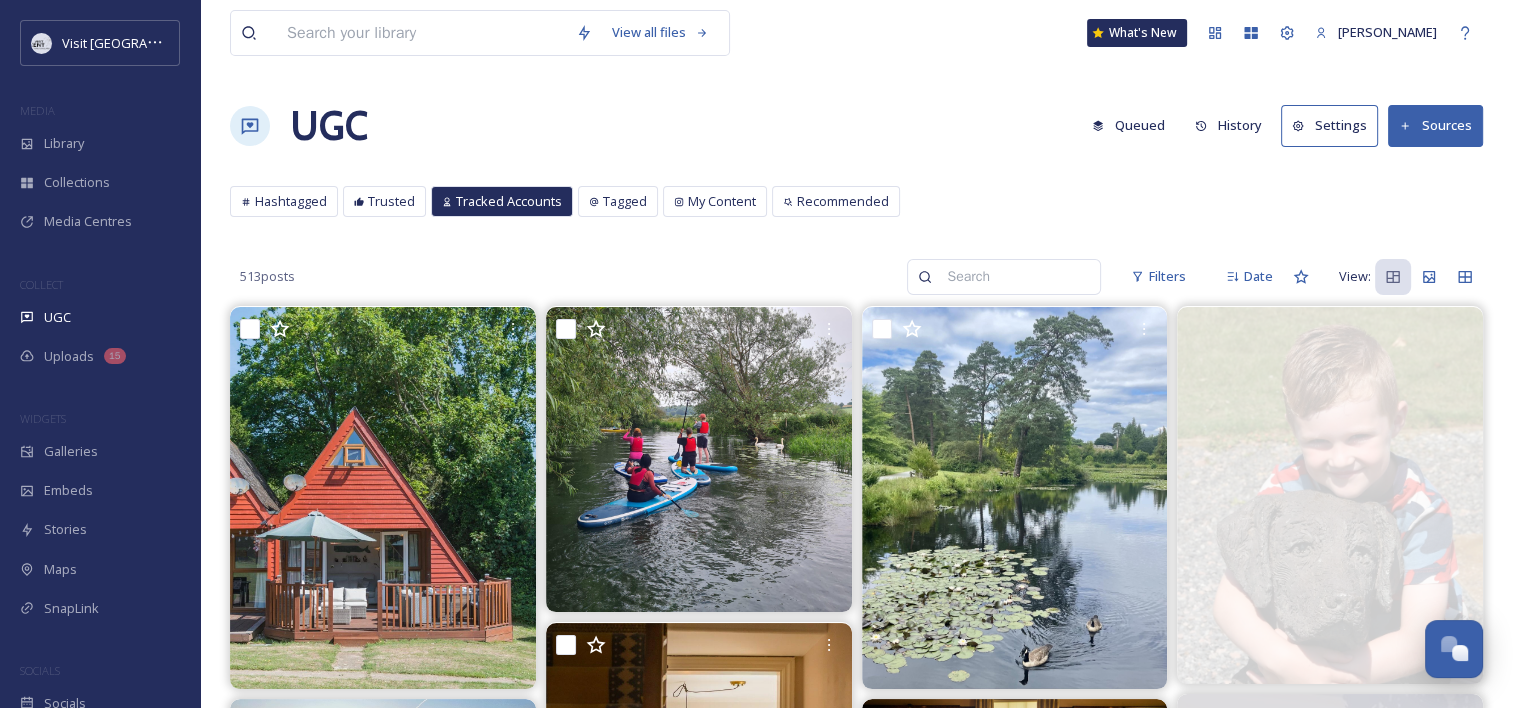 click on "Sources" at bounding box center [1435, 125] 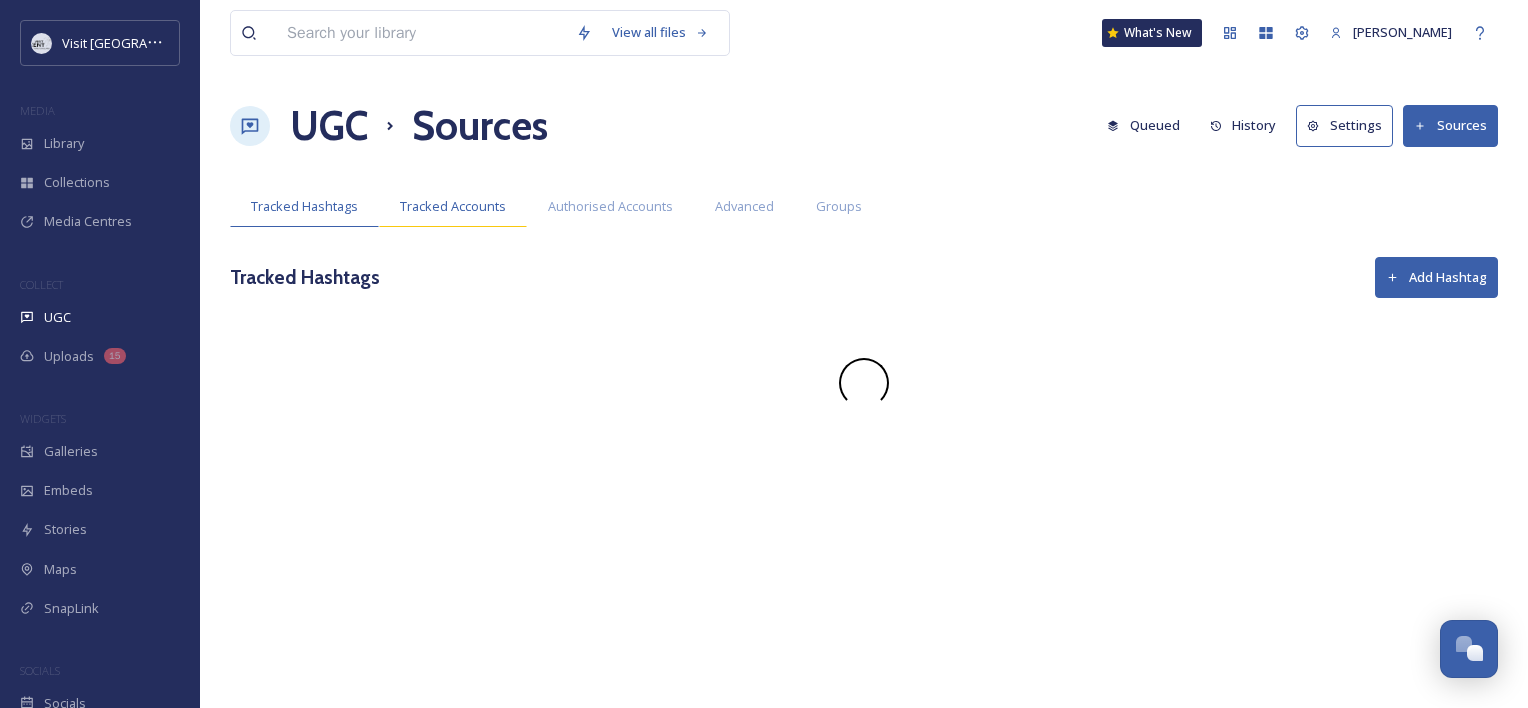 click on "Tracked Accounts" at bounding box center (453, 206) 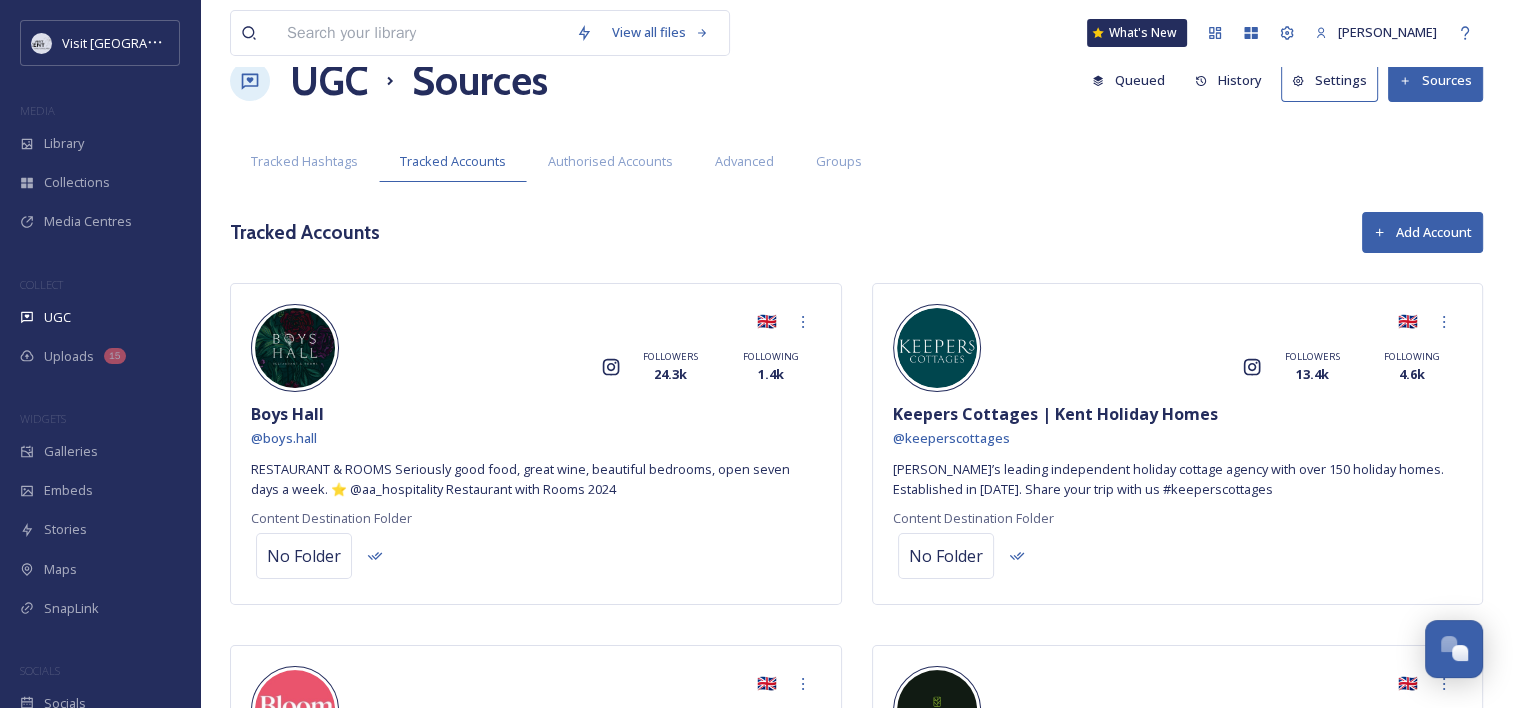 scroll, scrollTop: 0, scrollLeft: 0, axis: both 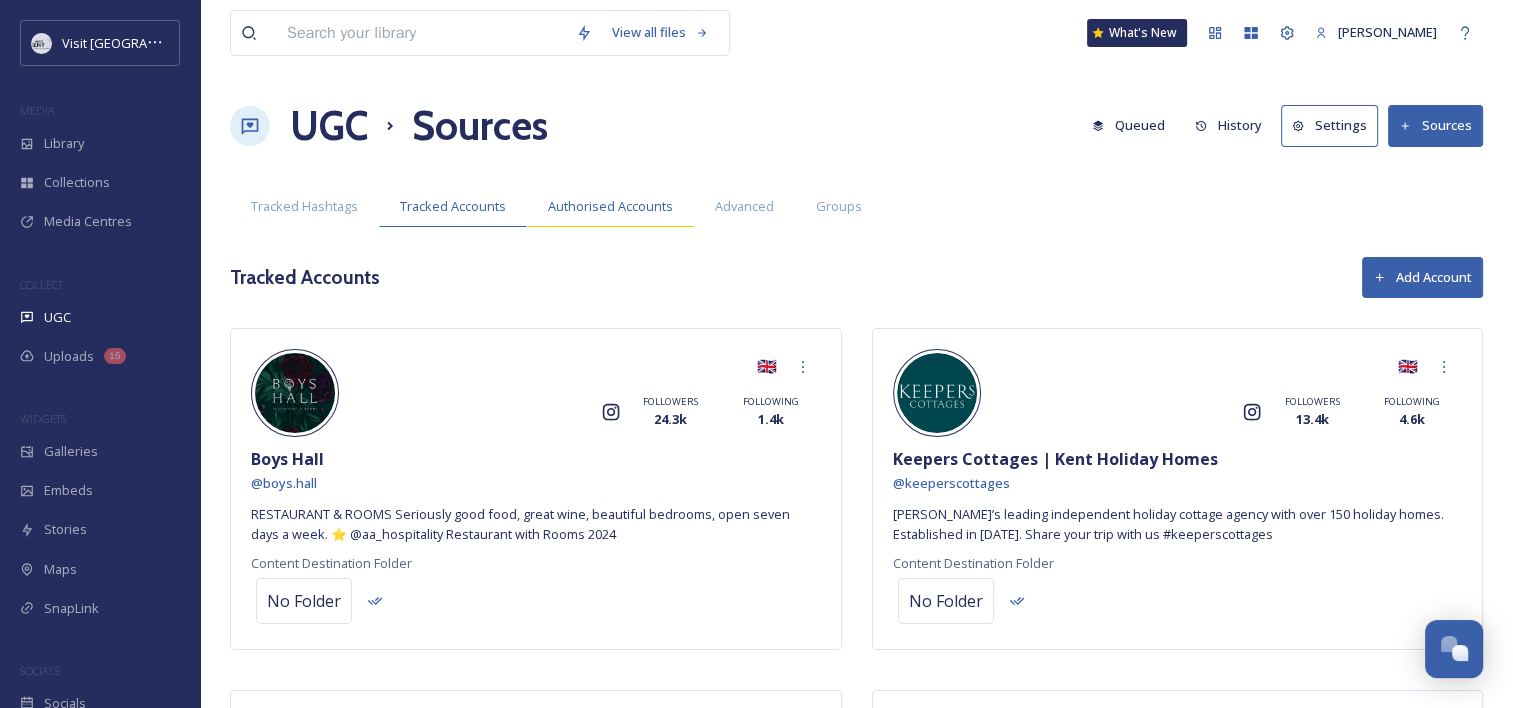 click on "Authorised Accounts" at bounding box center [610, 206] 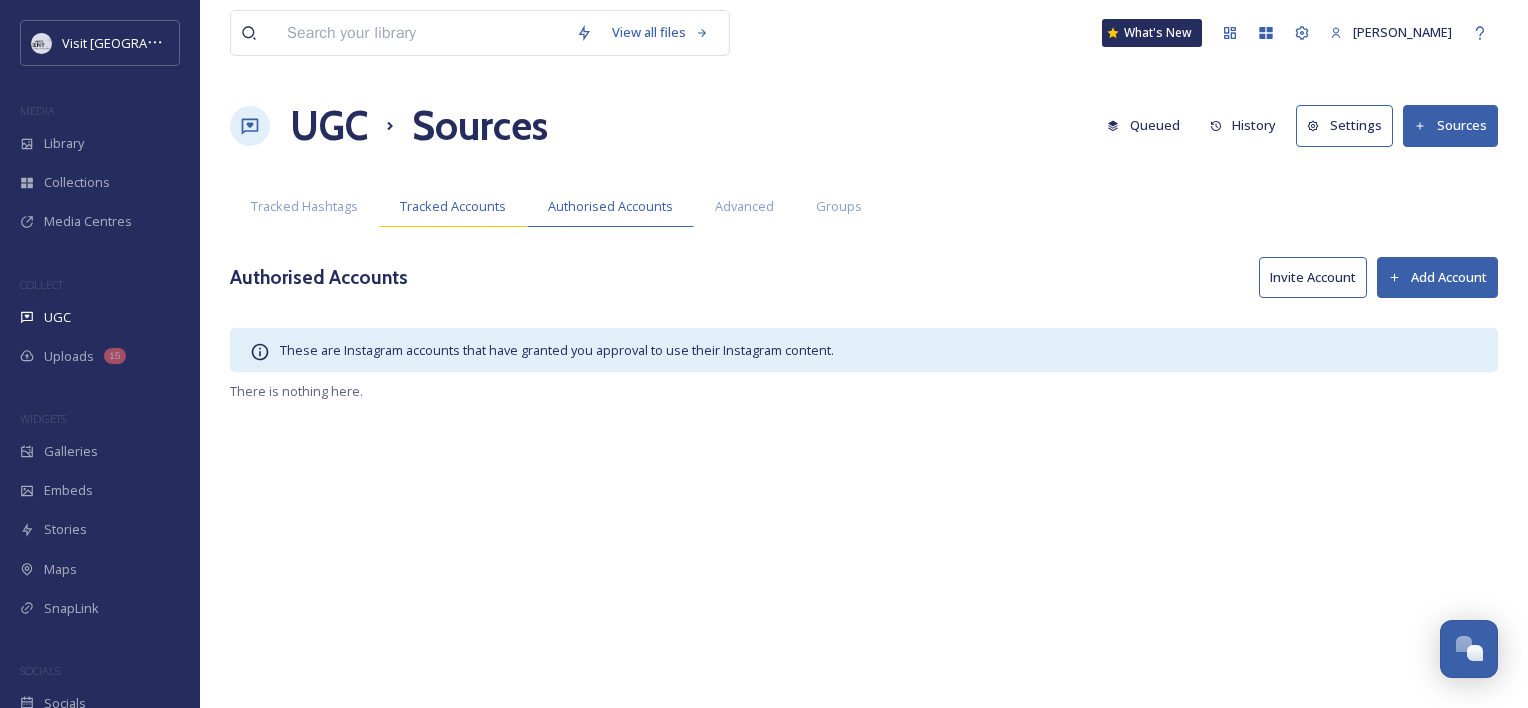 click on "Tracked Accounts" at bounding box center [453, 206] 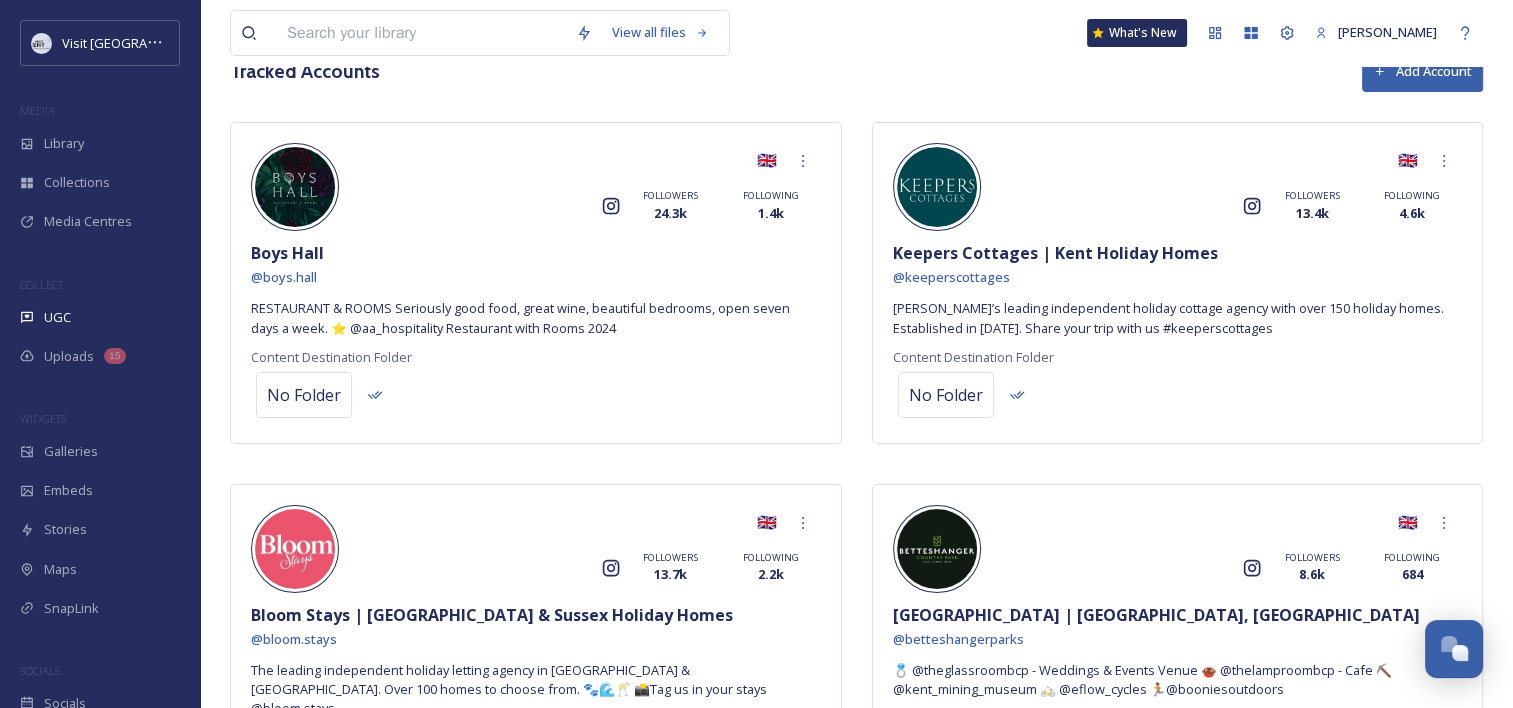 scroll, scrollTop: 0, scrollLeft: 0, axis: both 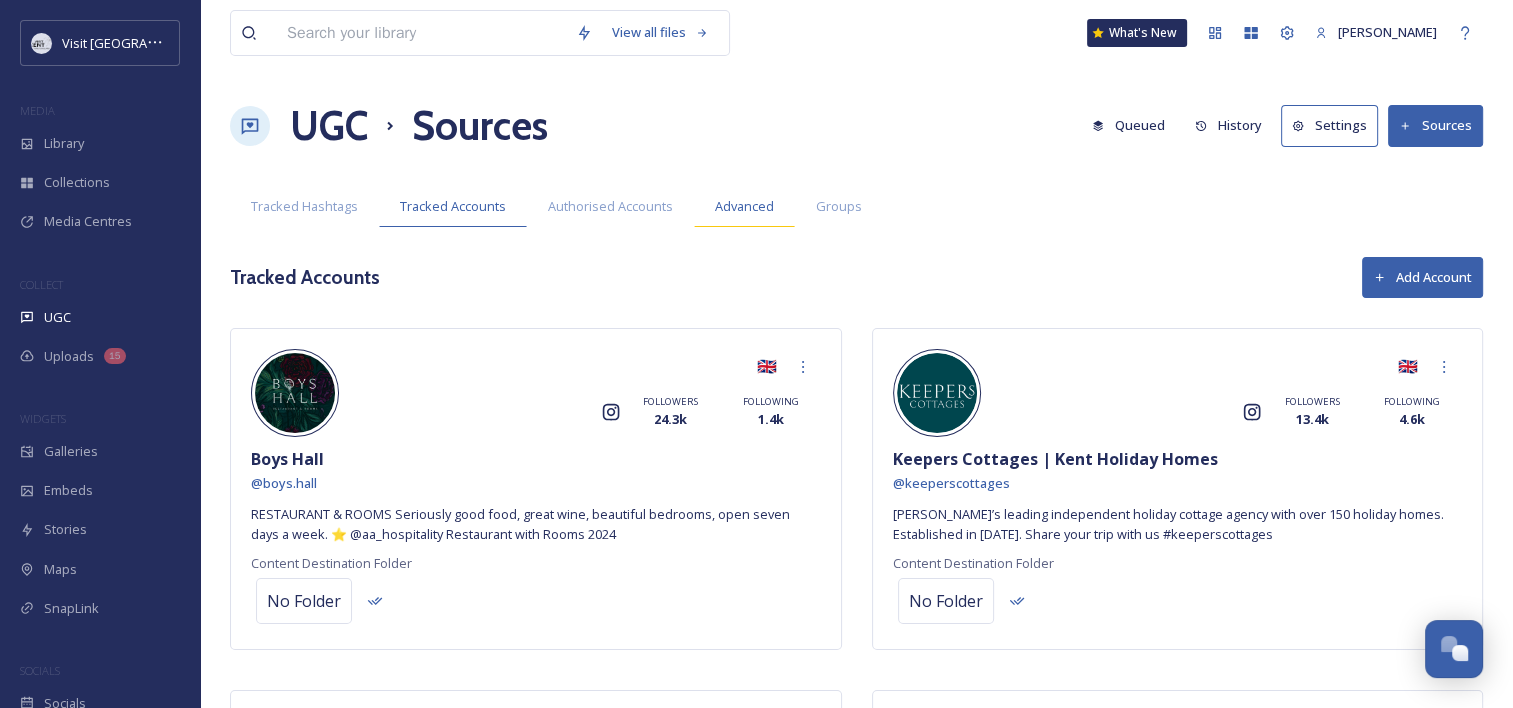 click on "Advanced" at bounding box center (744, 206) 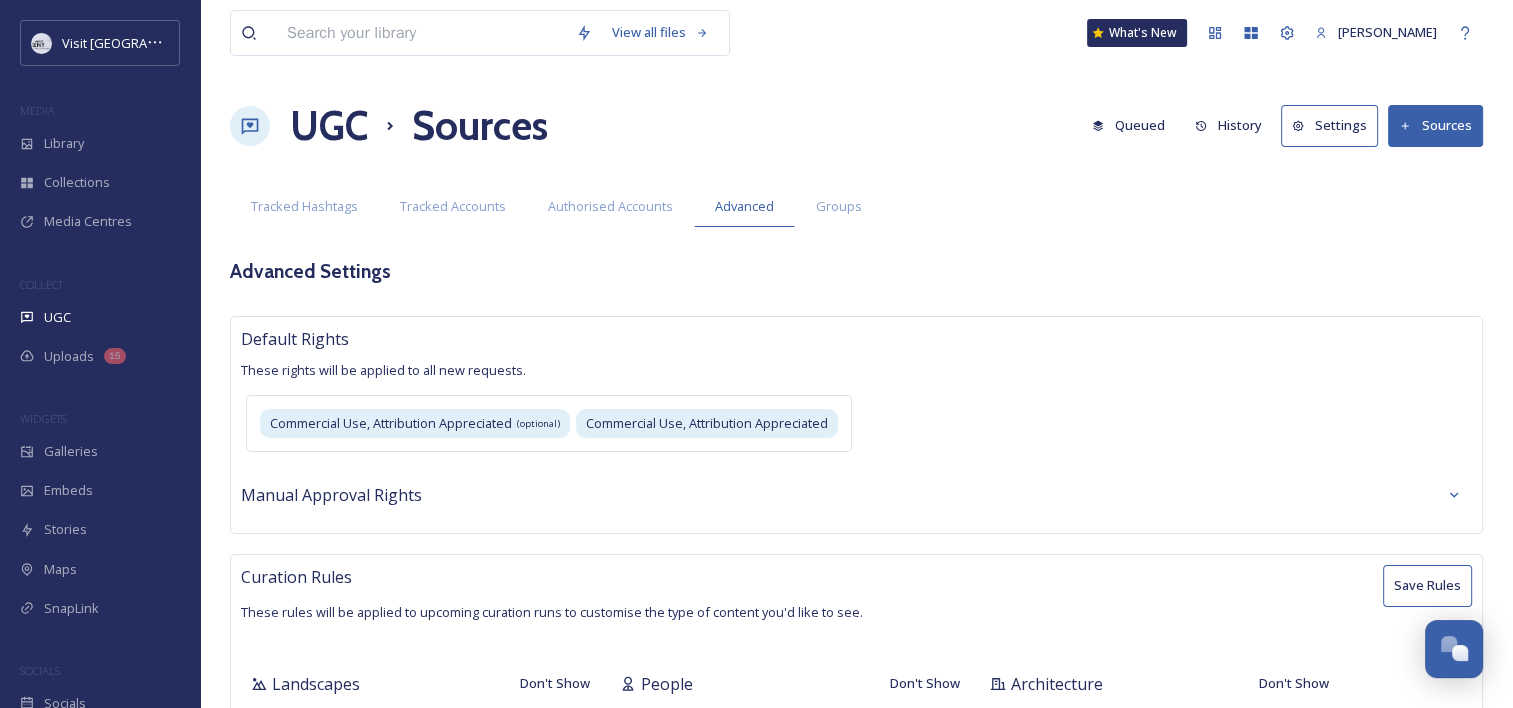 type on "[GEOGRAPHIC_DATA],[GEOGRAPHIC_DATA],[GEOGRAPHIC_DATA],[GEOGRAPHIC_DATA],[GEOGRAPHIC_DATA],[GEOGRAPHIC_DATA],[GEOGRAPHIC_DATA],newyork,[GEOGRAPHIC_DATA],[US_STATE],[GEOGRAPHIC_DATA],Nail,nails,beauty,fashion,tattoo,tattoos,gel,salon,eyelash,lash,eyelashes,treatment,cut,dog,painting,selfie,car,boutique,kid,baby,kids,cake,wedding,cupcakes,dress,dresses,clothing,book,message,massage,newborn,plump,dogs,client,clients,construction,bricks,cut,lip,lips,cuisine,car,cars,[GEOGRAPHIC_DATA],[GEOGRAPHIC_DATA],[GEOGRAPHIC_DATA],[US_STATE],[GEOGRAPHIC_DATA],[GEOGRAPHIC_DATA],[GEOGRAPHIC_DATA],[GEOGRAPHIC_DATA]" 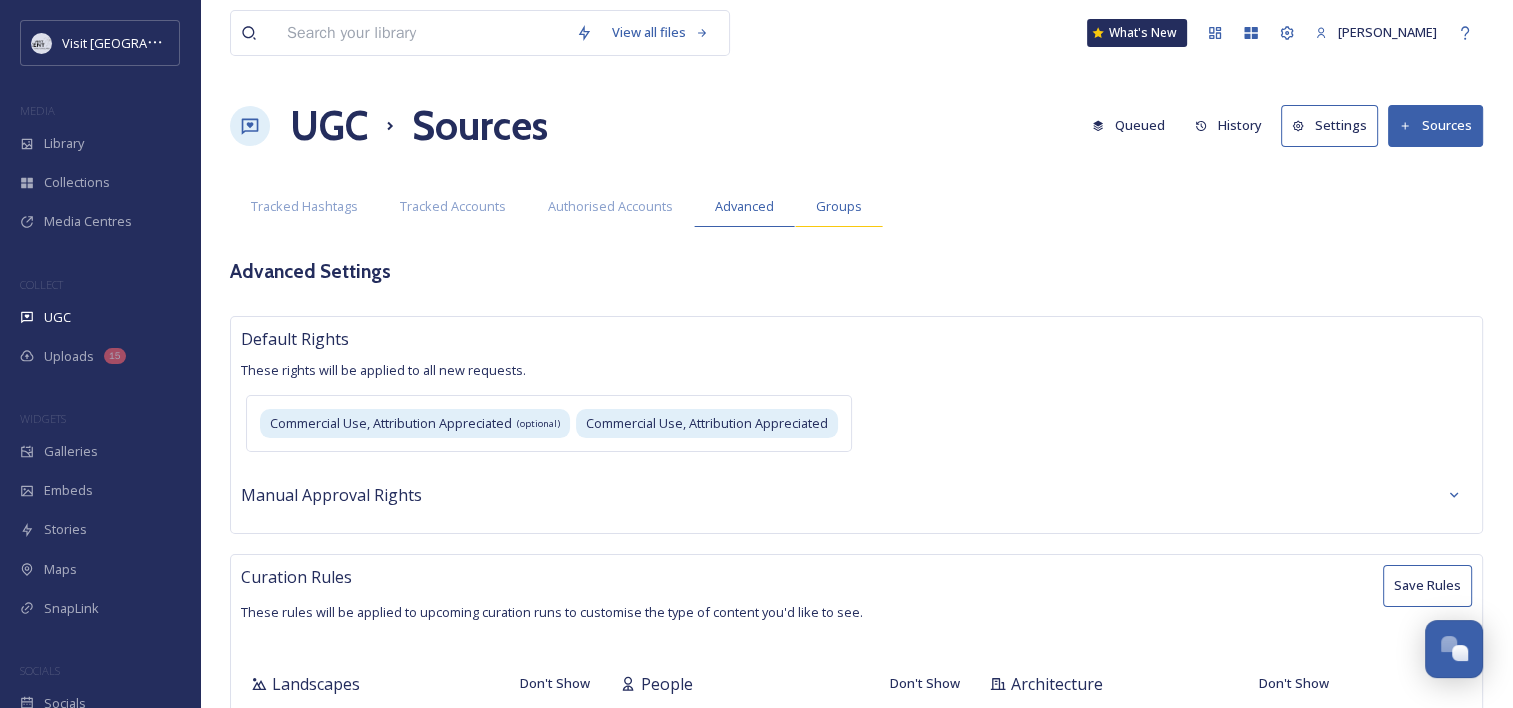 click on "Groups" at bounding box center (839, 206) 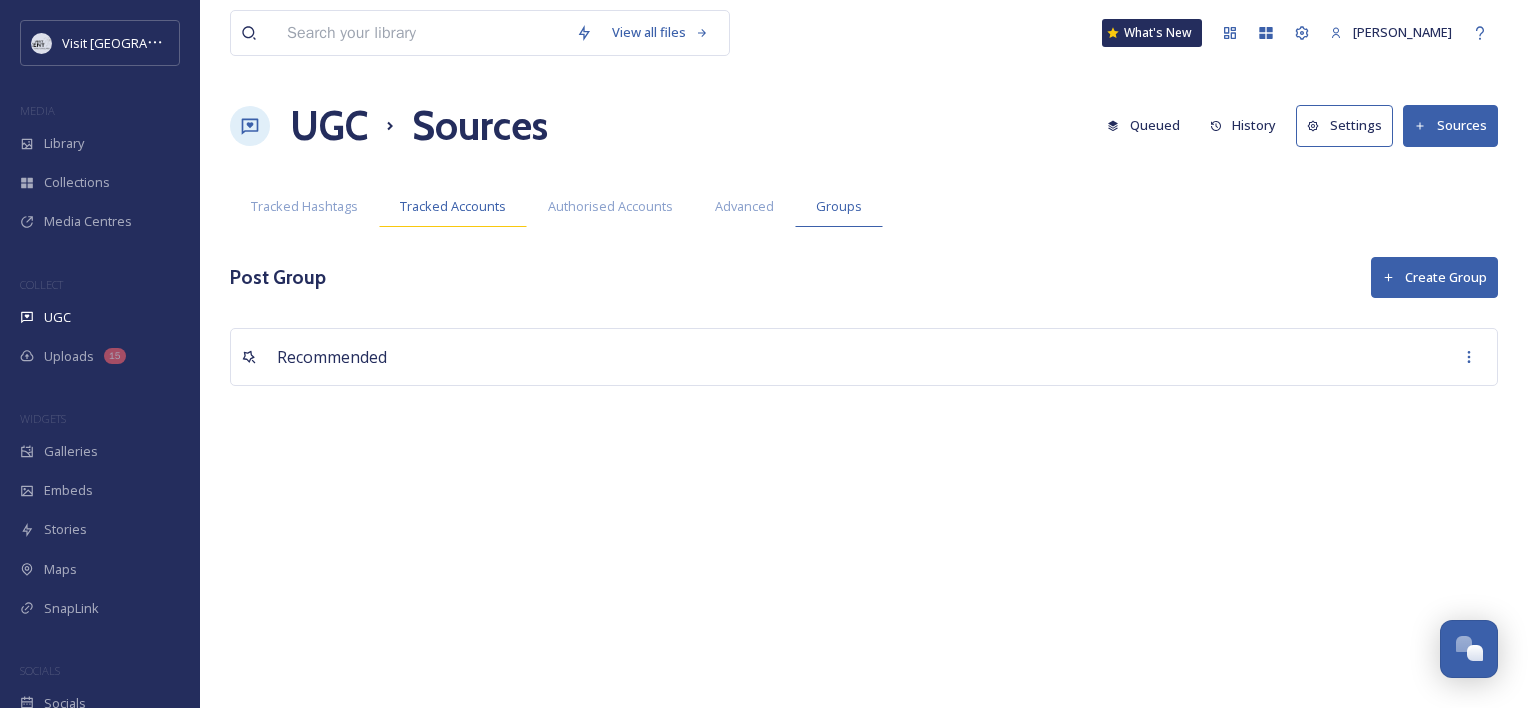 click on "Tracked Accounts" at bounding box center [453, 206] 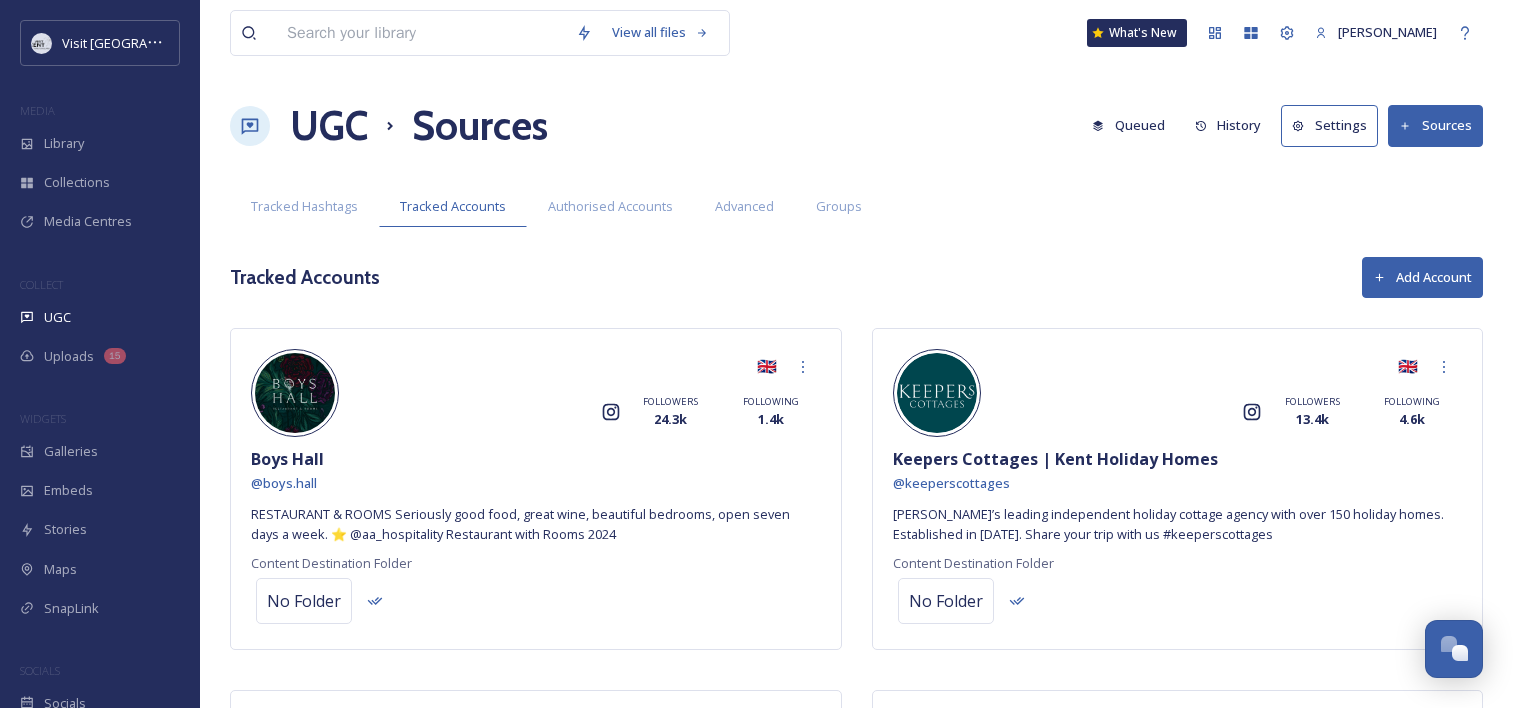 scroll, scrollTop: 24, scrollLeft: 0, axis: vertical 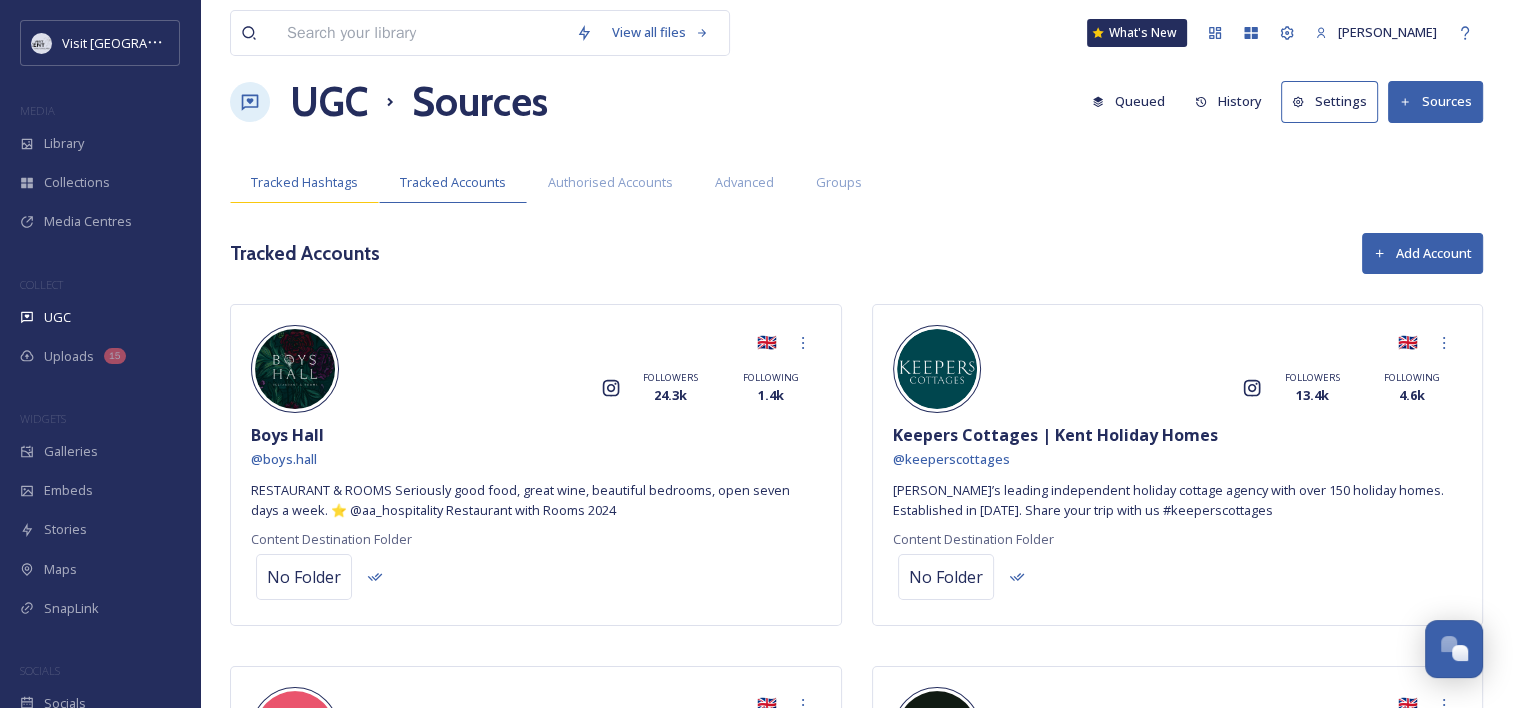 click on "Tracked Hashtags" at bounding box center [304, 182] 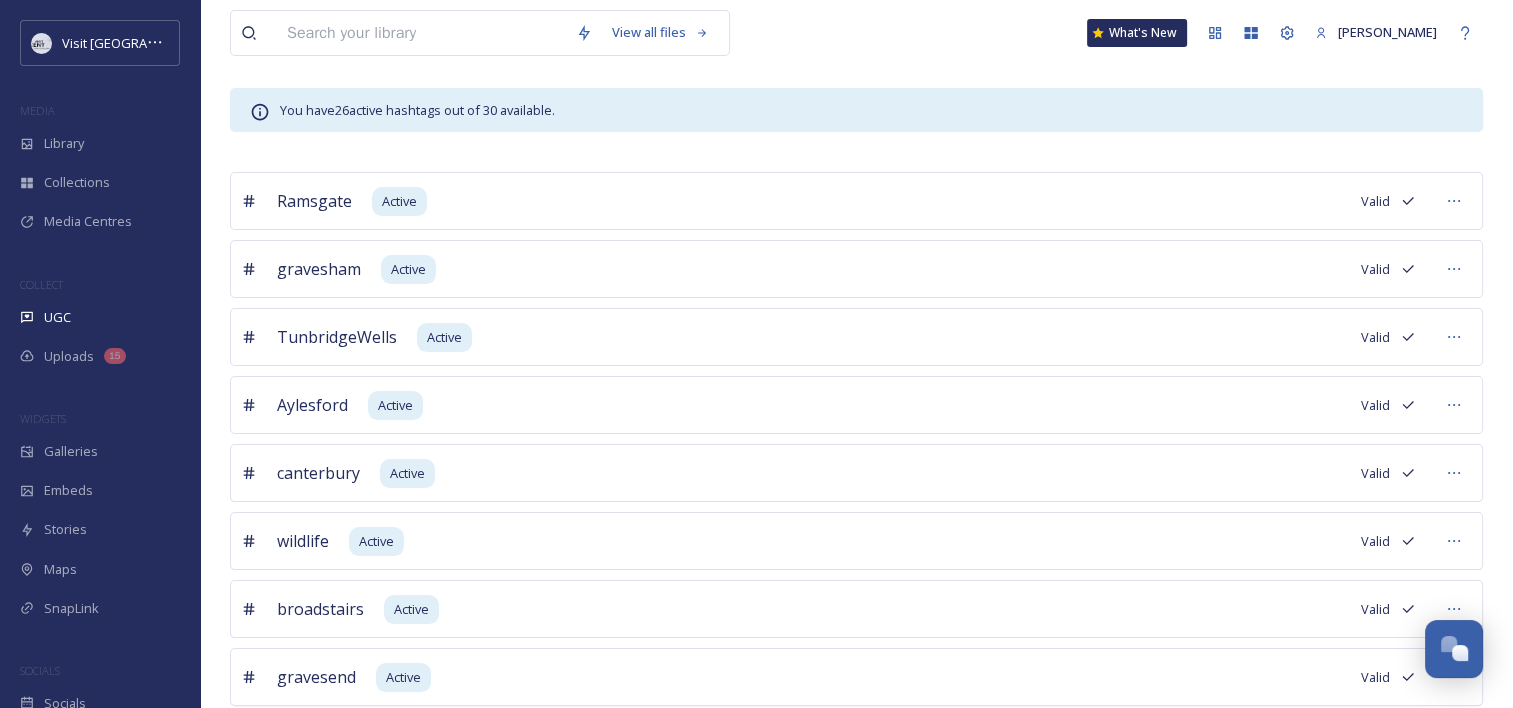 scroll, scrollTop: 243, scrollLeft: 0, axis: vertical 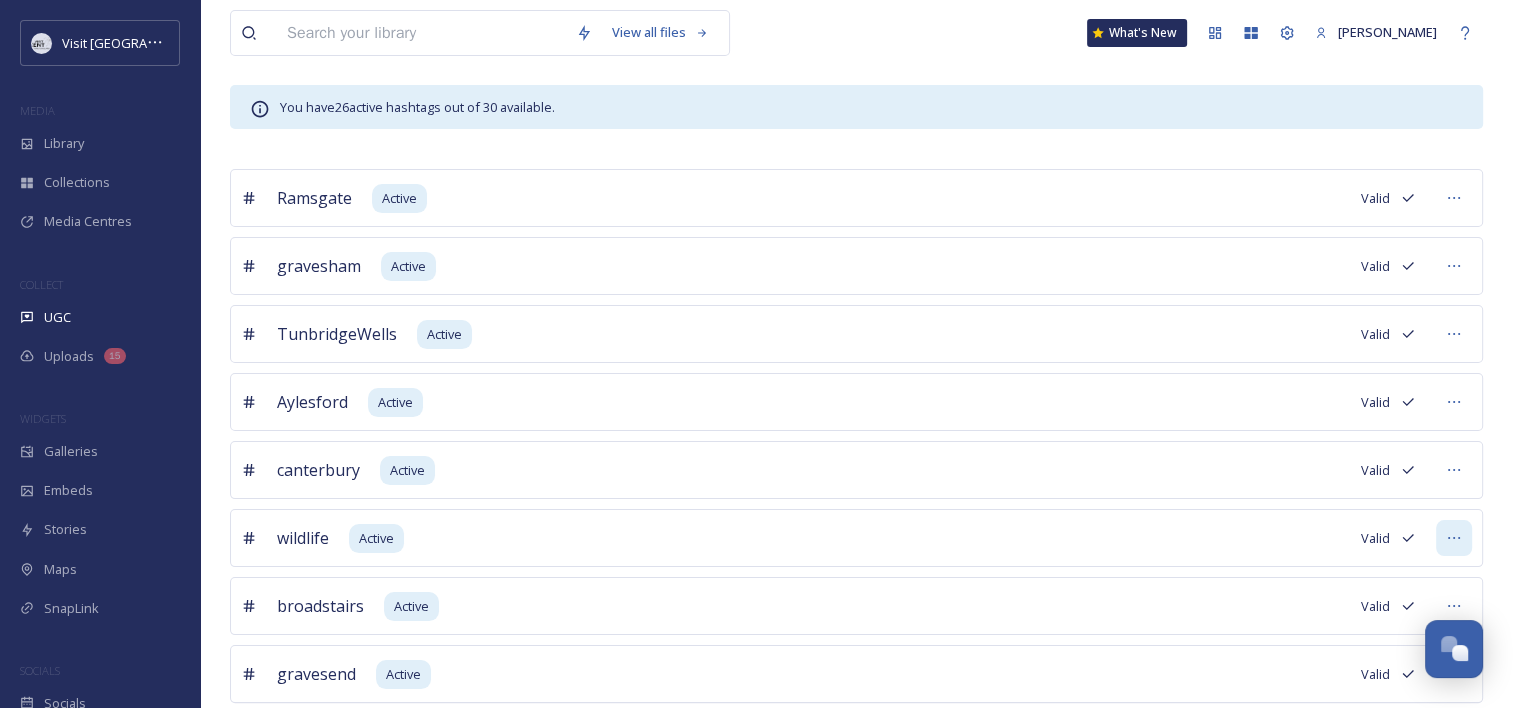 click 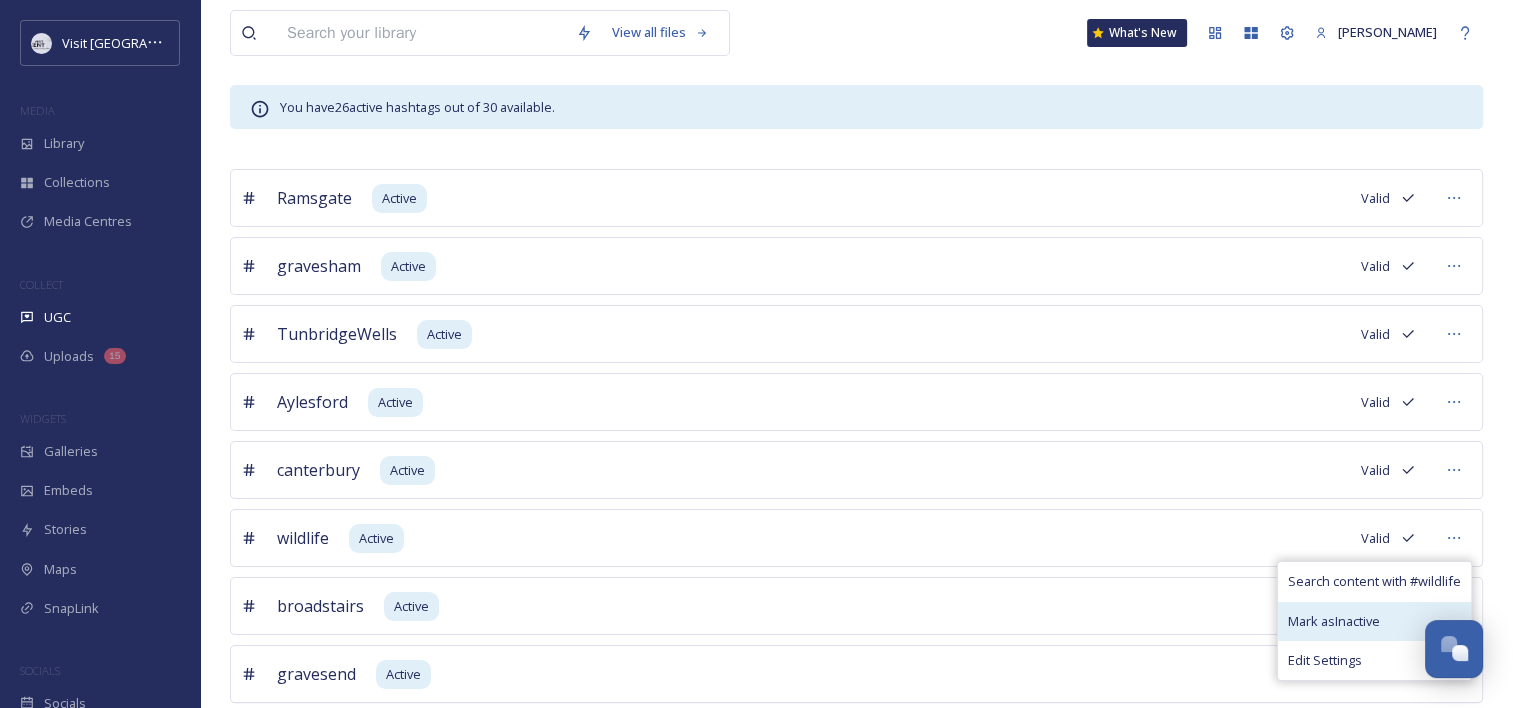 click on "Mark as  Inactive" at bounding box center (1334, 621) 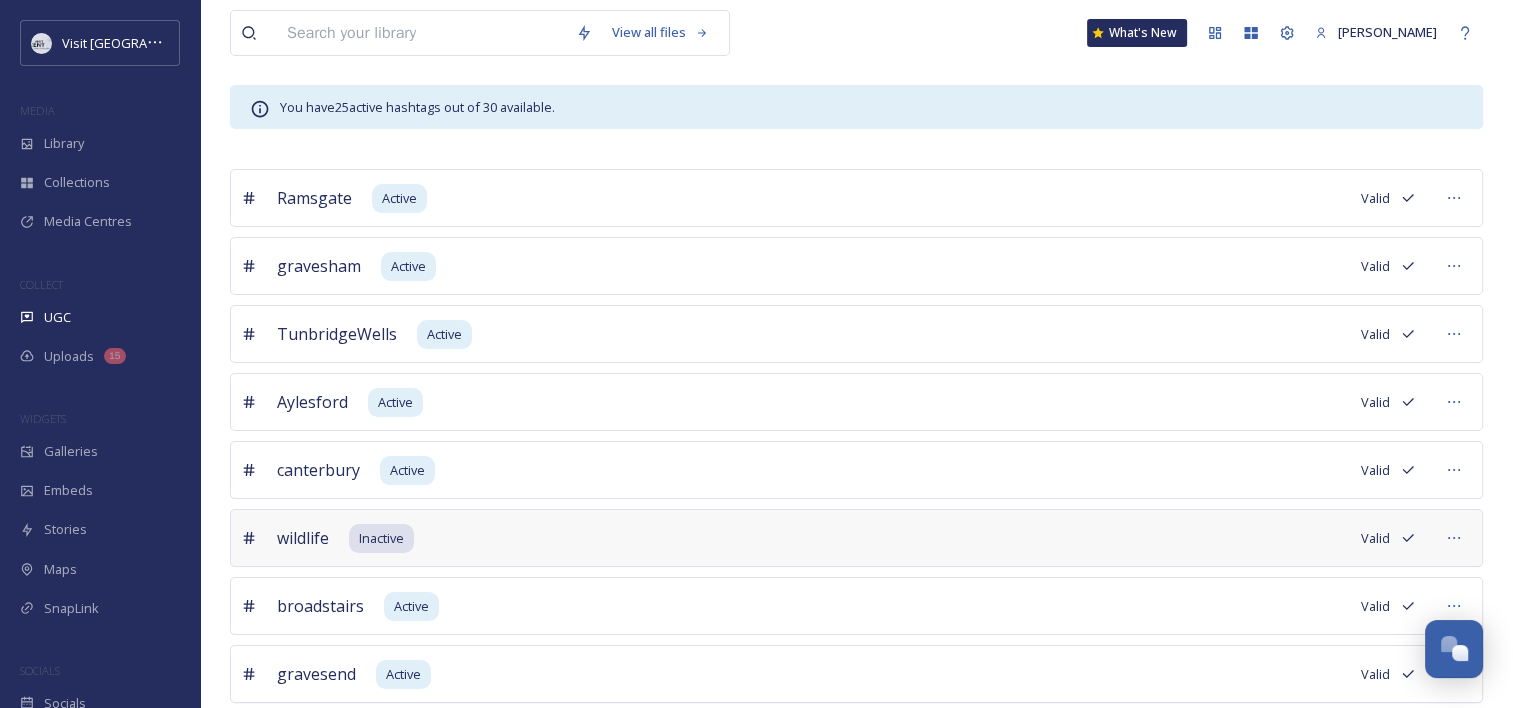 click on "View all files What's New Abby McEleney UGC Sources Queued History Settings Sources Tracked Hashtags Tracked Accounts Authorised Accounts Advanced Groups Tracked Hashtags Add Hashtag You have  25  active hashtags out of 30 available. Ramsgate Active Valid gravesham Active Valid TunbridgeWells Active Valid Aylesford Active Valid canterbury Active Valid wildlife Inactive Valid broadstairs Active Valid gravesend Active Valid VisitKent Active Valid gravesend Active Valid hevercastle Active Valid Margate Active Valid faversham Active Valid kentcoast Active Valid Rochester Active Valid Leedscastle Active Valid dealkent Active Valid Wye Active Valid HeverCastle Active Valid Sevenoaks Active Valid medway Active Valid Kent Active Valid Elmley Active Valid whitstable Active Valid Deal Active Valid Maidstone Active Valid #penshurstplace Inactive Invalid Medway Inactive Valid Faversham Inactive Valid igerskent Inactive Valid Folkestone Inactive Valid castlefarmlavender Inactive Valid whoknew Inactive Valid #Whoknew Valid" at bounding box center (856, 1280) 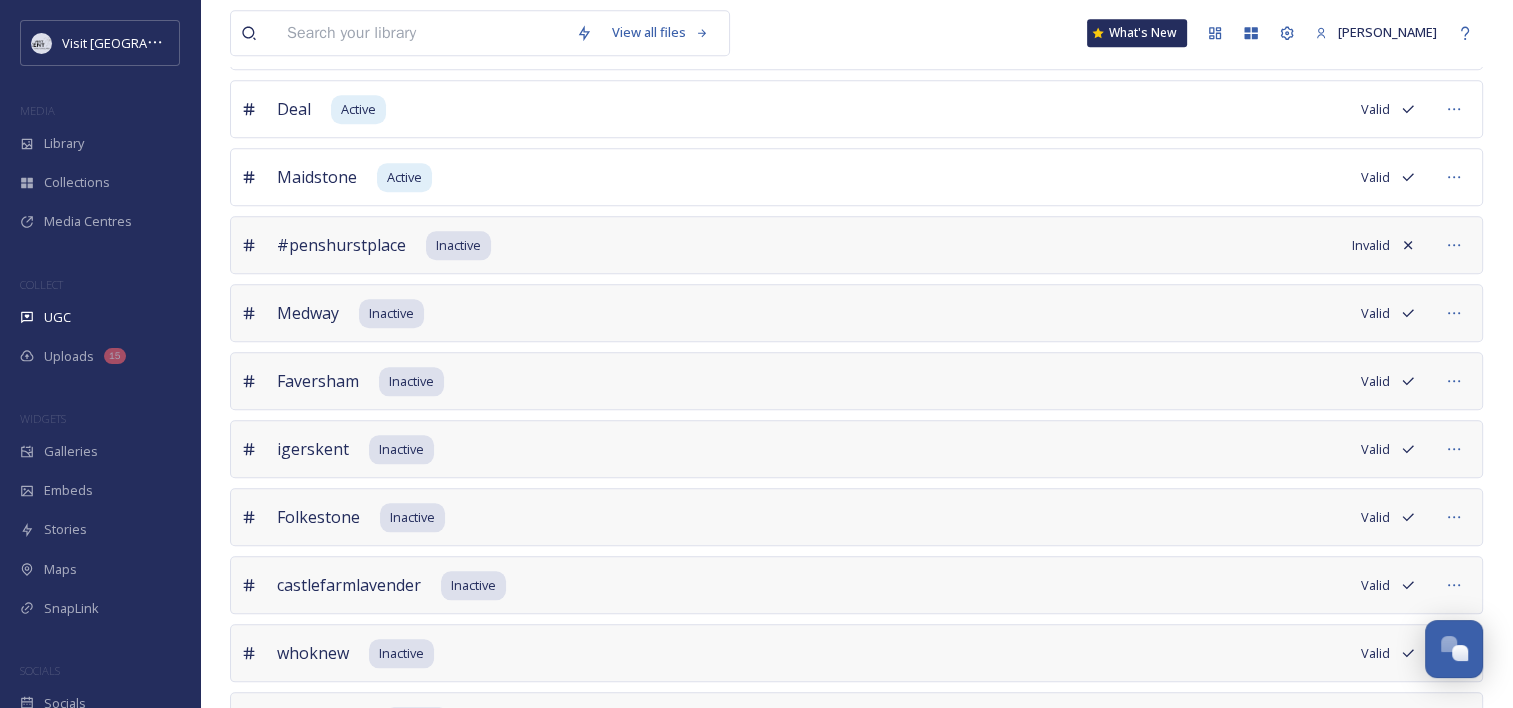 scroll, scrollTop: 1966, scrollLeft: 0, axis: vertical 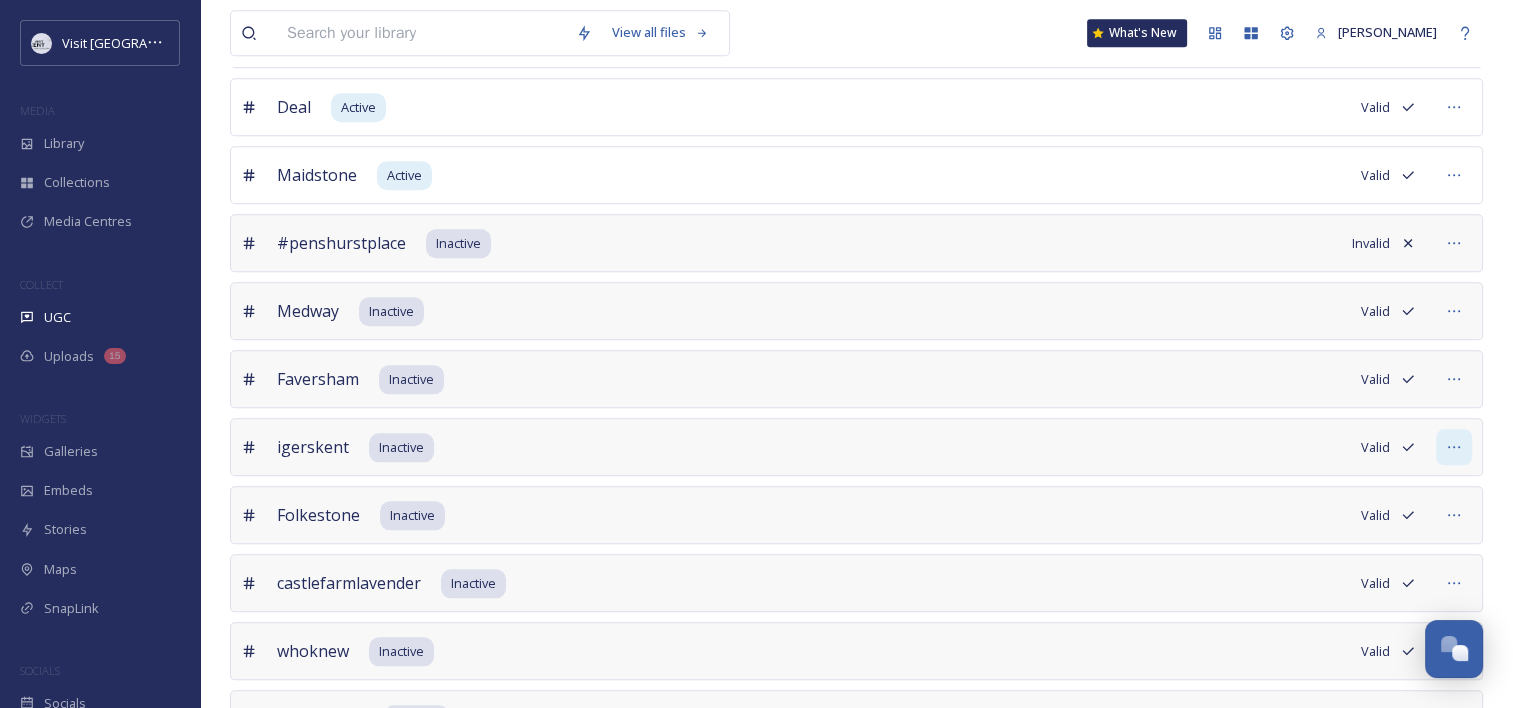 click at bounding box center [1454, 447] 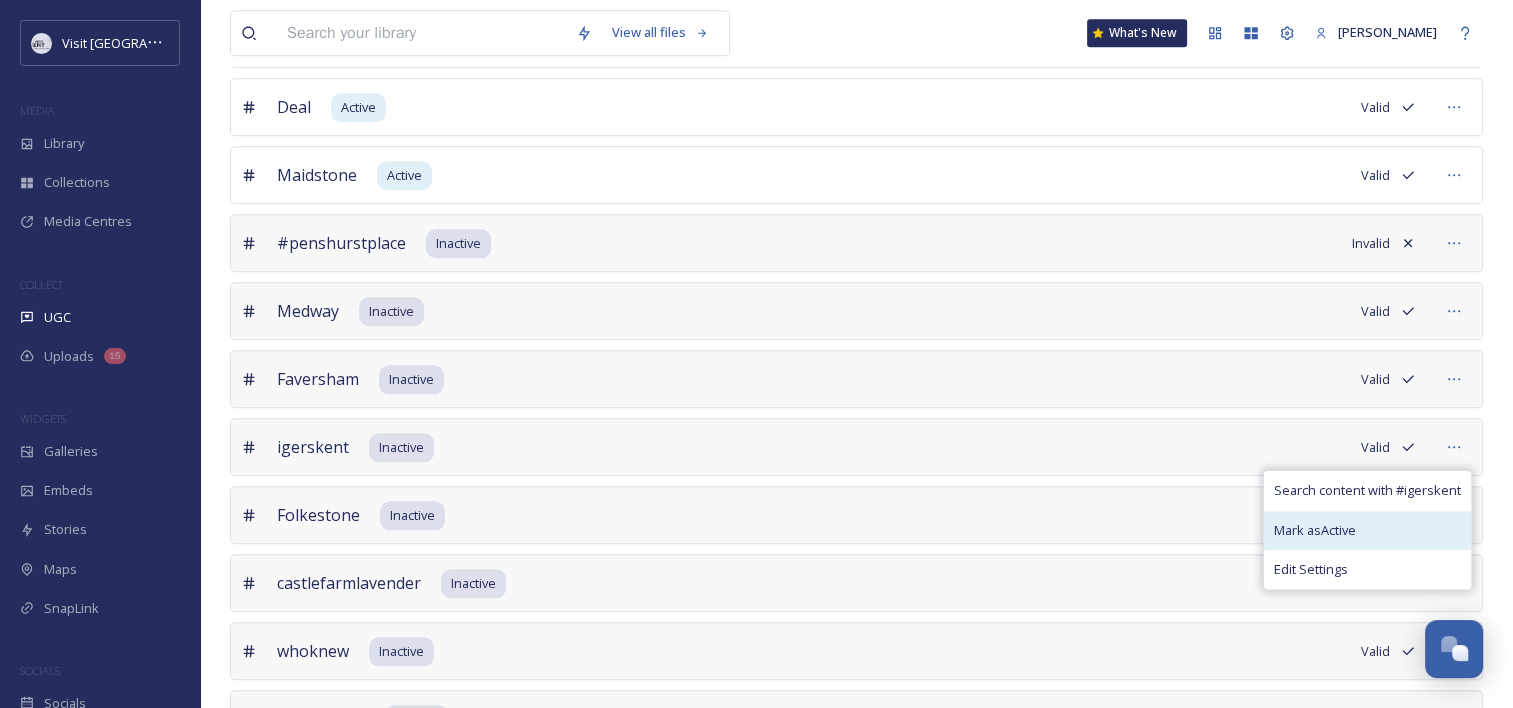 click on "Mark as  Active" at bounding box center [1315, 530] 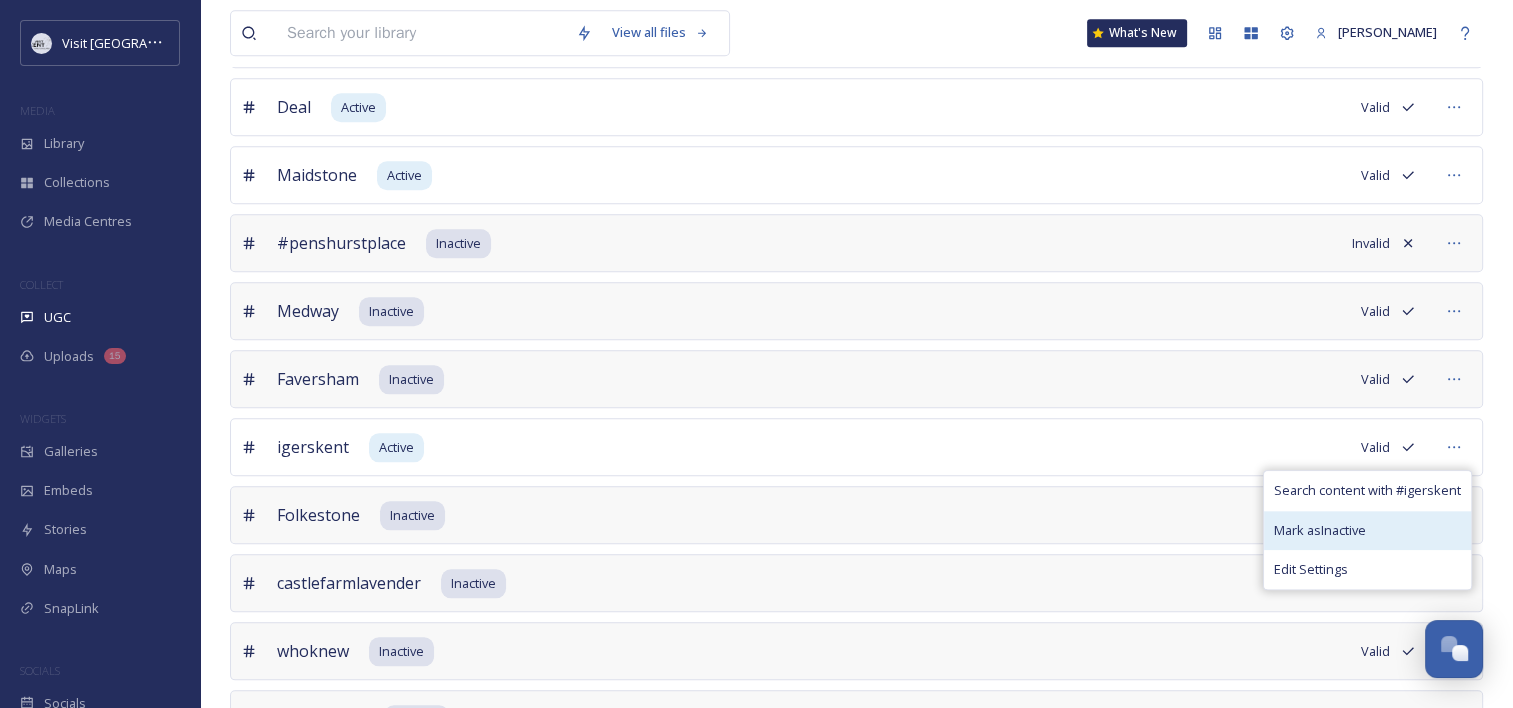 click on "Mark as  Inactive" at bounding box center [1320, 530] 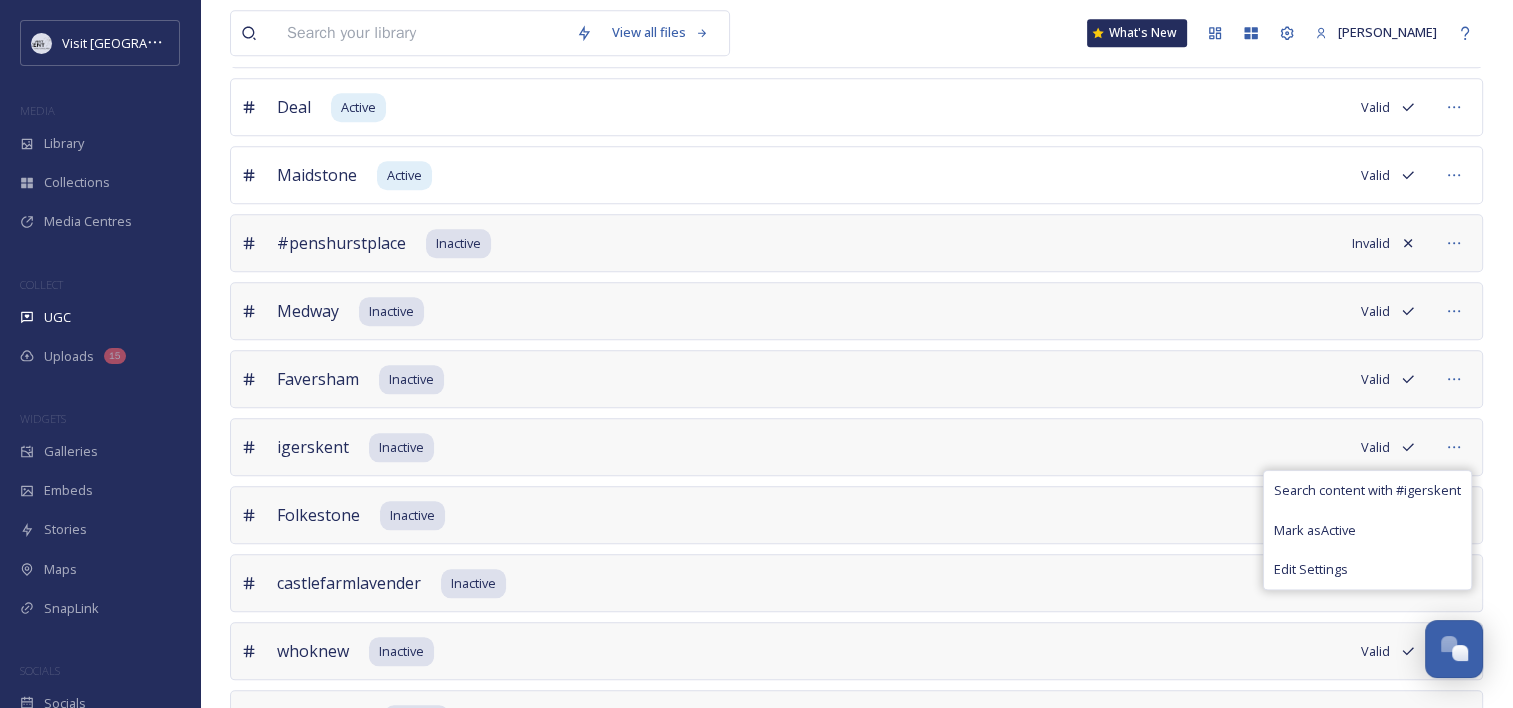 click on "View all files What's New Abby McEleney UGC Sources Queued History Settings Sources Tracked Hashtags Tracked Accounts Authorised Accounts Advanced Groups Tracked Hashtags Add Hashtag You have  25  active hashtags out of 30 available. Ramsgate Active Valid gravesham Active Valid TunbridgeWells Active Valid Aylesford Active Valid canterbury Active Valid wildlife Inactive Valid broadstairs Active Valid gravesend Active Valid VisitKent Active Valid gravesend Active Valid hevercastle Active Valid Margate Active Valid faversham Active Valid kentcoast Active Valid Rochester Active Valid Leedscastle Active Valid dealkent Active Valid Wye Active Valid HeverCastle Active Valid Sevenoaks Active Valid medway Active Valid Kent Active Valid Elmley Active Valid whitstable Active Valid Deal Active Valid Maidstone Active Valid #penshurstplace Inactive Invalid Medway Inactive Valid Faversham Inactive Valid igerskent Inactive Valid Search content with # igerskent Mark as  Active Edit Settings Folkestone Inactive Valid Inactive" at bounding box center (856, -443) 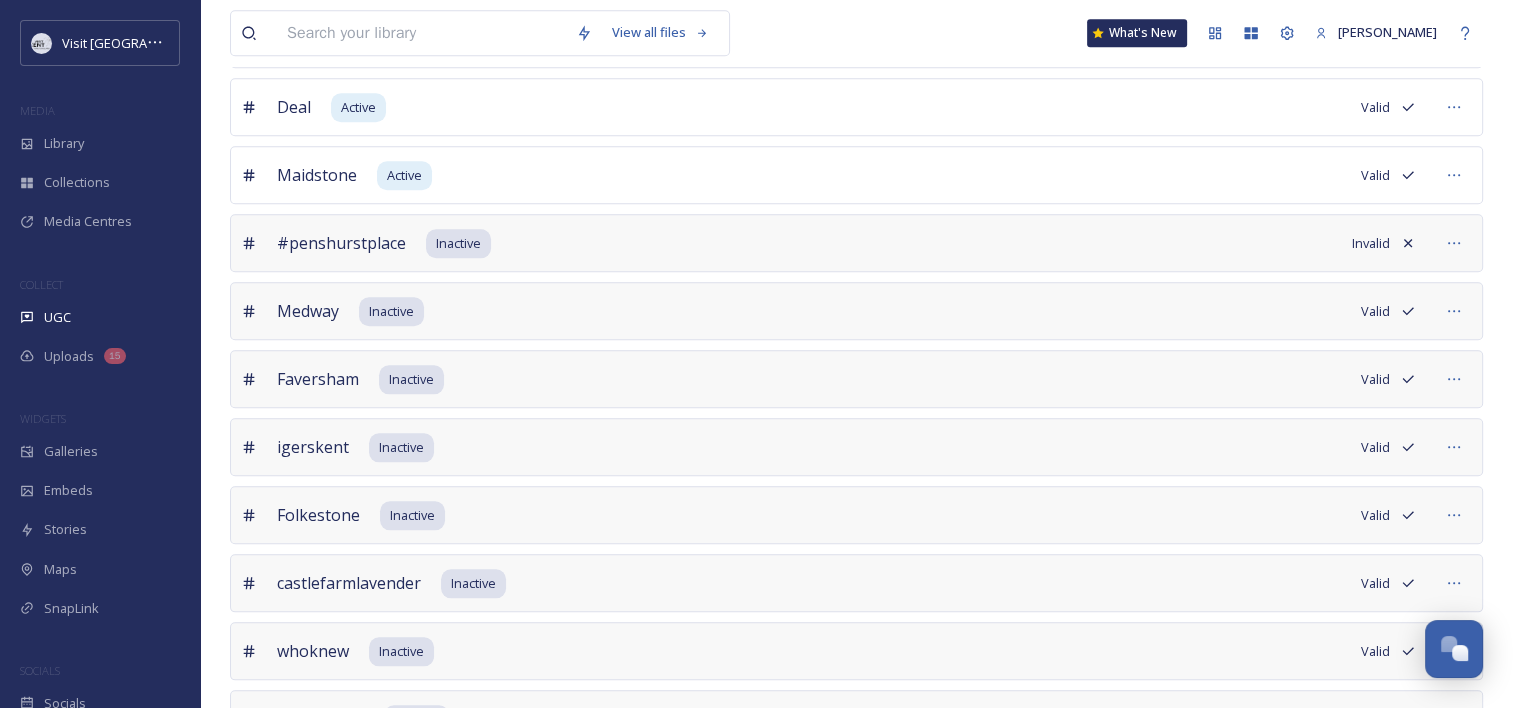 scroll, scrollTop: 1991, scrollLeft: 0, axis: vertical 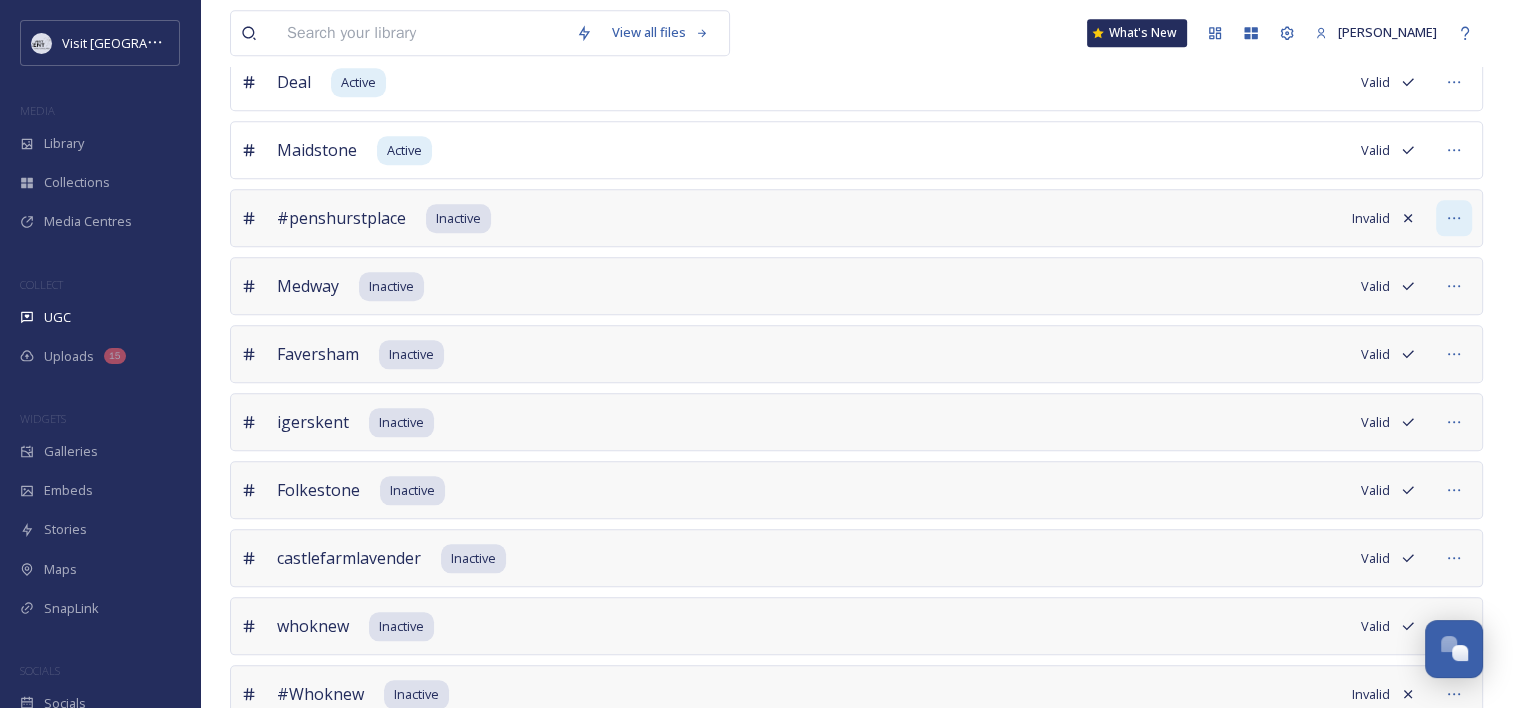 click at bounding box center (1454, 218) 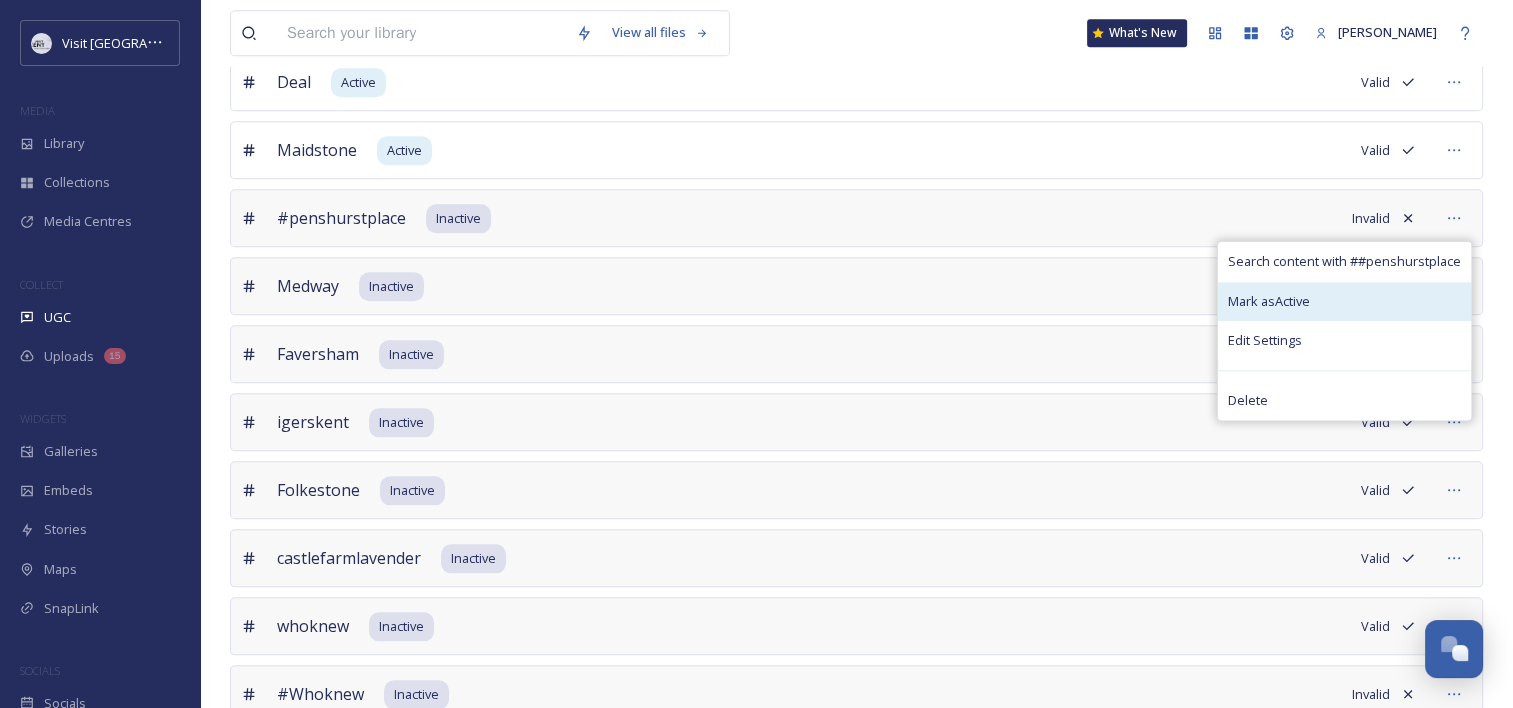 click on "Mark as  Active" at bounding box center (1344, 301) 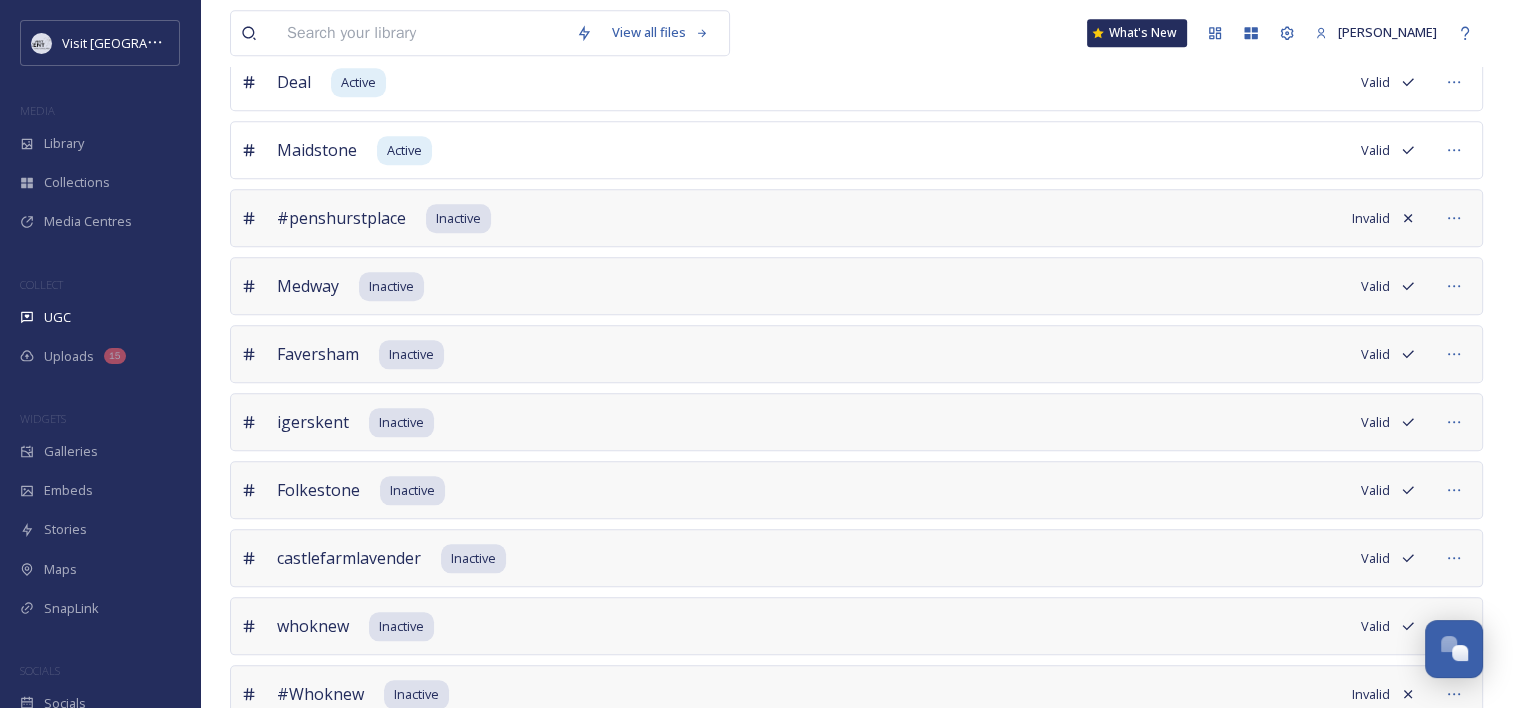 click on "View all files What's New Abby McEleney UGC Sources Queued History Settings Sources Tracked Hashtags Tracked Accounts Authorised Accounts Advanced Groups Tracked Hashtags Add Hashtag You have  25  active hashtags out of 30 available. Ramsgate Active Valid gravesham Active Valid TunbridgeWells Active Valid Aylesford Active Valid canterbury Active Valid wildlife Inactive Valid broadstairs Active Valid gravesend Active Valid VisitKent Active Valid gravesend Active Valid hevercastle Active Valid Margate Active Valid faversham Active Valid kentcoast Active Valid Rochester Active Valid Leedscastle Active Valid dealkent Active Valid Wye Active Valid HeverCastle Active Valid Sevenoaks Active Valid medway Active Valid Kent Active Valid Elmley Active Valid whitstable Active Valid Deal Active Valid Maidstone Active Valid #penshurstplace Inactive Invalid Medway Inactive Valid Faversham Inactive Valid igerskent Inactive Valid Folkestone Inactive Valid castlefarmlavender Inactive Valid whoknew Inactive Valid #Whoknew Valid" at bounding box center [856, -468] 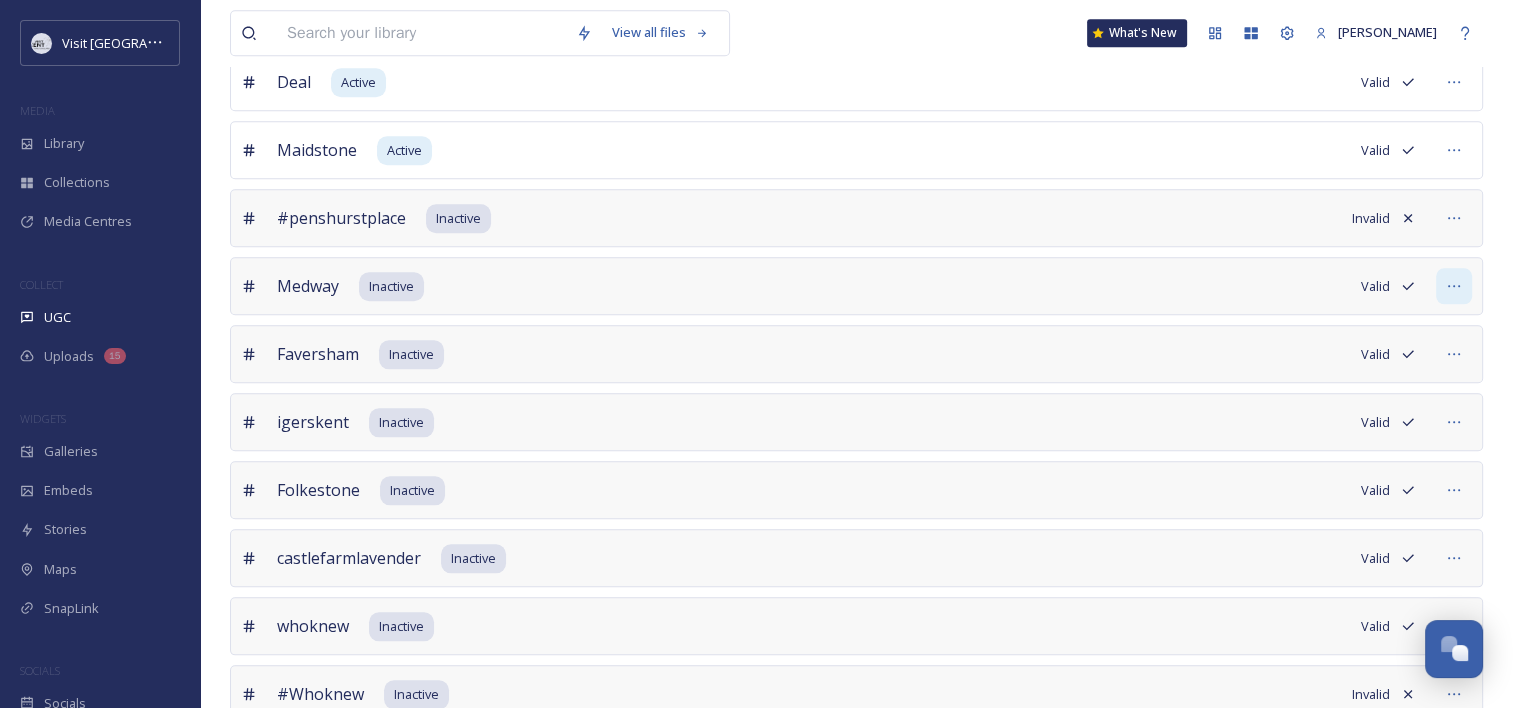 click at bounding box center [1454, 286] 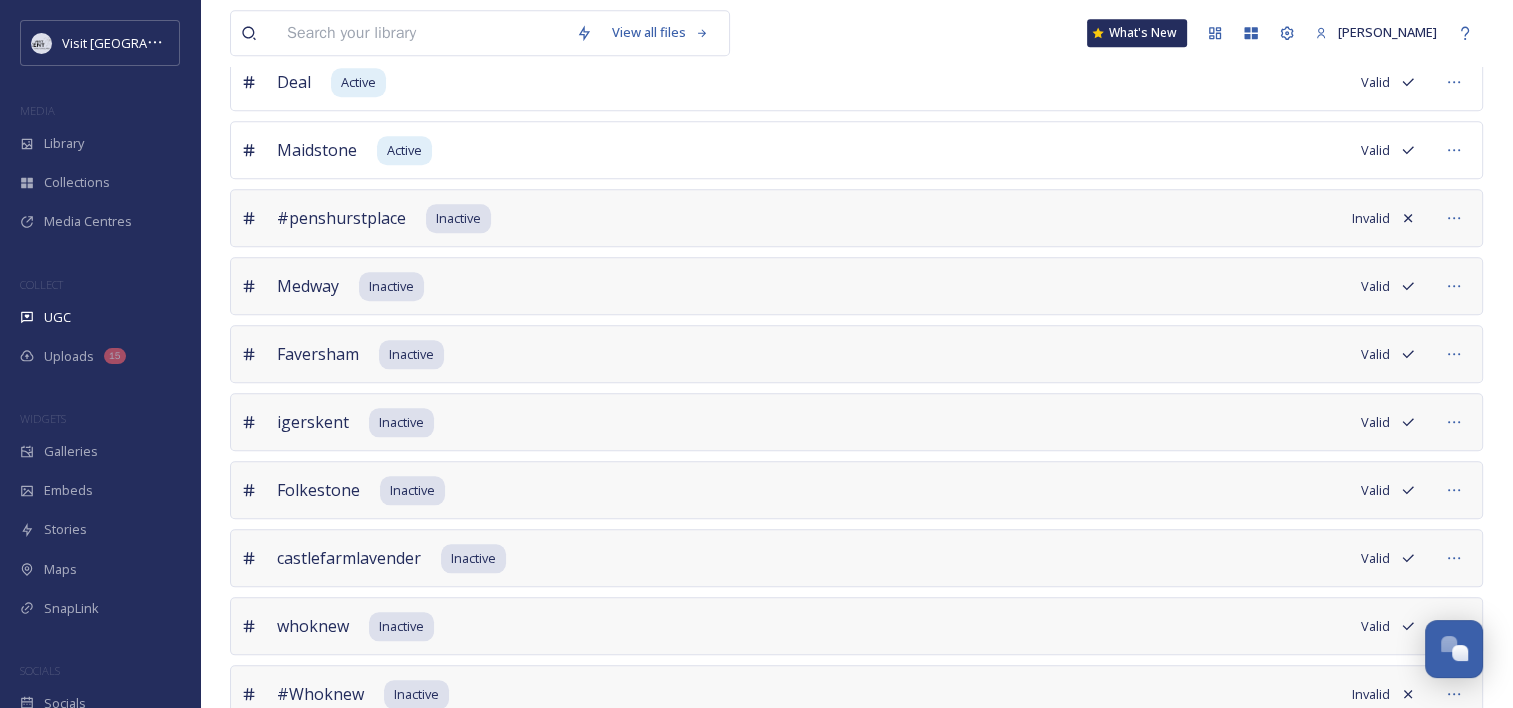 click on "Valid" at bounding box center [1388, 286] 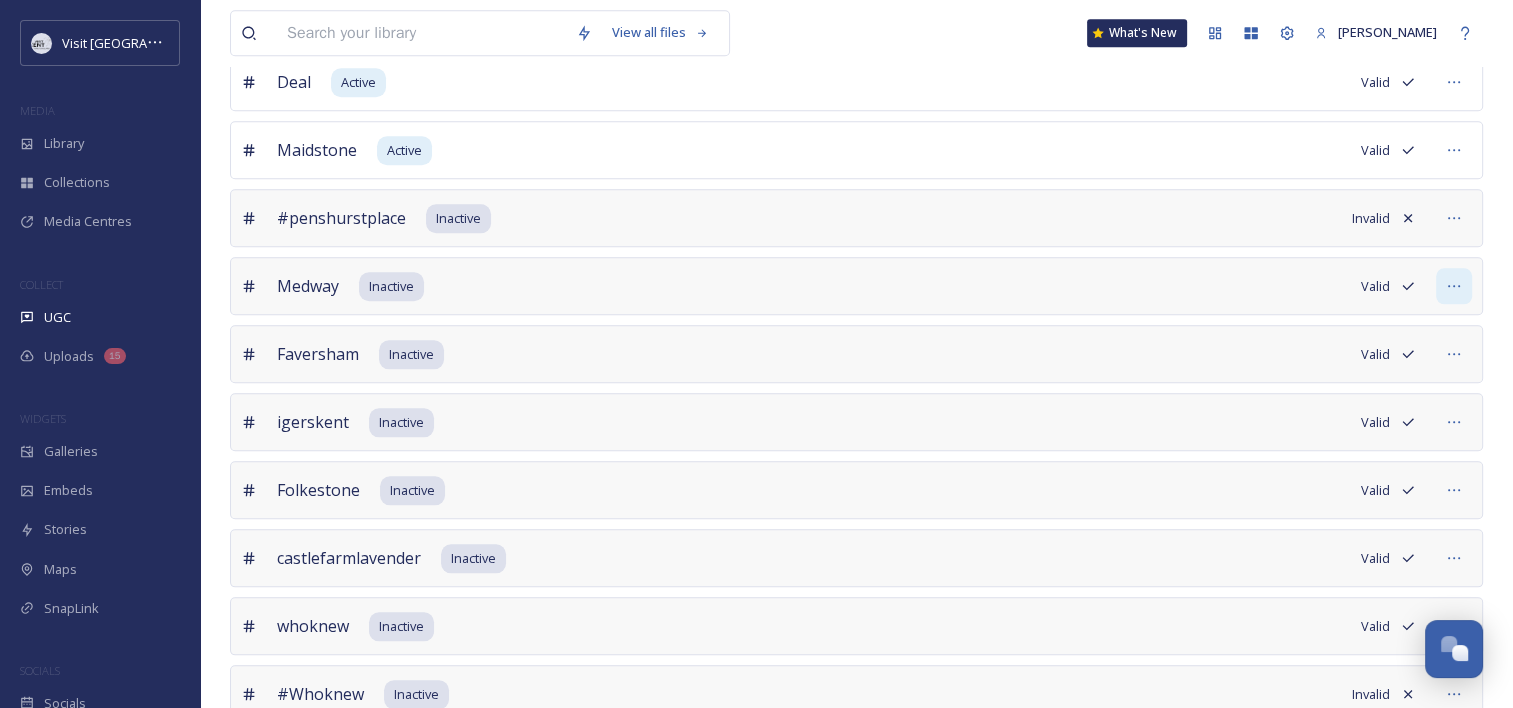 click 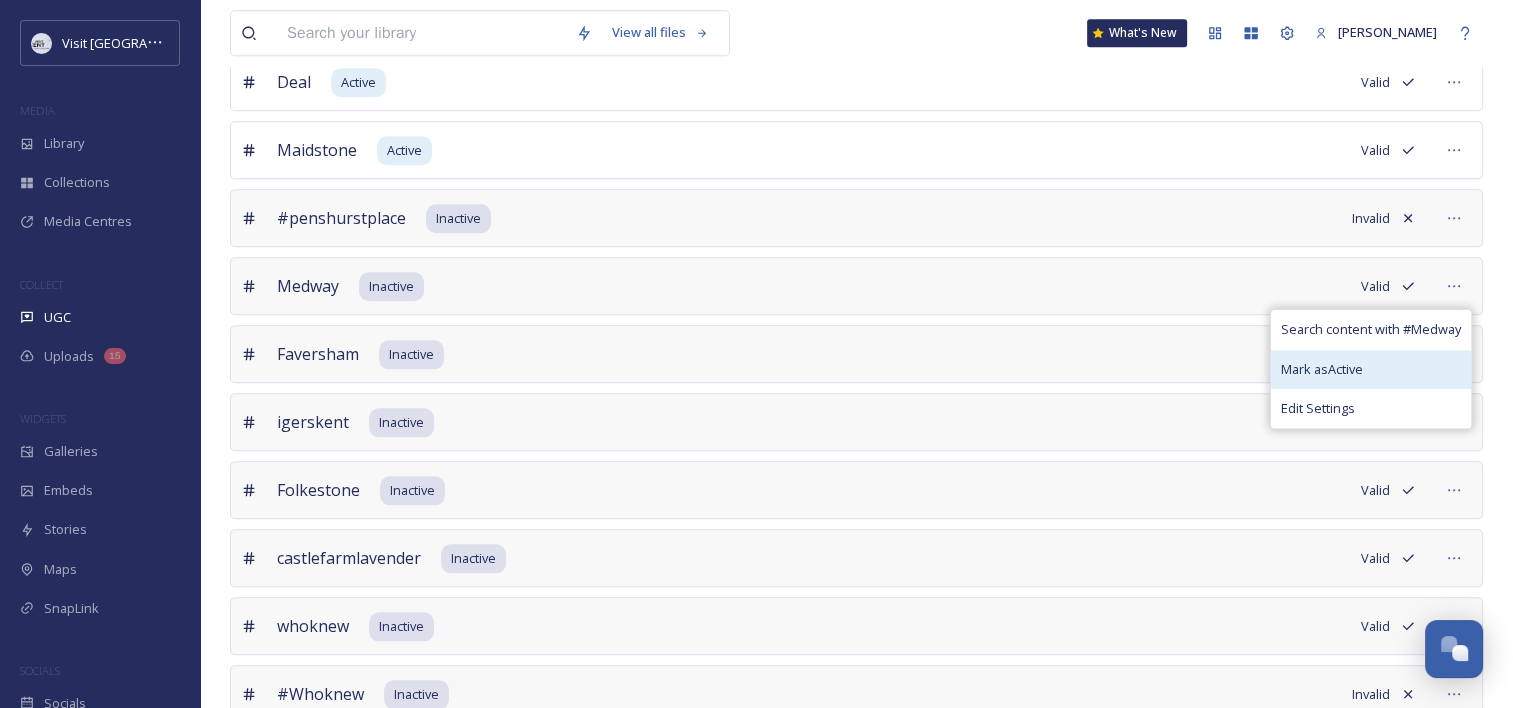 click on "Mark as  Active" at bounding box center [1371, 369] 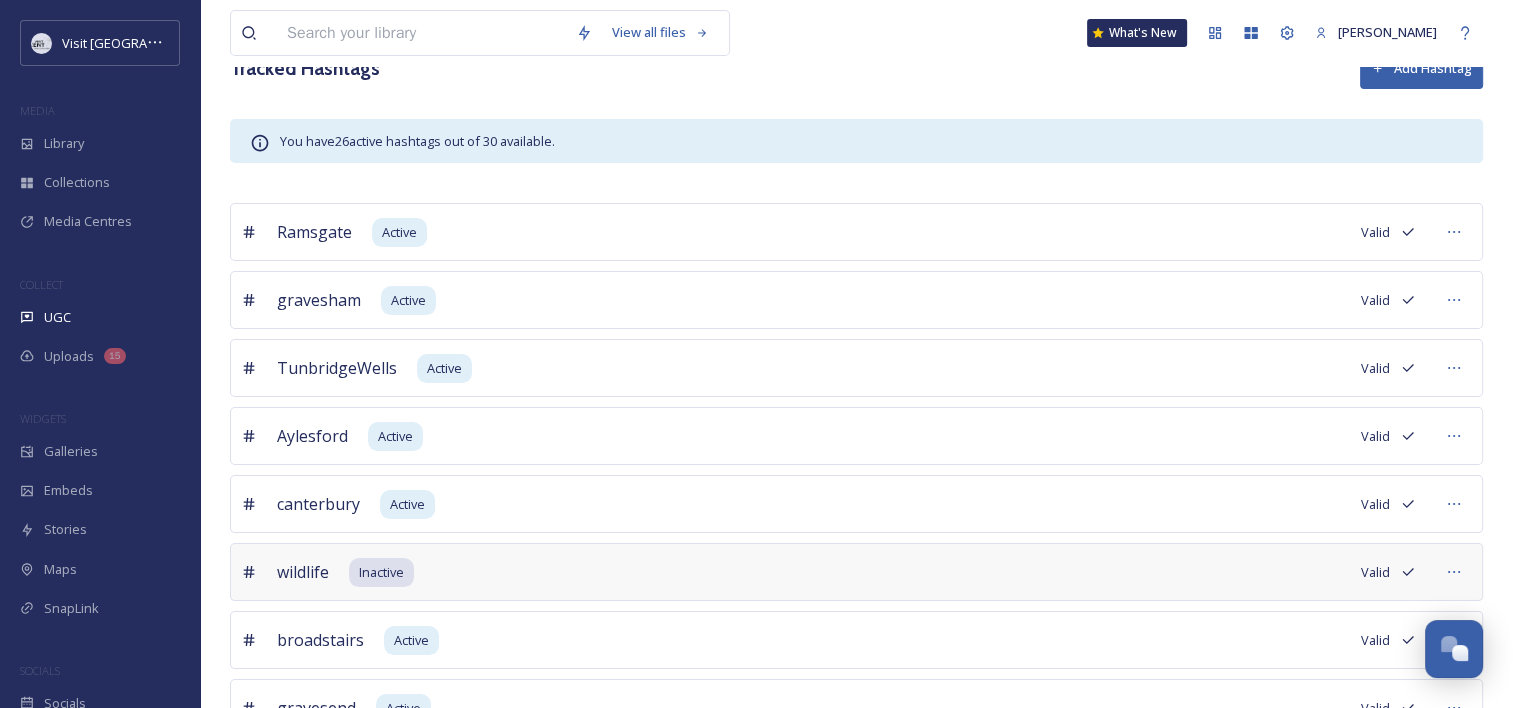 scroll, scrollTop: 358, scrollLeft: 0, axis: vertical 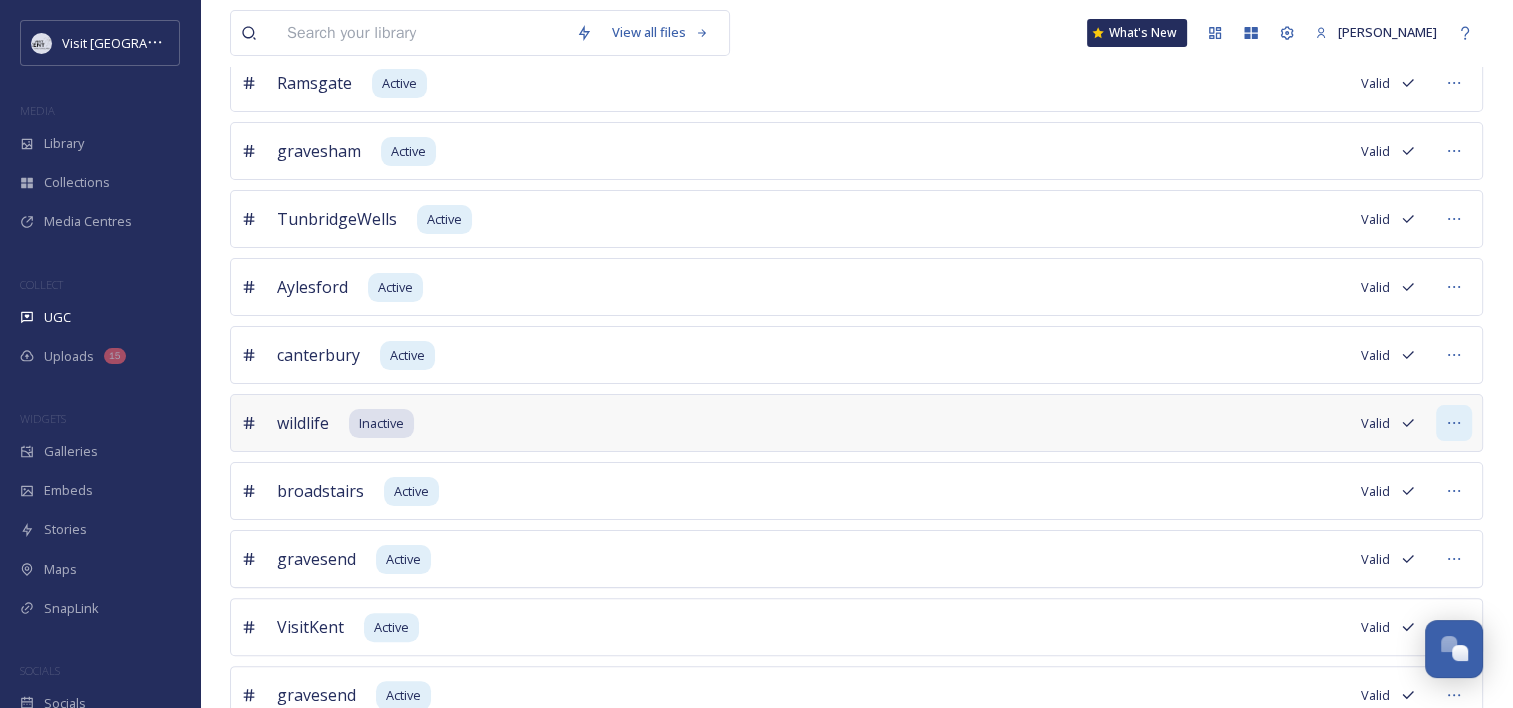 click at bounding box center (1454, 423) 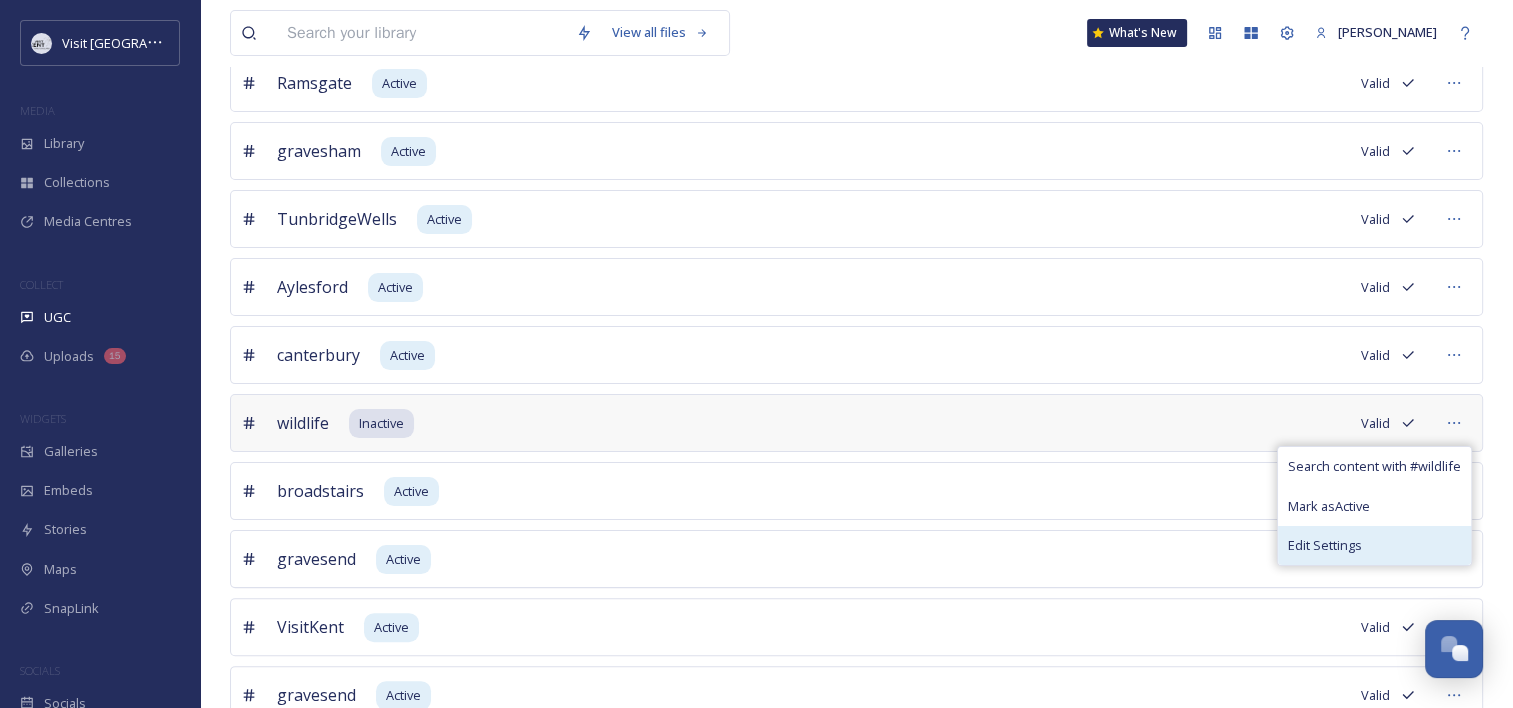 click on "Edit Settings" at bounding box center [1325, 545] 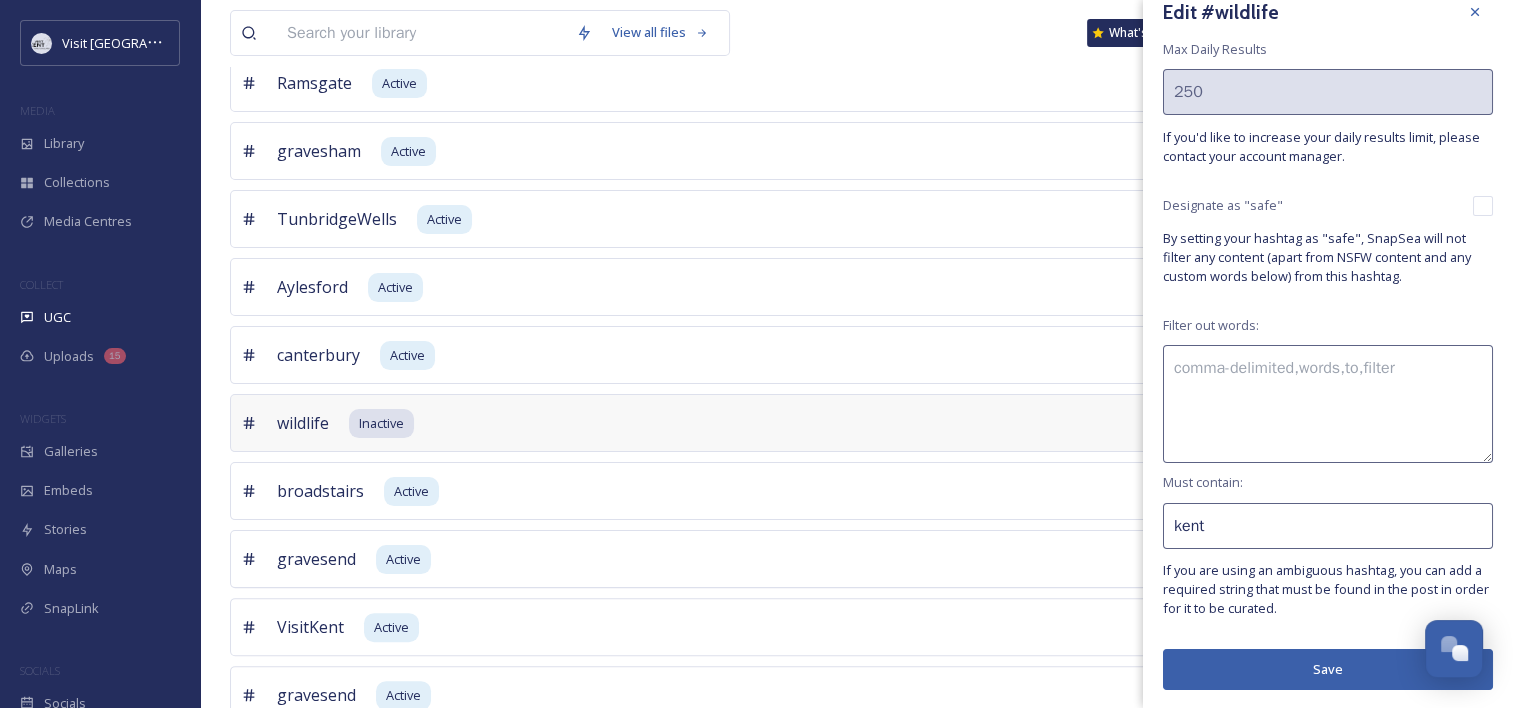 scroll, scrollTop: 0, scrollLeft: 0, axis: both 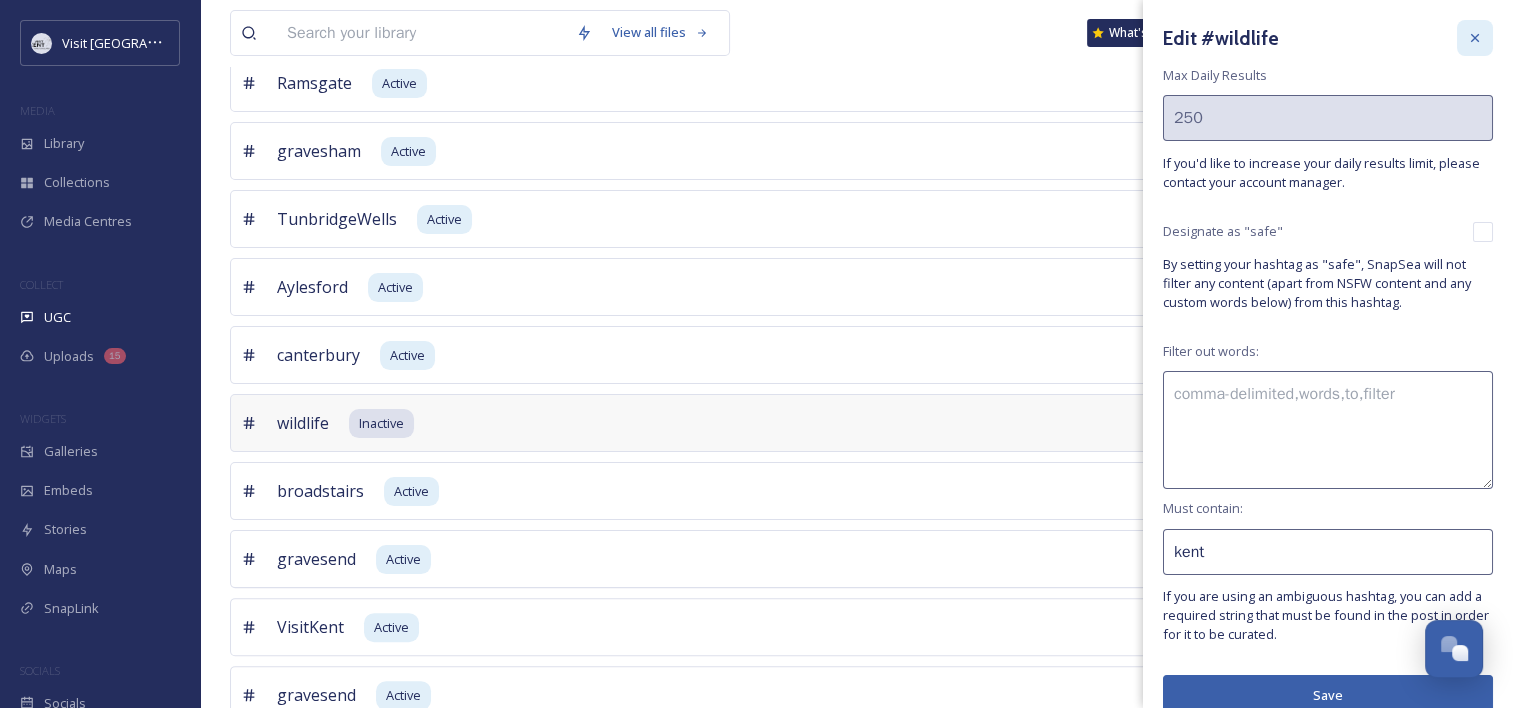 click at bounding box center [1475, 38] 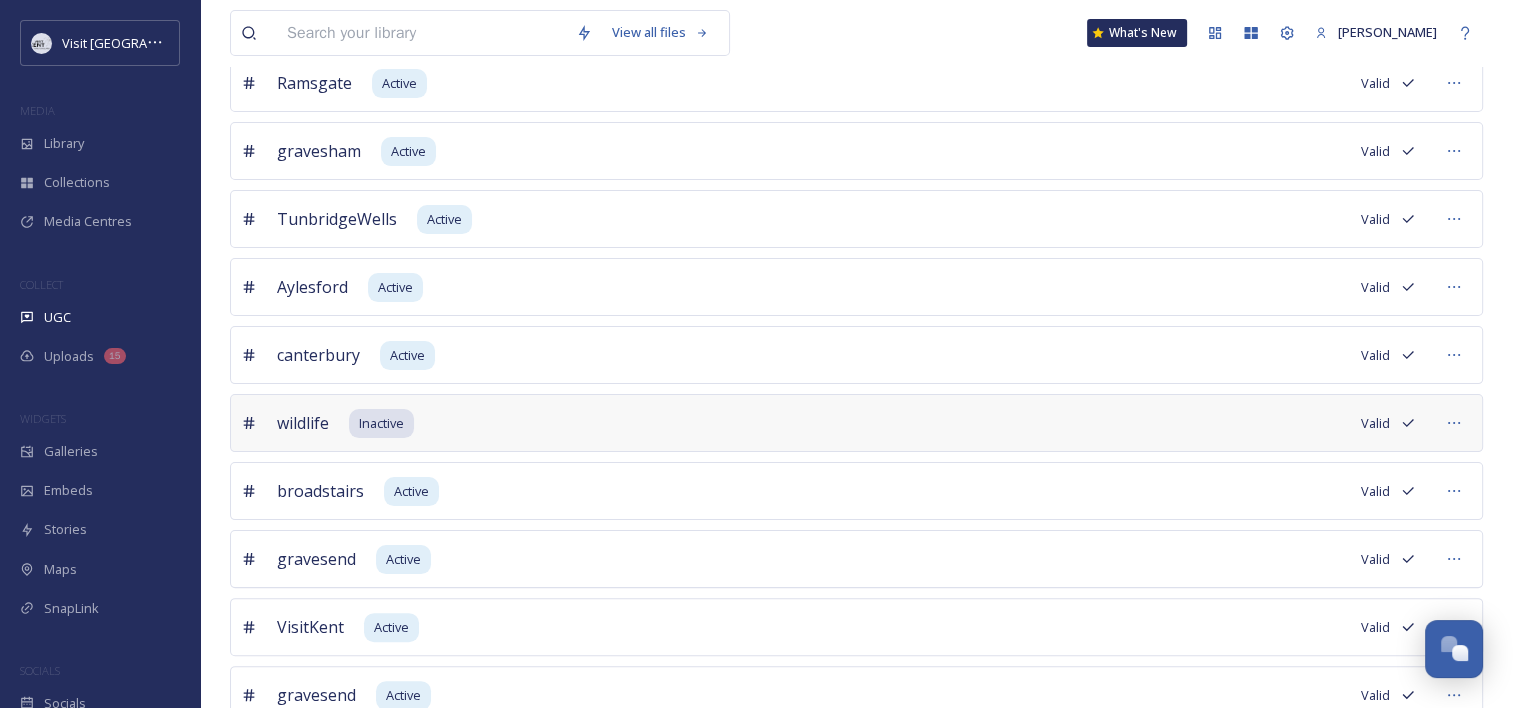 click 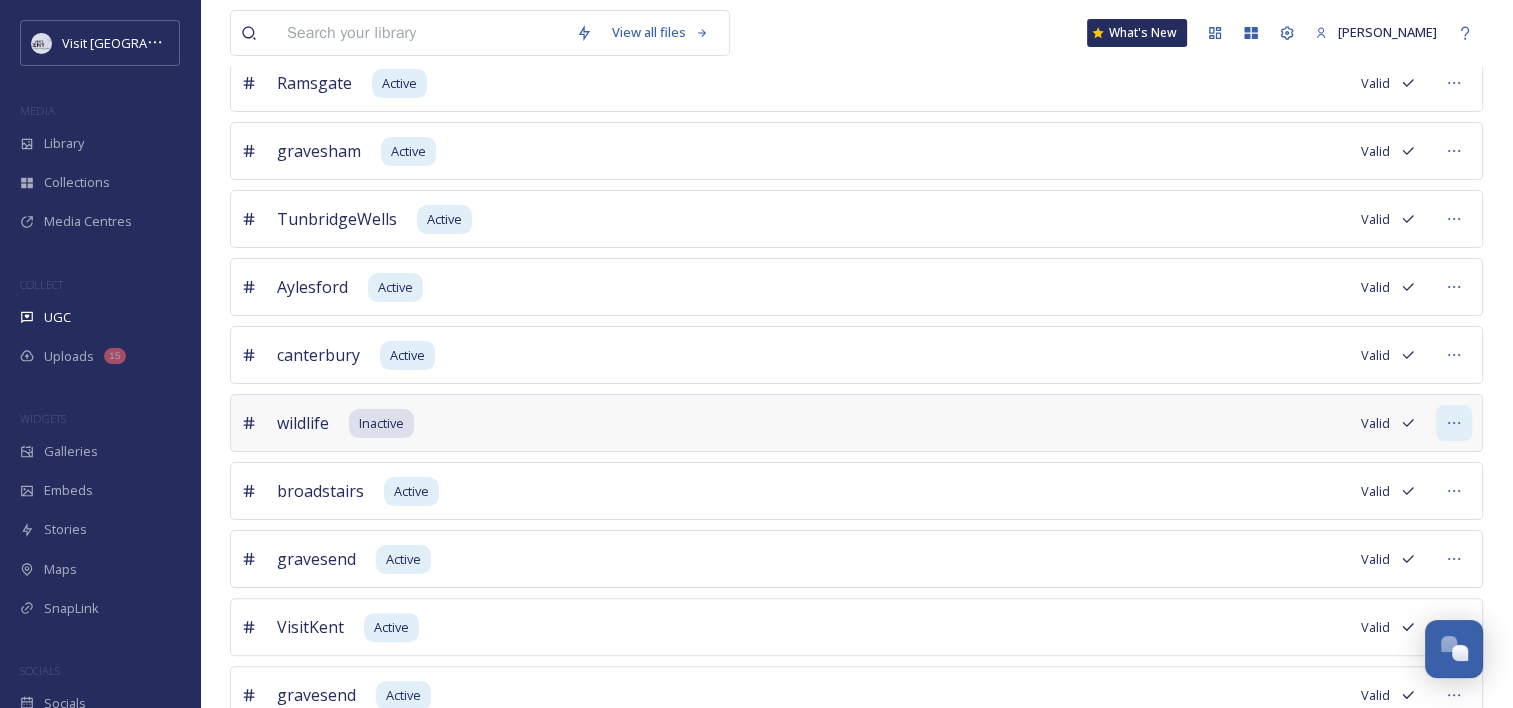 click at bounding box center (1454, 423) 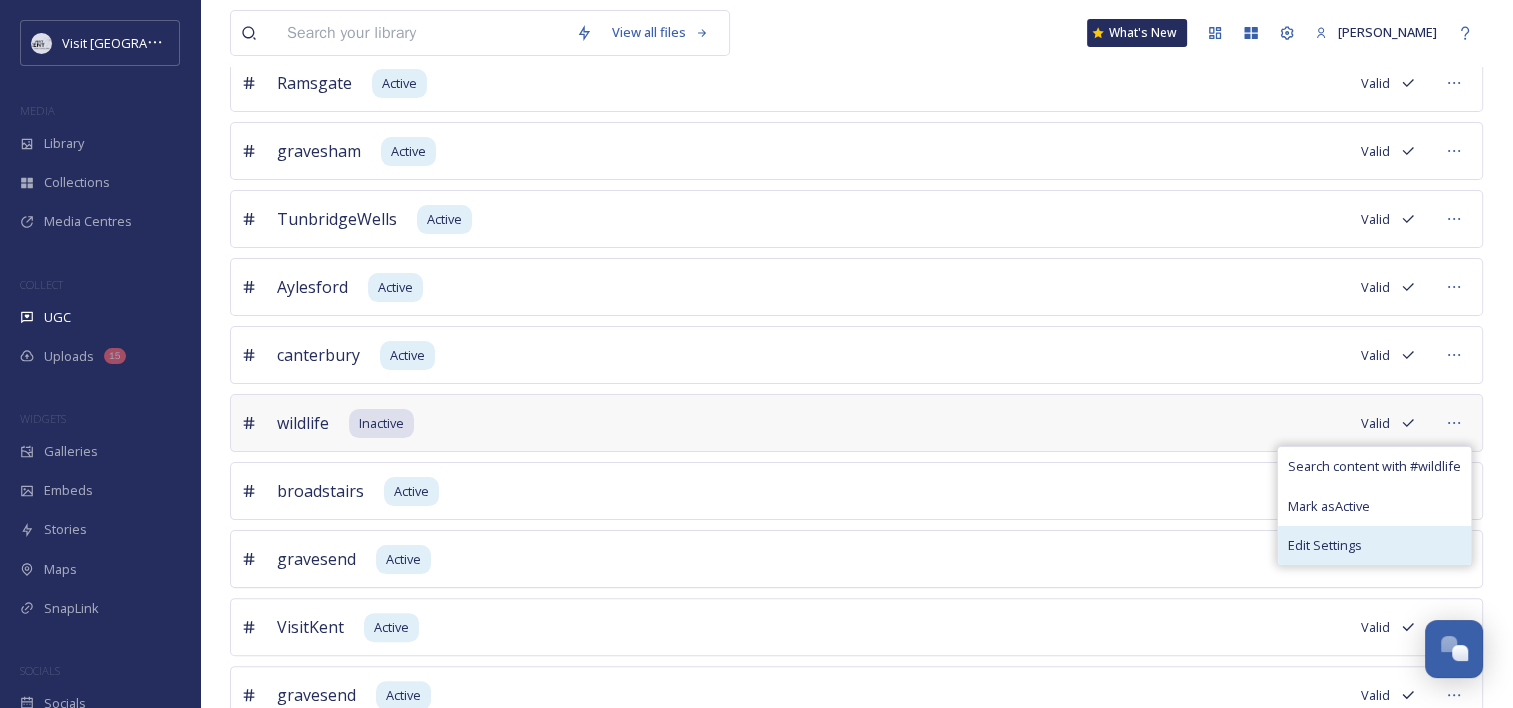 click on "Edit Settings" at bounding box center [1325, 545] 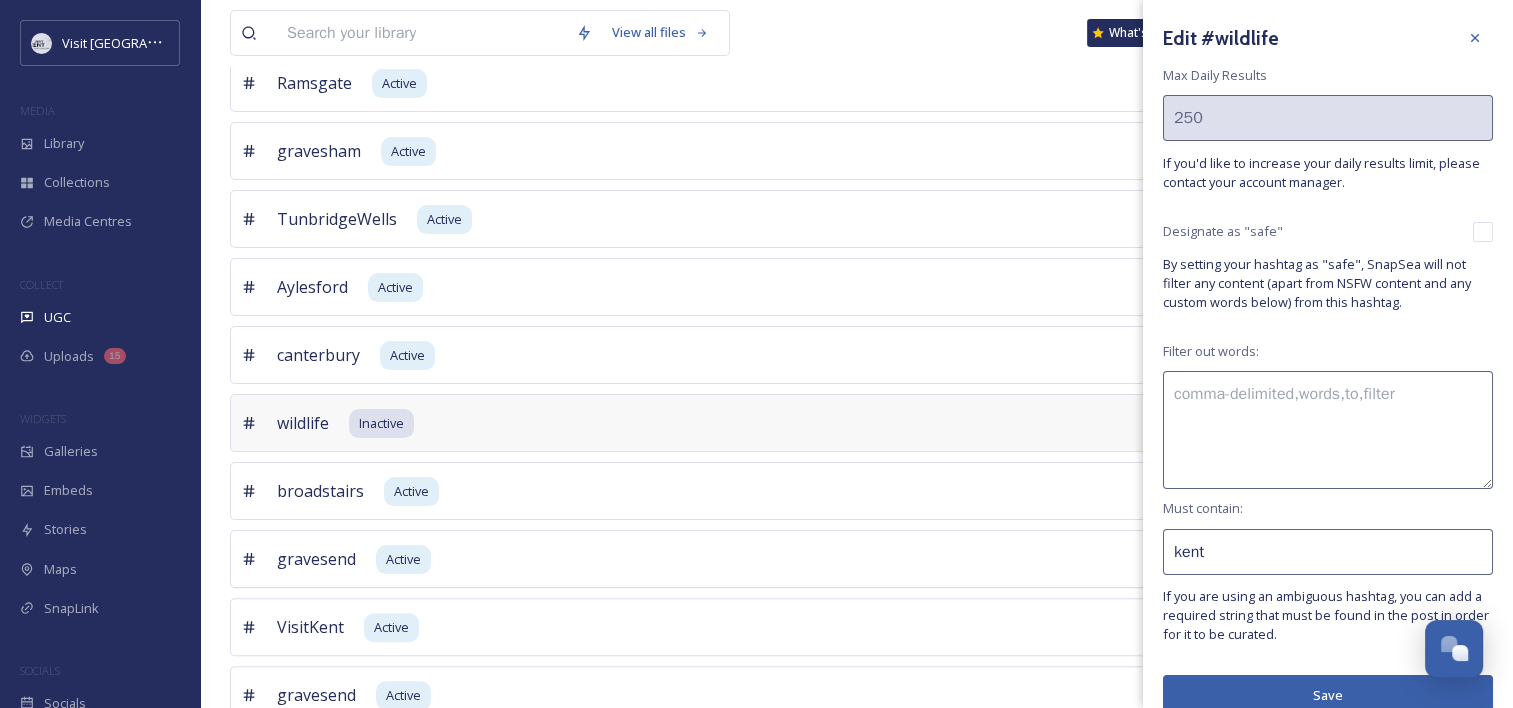 scroll, scrollTop: 26, scrollLeft: 0, axis: vertical 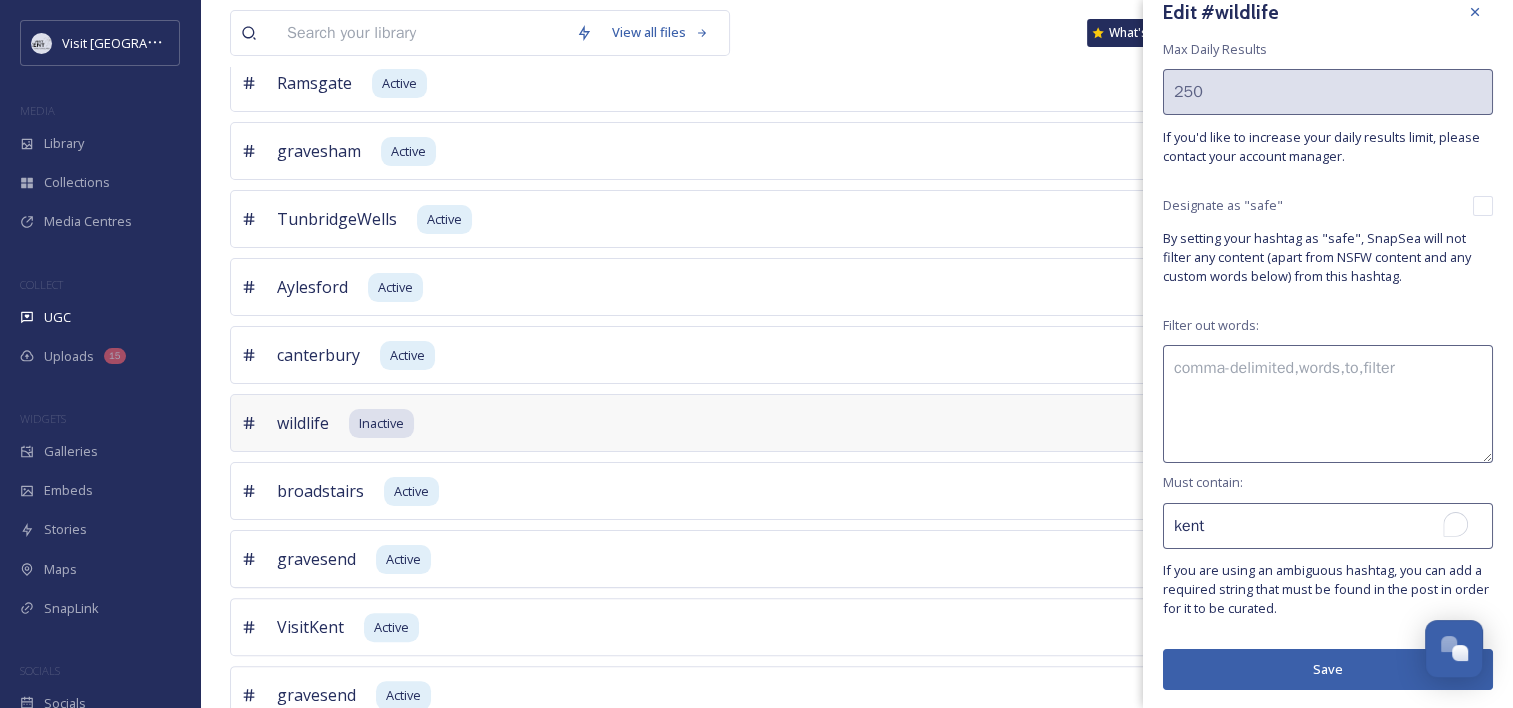 click on "kent" at bounding box center [1328, 526] 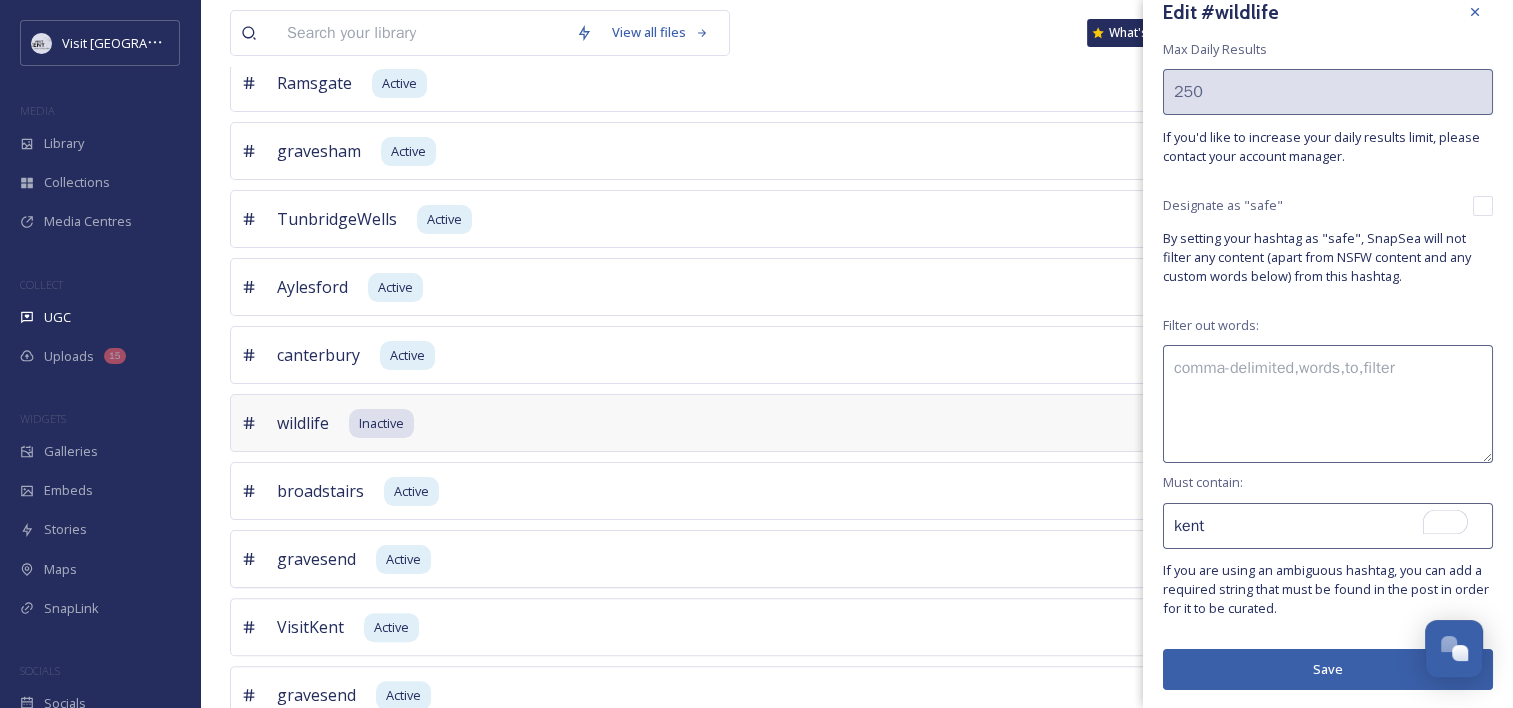 scroll, scrollTop: 0, scrollLeft: 0, axis: both 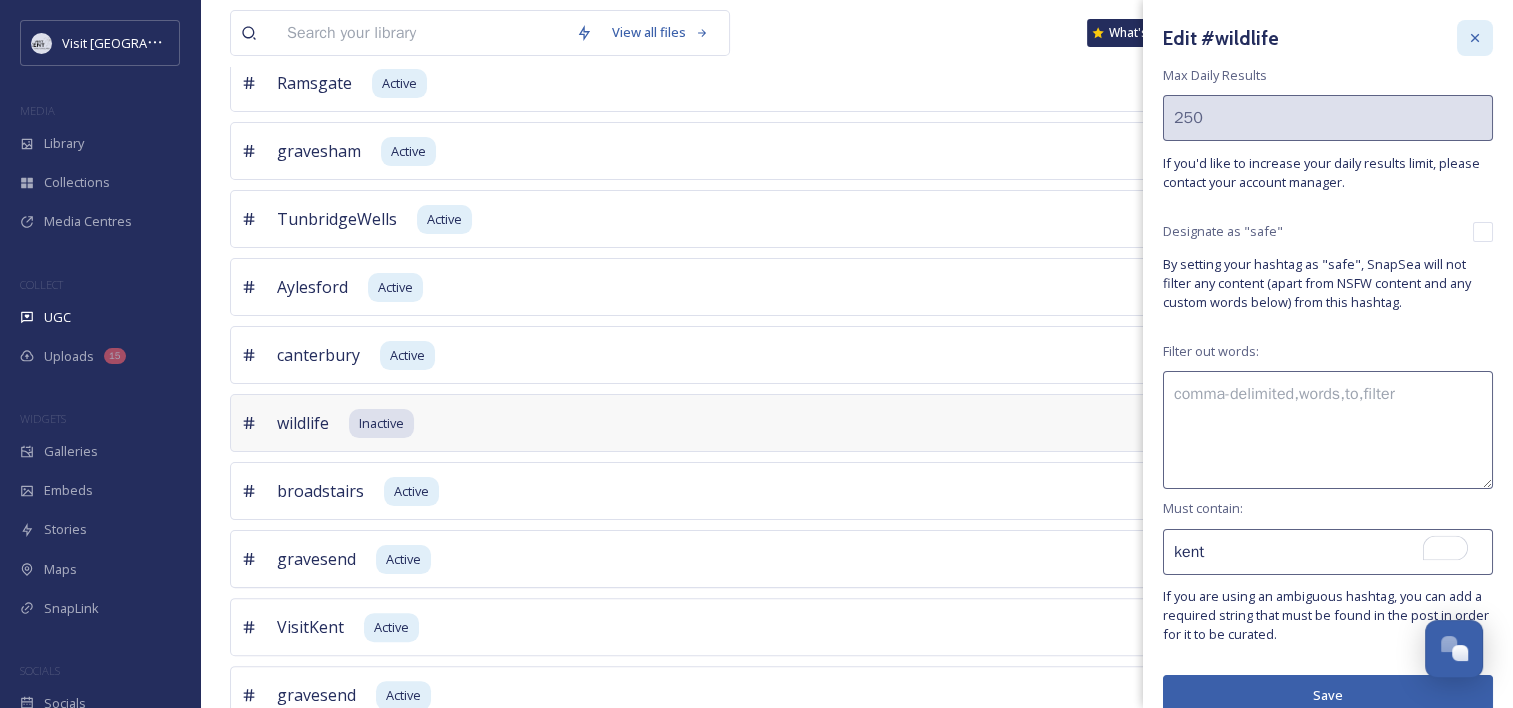 click 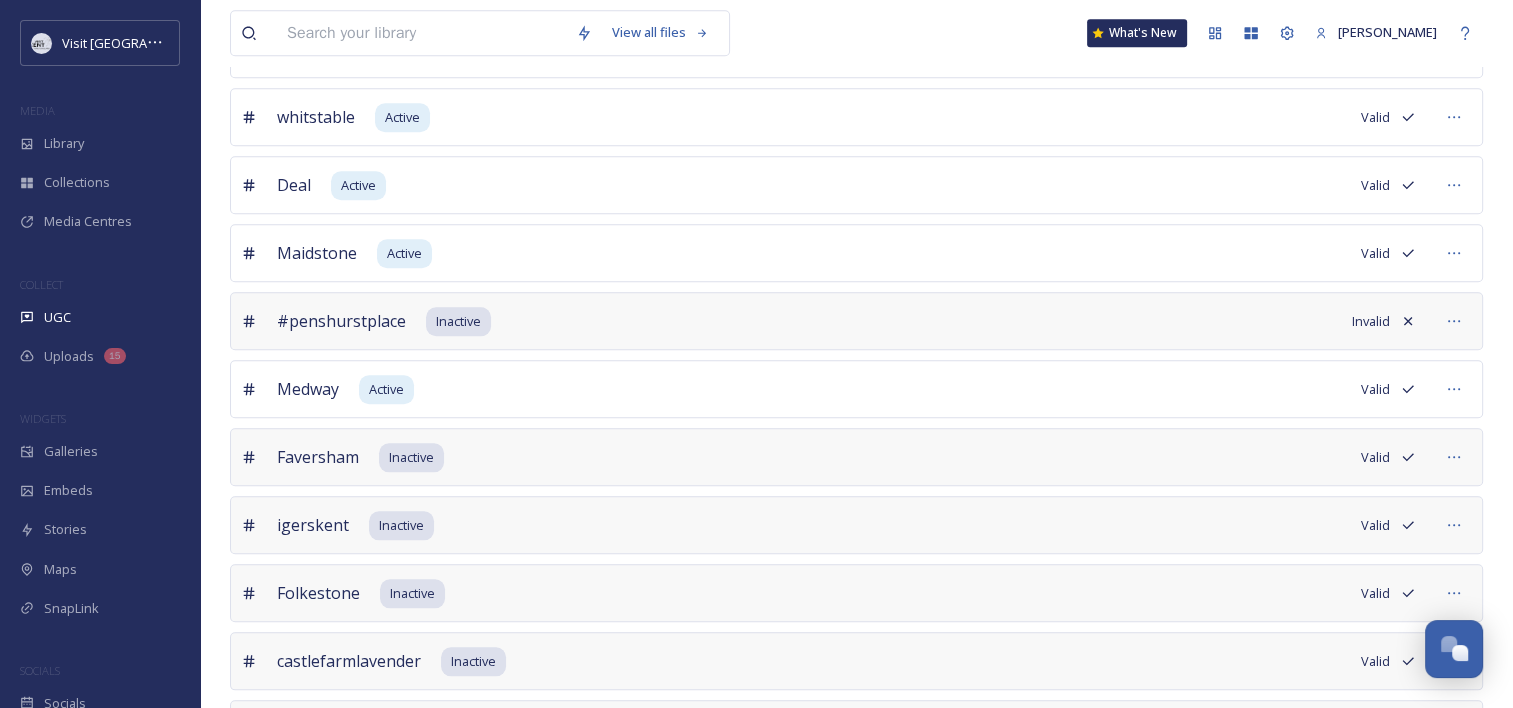 scroll, scrollTop: 1889, scrollLeft: 0, axis: vertical 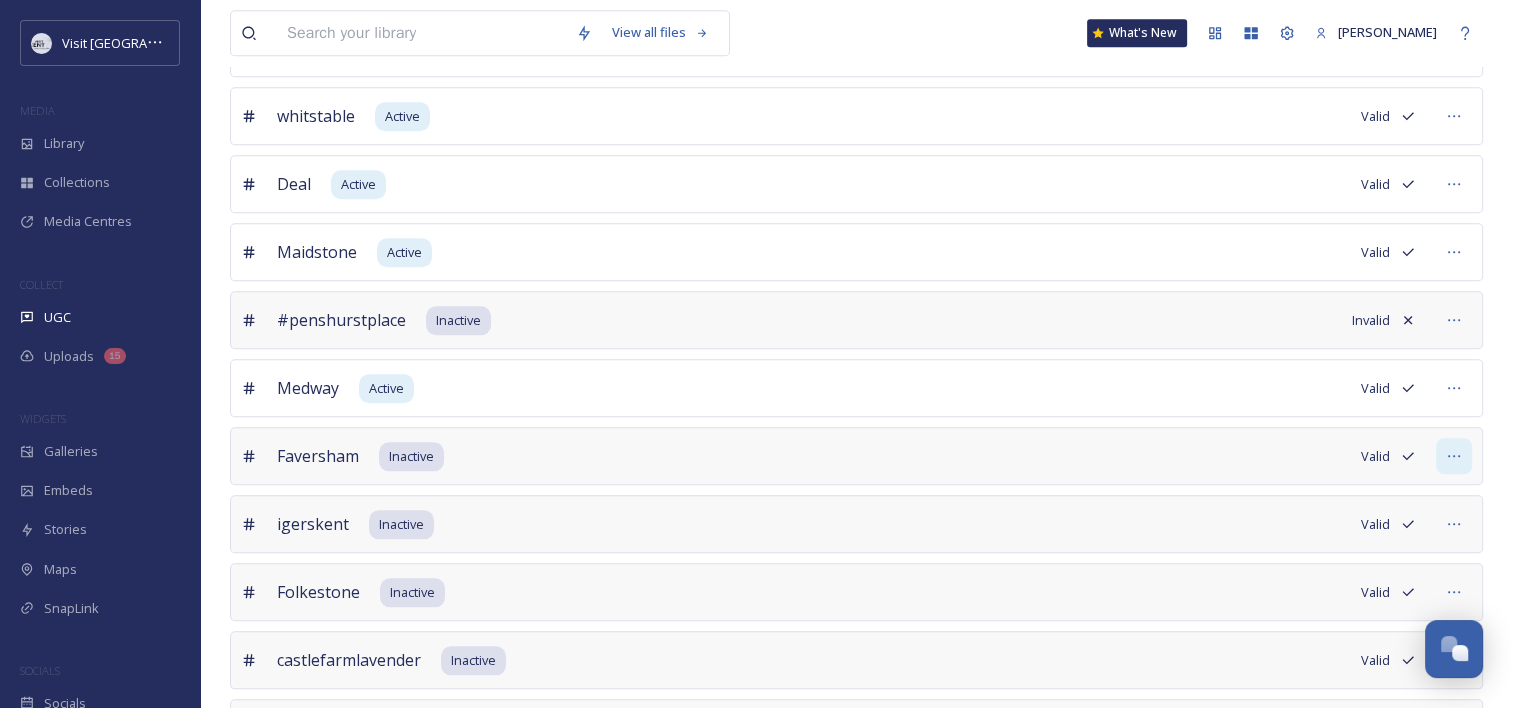 click at bounding box center [1454, 456] 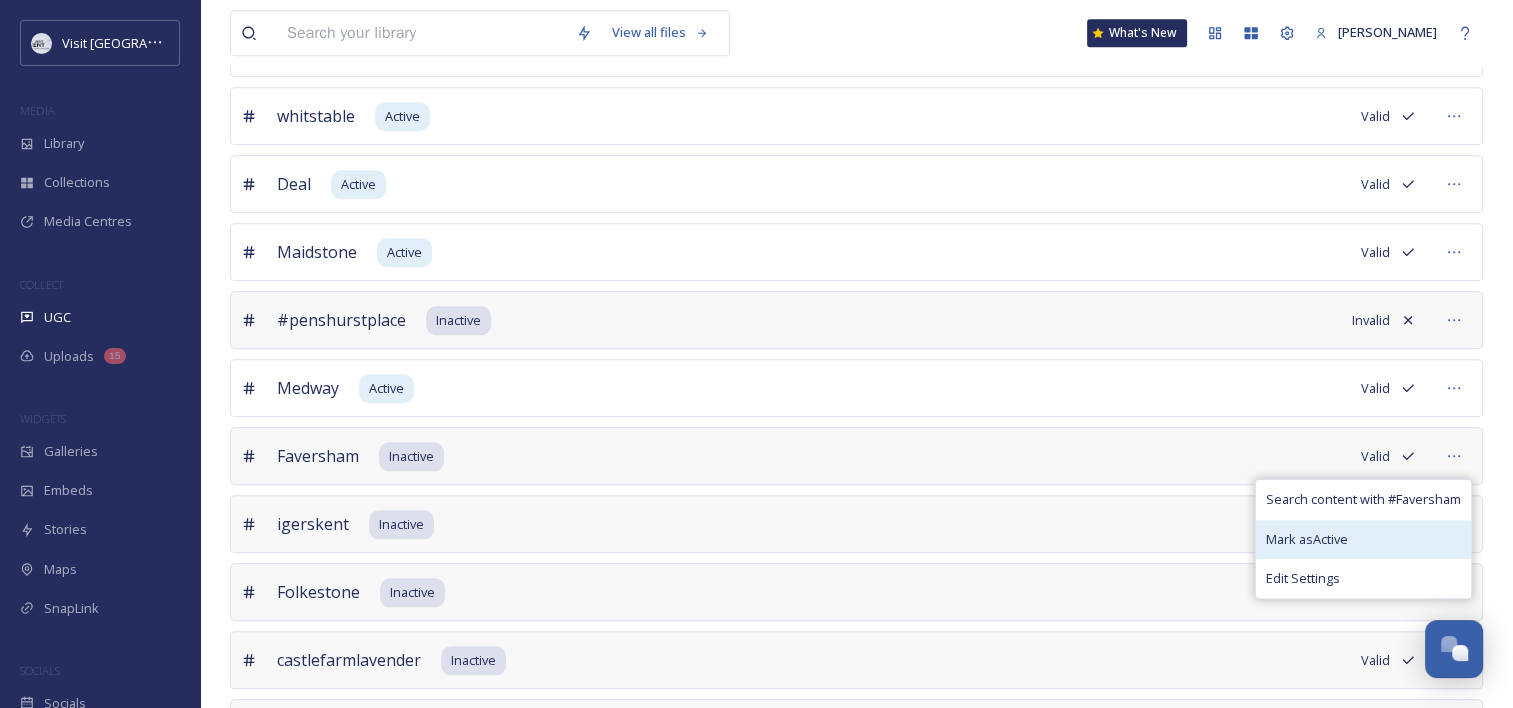 click on "Mark as  Active" at bounding box center [1363, 539] 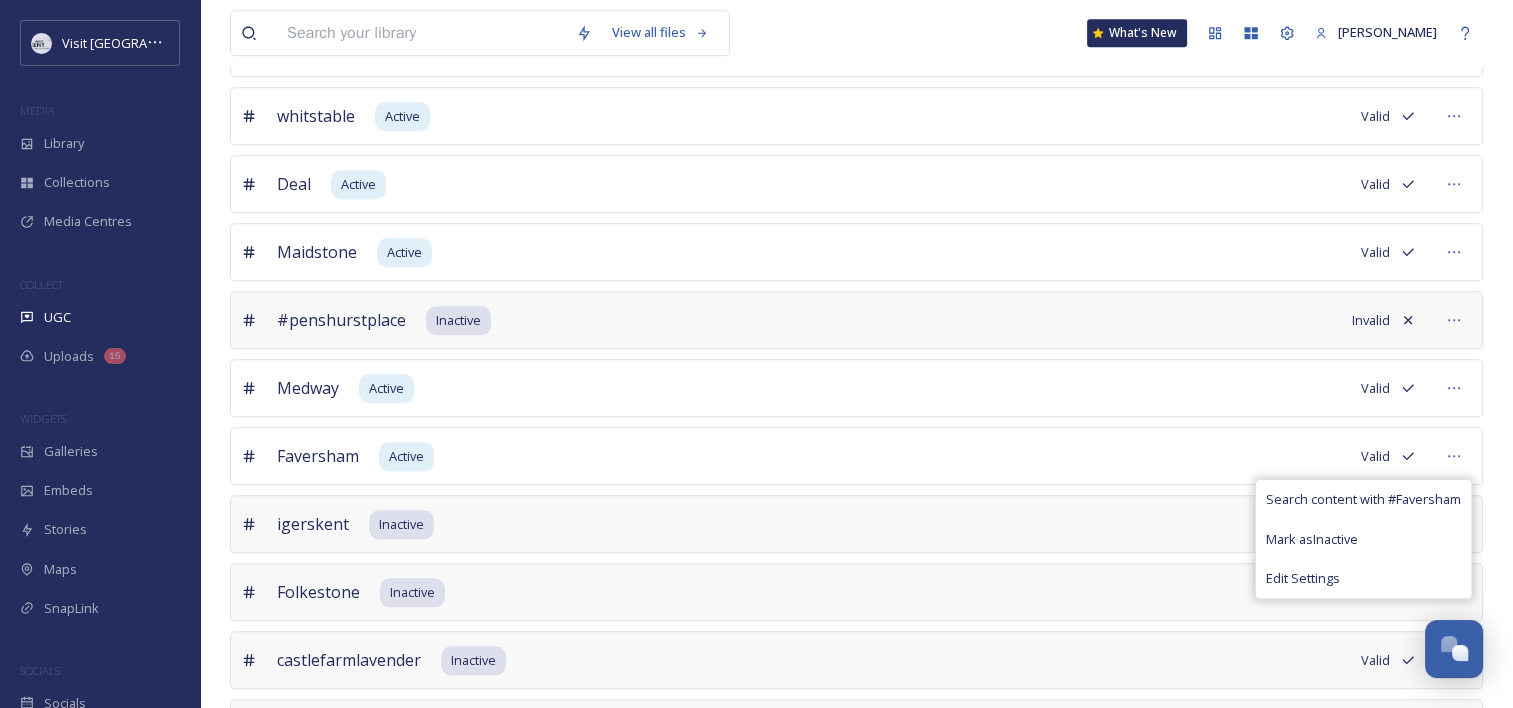 click on "View all files What's New Abby McEleney UGC Sources Queued History Settings Sources Tracked Hashtags Tracked Accounts Authorised Accounts Advanced Groups Tracked Hashtags Add Hashtag You have  27  active hashtags out of 30 available. Ramsgate Active Valid gravesham Active Valid TunbridgeWells Active Valid Aylesford Active Valid canterbury Active Valid wildlife Inactive Valid broadstairs Active Valid gravesend Active Valid VisitKent Active Valid gravesend Active Valid hevercastle Active Valid Margate Active Valid faversham Active Valid kentcoast Active Valid Rochester Active Valid Leedscastle Active Valid dealkent Active Valid Wye Active Valid HeverCastle Active Valid Sevenoaks Active Valid medway Active Valid Kent Active Valid Elmley Active Valid whitstable Active Valid Deal Active Valid Maidstone Active Valid #penshurstplace Inactive Invalid Medway Active Valid Faversham Active Valid Search content with # Faversham Mark as  Inactive Edit Settings igerskent Inactive Valid Folkestone Inactive Valid Inactive" at bounding box center (856, -366) 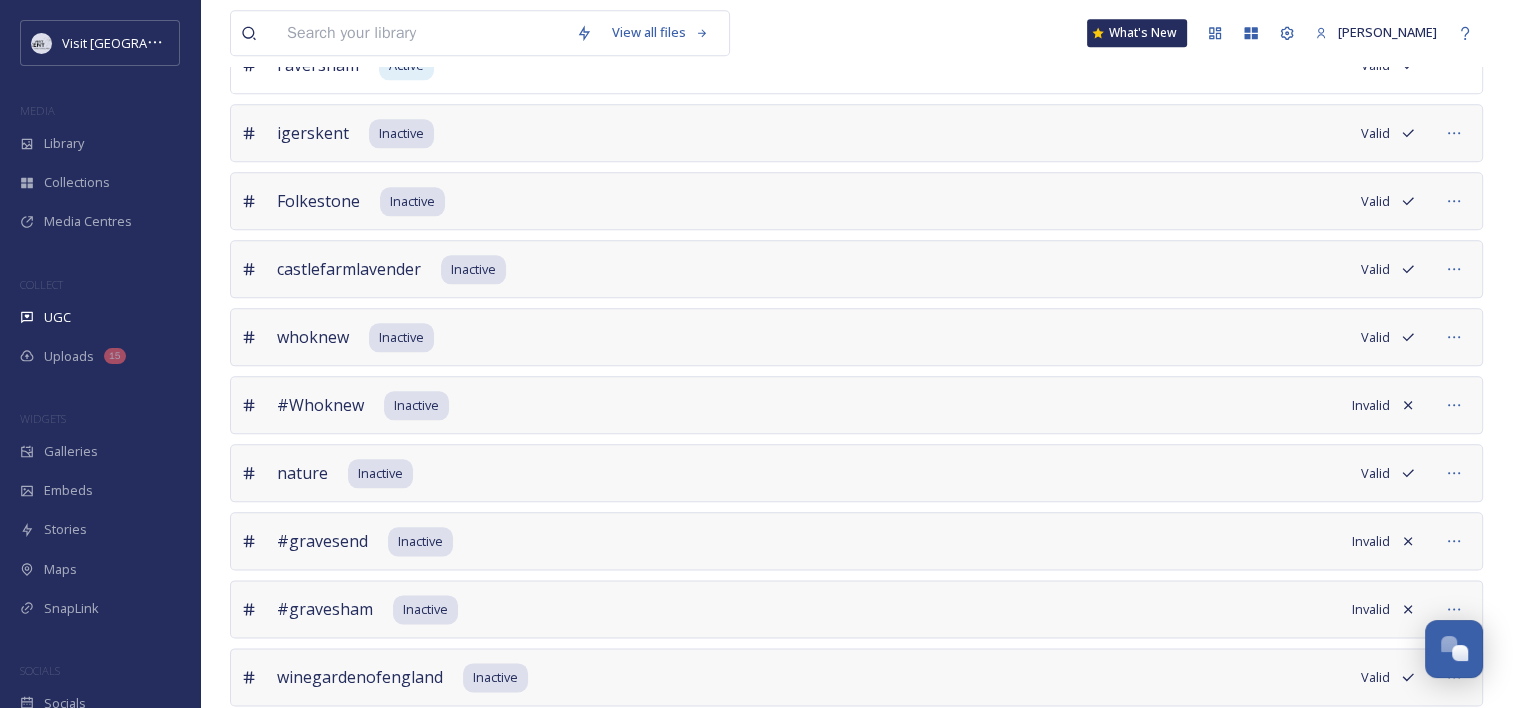 scroll, scrollTop: 2280, scrollLeft: 0, axis: vertical 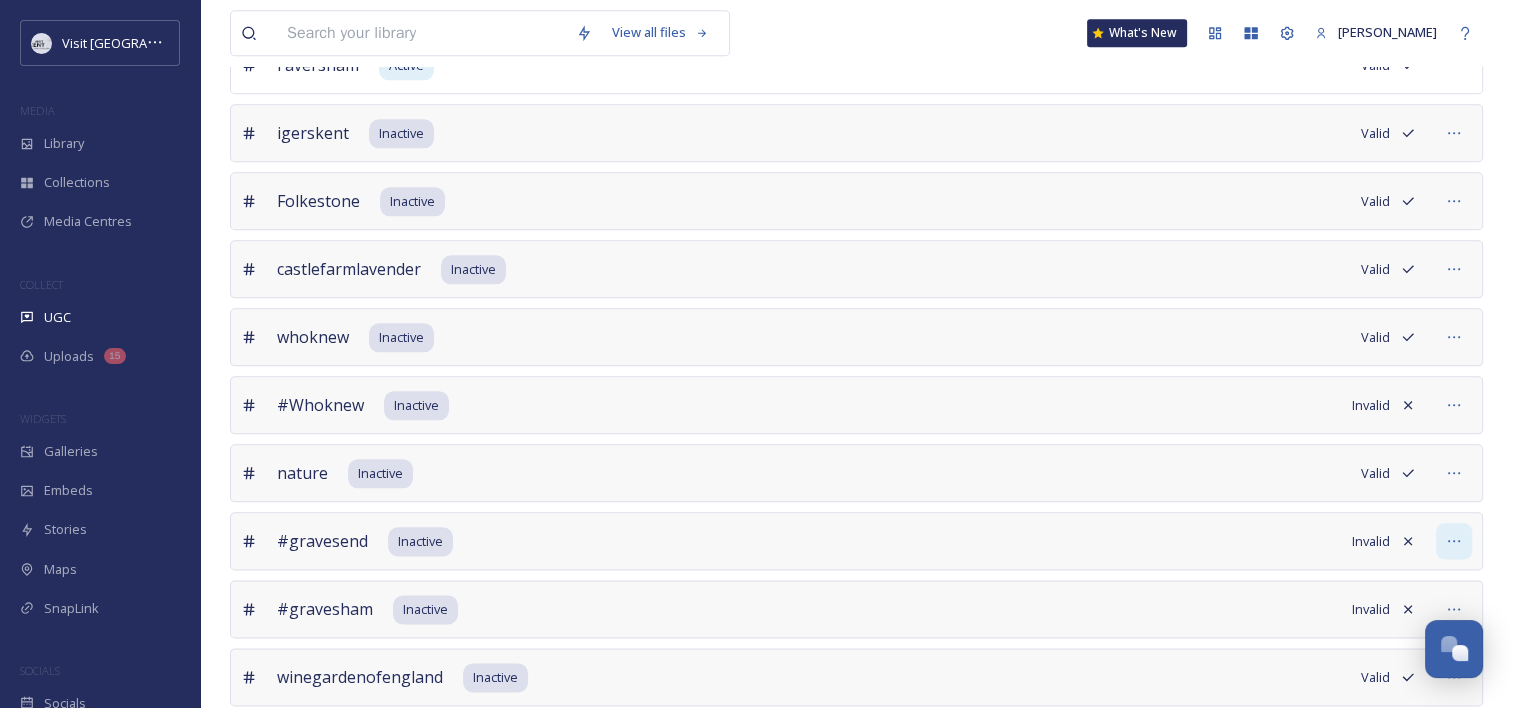 click 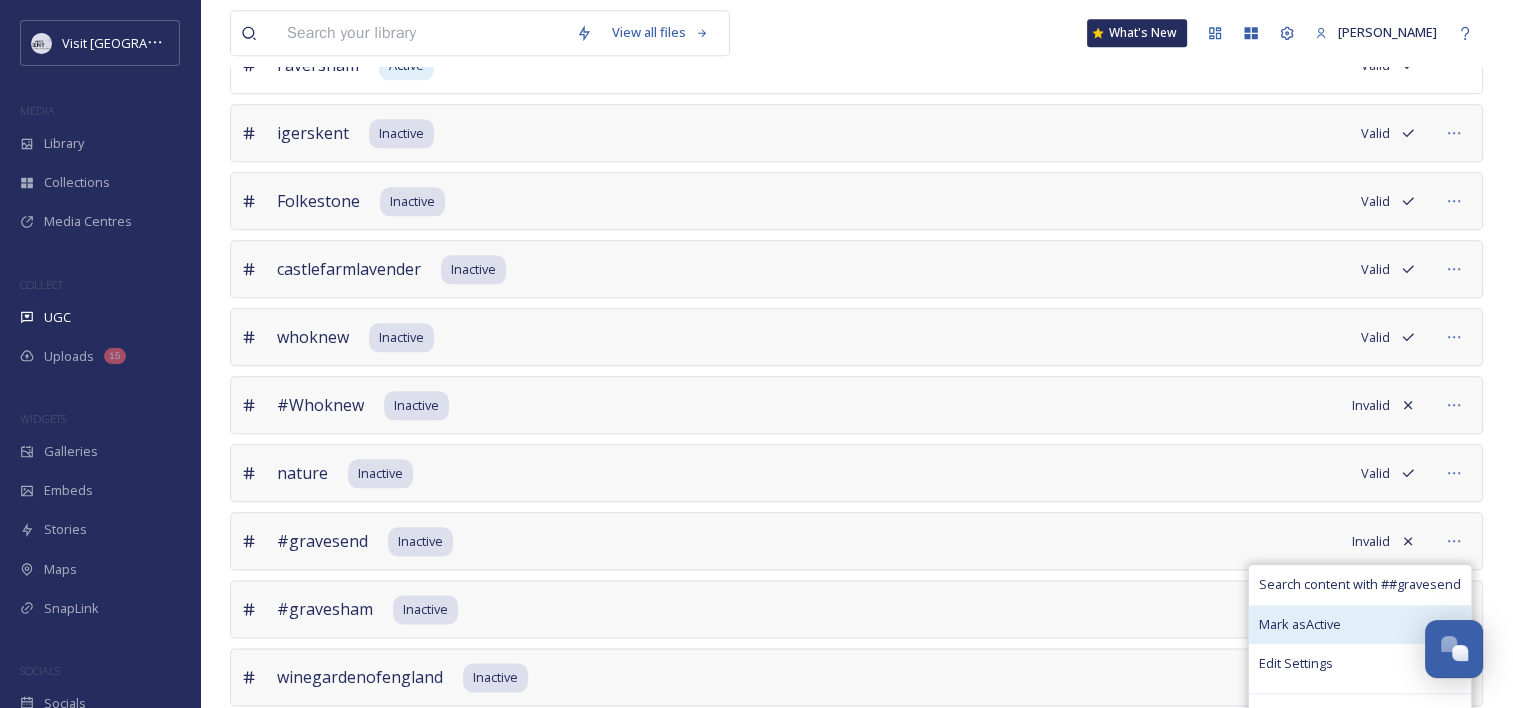 click on "Mark as  Active" at bounding box center [1300, 624] 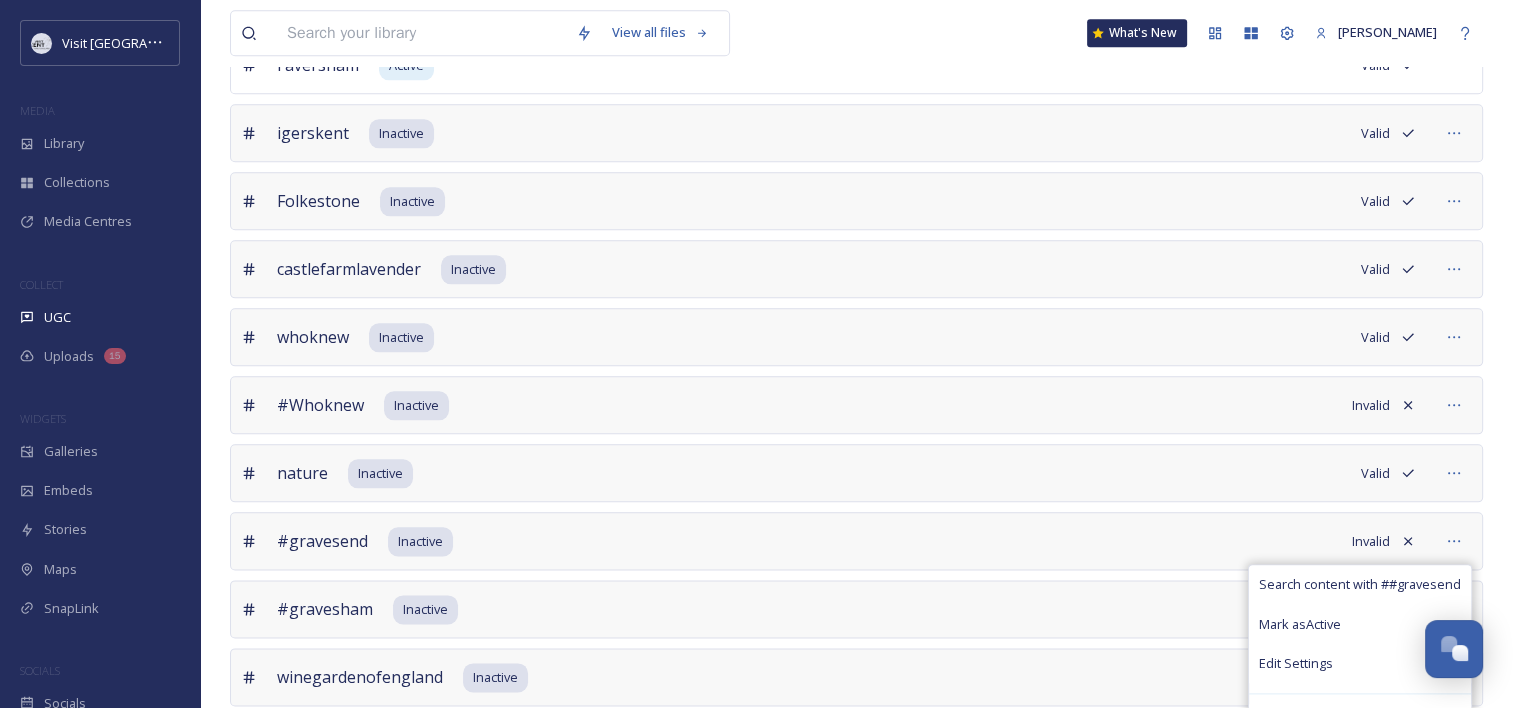 click on "#gravesham Inactive Invalid" at bounding box center [856, 609] 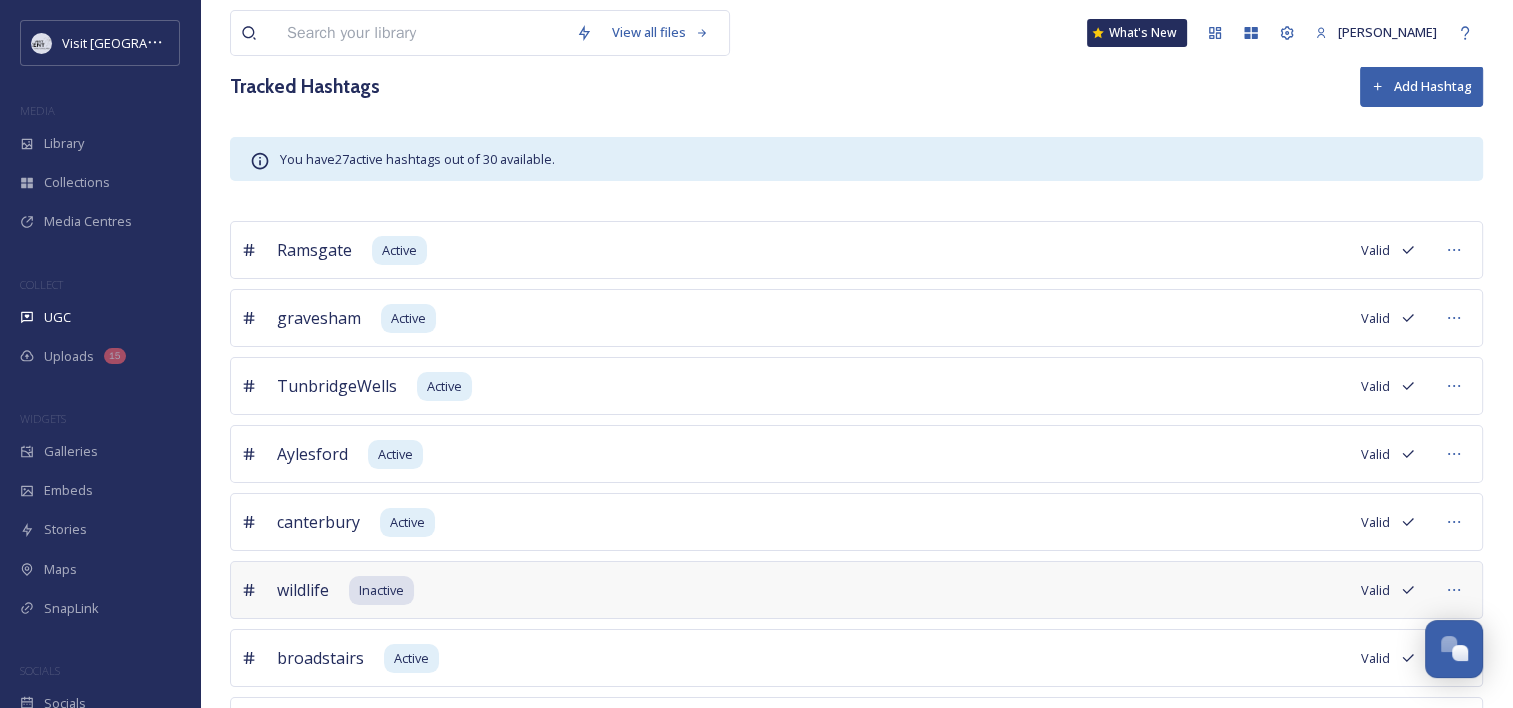 scroll, scrollTop: 0, scrollLeft: 0, axis: both 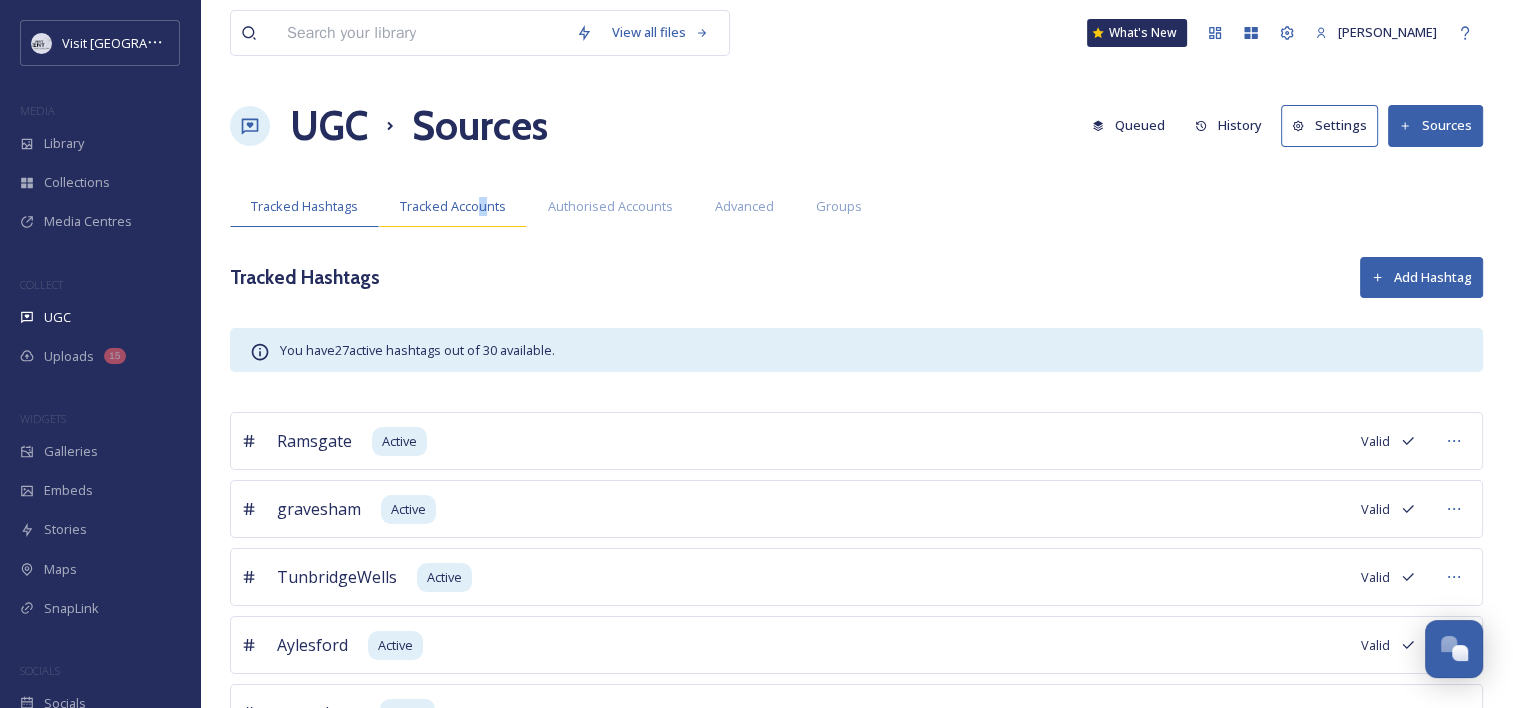 click on "Tracked Accounts" at bounding box center (453, 206) 